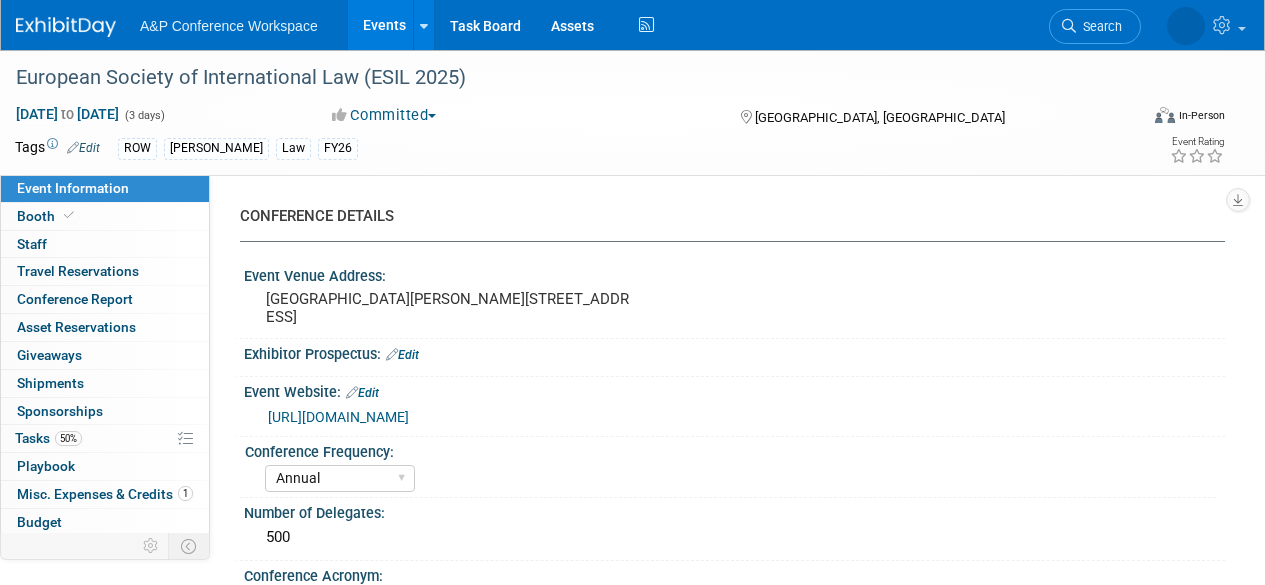 select on "Annual" 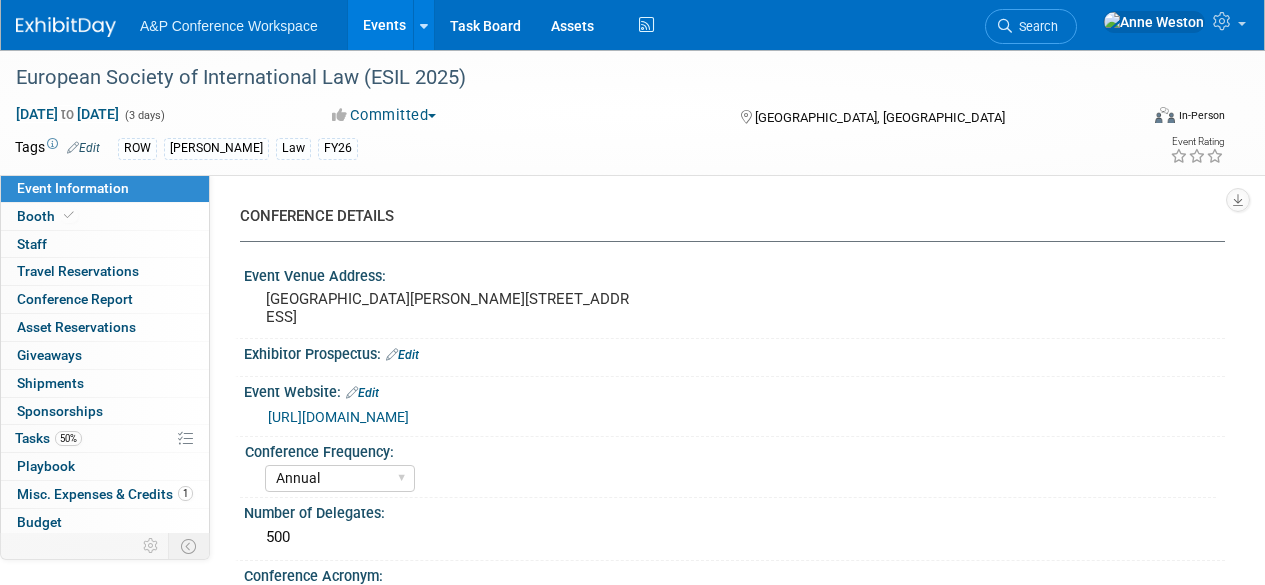 select on "Program Advert" 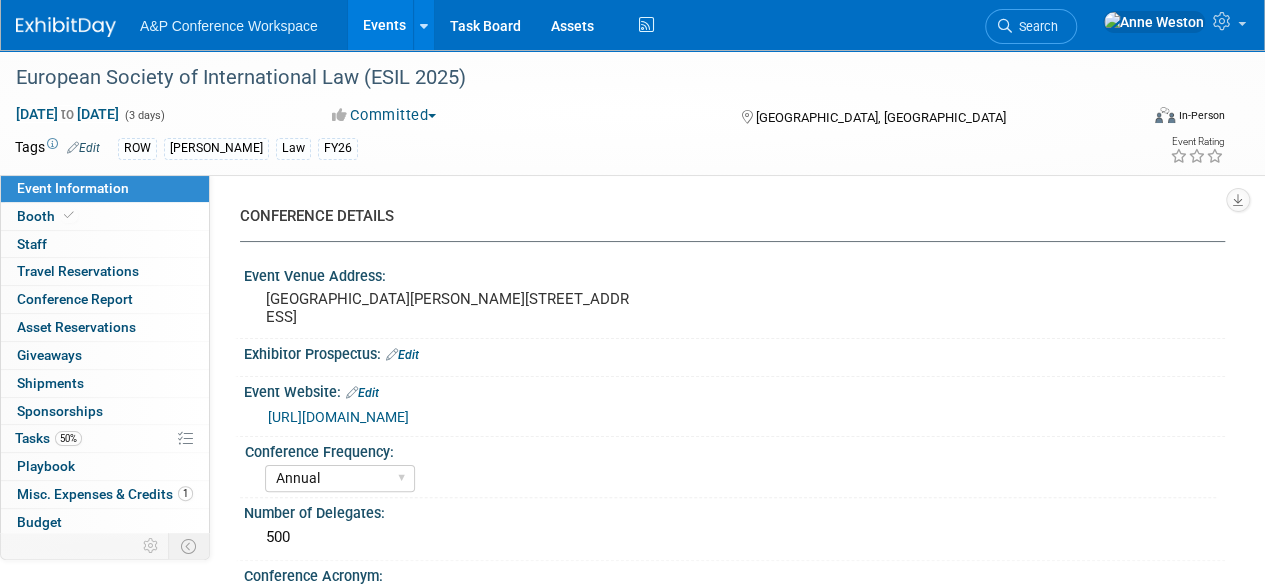 scroll, scrollTop: 0, scrollLeft: 0, axis: both 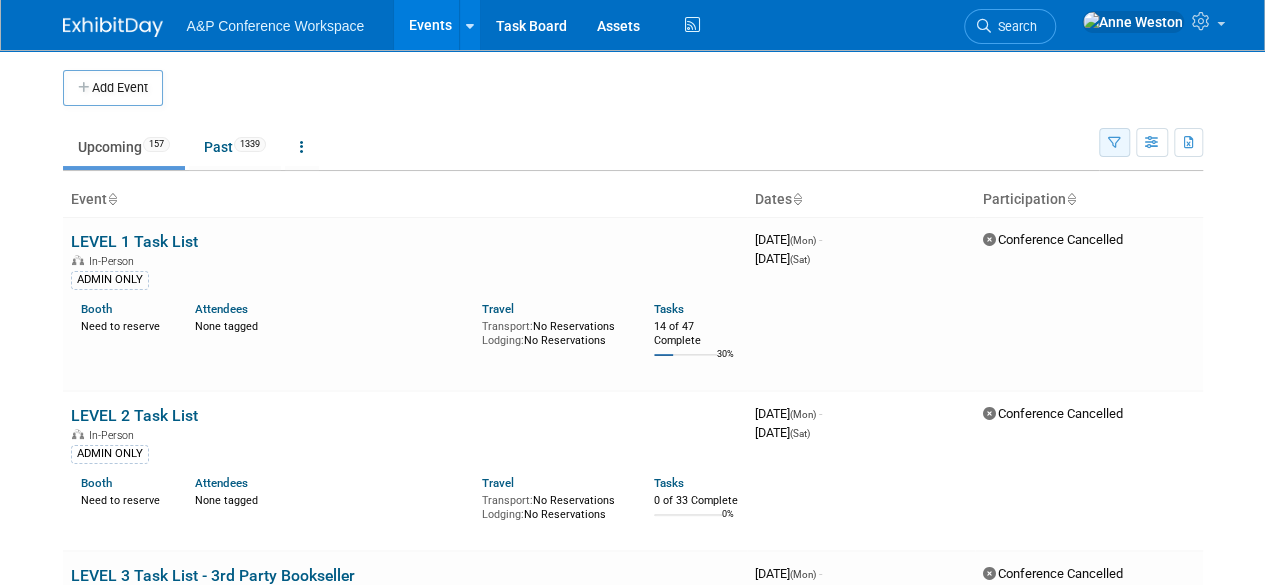 click at bounding box center [1114, 142] 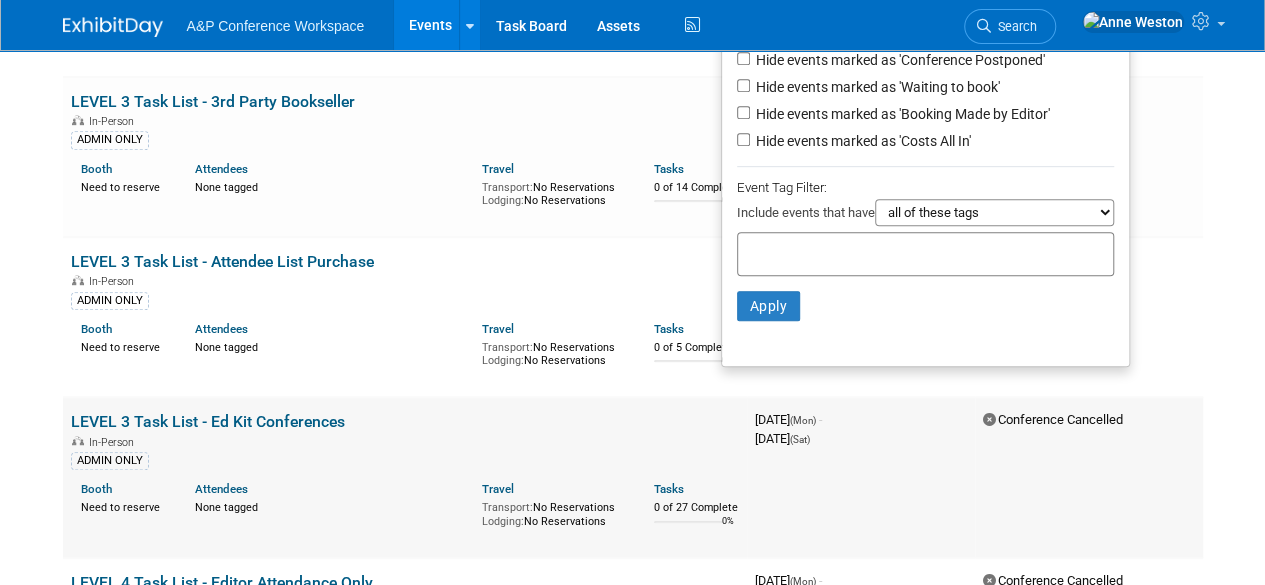 scroll, scrollTop: 500, scrollLeft: 0, axis: vertical 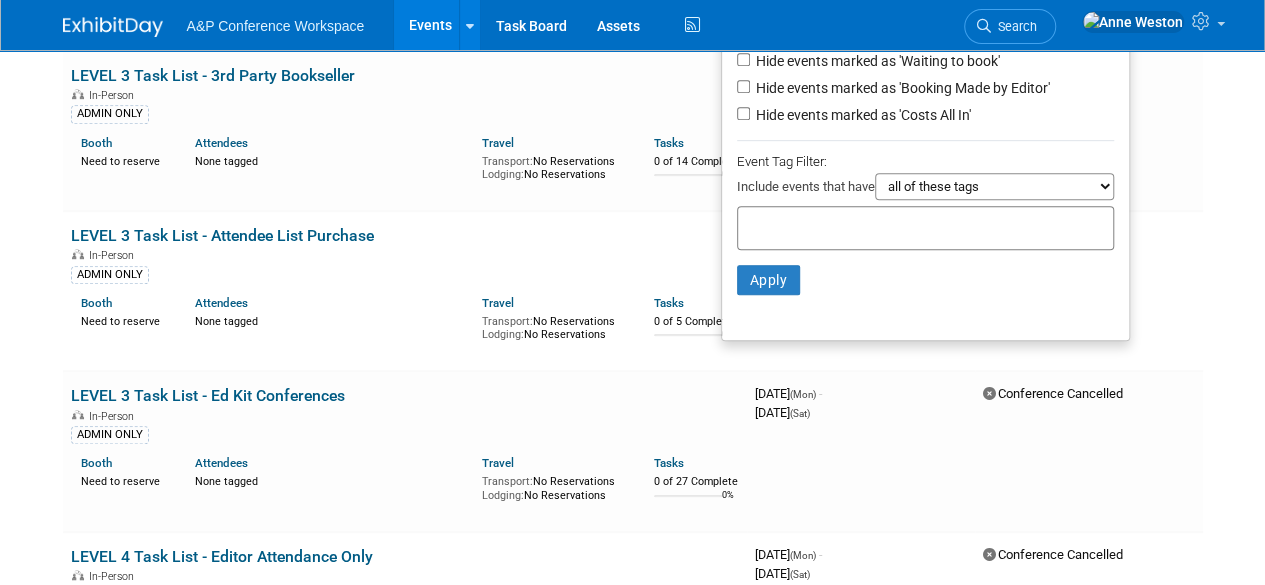 click at bounding box center [826, 225] 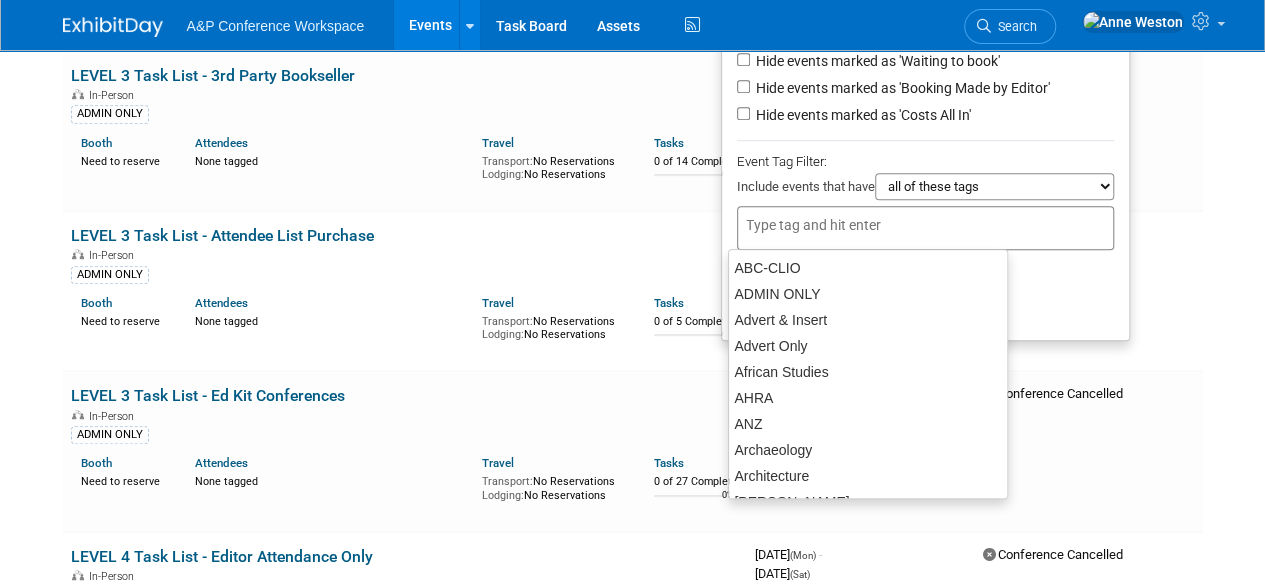 type on "A" 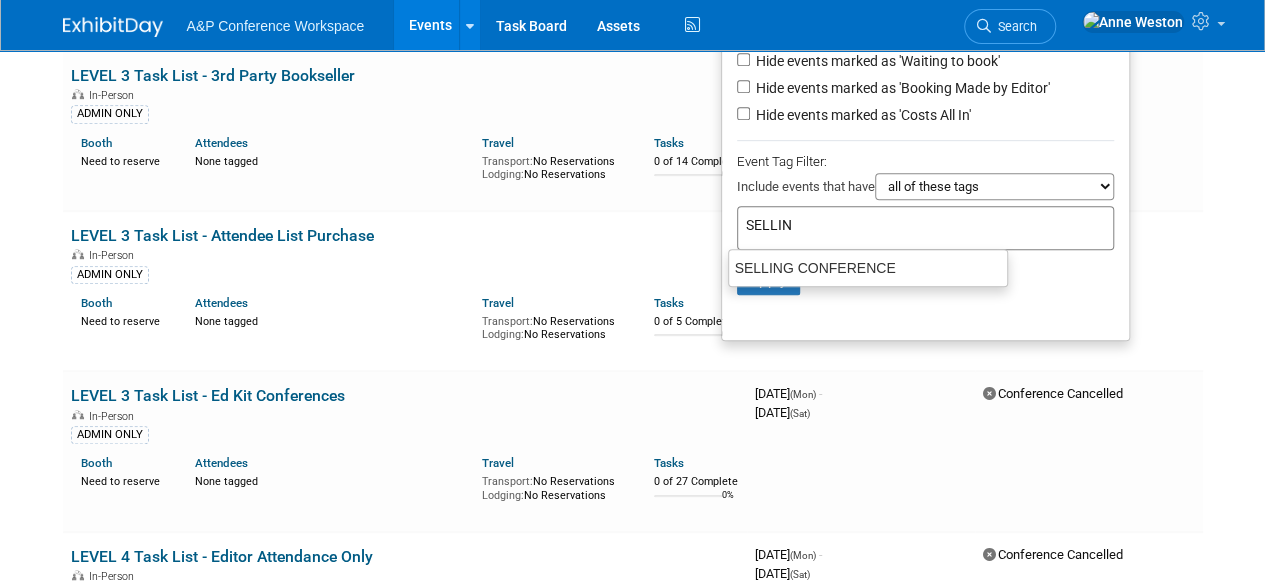 type on "SELLING" 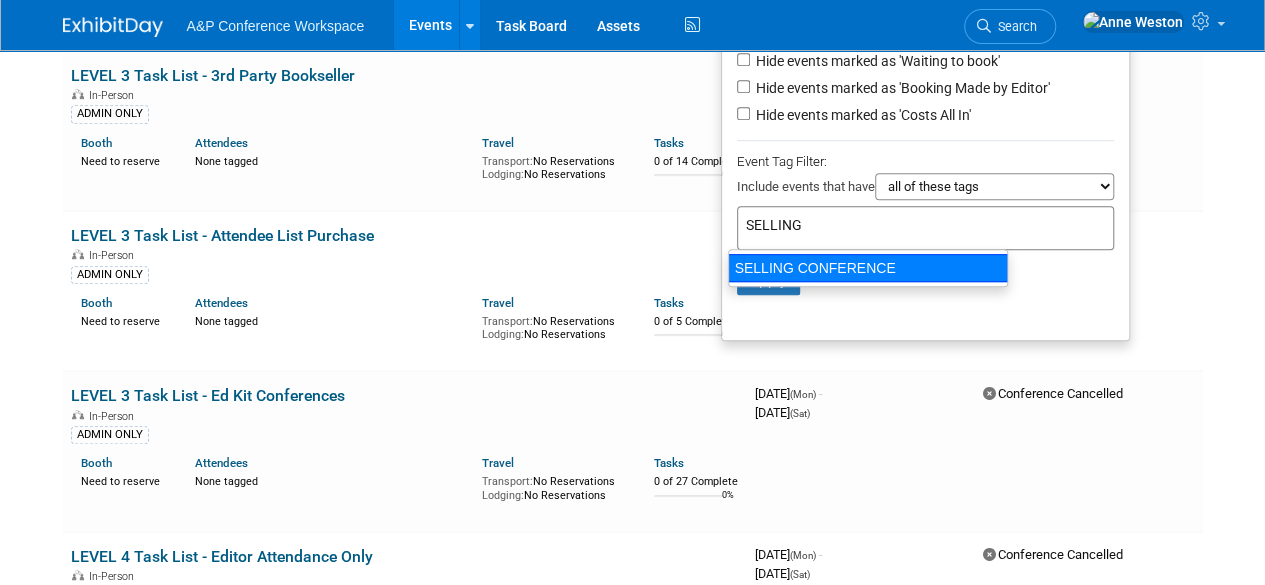 click on "SELLING CONFERENCE" at bounding box center (868, 268) 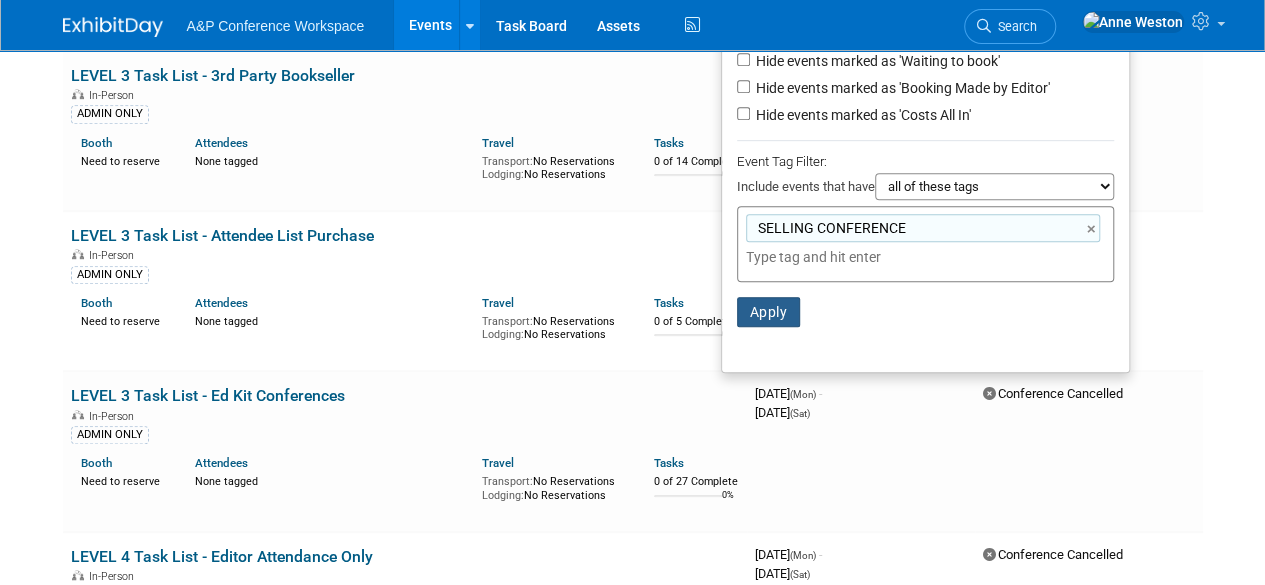 click on "Apply" at bounding box center (769, 312) 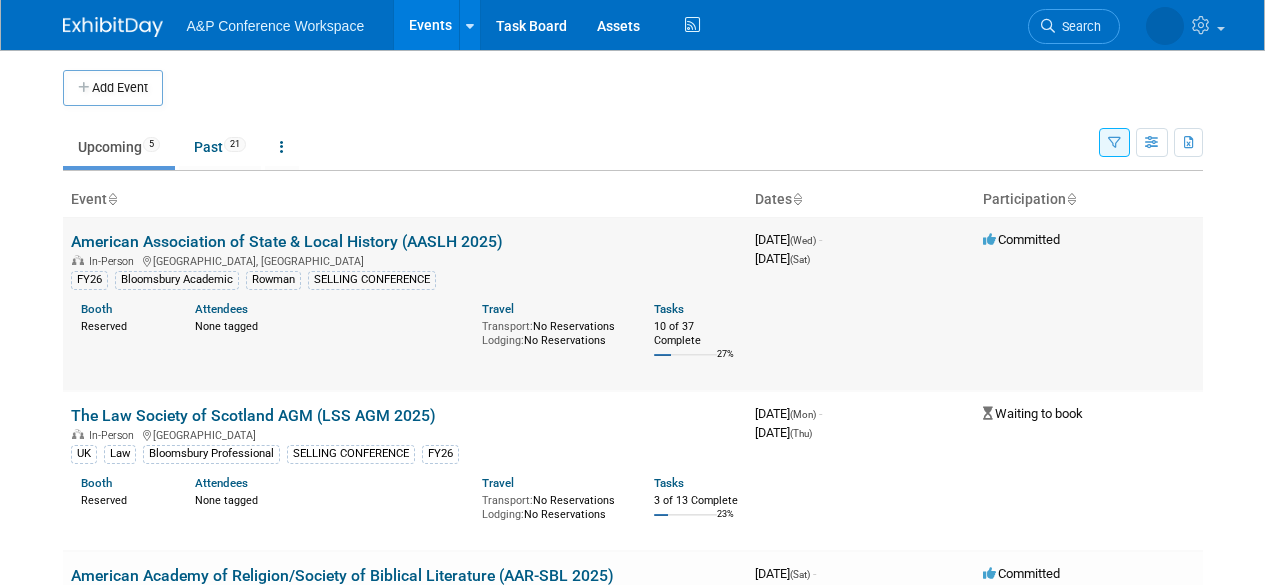 scroll, scrollTop: 0, scrollLeft: 0, axis: both 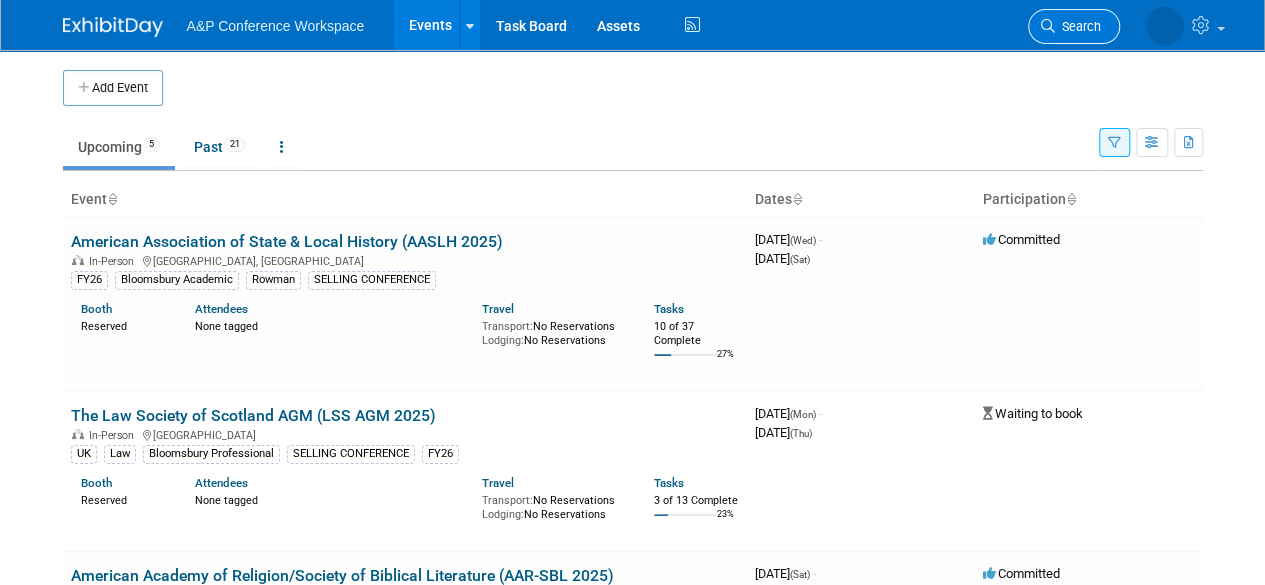 click on "Search" at bounding box center [1078, 26] 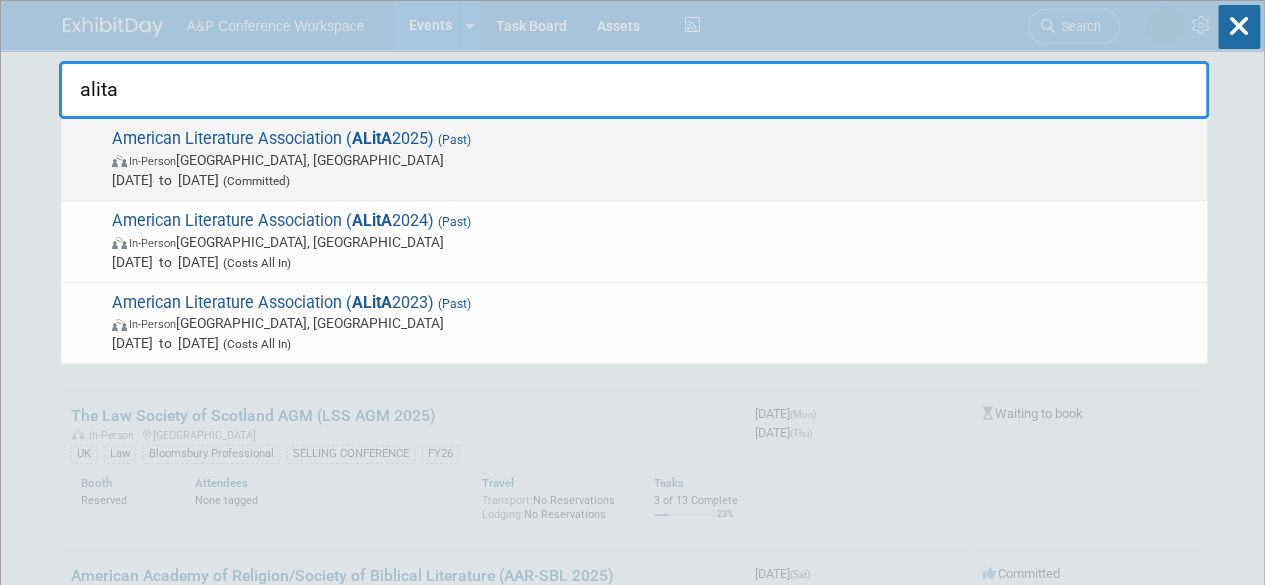 type on "alita" 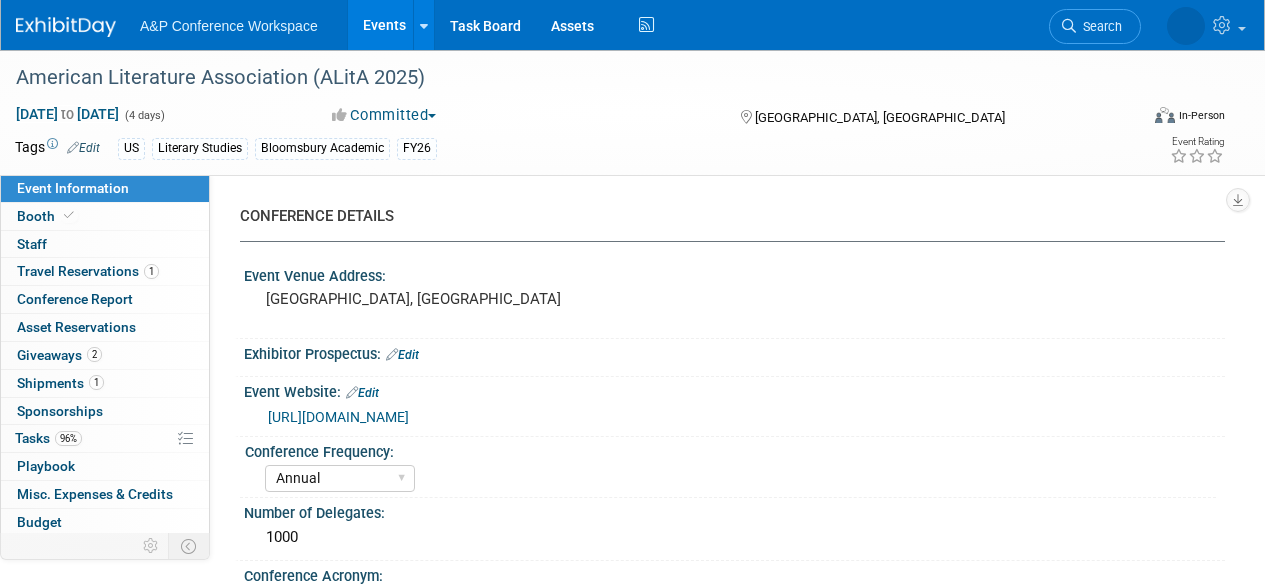 select on "Annual" 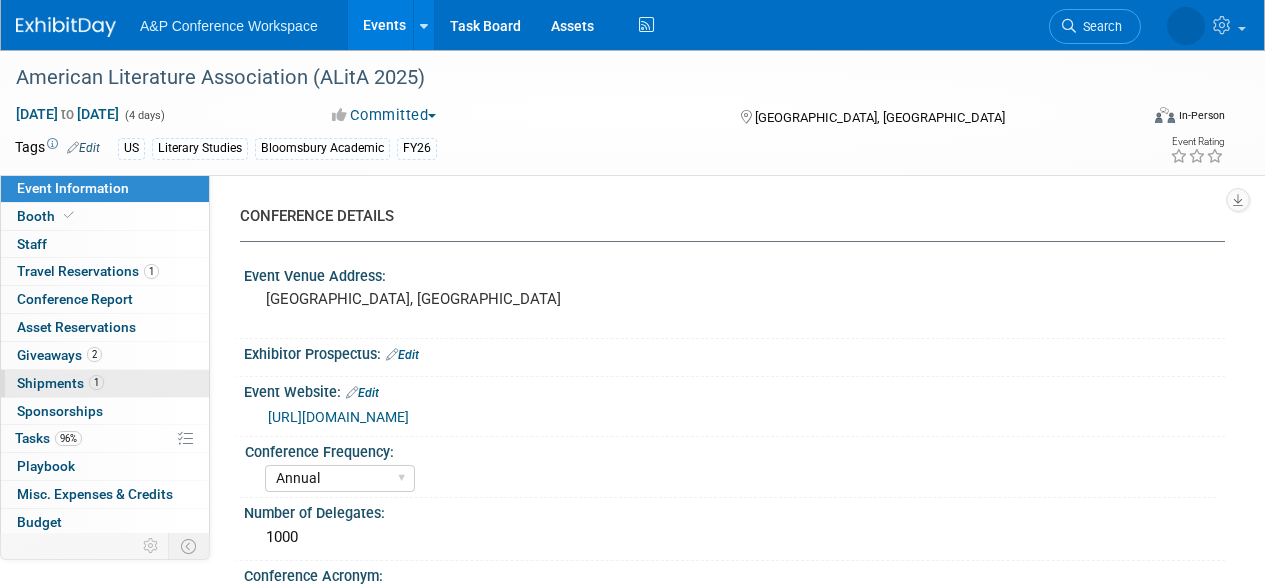 scroll, scrollTop: 0, scrollLeft: 0, axis: both 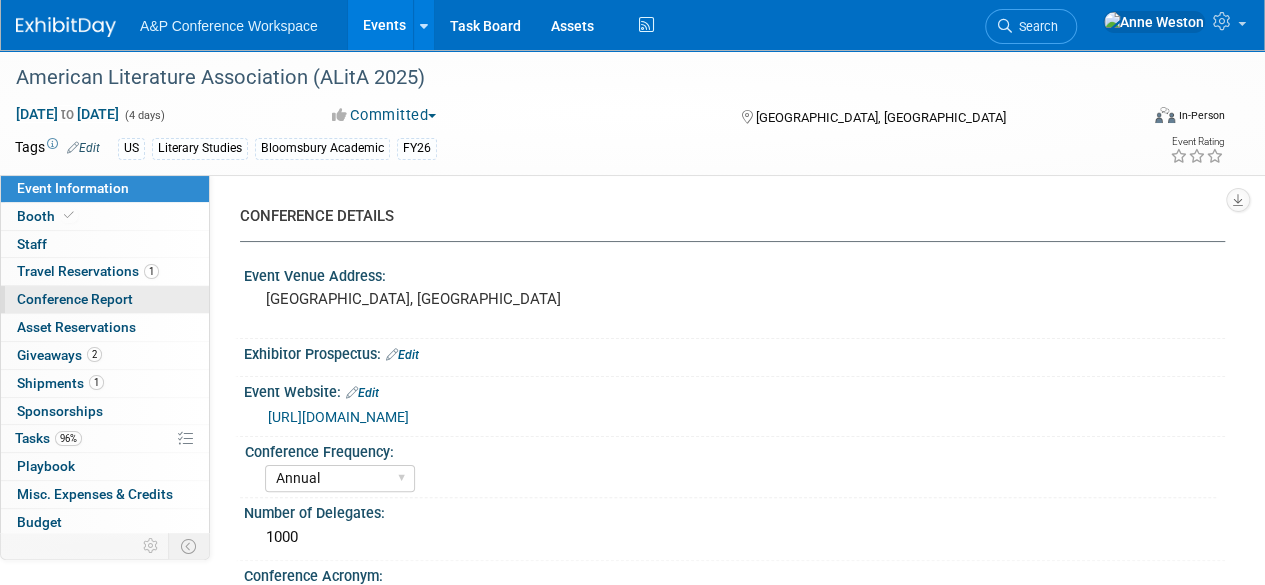 click on "Conference Report" at bounding box center (105, 299) 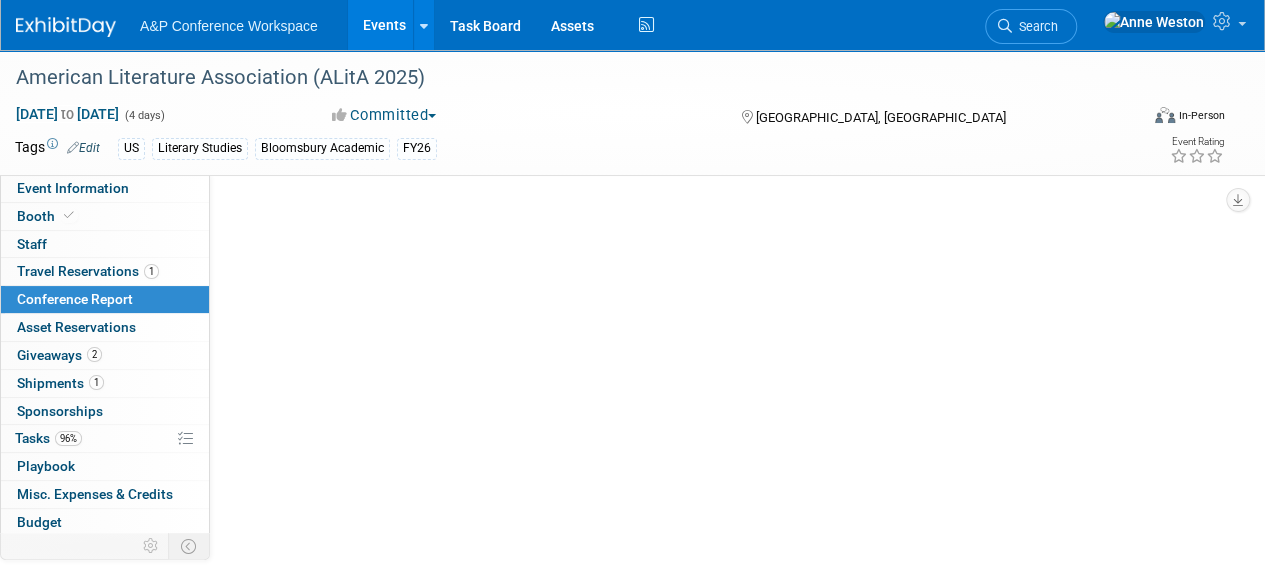 select on "YES" 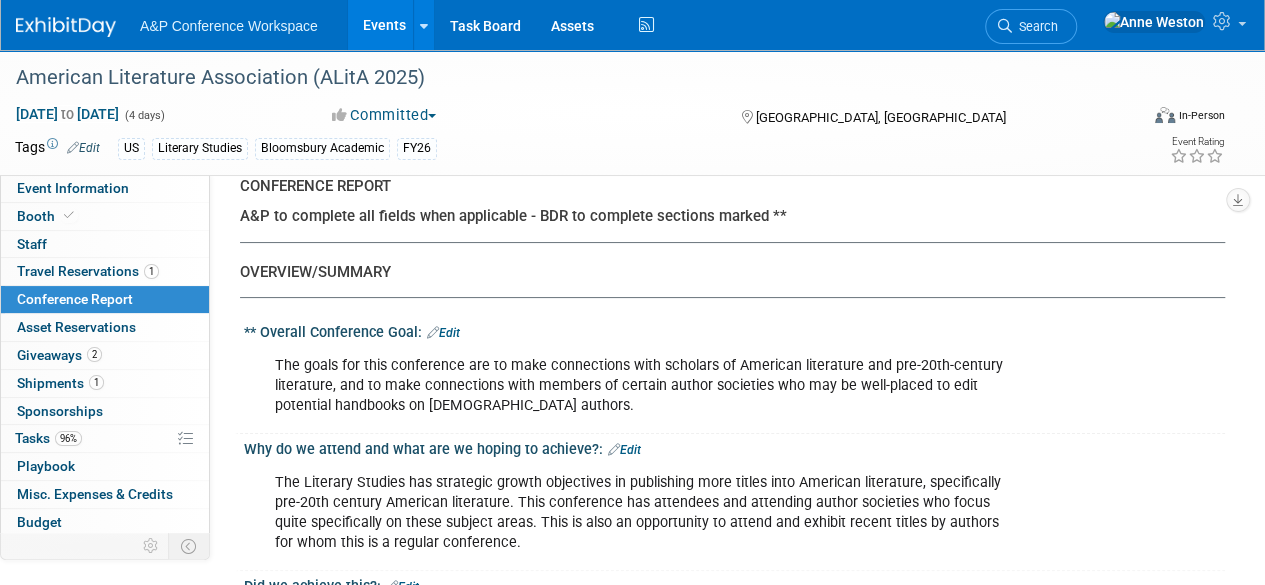 scroll, scrollTop: 0, scrollLeft: 0, axis: both 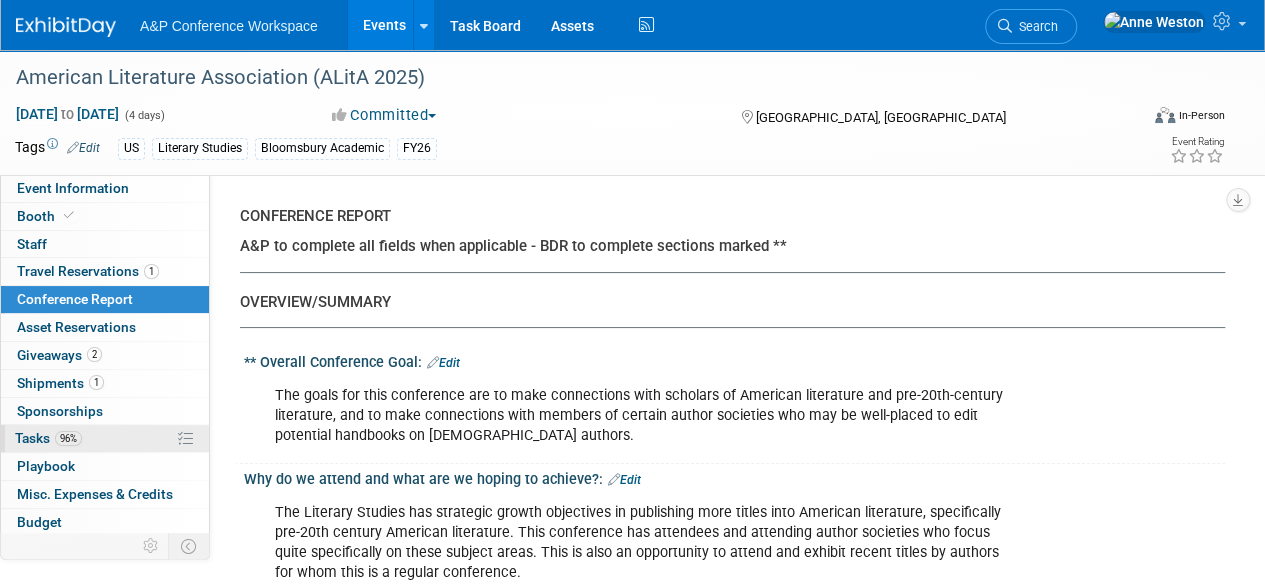 click on "96%" at bounding box center [68, 438] 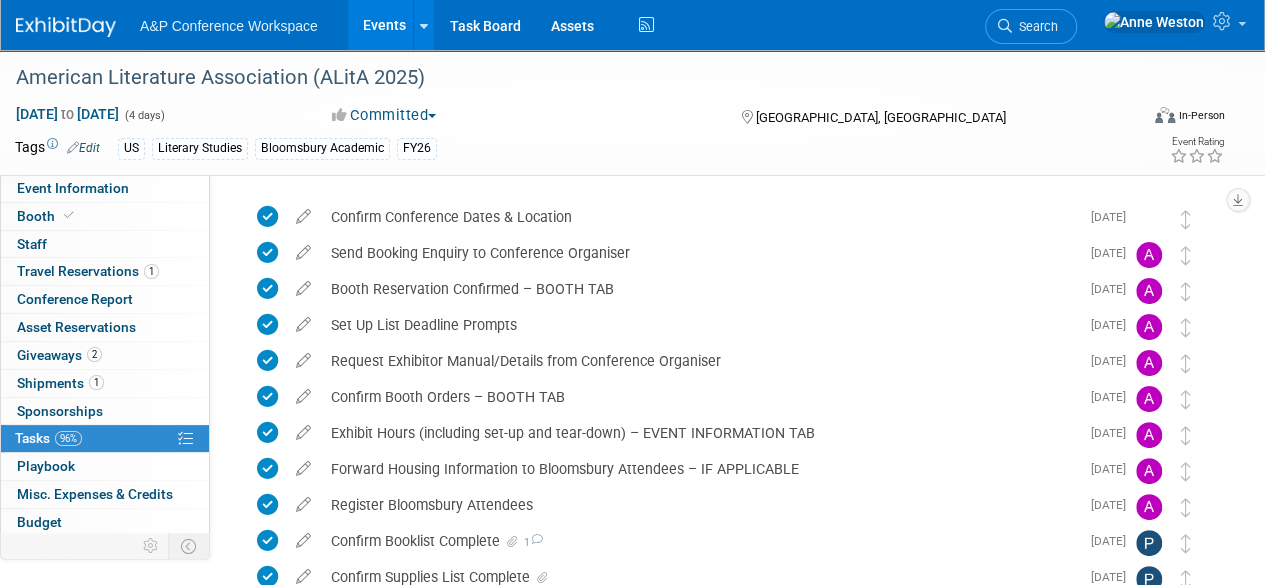 scroll, scrollTop: 0, scrollLeft: 0, axis: both 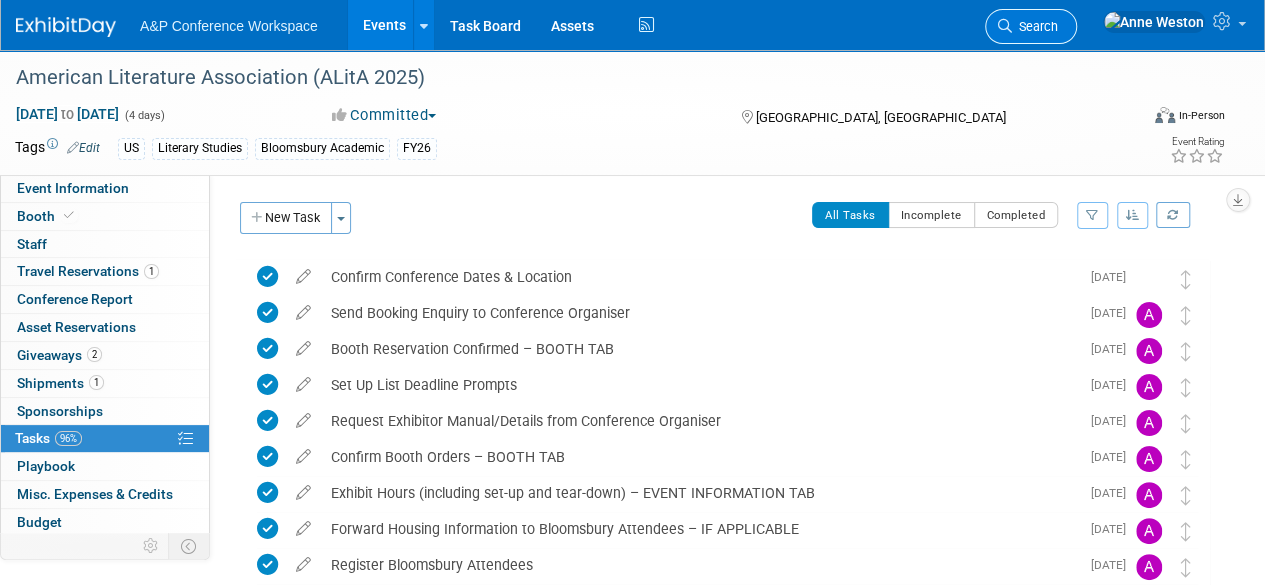 click on "Search" at bounding box center (1035, 26) 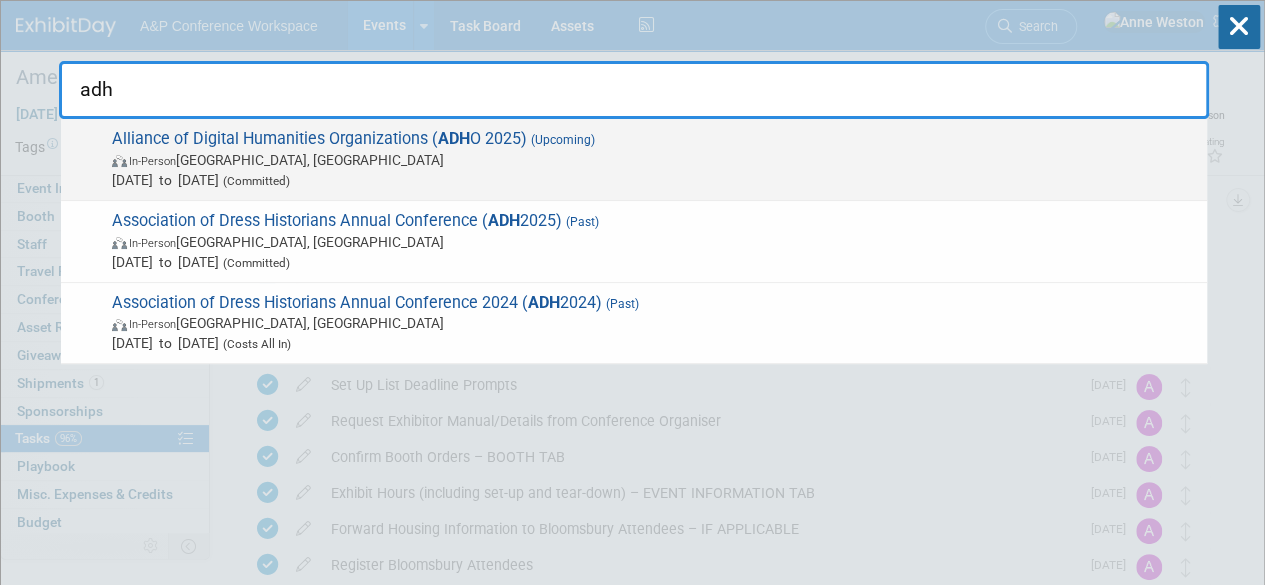 type on "adh" 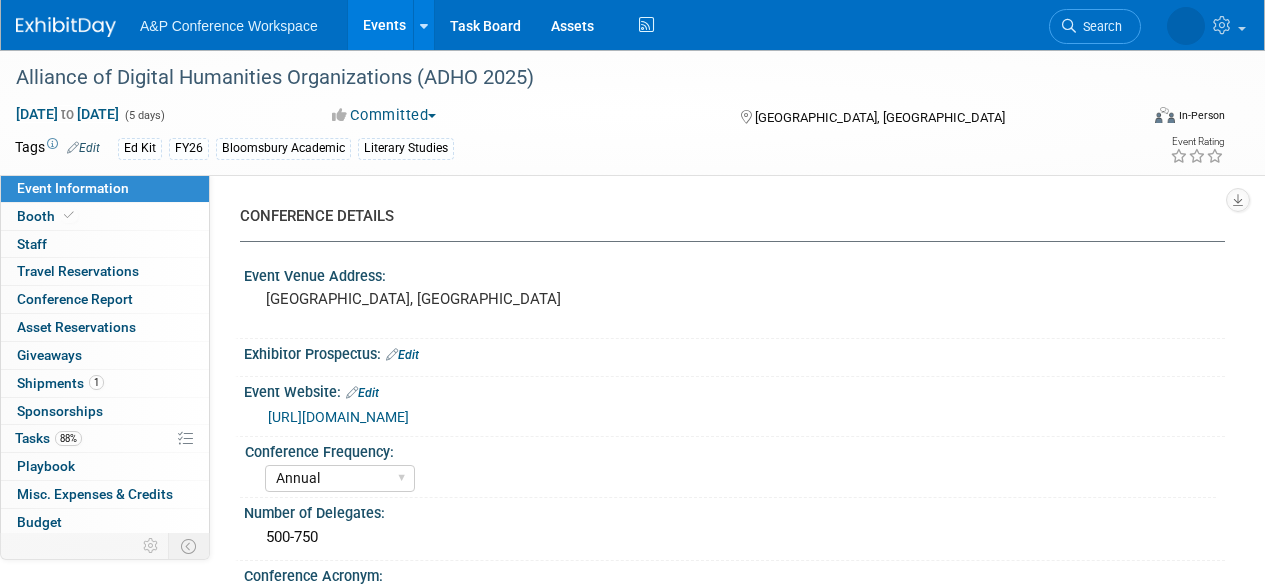 select on "Annual" 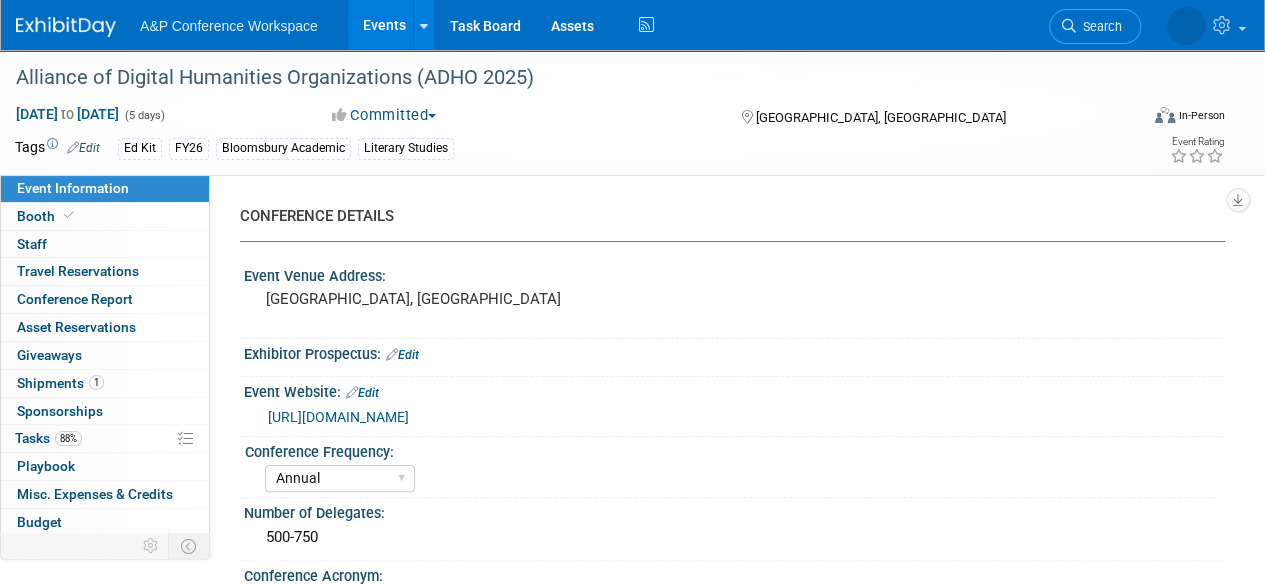 scroll, scrollTop: 0, scrollLeft: 0, axis: both 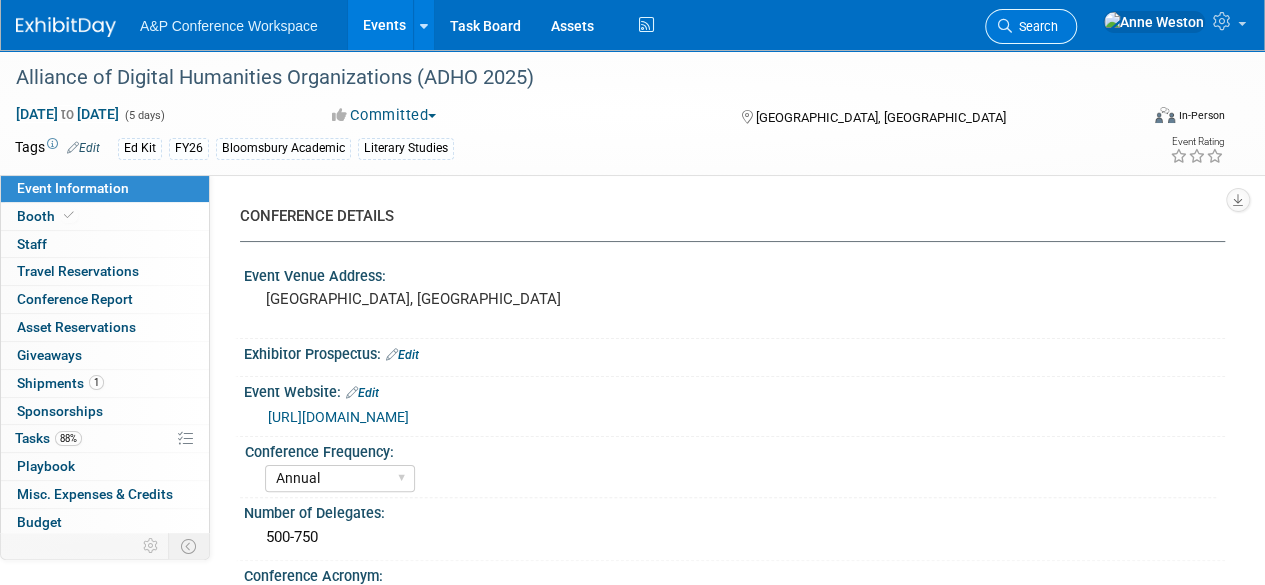 click on "Search" at bounding box center [1035, 26] 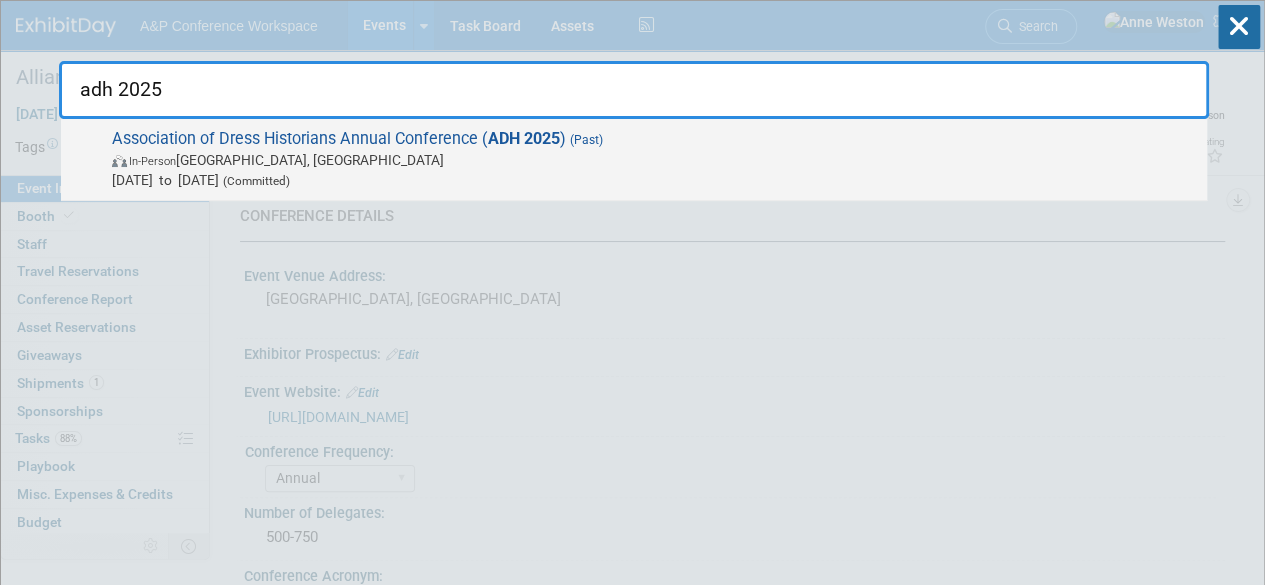 type on "adh 2025" 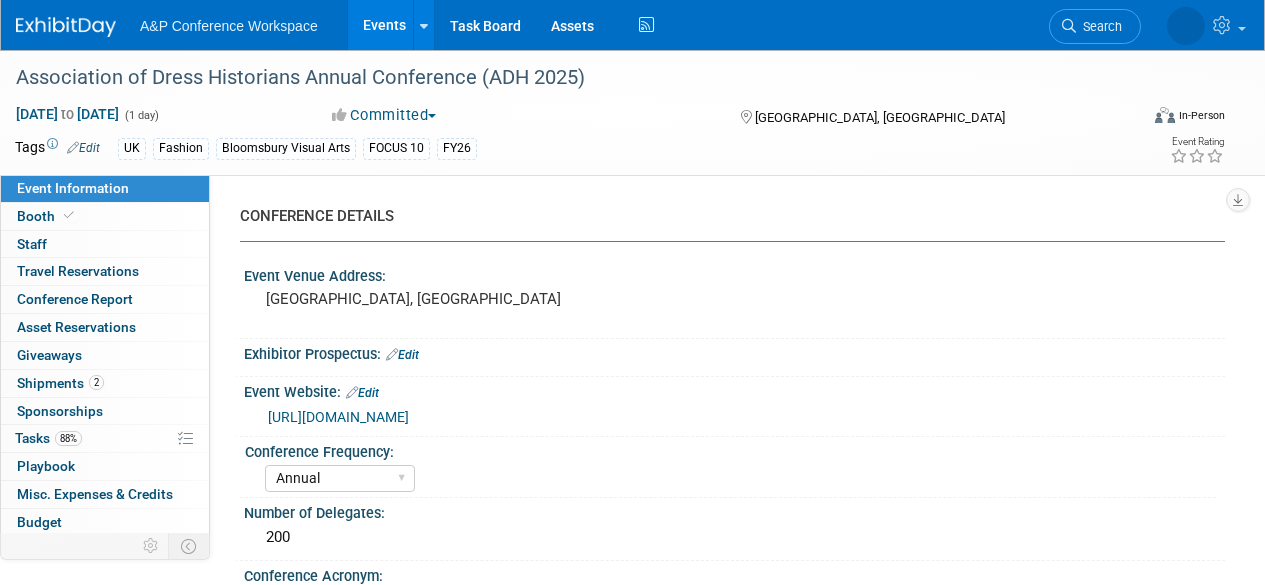 select on "Annual" 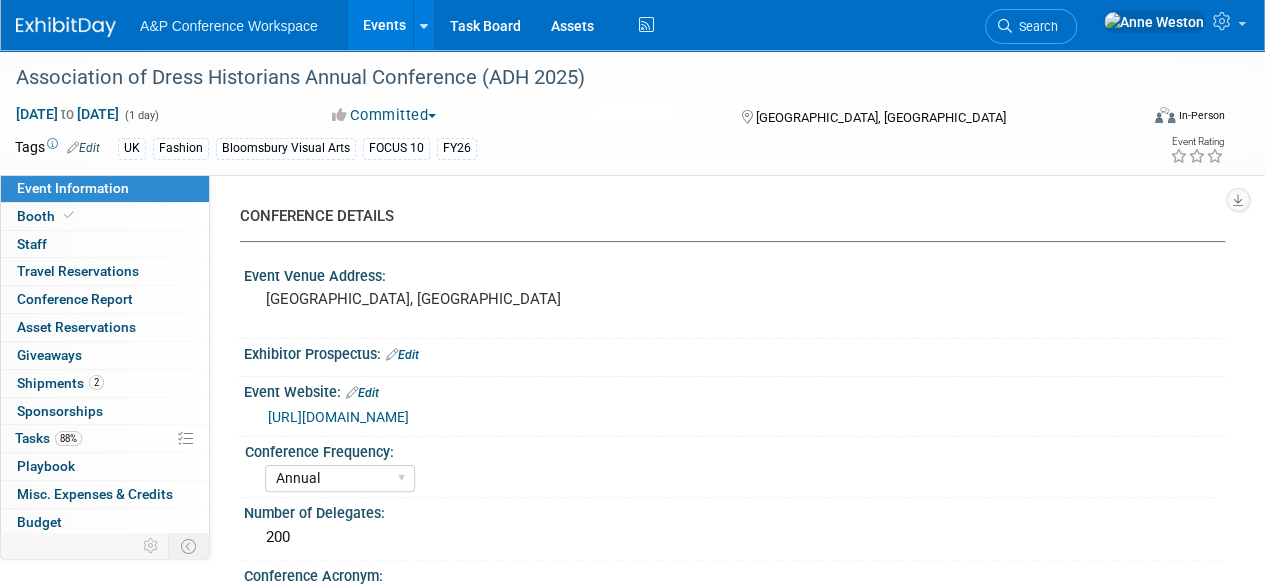 scroll, scrollTop: 0, scrollLeft: 0, axis: both 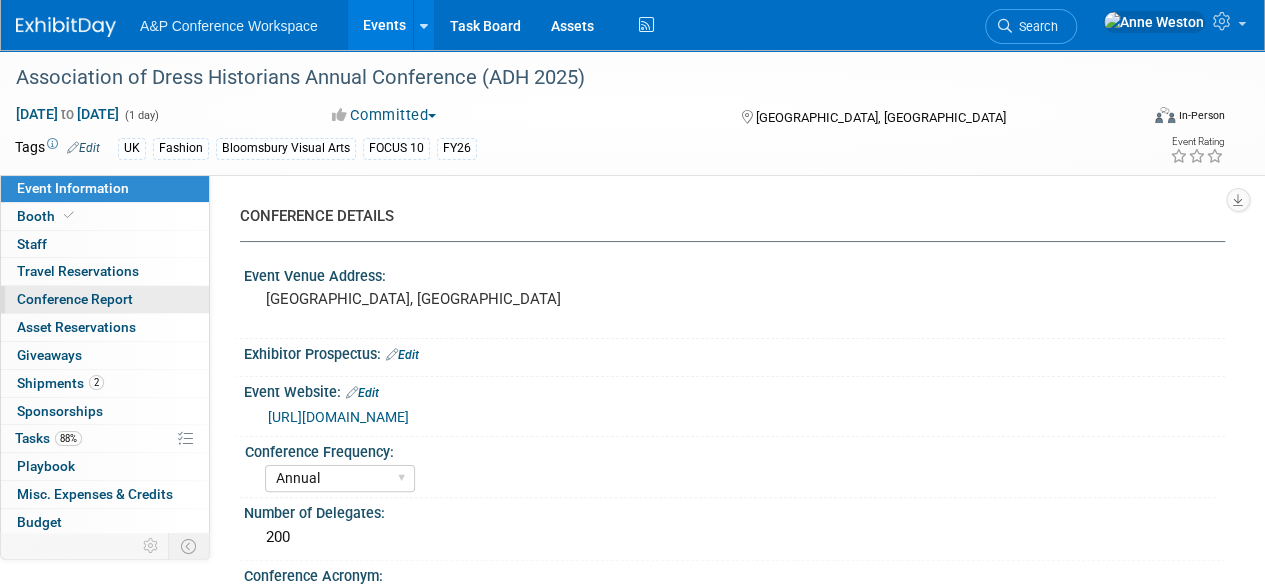 click on "Conference Report" at bounding box center (75, 299) 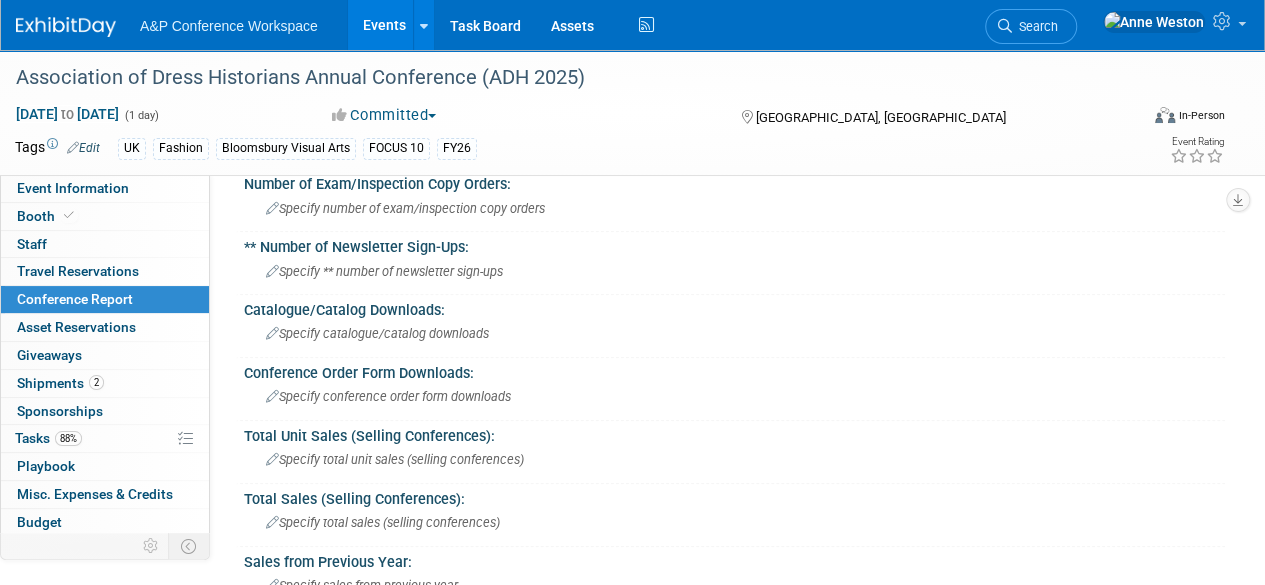 scroll, scrollTop: 0, scrollLeft: 0, axis: both 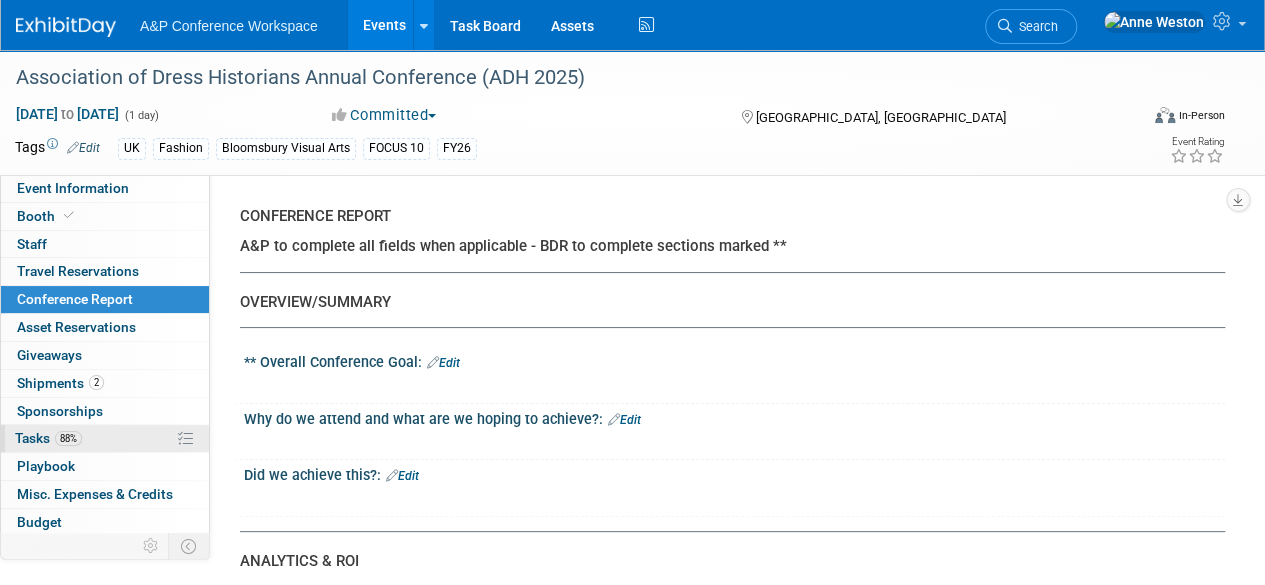 click on "88%" at bounding box center [68, 438] 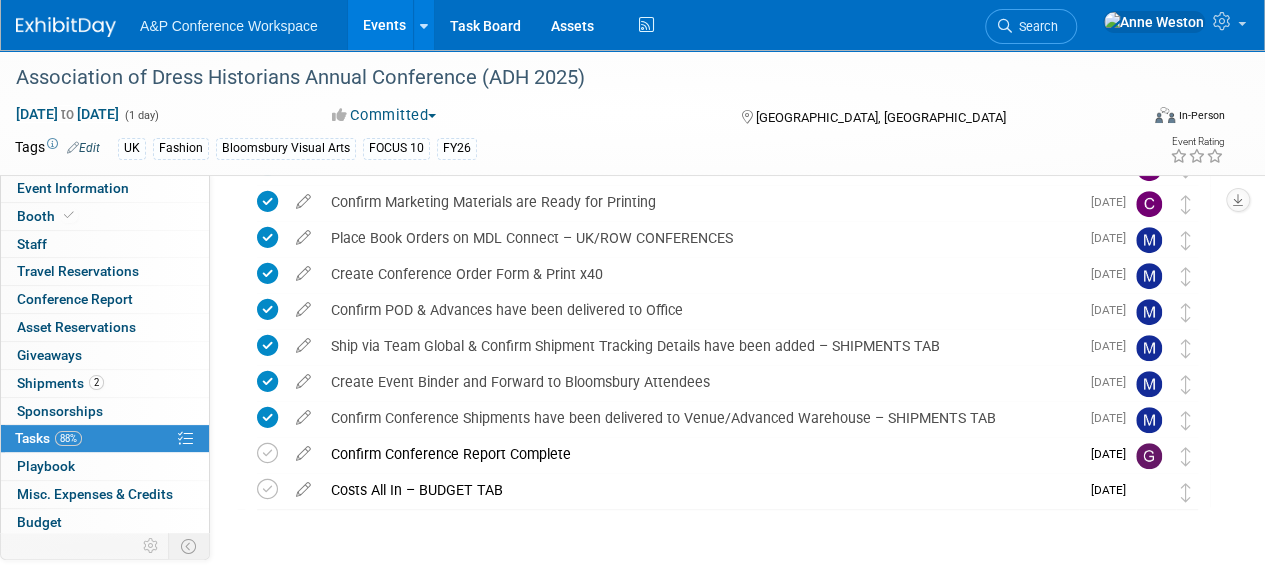 scroll, scrollTop: 408, scrollLeft: 0, axis: vertical 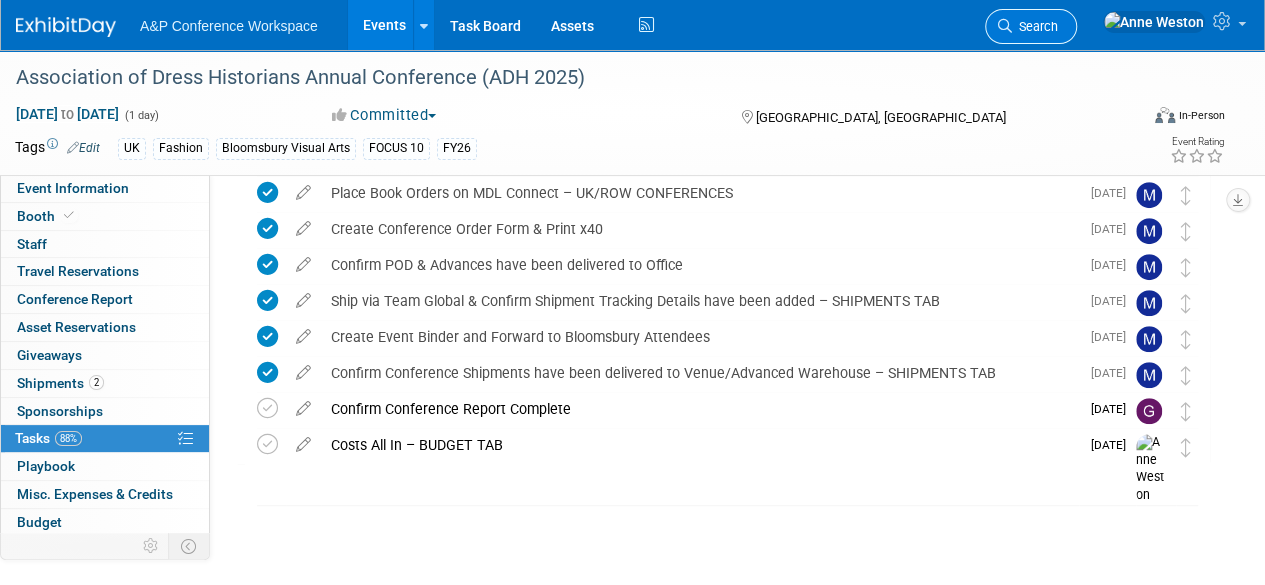 click on "Search" at bounding box center [1035, 26] 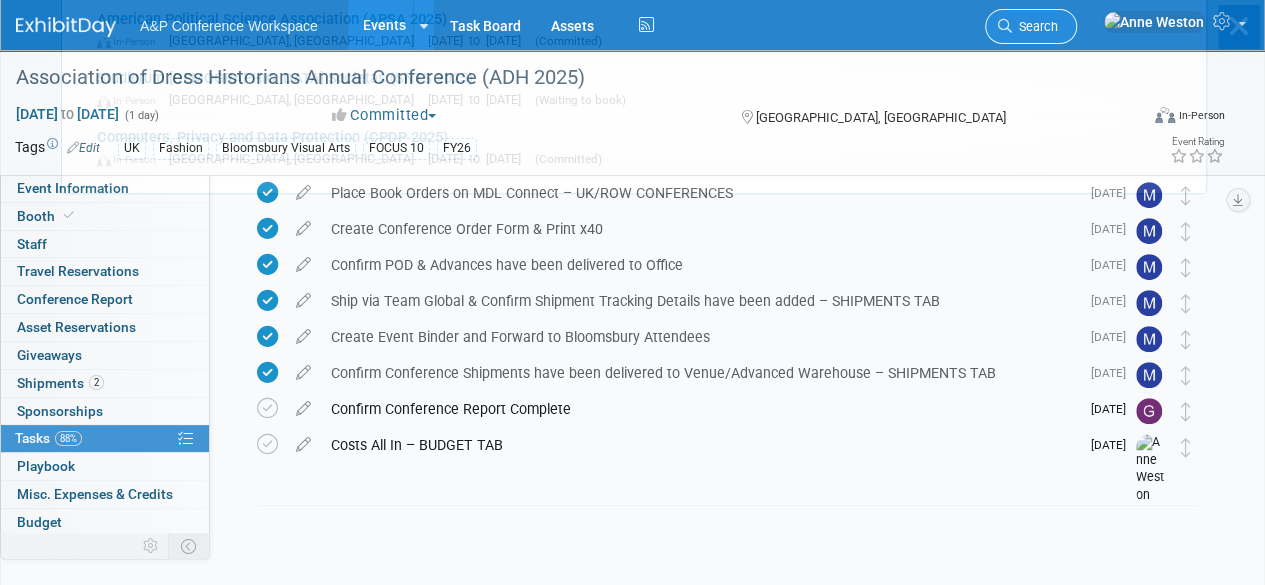scroll, scrollTop: 0, scrollLeft: 0, axis: both 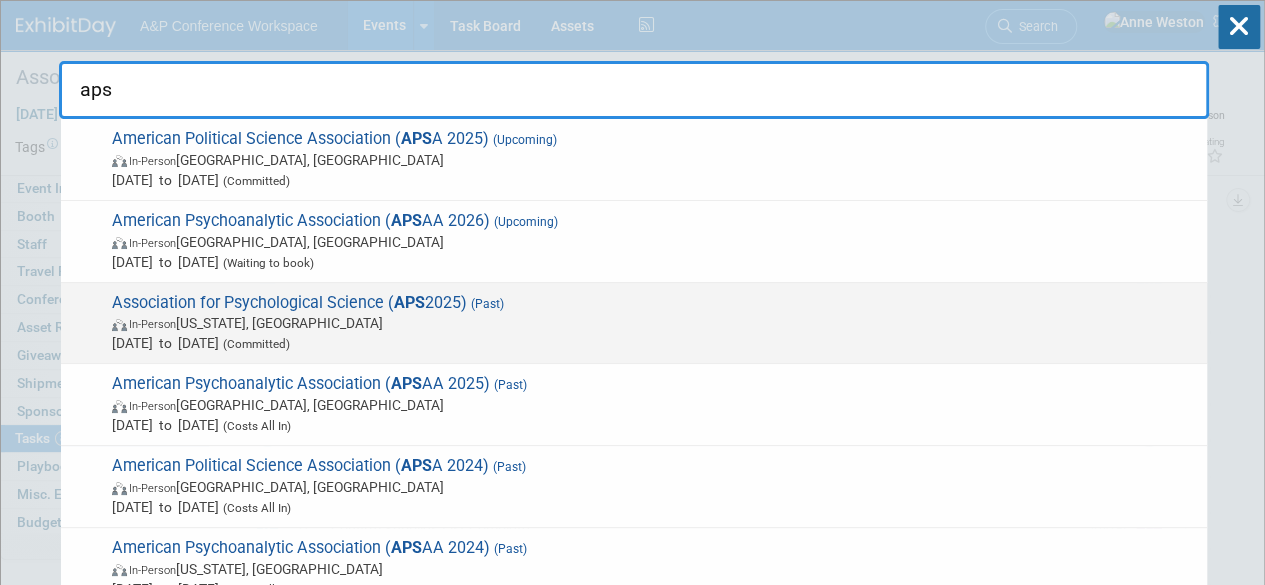type on "aps" 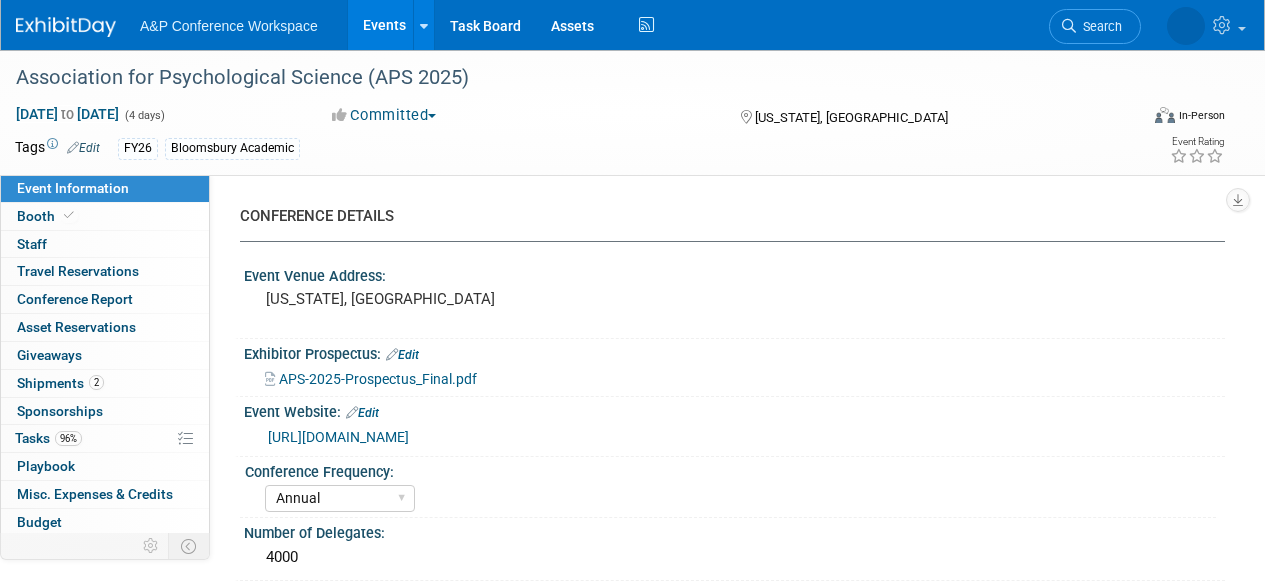 select on "Annual" 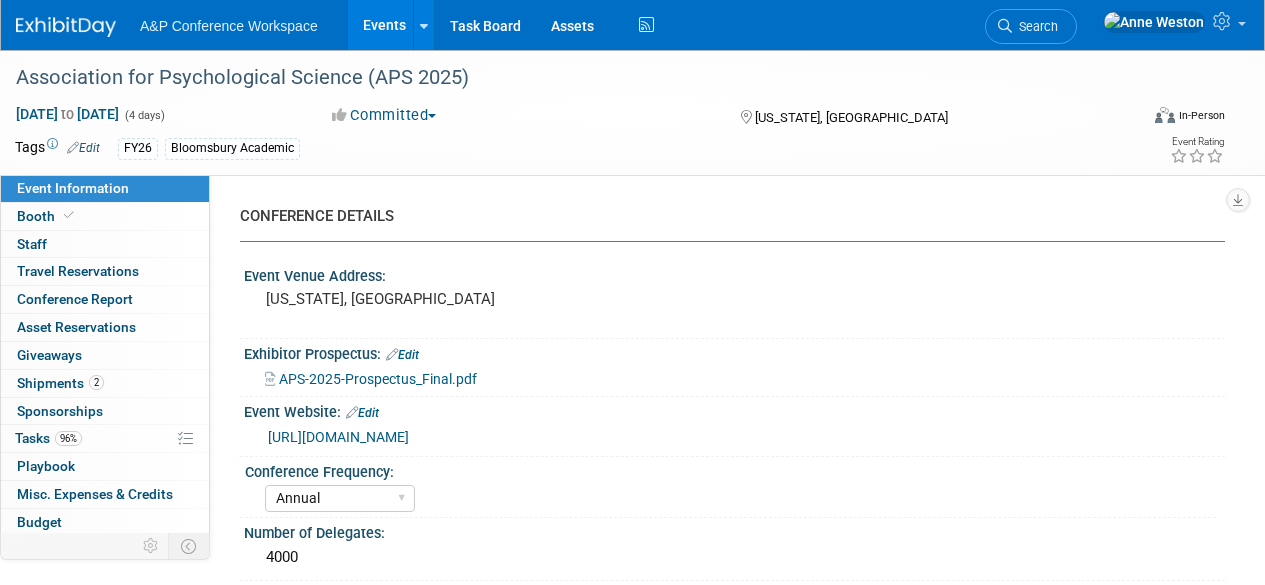 select on "[PERSON_NAME]" 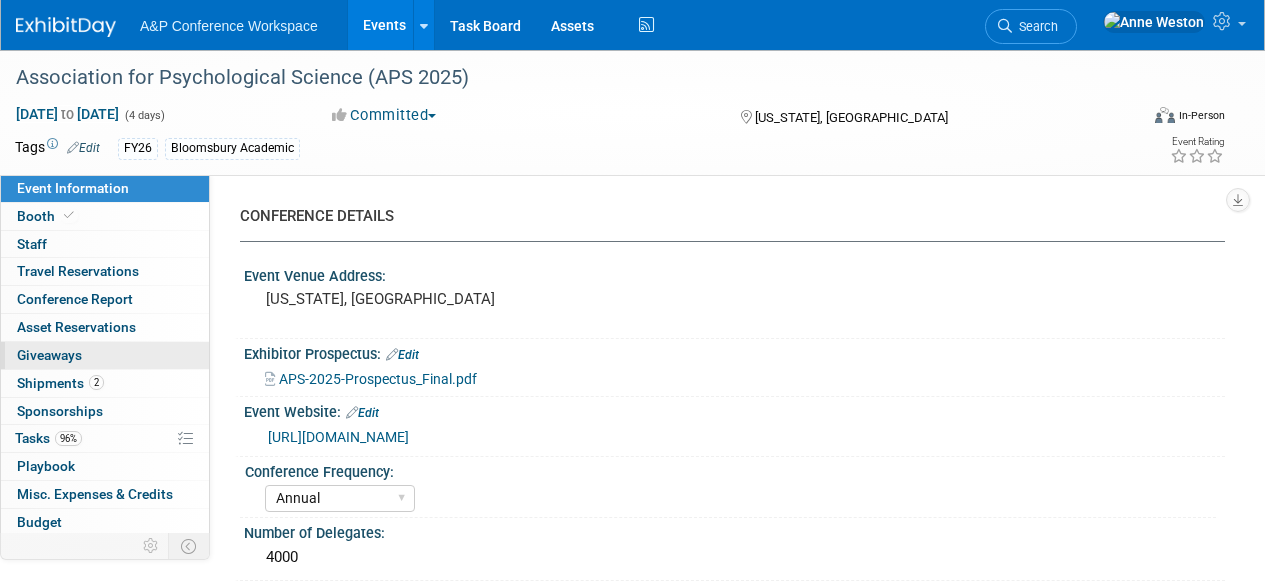 scroll, scrollTop: 0, scrollLeft: 0, axis: both 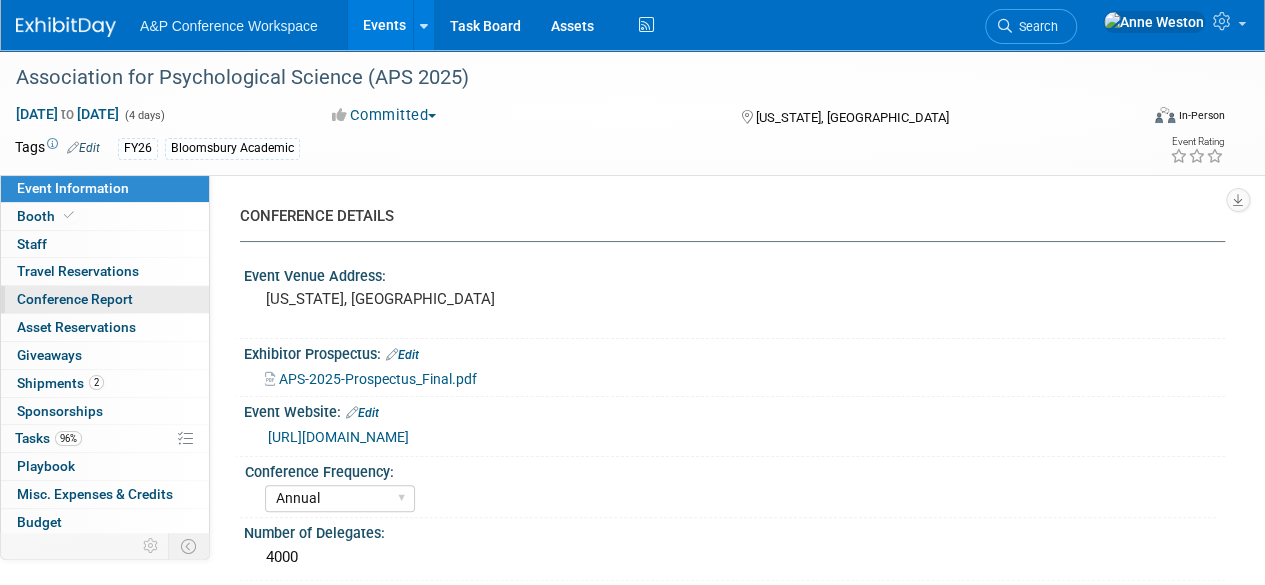click on "Conference Report" at bounding box center (75, 299) 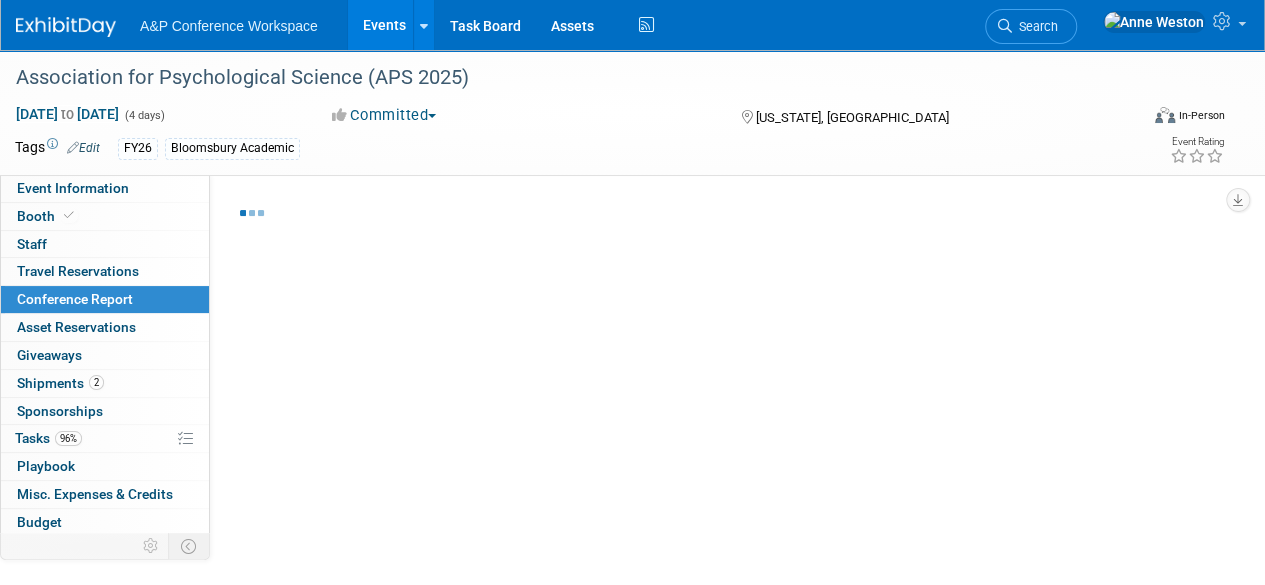 select on "NO" 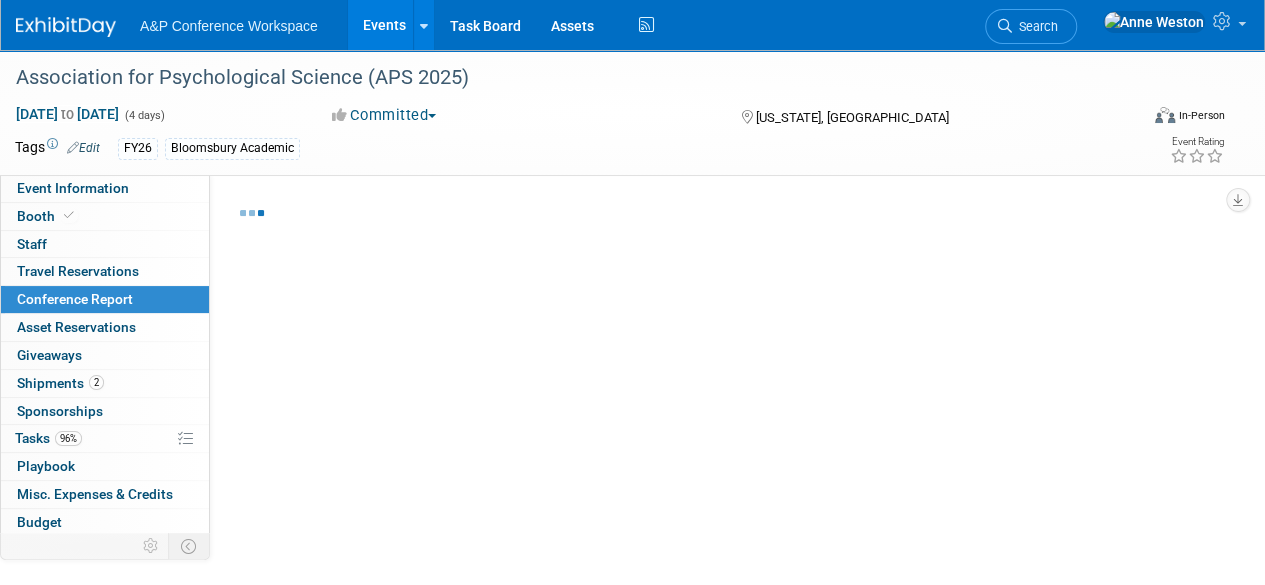 select on "YES" 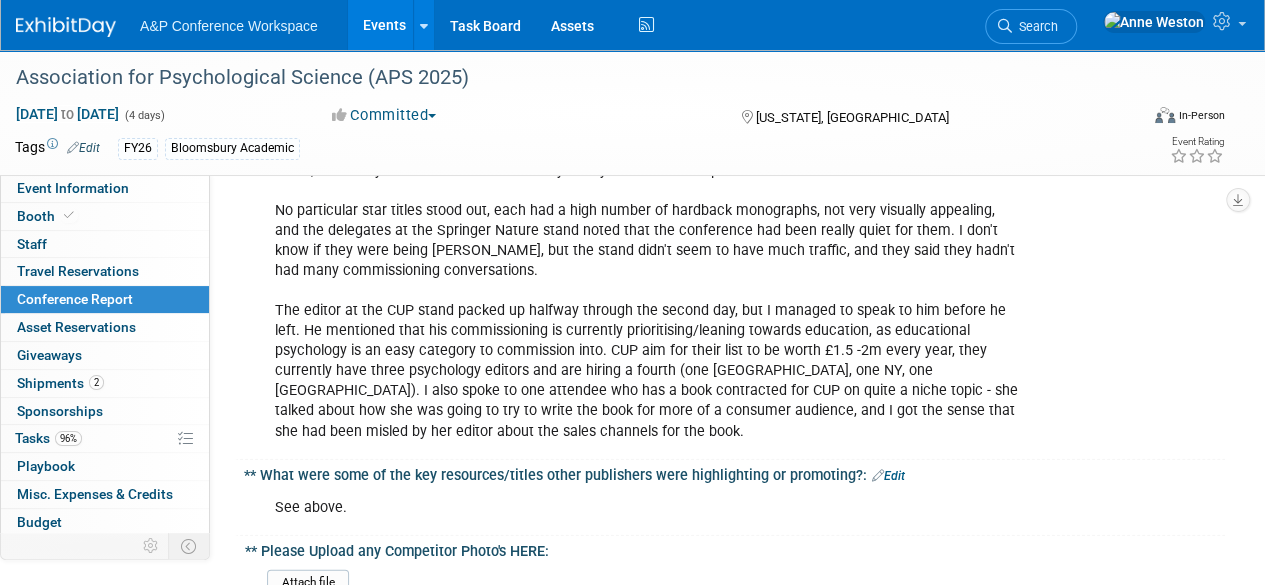 scroll, scrollTop: 2200, scrollLeft: 0, axis: vertical 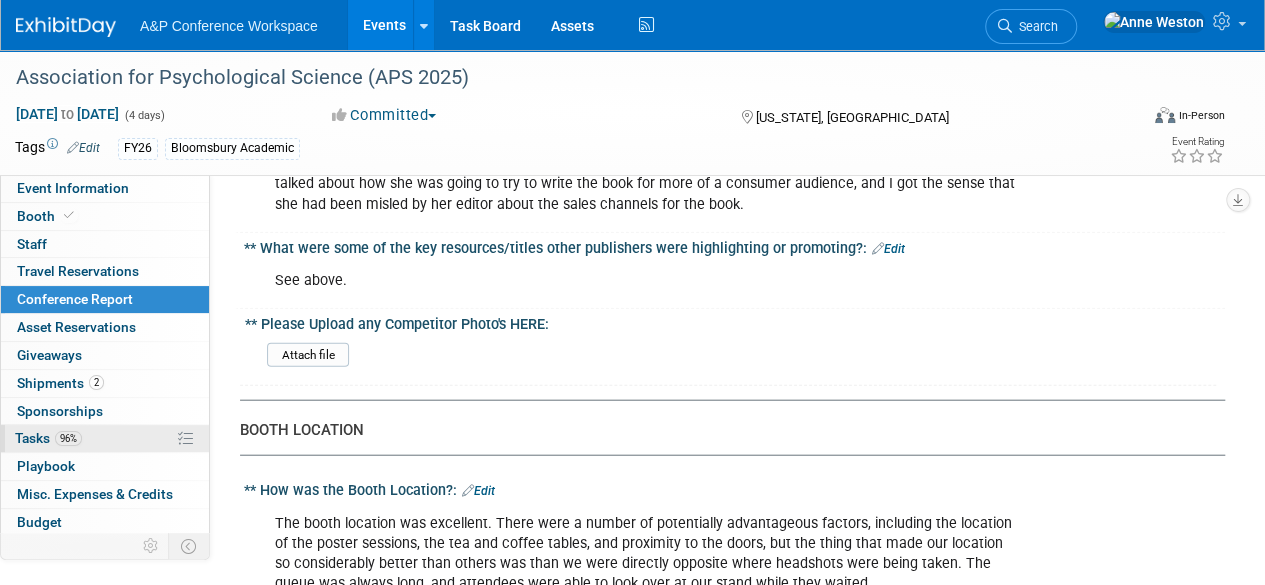 click on "96%" at bounding box center [68, 438] 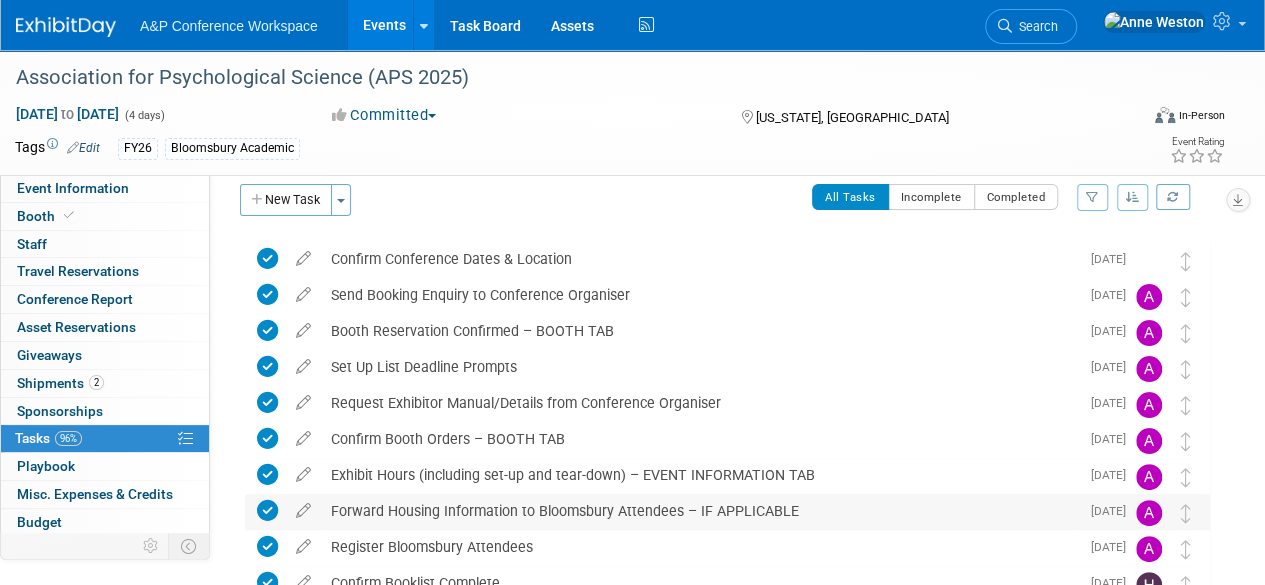 scroll, scrollTop: 0, scrollLeft: 0, axis: both 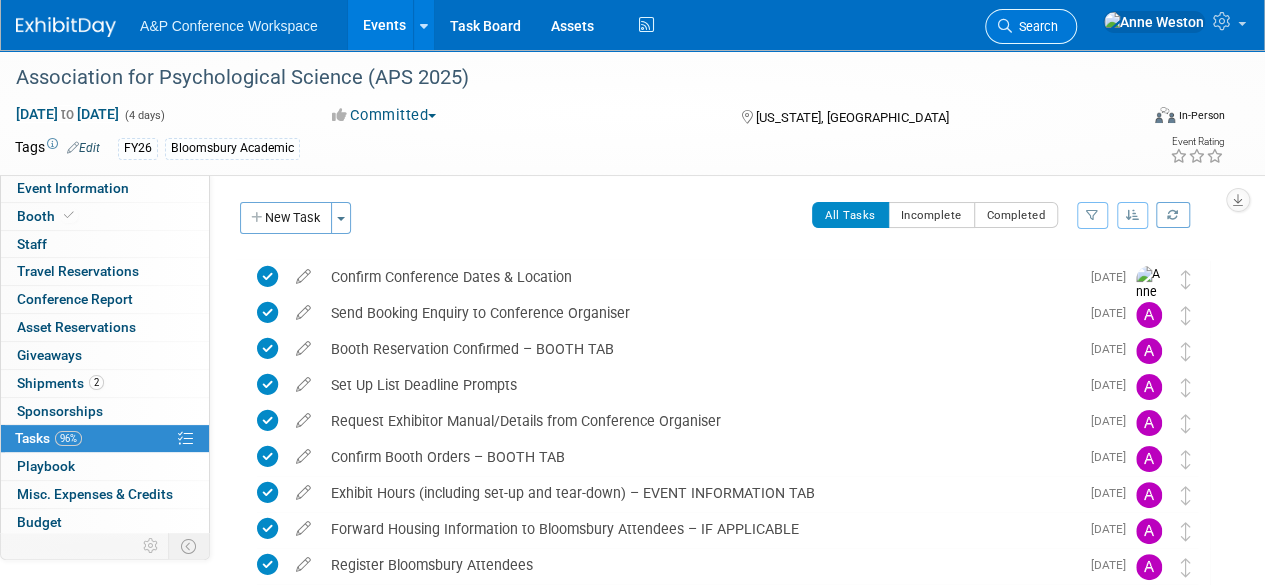 click on "Search" at bounding box center [1035, 26] 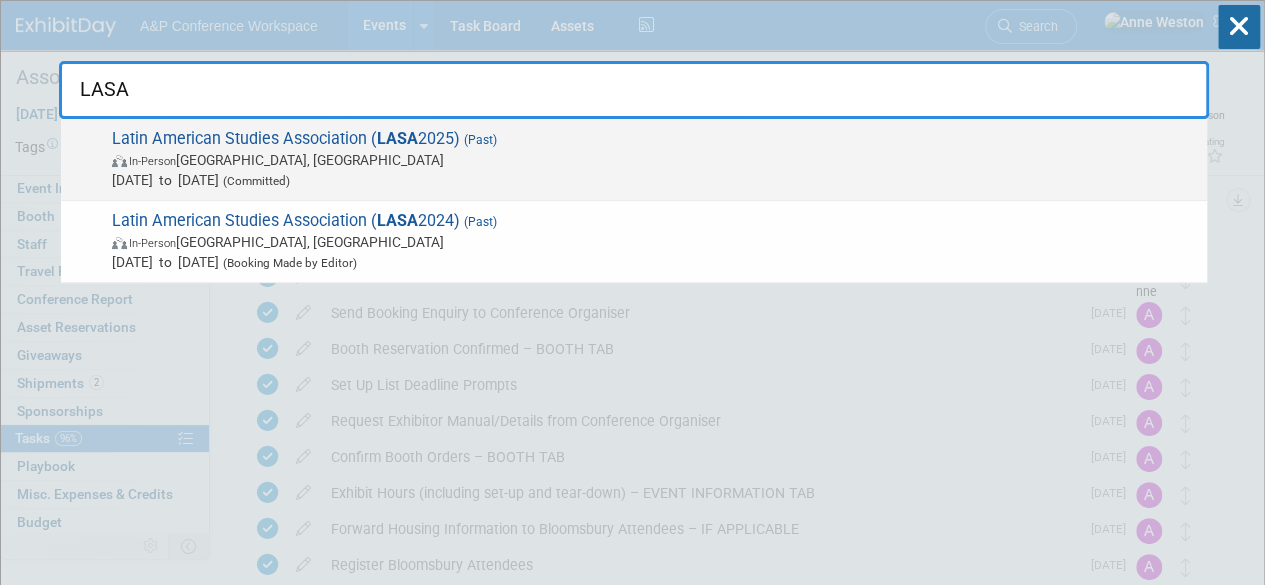 type on "LASA" 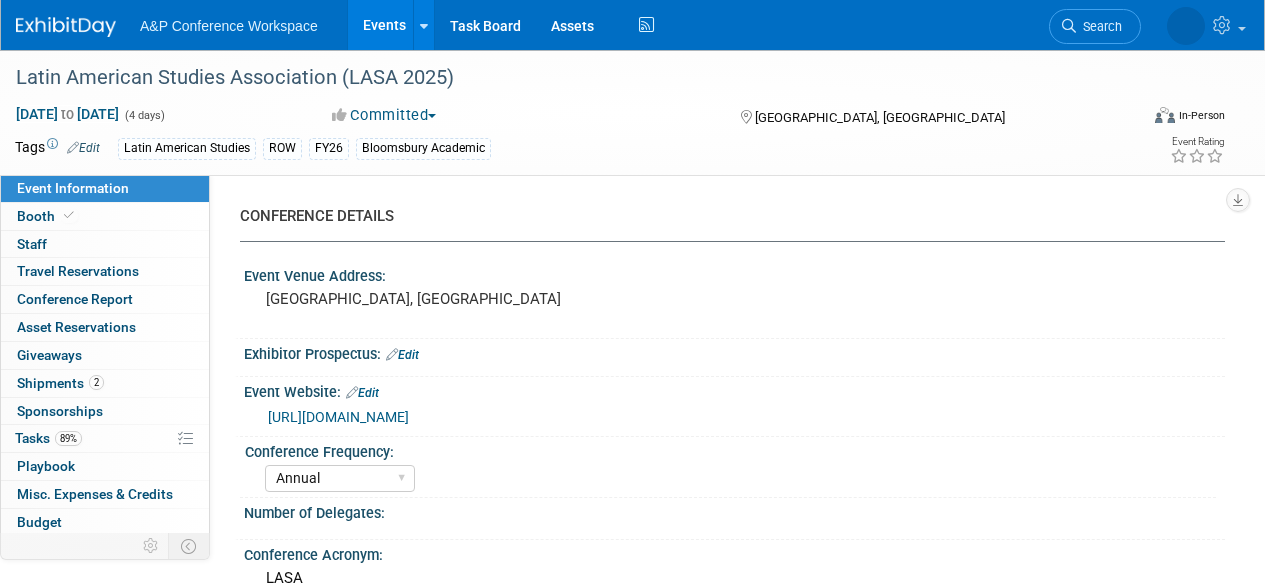 select on "Annual" 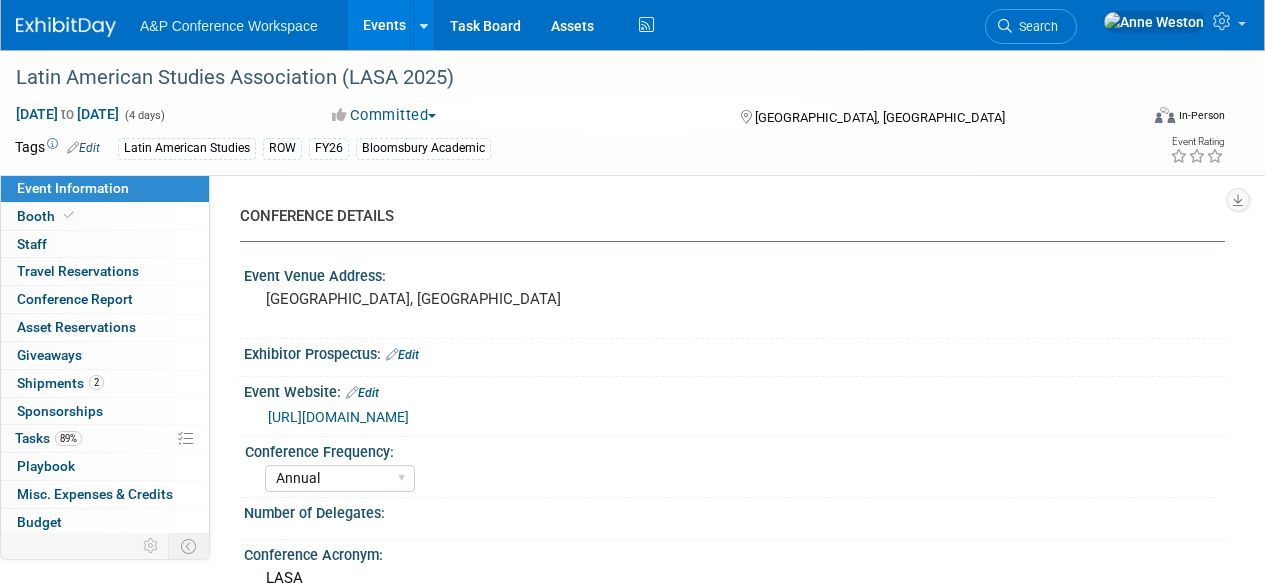 select on "[PERSON_NAME]" 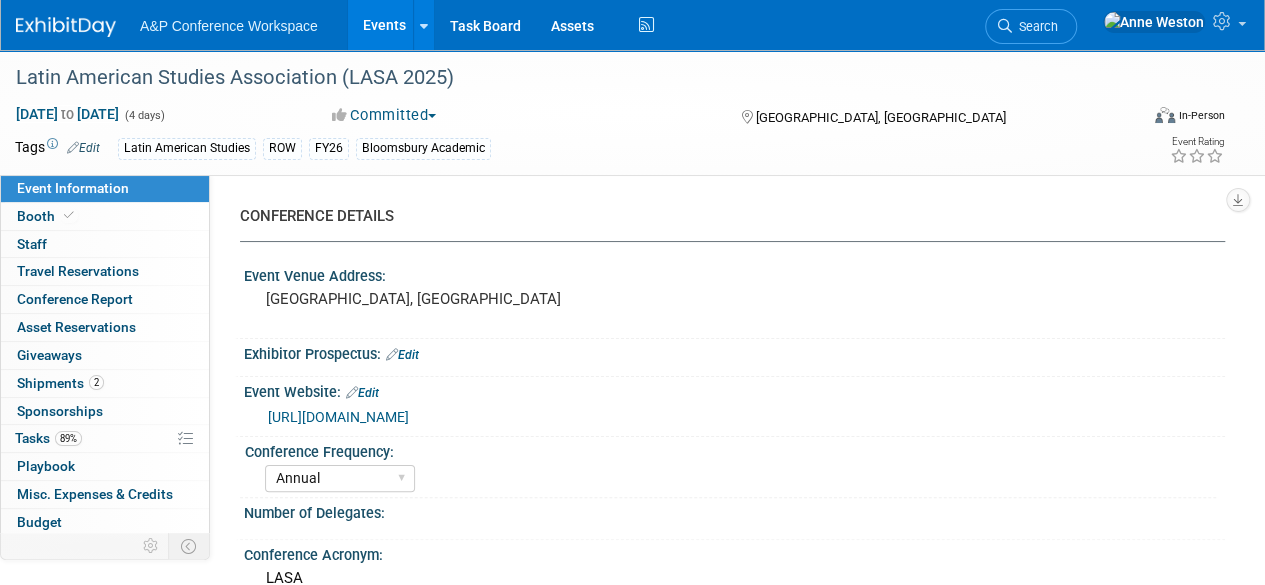 scroll, scrollTop: 0, scrollLeft: 0, axis: both 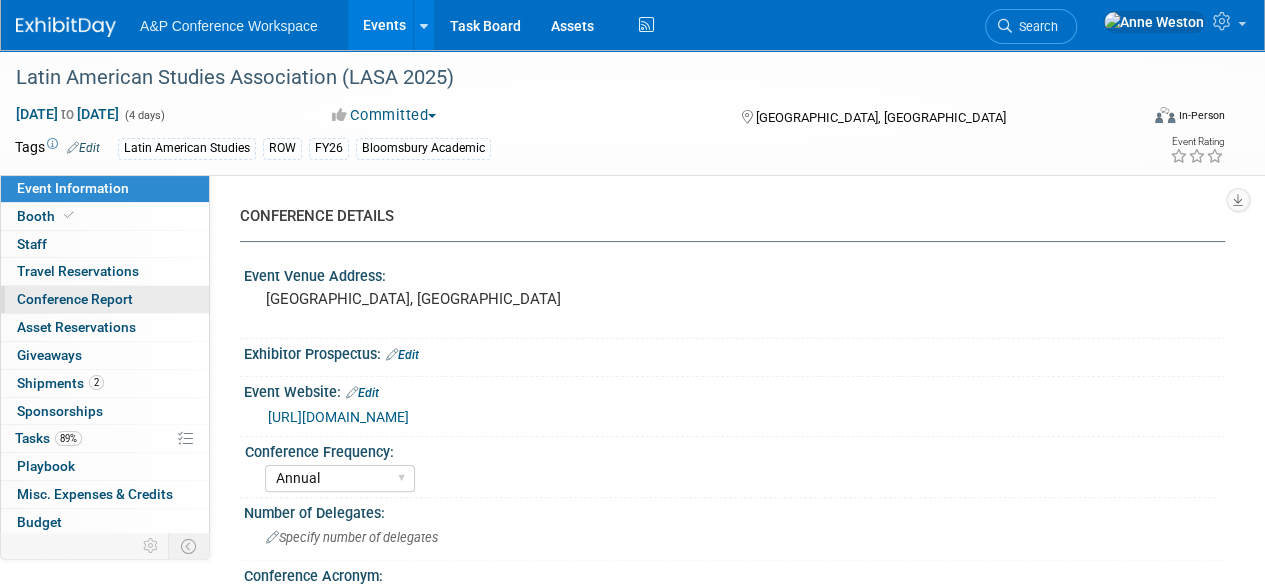 click on "Conference Report" at bounding box center [75, 299] 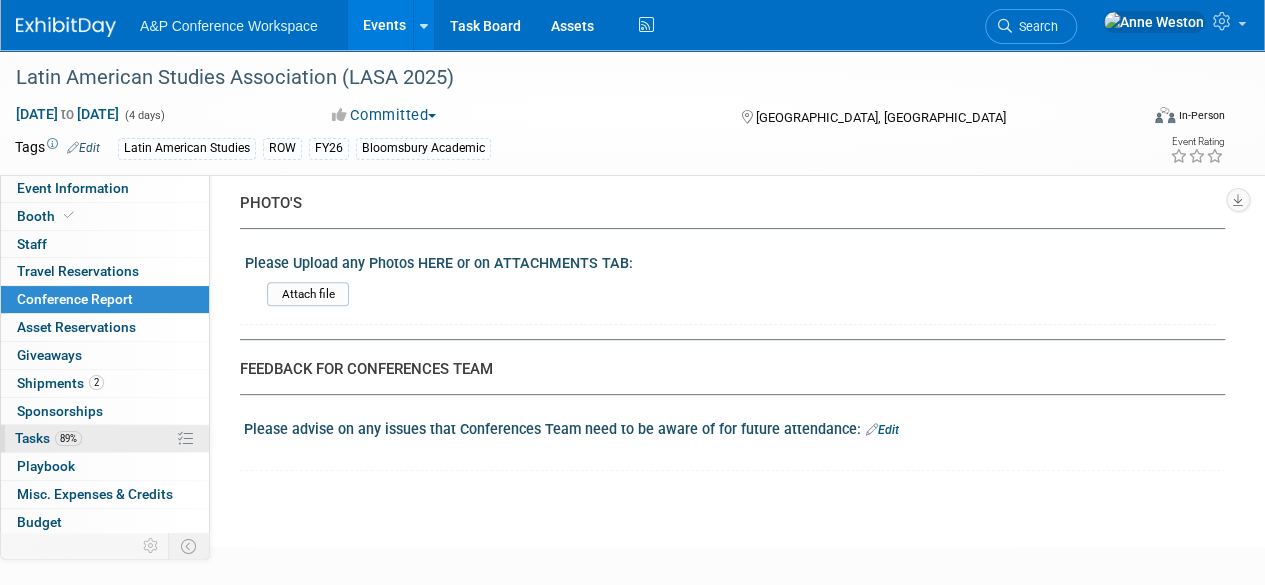 scroll, scrollTop: 4070, scrollLeft: 0, axis: vertical 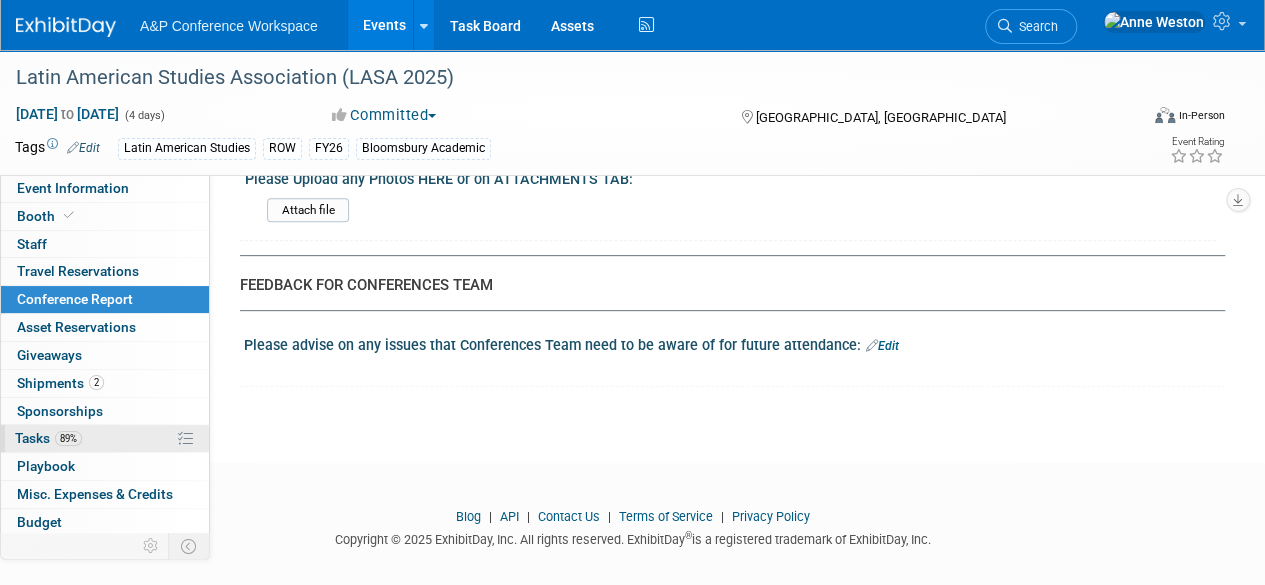 click on "89%
Tasks 89%" at bounding box center (105, 438) 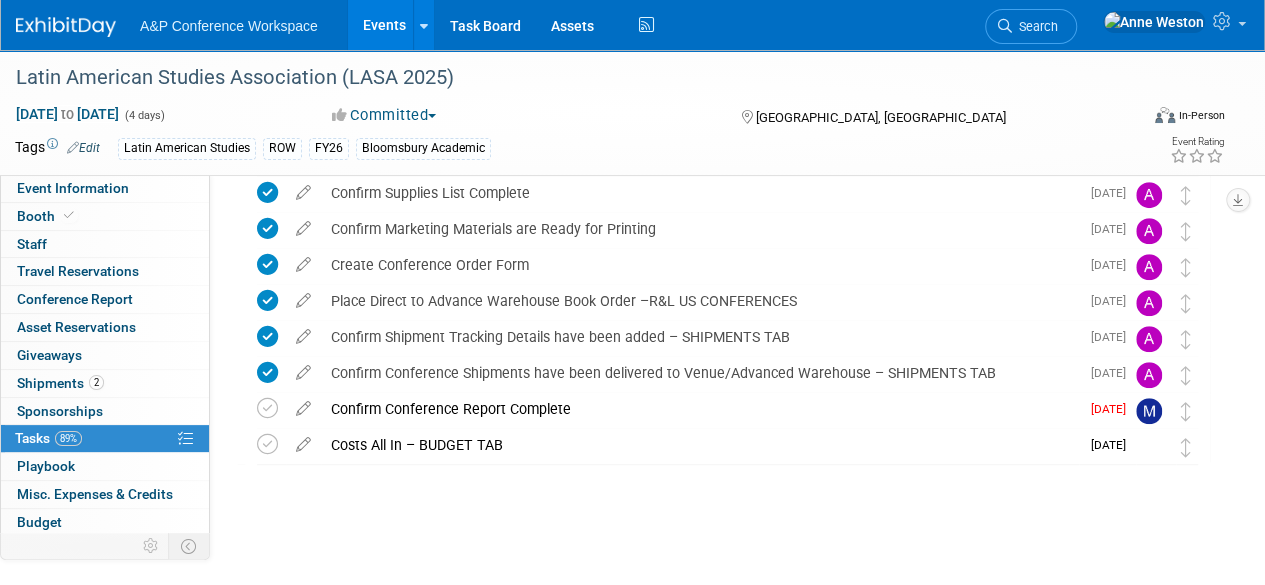 scroll, scrollTop: 0, scrollLeft: 0, axis: both 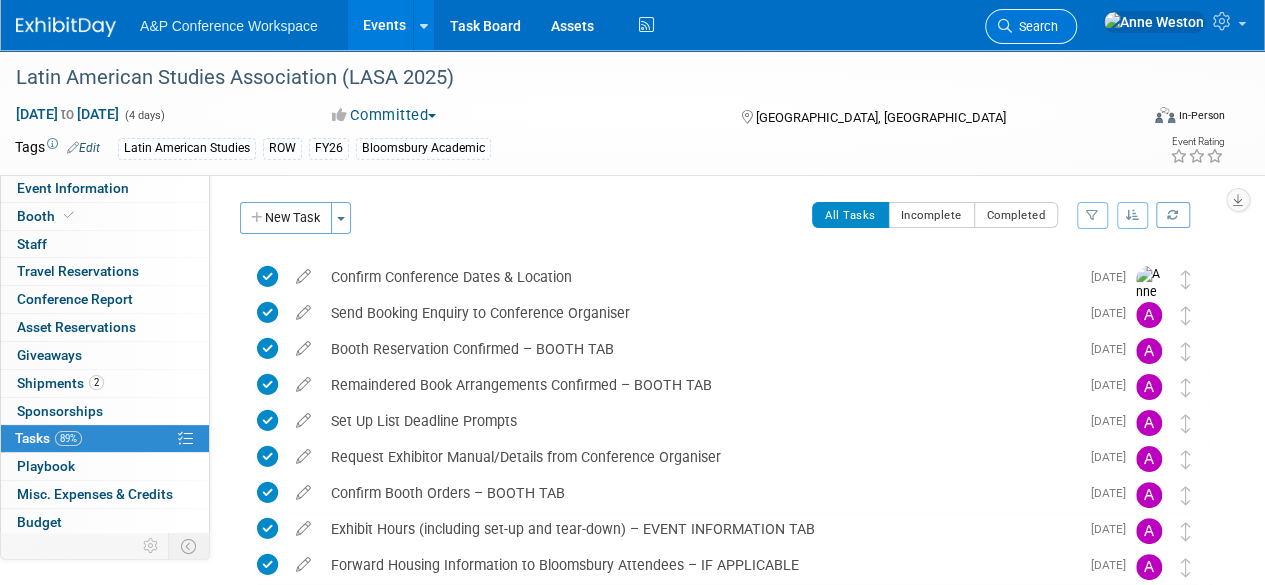 click on "Search" at bounding box center (1035, 26) 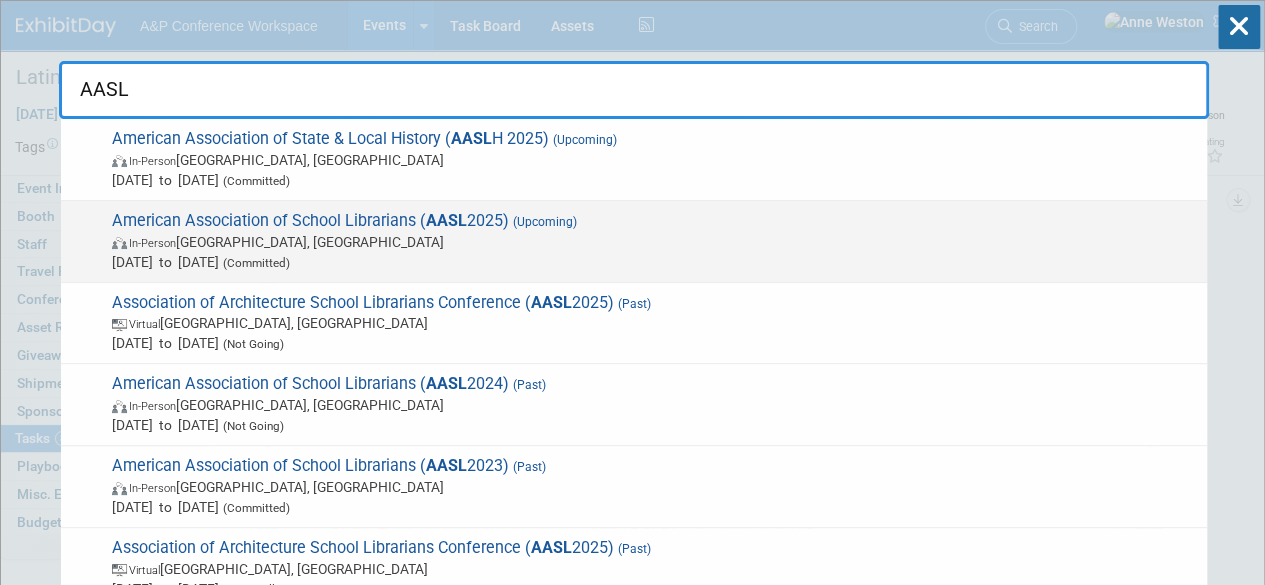 type on "AASL" 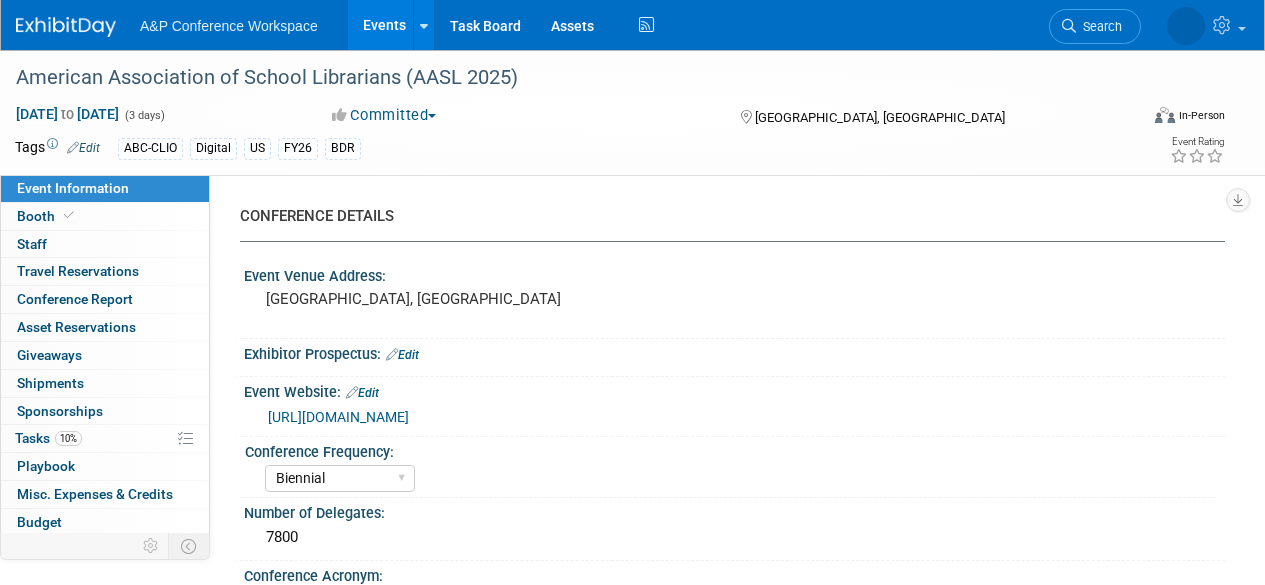 select on "Biennial" 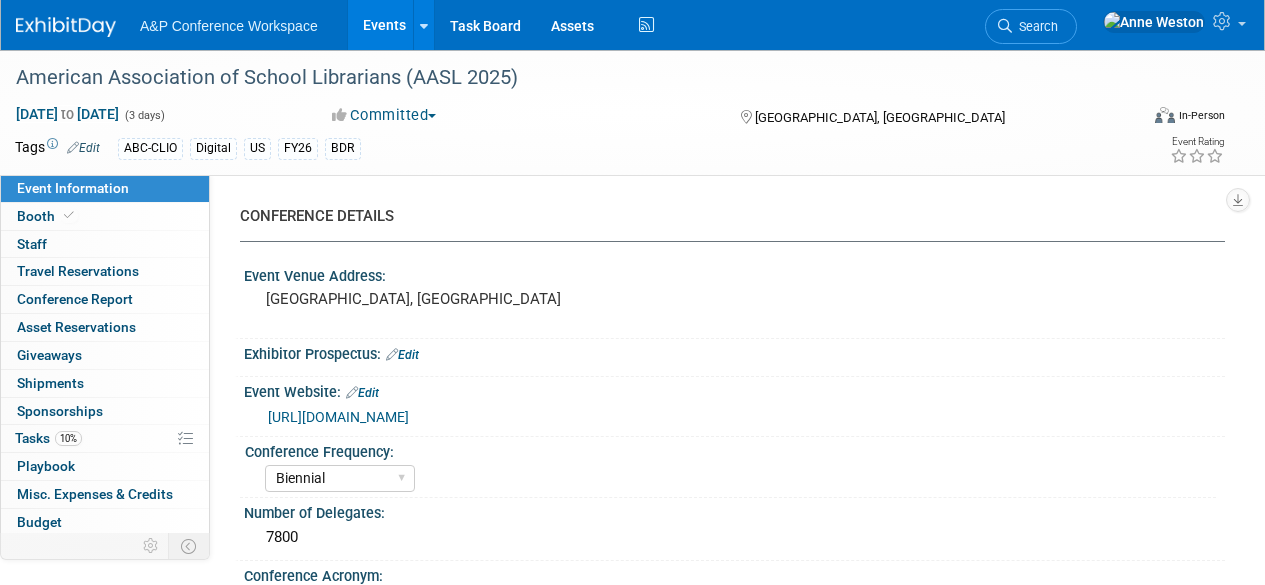 select on "Level 1" 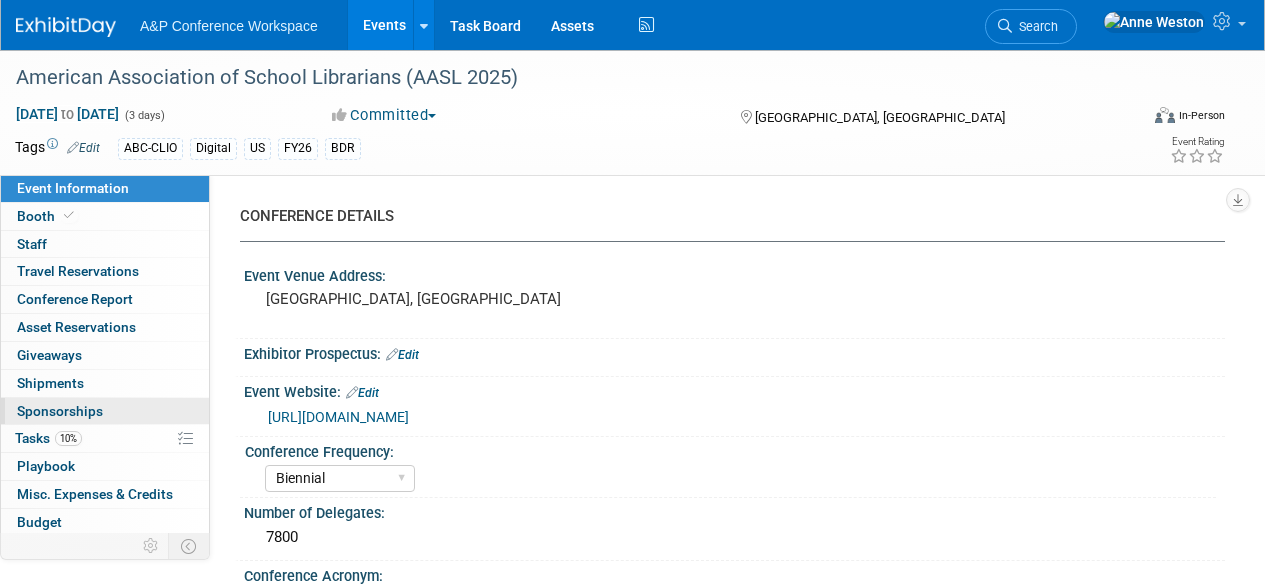 scroll, scrollTop: 0, scrollLeft: 0, axis: both 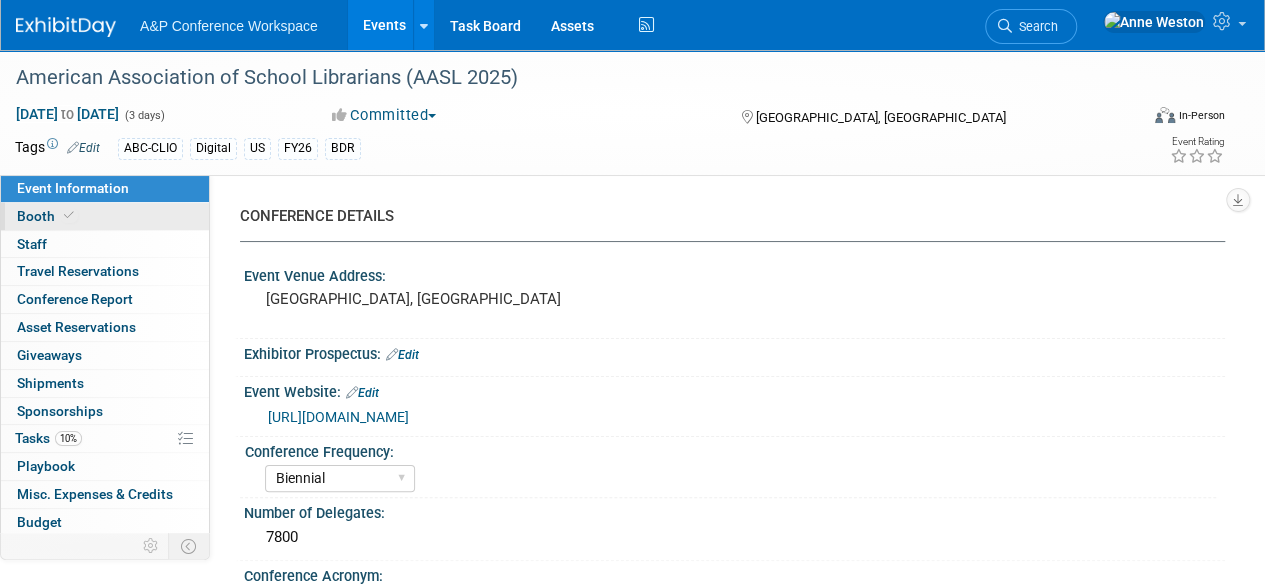 click on "Booth" at bounding box center [105, 216] 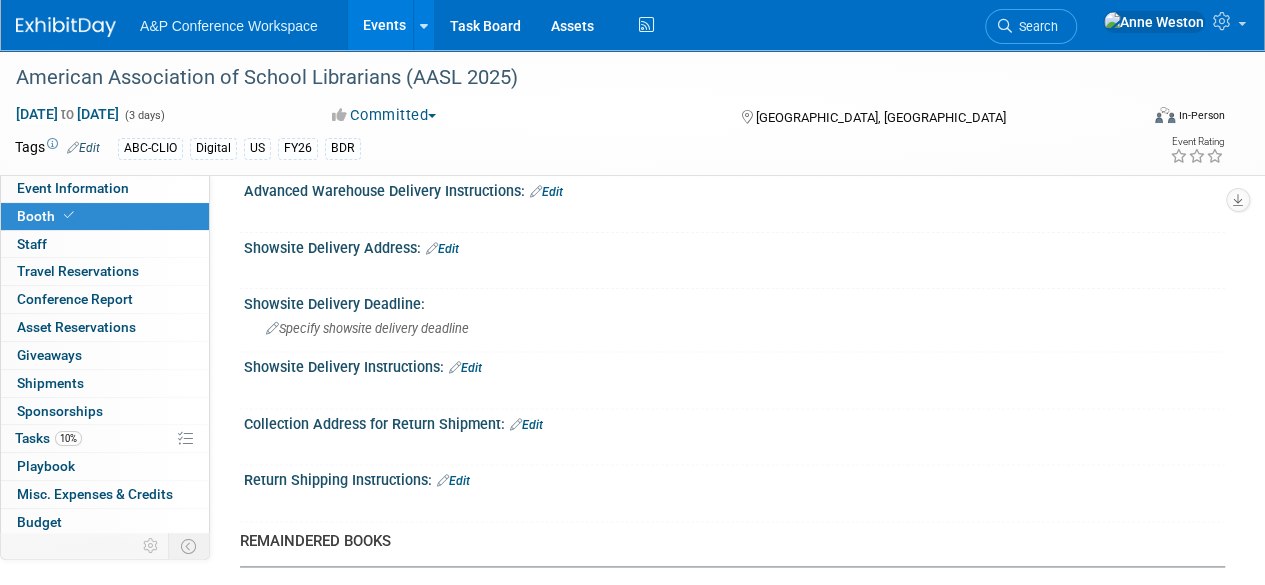 scroll, scrollTop: 1100, scrollLeft: 0, axis: vertical 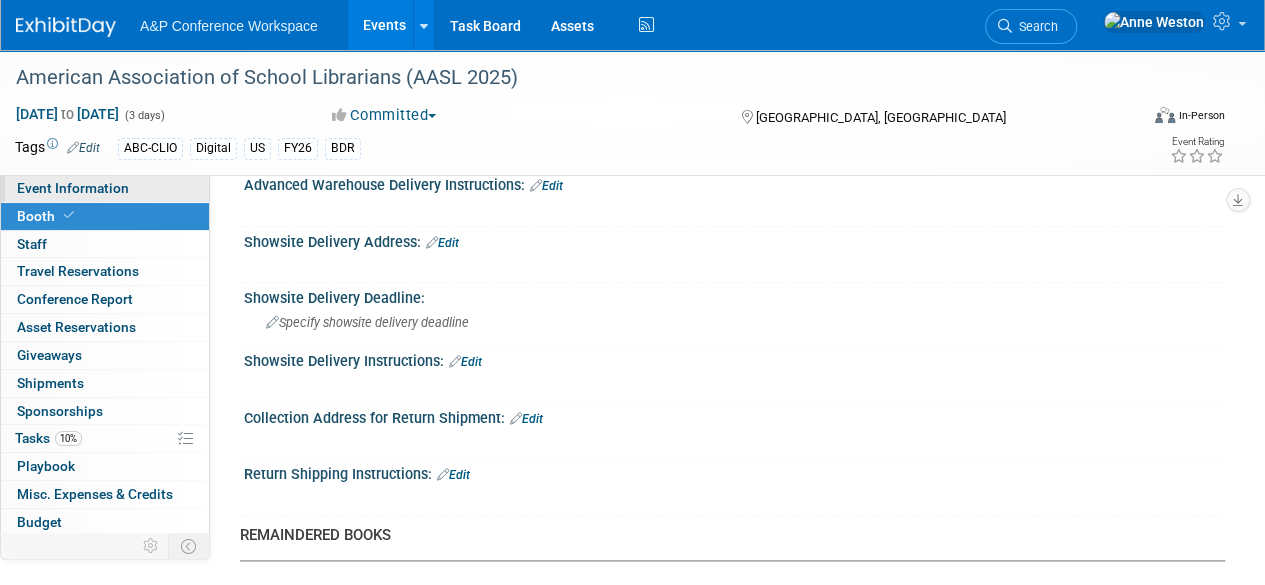 click on "Event Information" at bounding box center [105, 188] 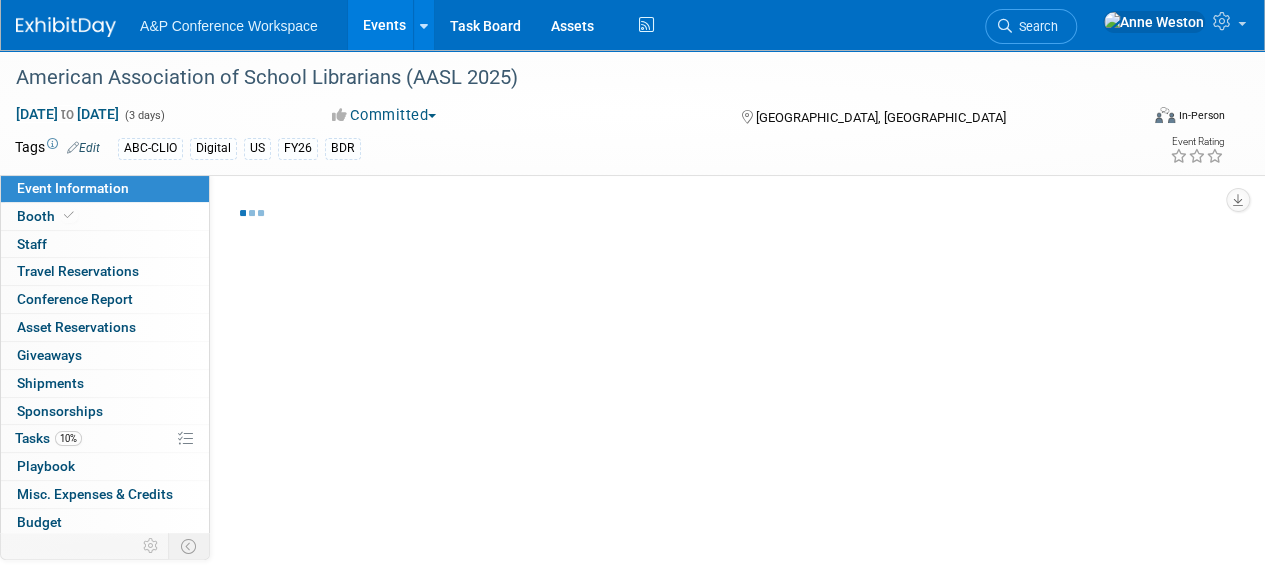 select on "Biennial" 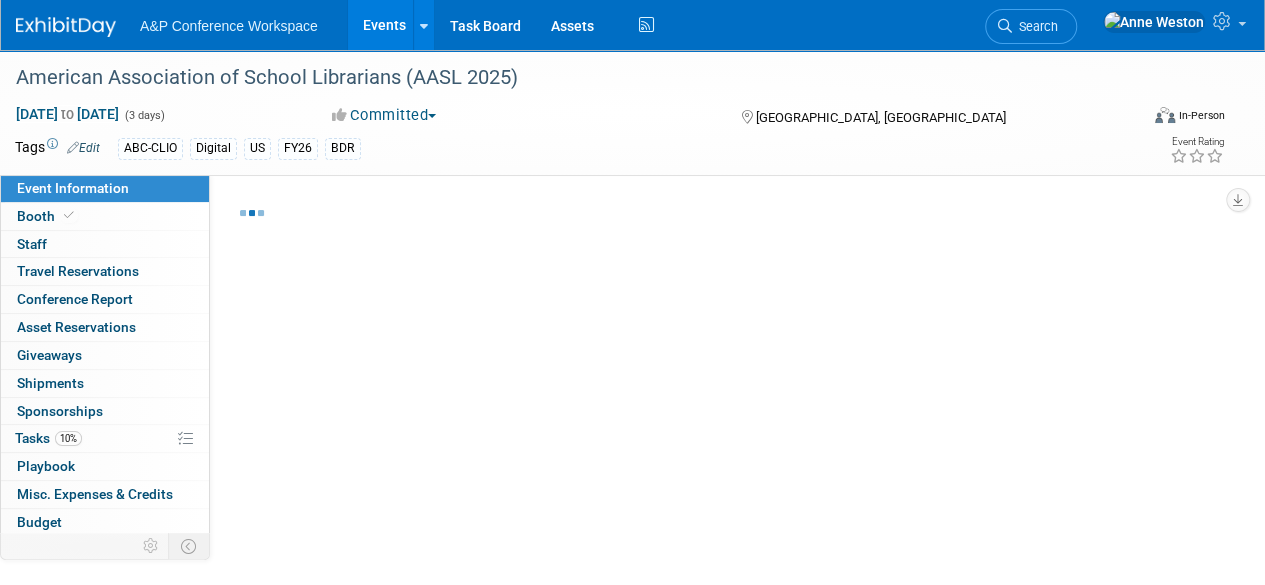 select on "Level 1" 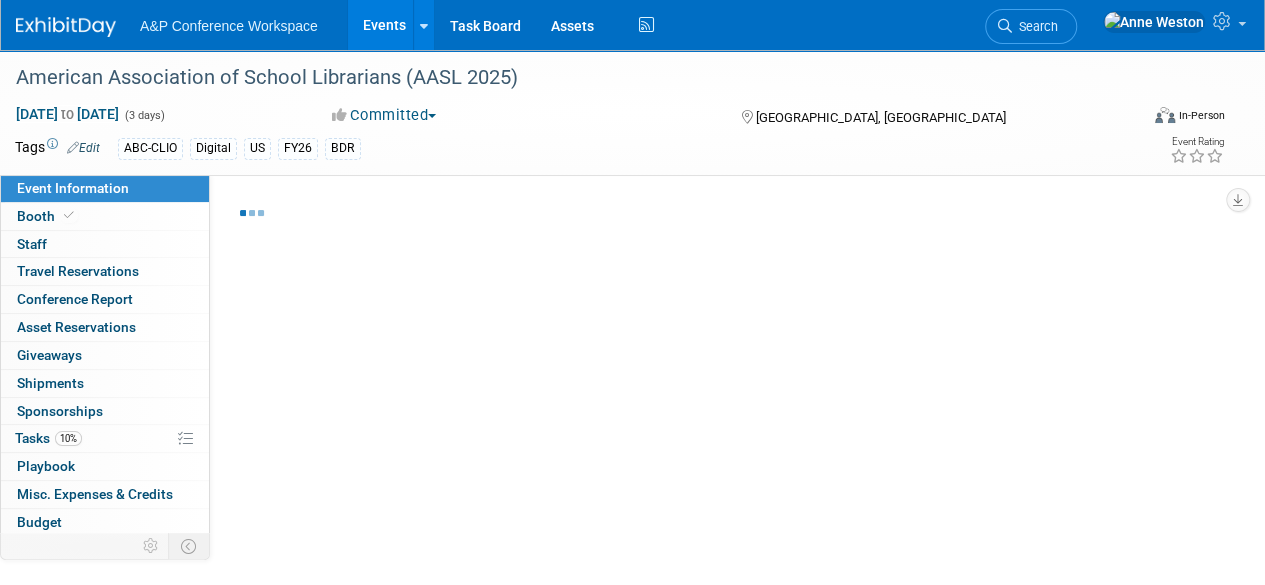select on "Schools" 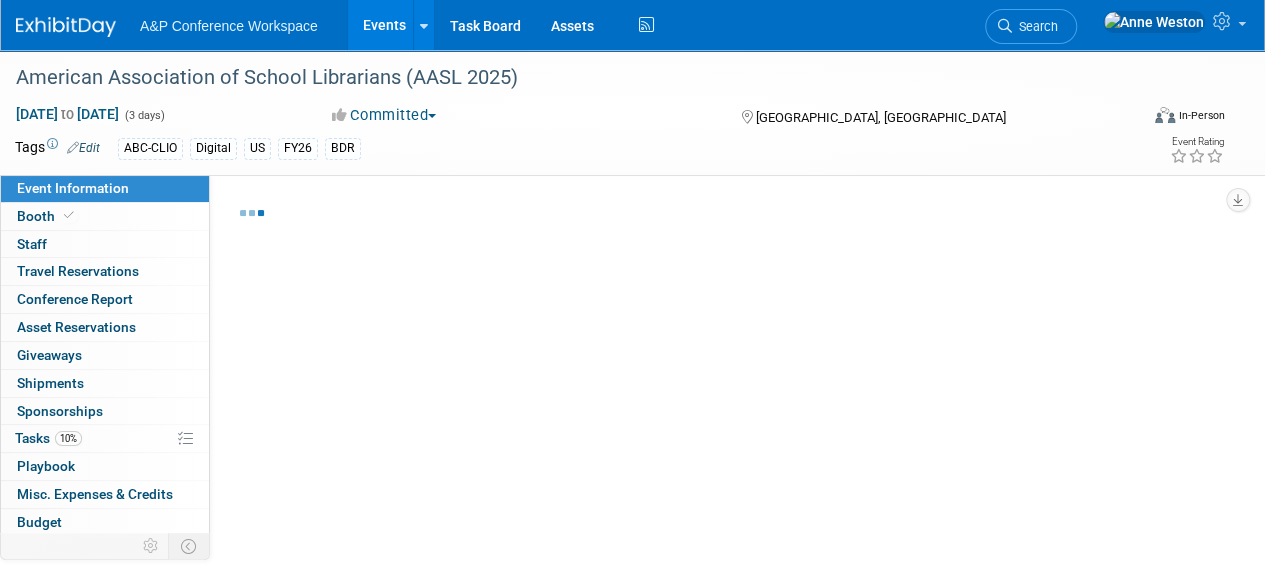 select on "[PERSON_NAME]" 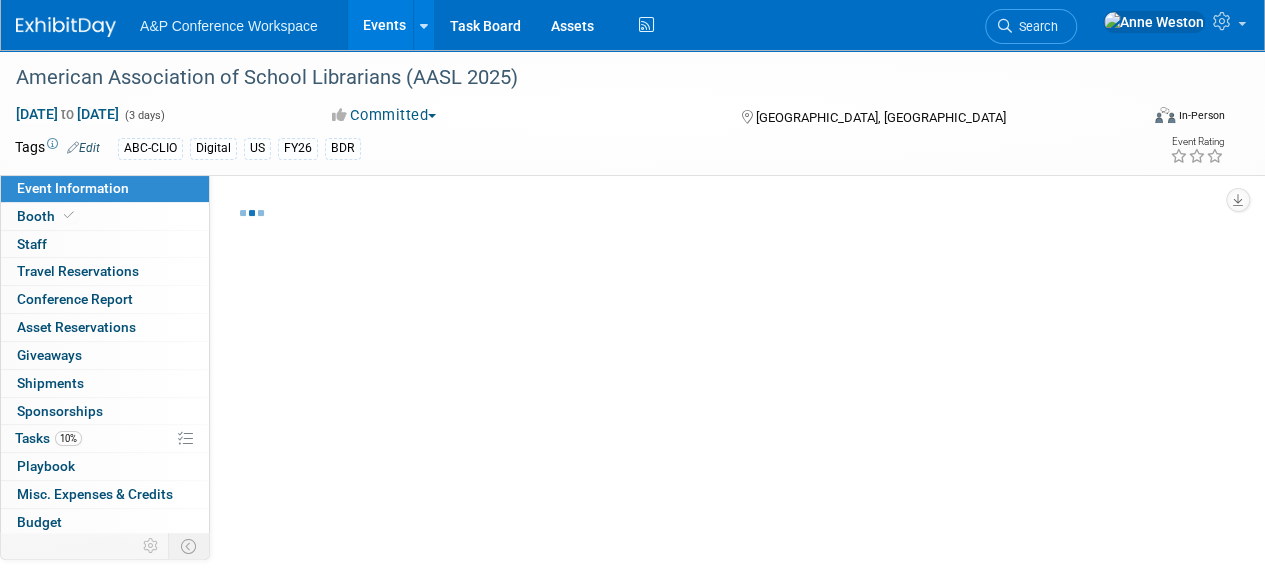 select on "[PERSON_NAME]" 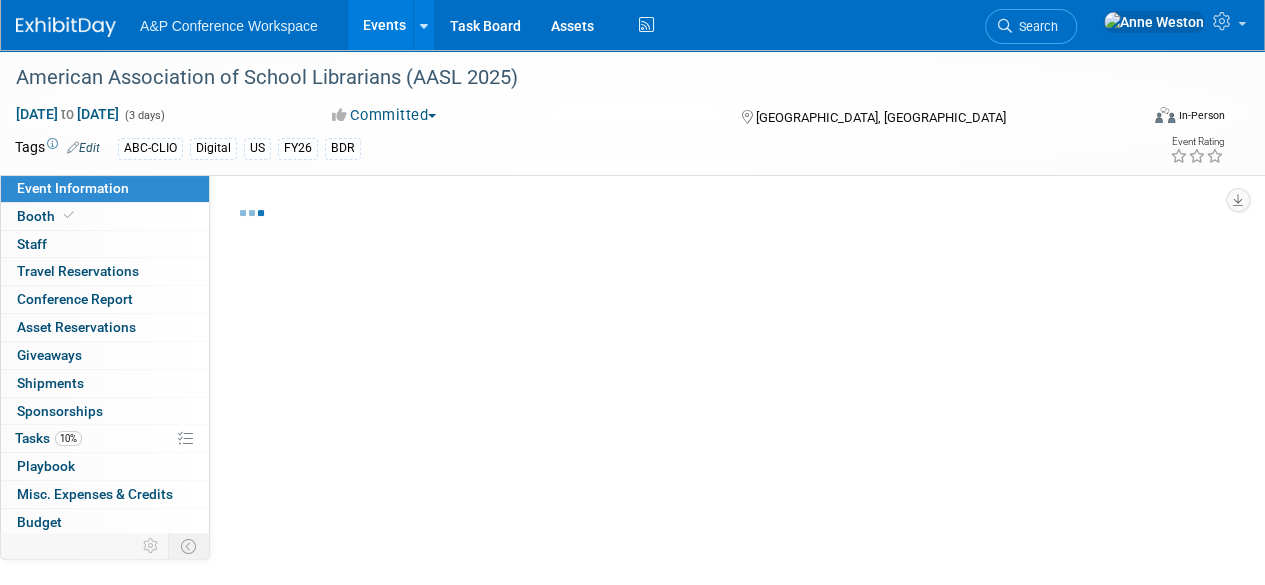 select on "BDR Product Awareness and Trial Generation​" 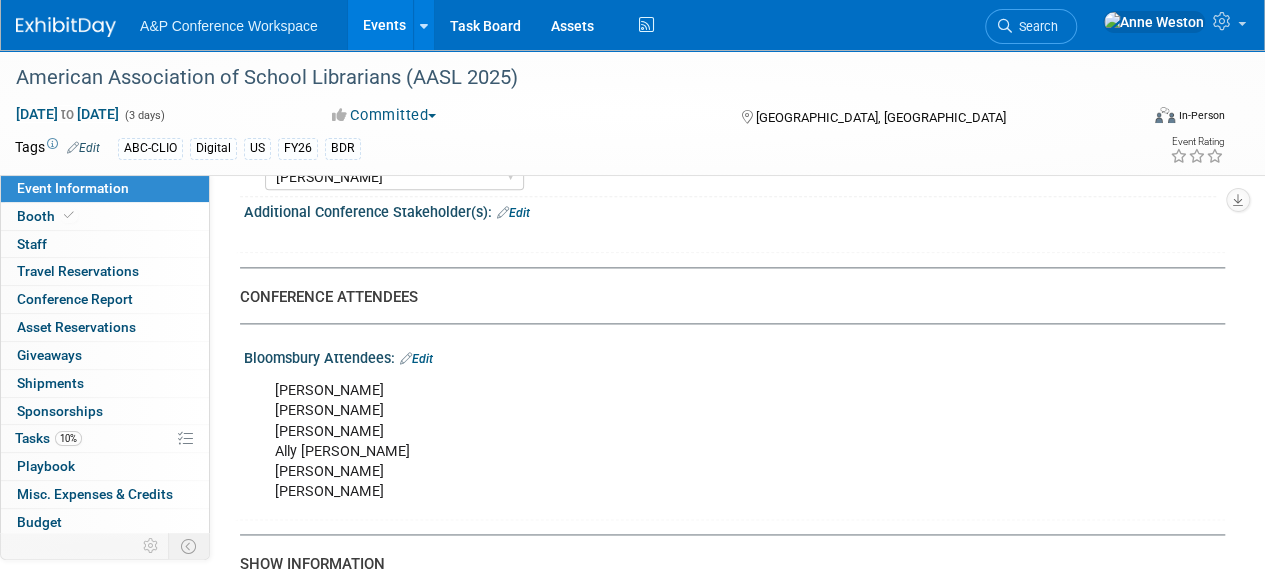 scroll, scrollTop: 1200, scrollLeft: 0, axis: vertical 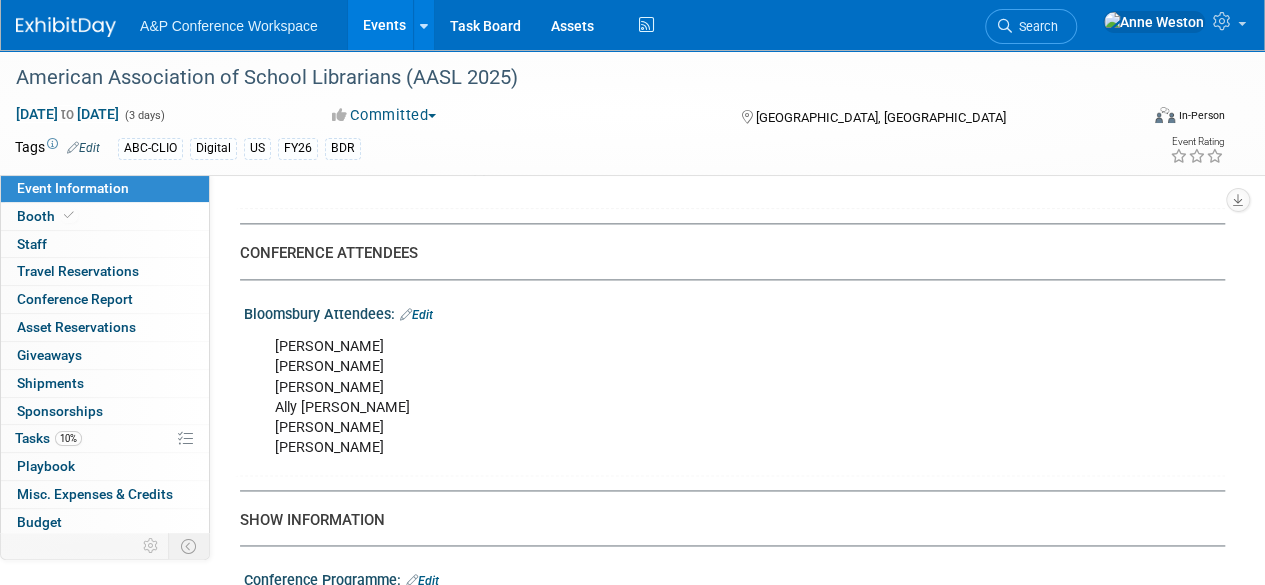 click on "Edit" at bounding box center (416, 315) 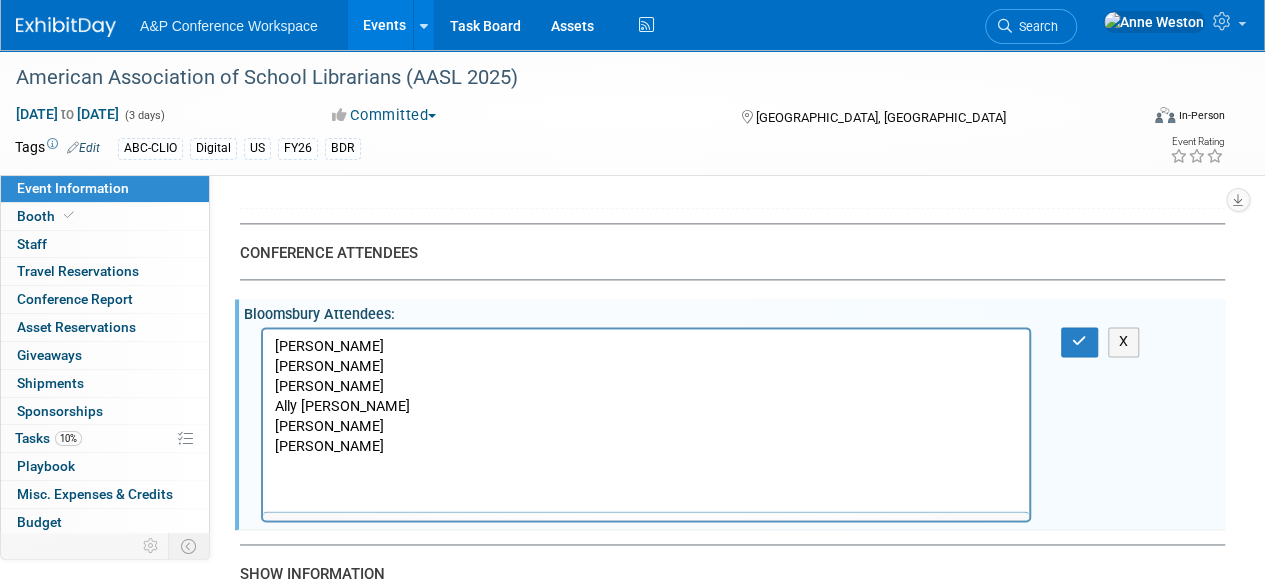 scroll, scrollTop: 0, scrollLeft: 0, axis: both 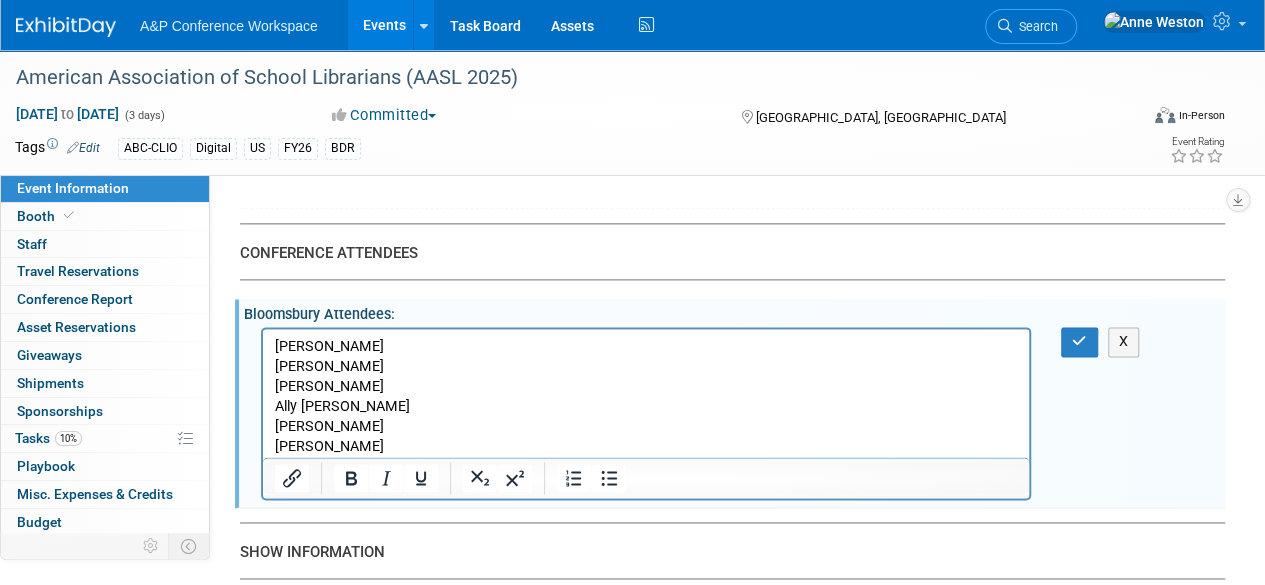 click on "David Paige Veronica Dove Chris Ciccocelli Ally Oliphint Pam Renfrow Breanna Goins" at bounding box center (646, 397) 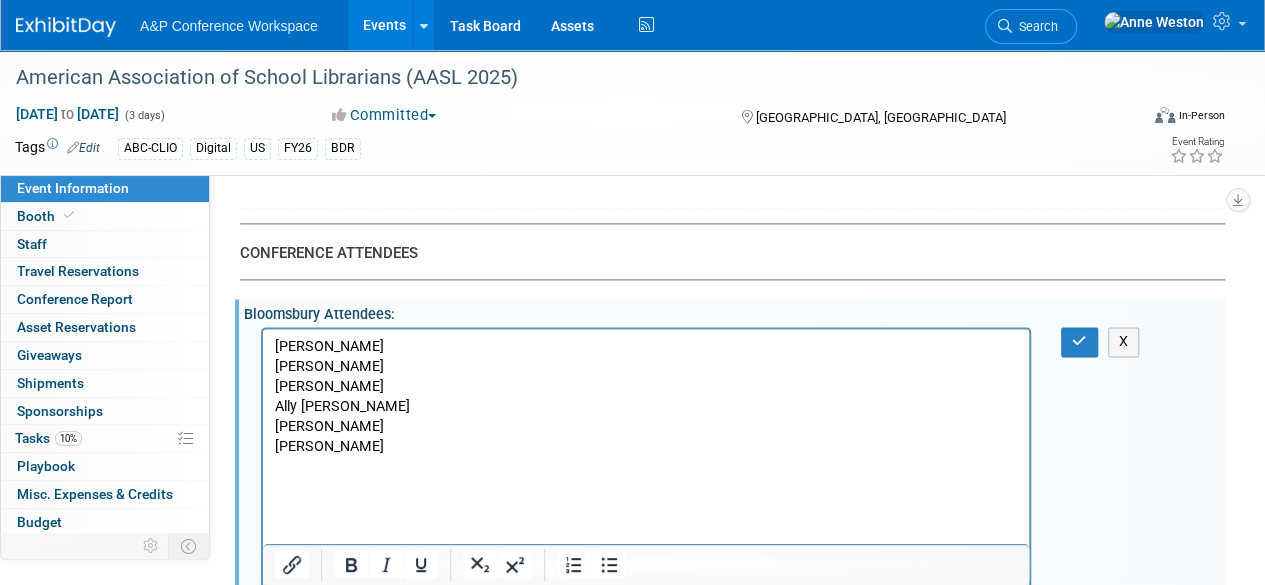 scroll, scrollTop: 1208, scrollLeft: 0, axis: vertical 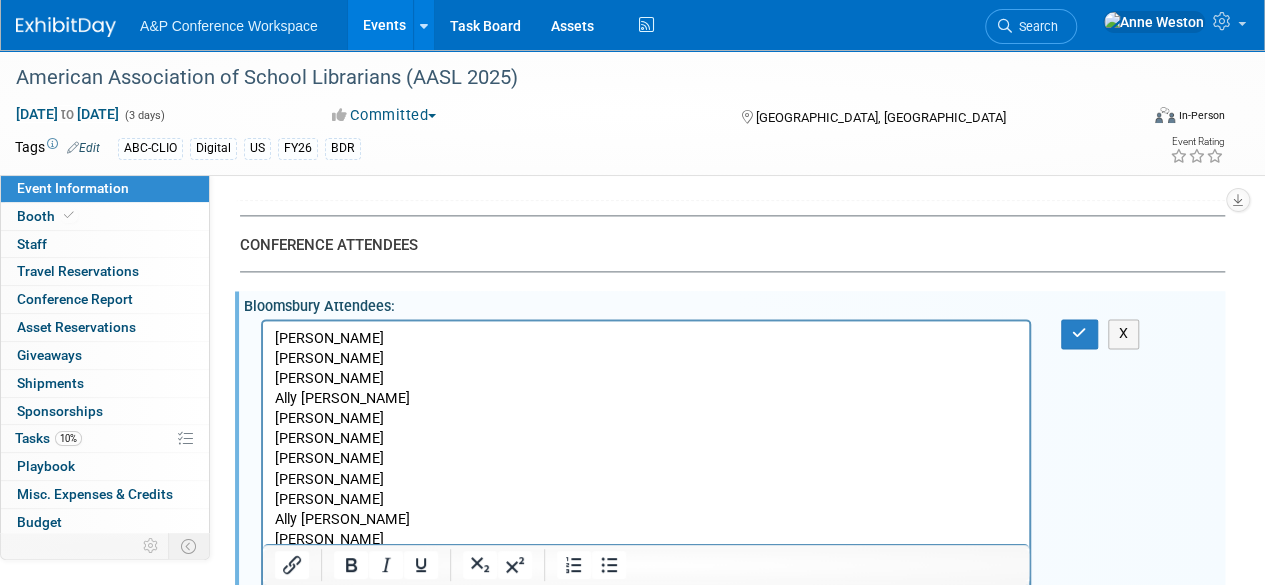 click on "David Paige Veronica Dove Chris Ciccocelli Ally Oliphint Pam Renfrow Breanna Goins" at bounding box center (646, 389) 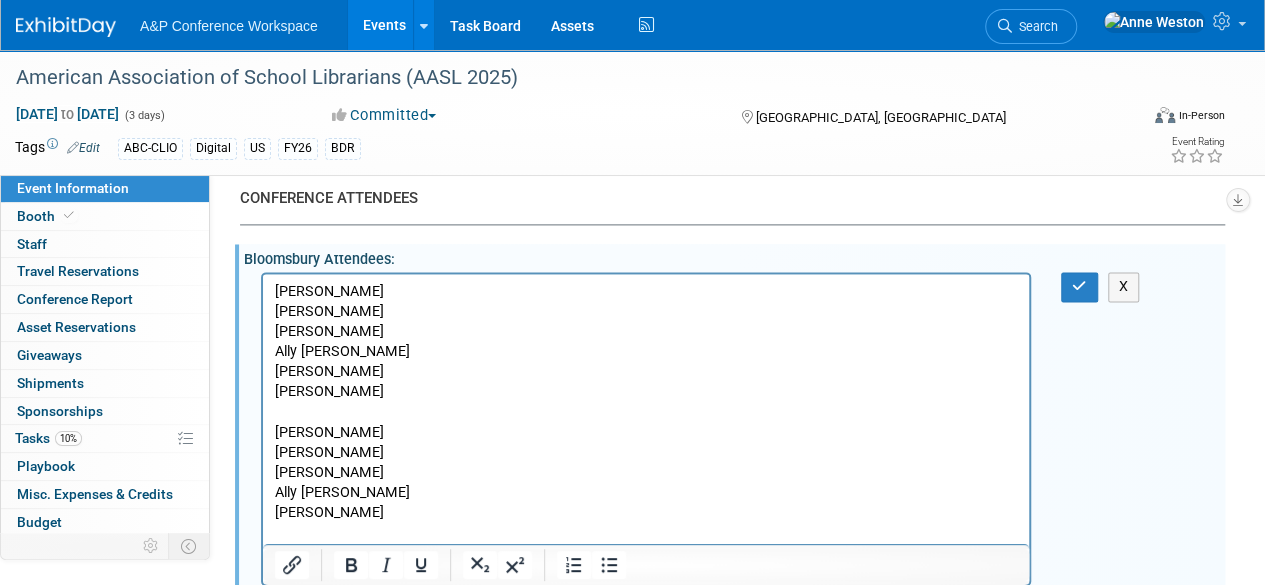 scroll, scrollTop: 1208, scrollLeft: 0, axis: vertical 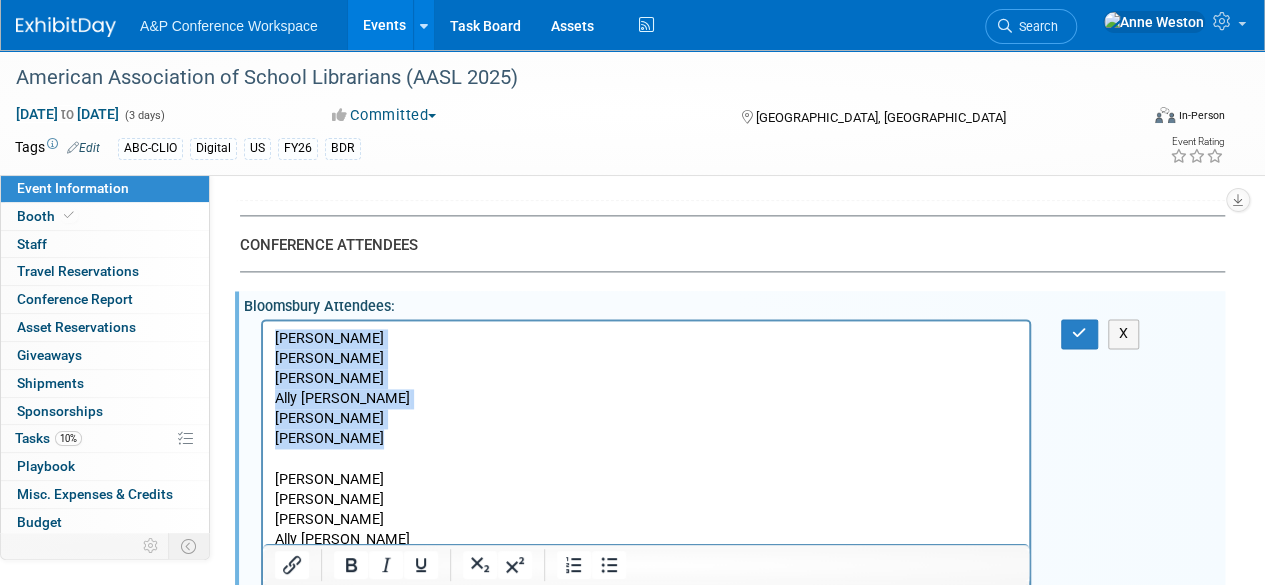 drag, startPoint x: 403, startPoint y: 443, endPoint x: 231, endPoint y: 319, distance: 212.03773 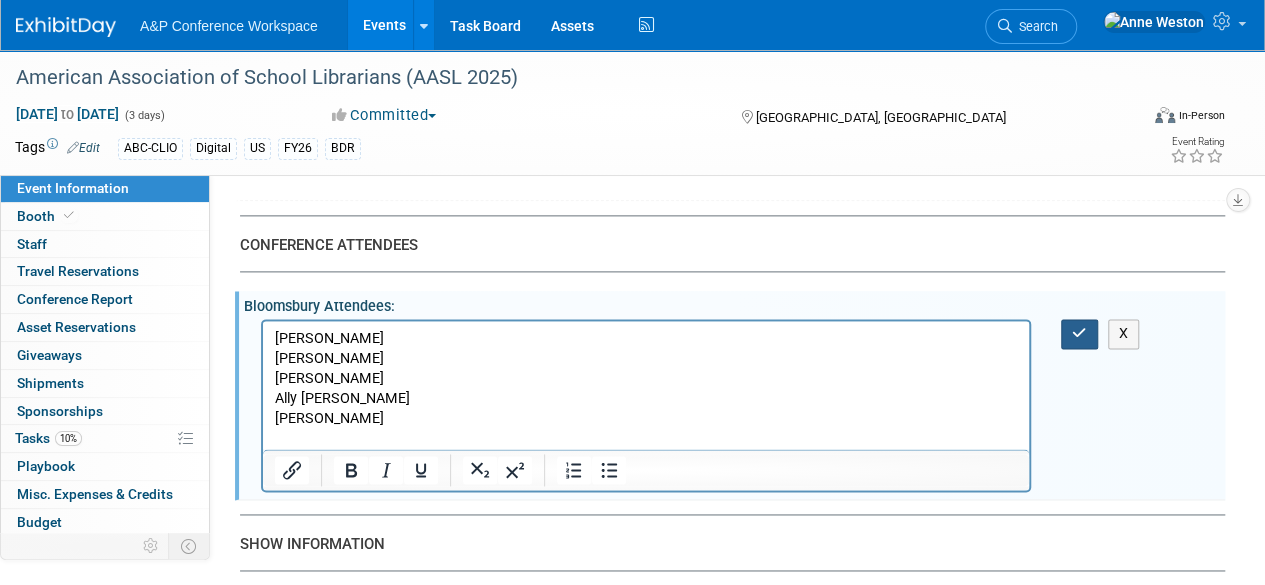 click at bounding box center [1079, 333] 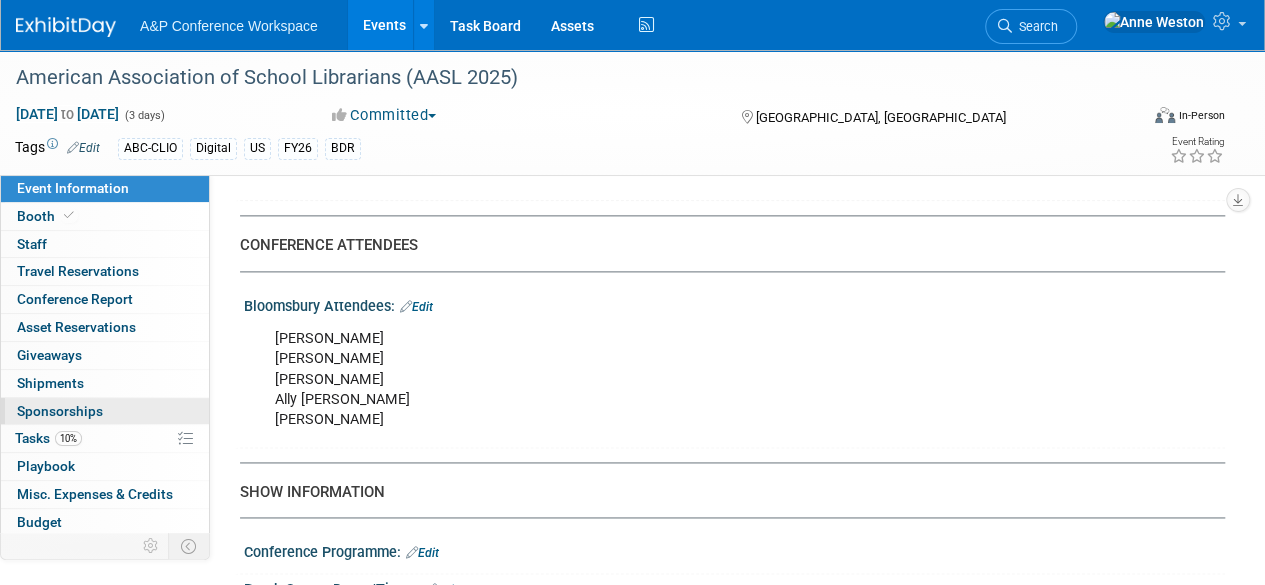 click on "Sponsorships 0" at bounding box center (60, 411) 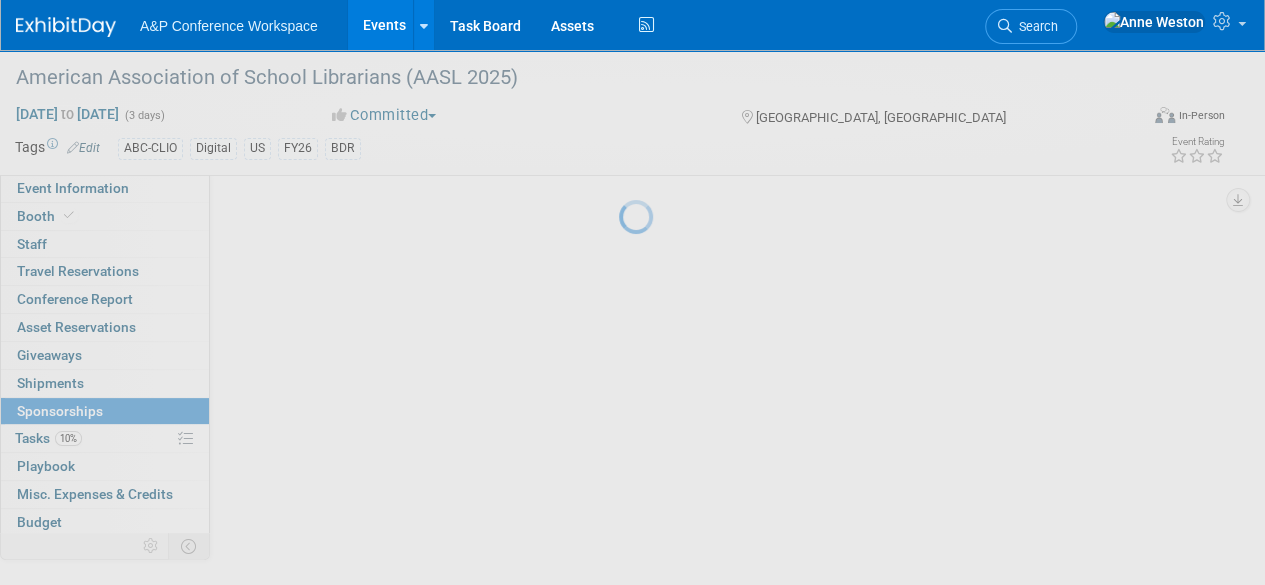 scroll, scrollTop: 0, scrollLeft: 0, axis: both 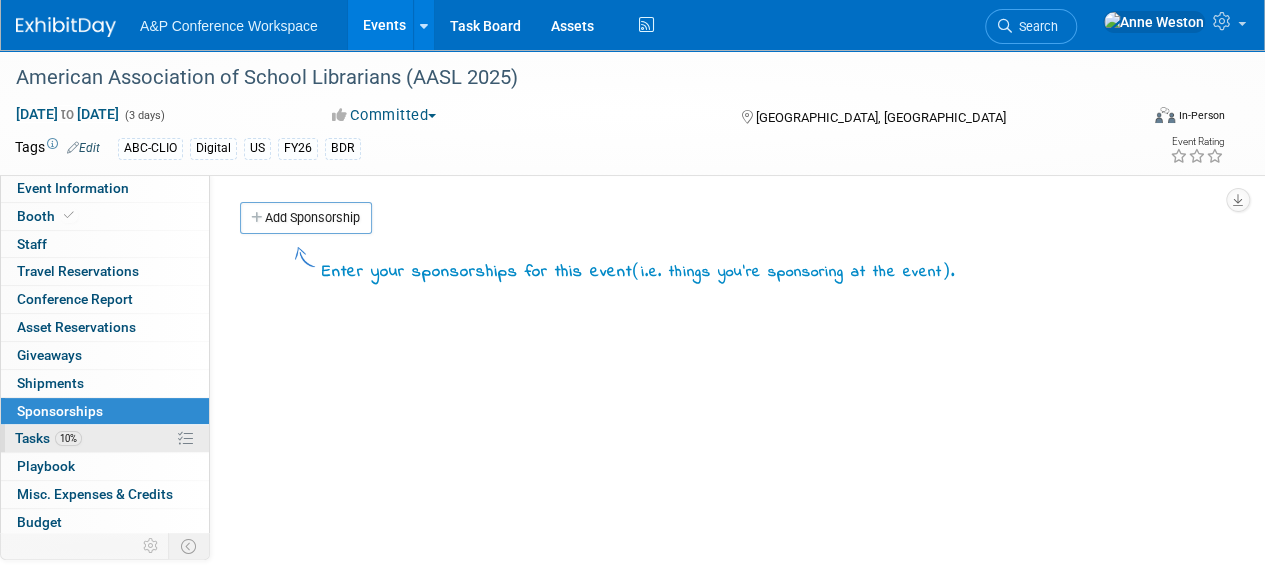 click on "10%
Tasks 10%" at bounding box center [105, 438] 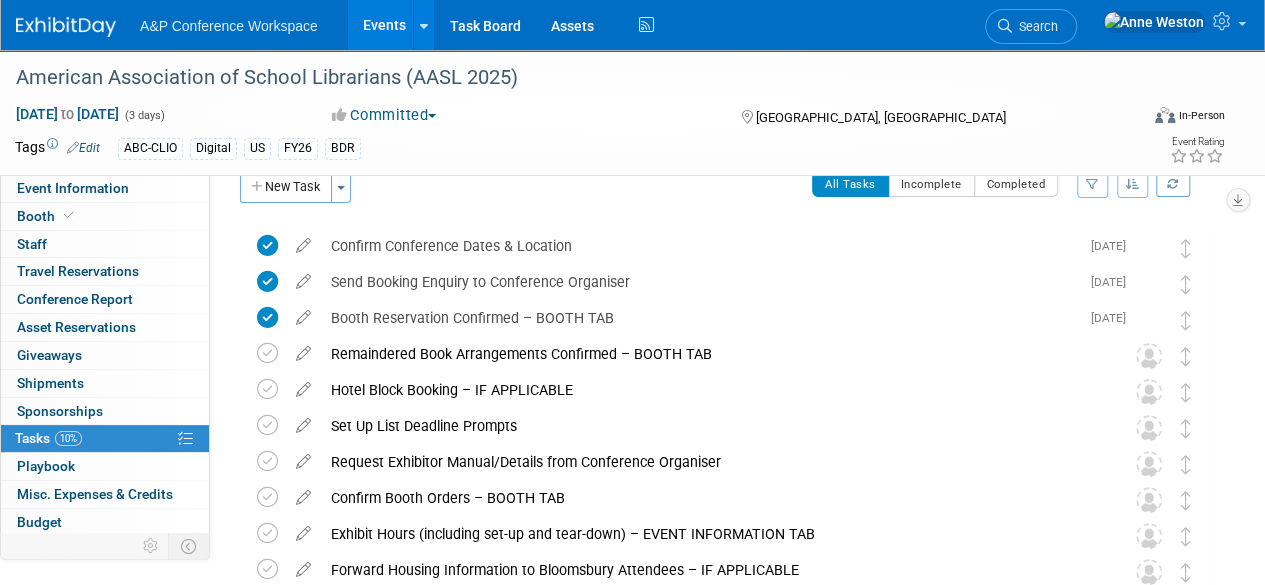scroll, scrollTop: 0, scrollLeft: 0, axis: both 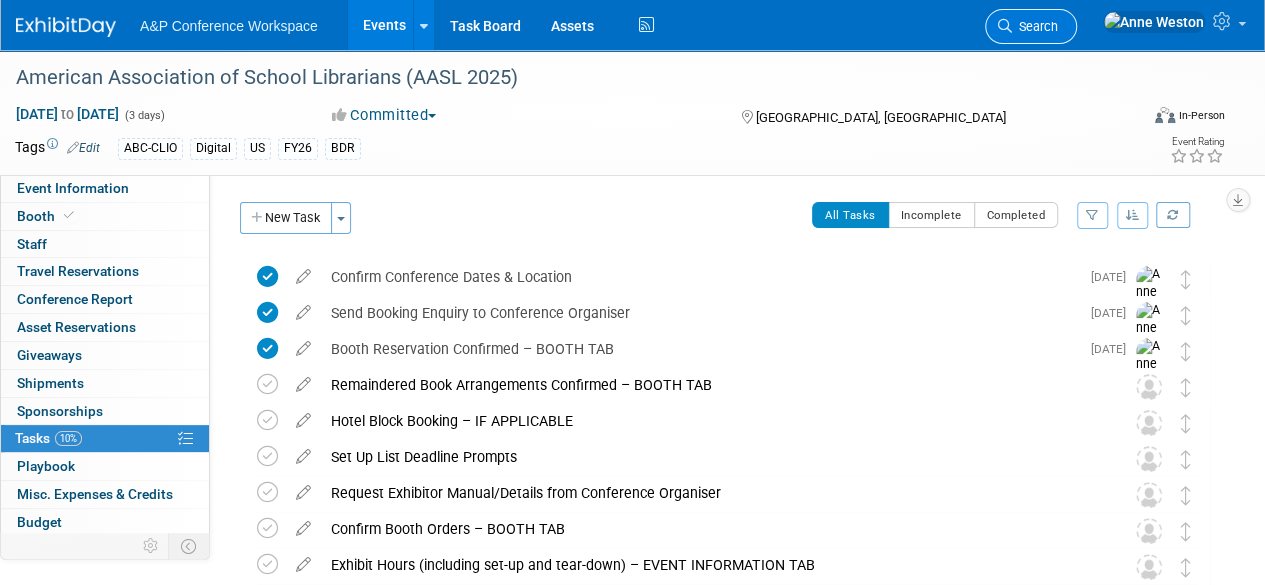 click on "Search" at bounding box center [1035, 26] 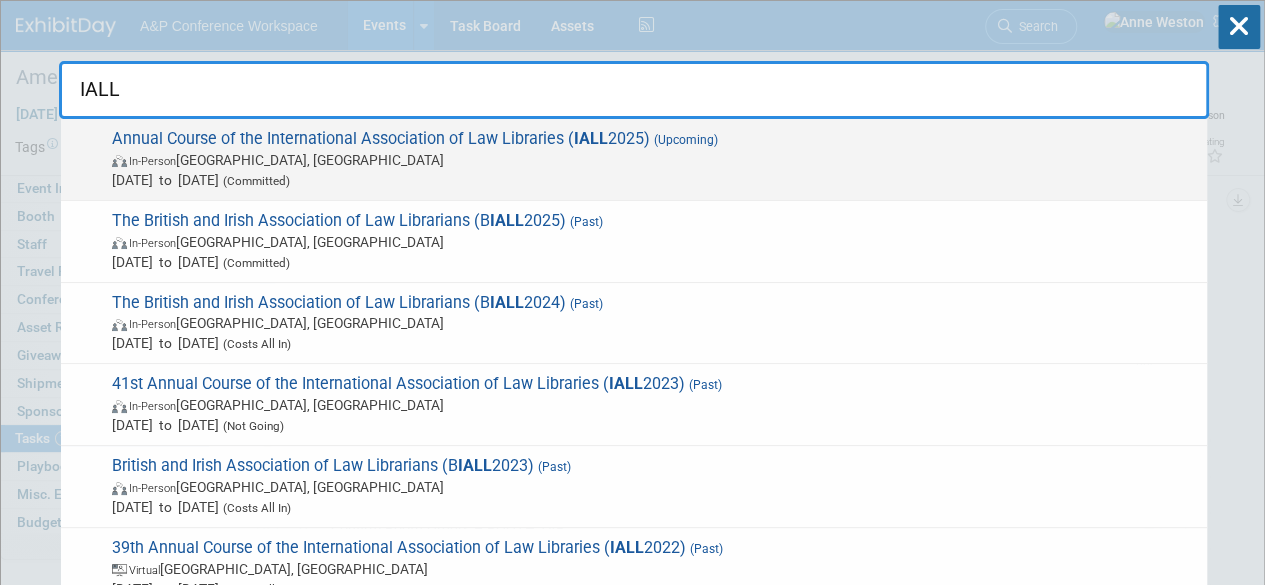 type on "IALL" 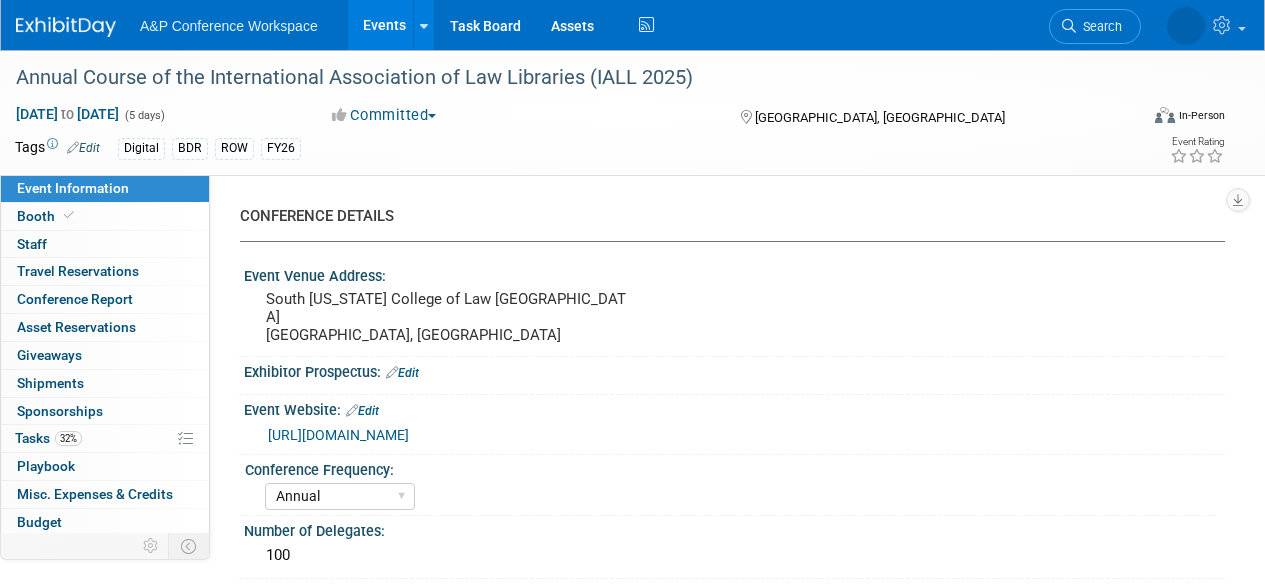 select on "Annual" 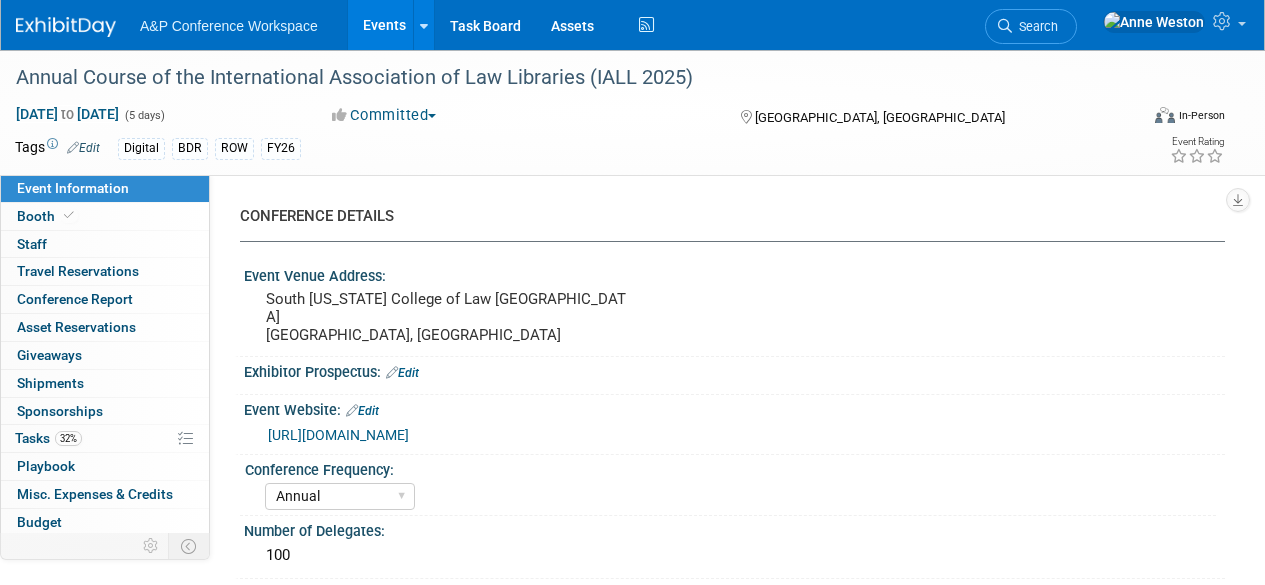 select on "Level 2" 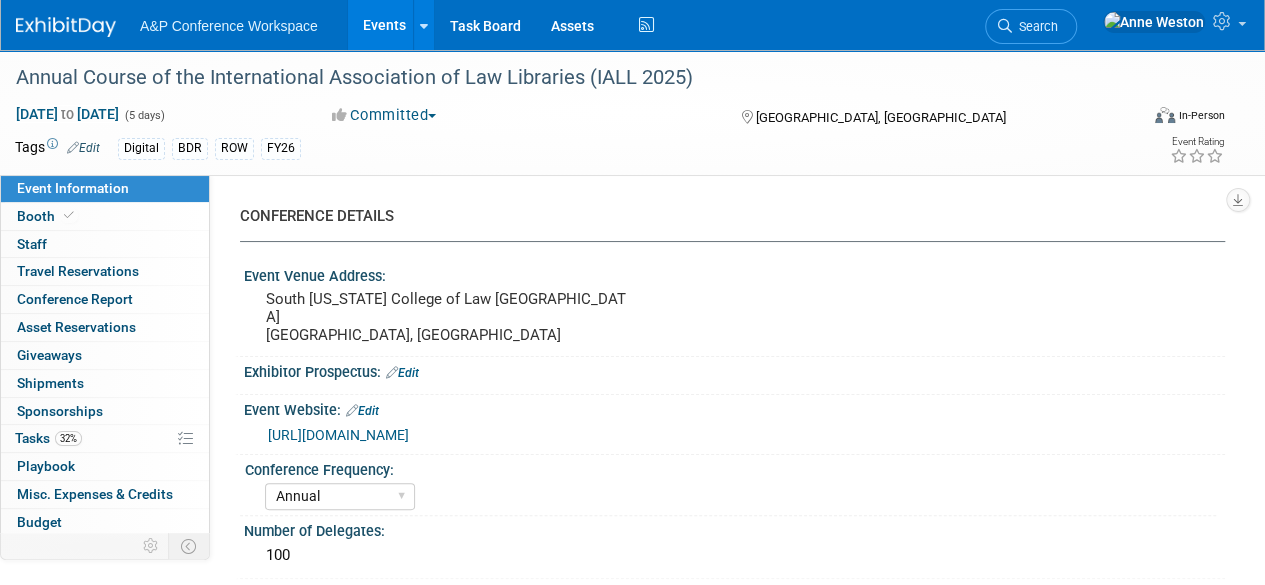 scroll, scrollTop: 0, scrollLeft: 0, axis: both 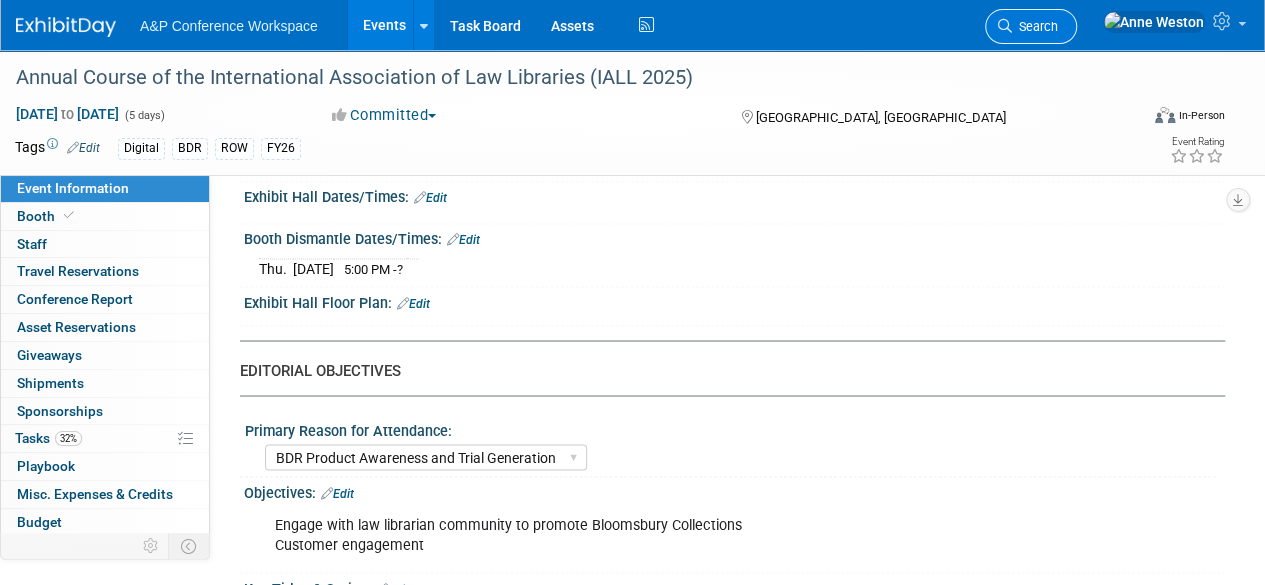 click on "Search" at bounding box center (1031, 26) 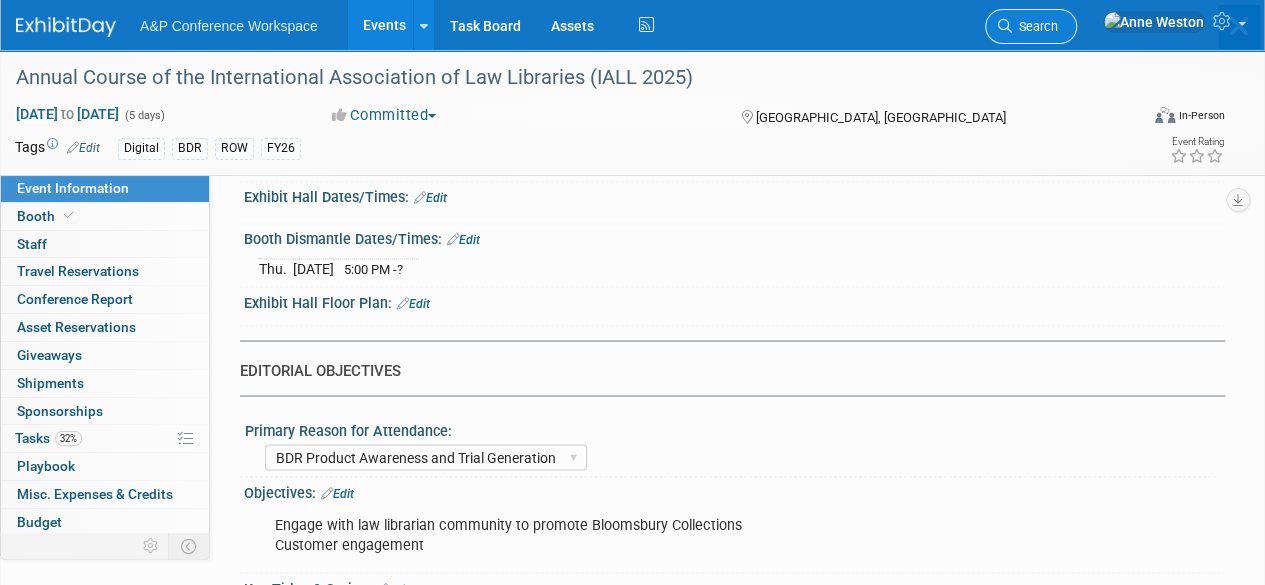 scroll, scrollTop: 0, scrollLeft: 0, axis: both 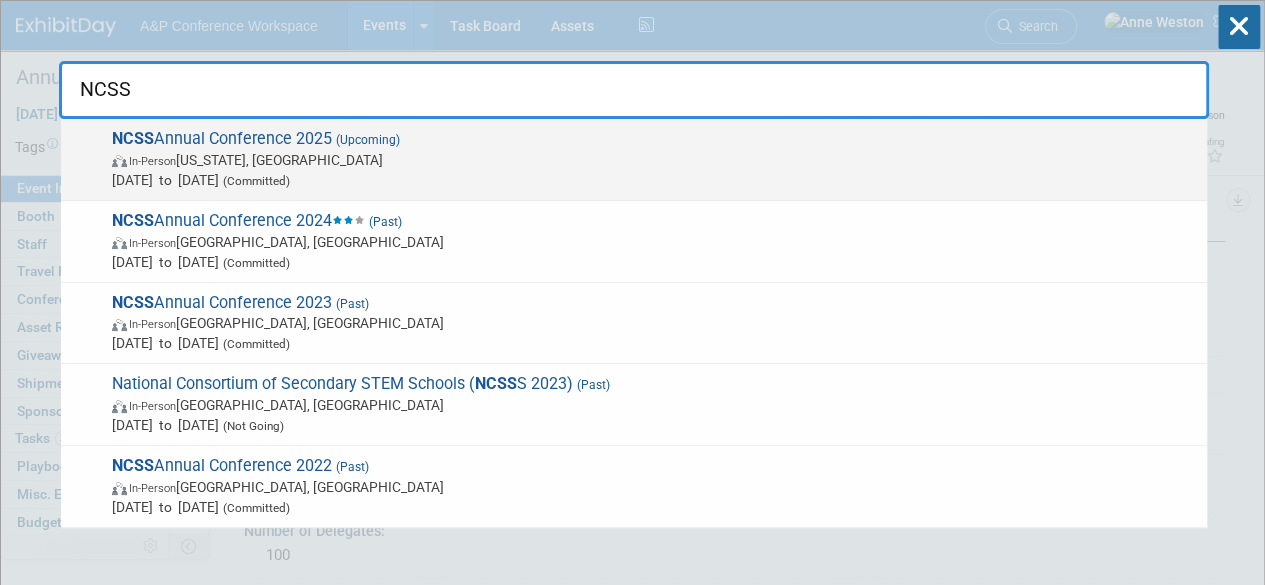 type on "NCSS" 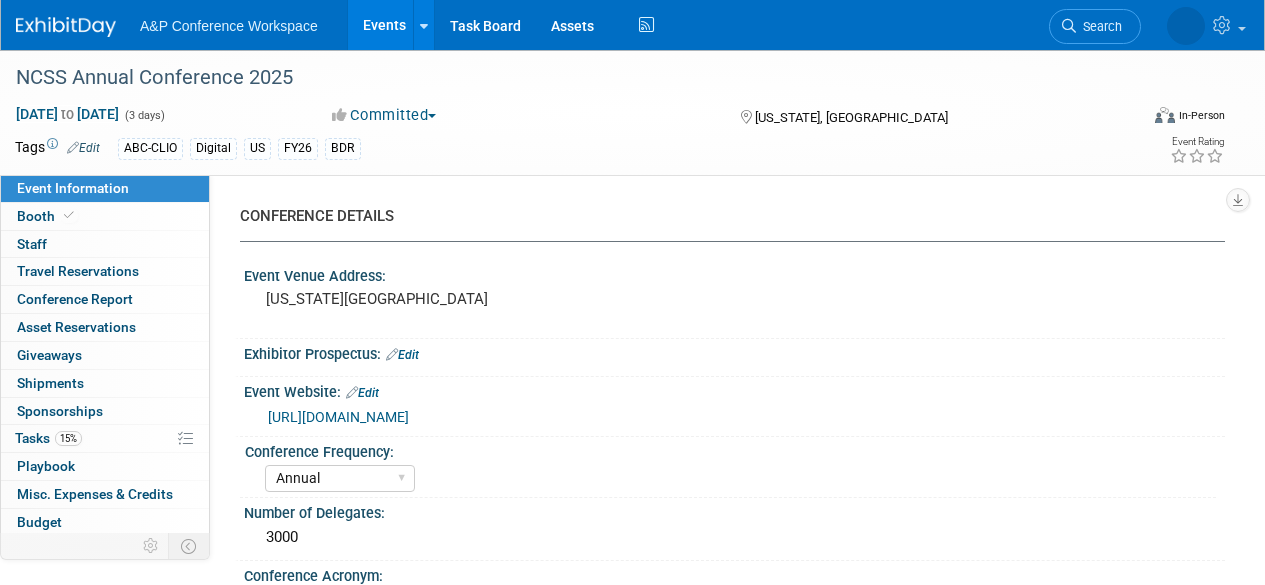 select on "Annual" 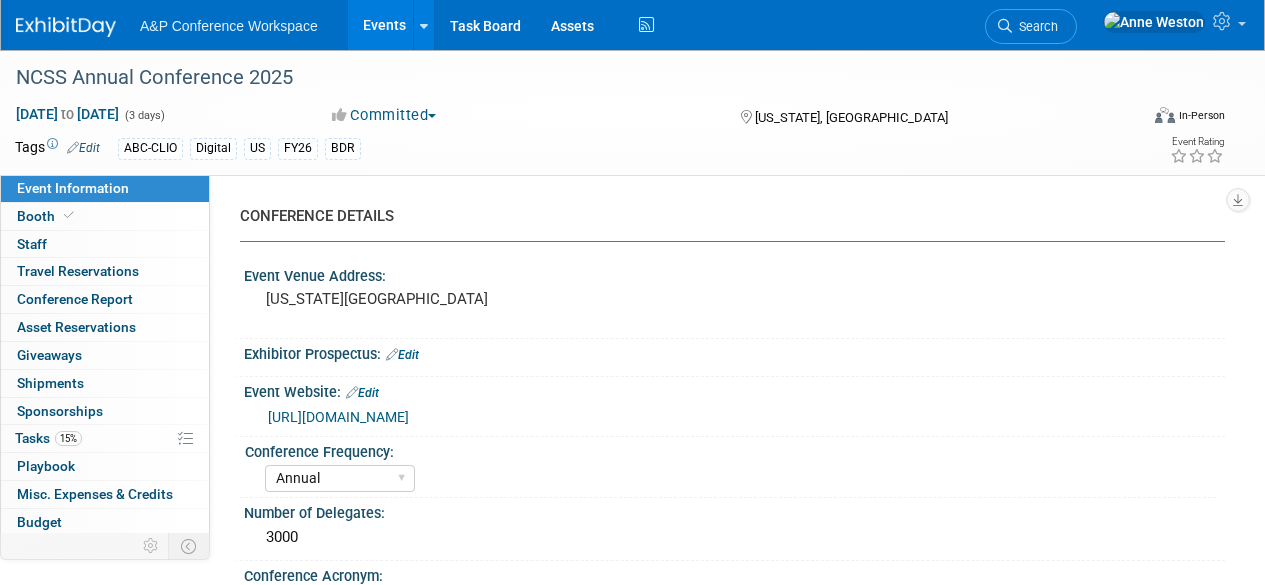 select on "In-Person Booth" 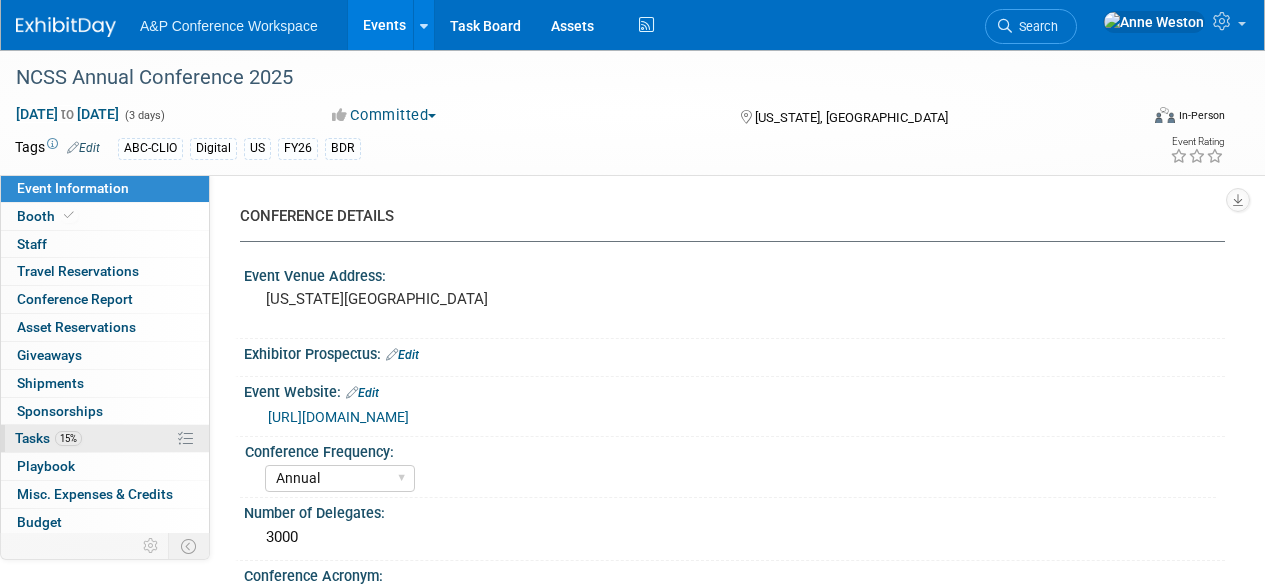 scroll, scrollTop: 0, scrollLeft: 0, axis: both 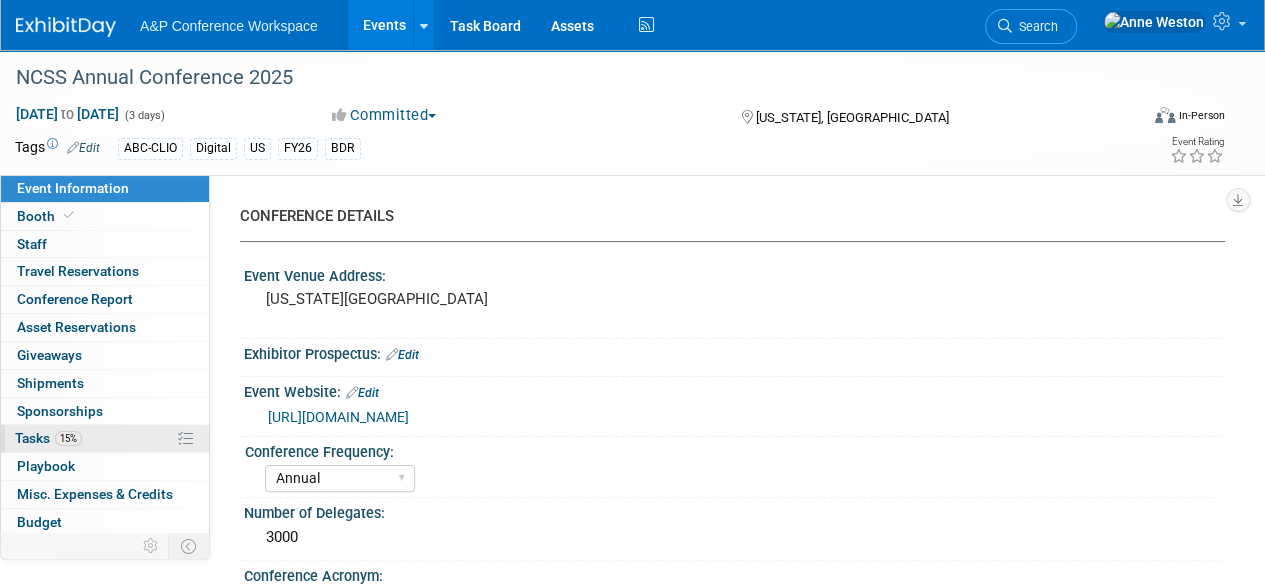 click on "Tasks 15%" at bounding box center (48, 438) 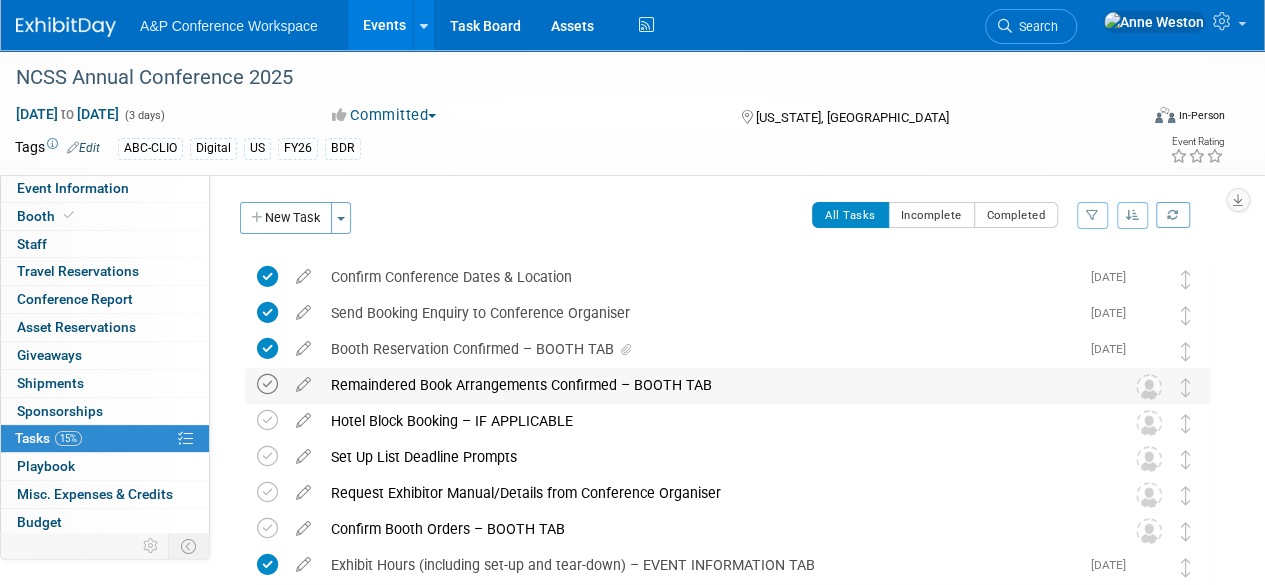 scroll, scrollTop: 100, scrollLeft: 0, axis: vertical 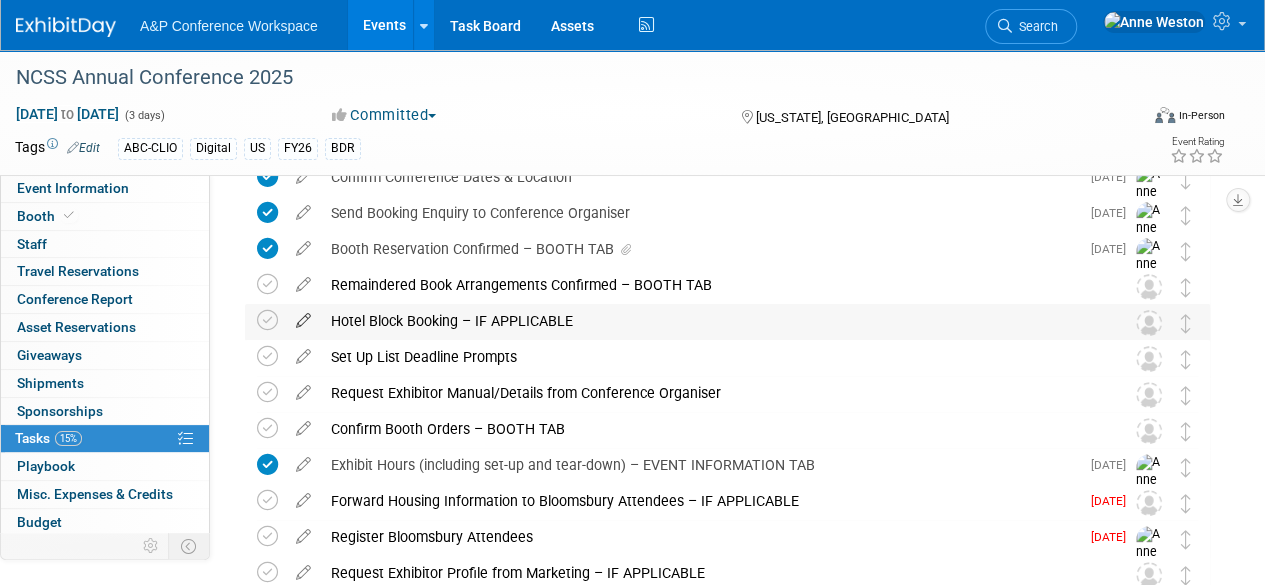 click at bounding box center (303, 316) 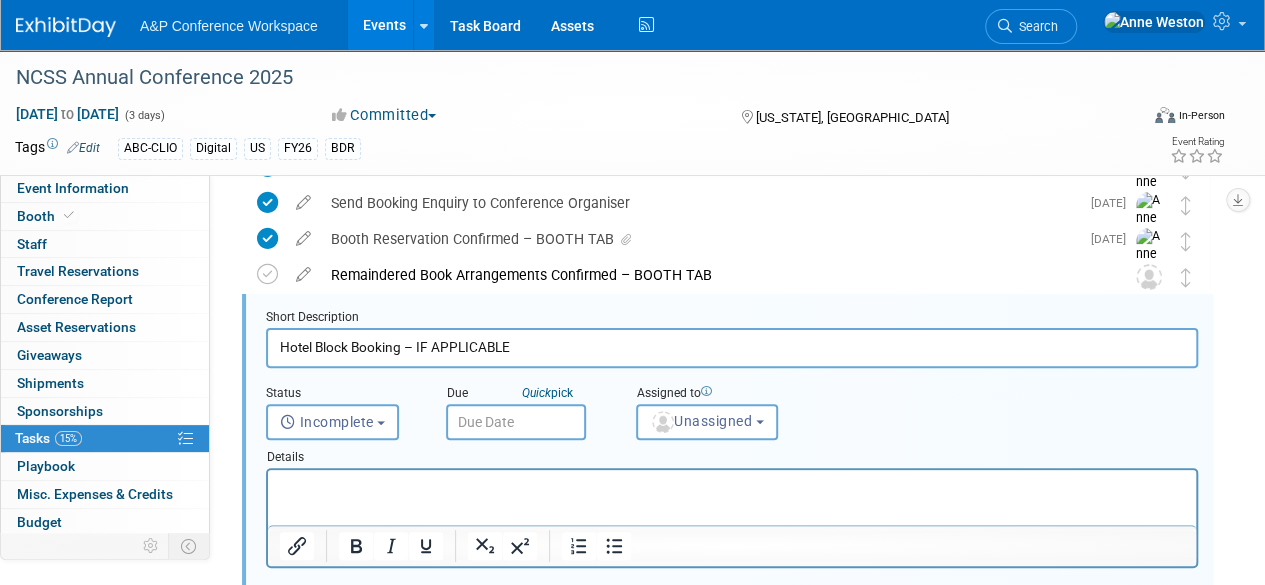 scroll, scrollTop: 0, scrollLeft: 0, axis: both 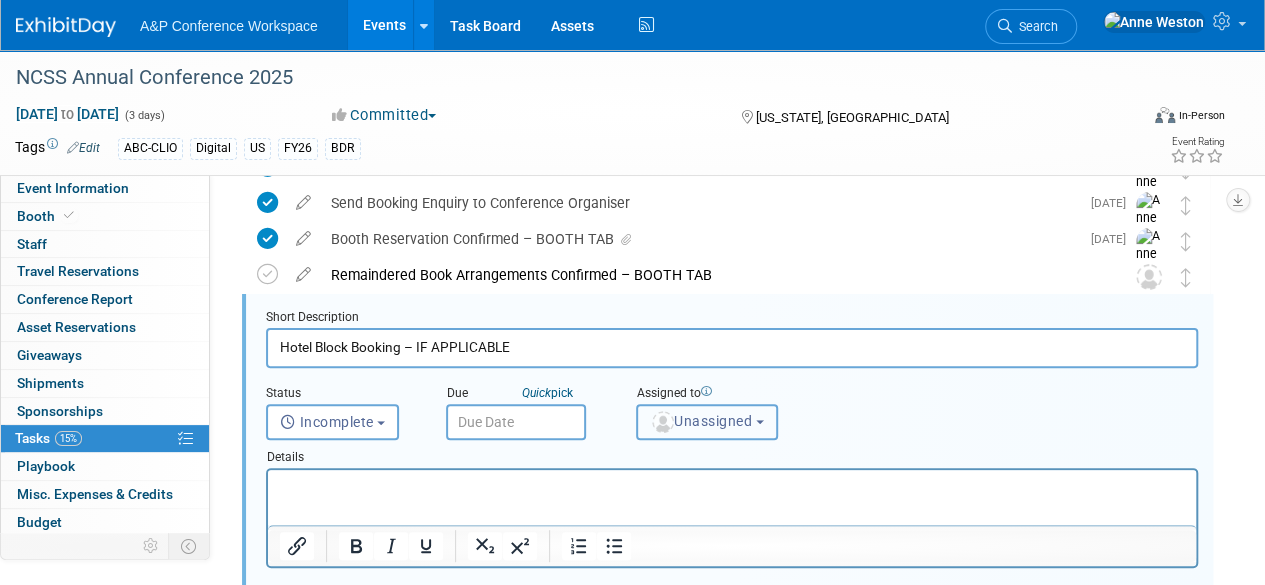 click on "Unassigned" at bounding box center [701, 421] 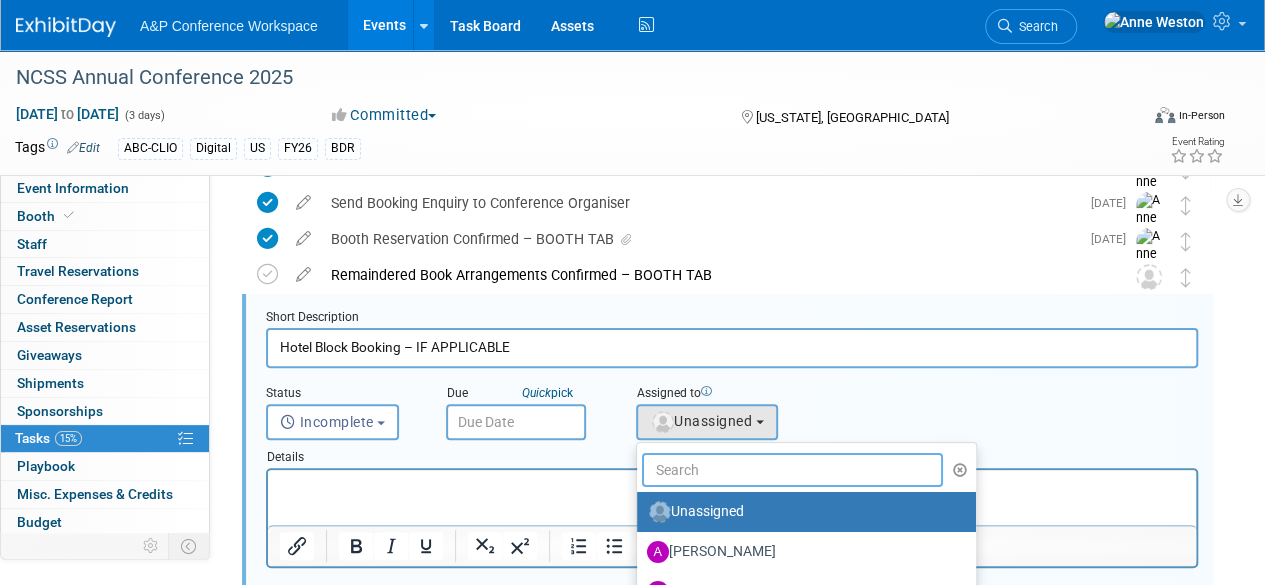 click at bounding box center [792, 470] 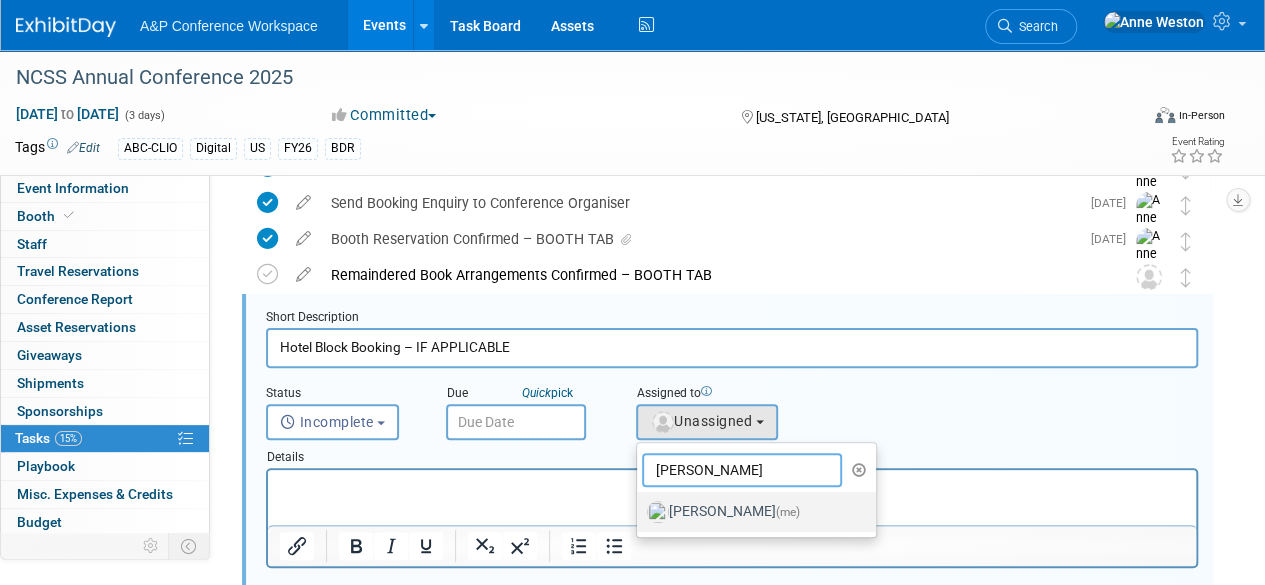 type on "[PERSON_NAME]" 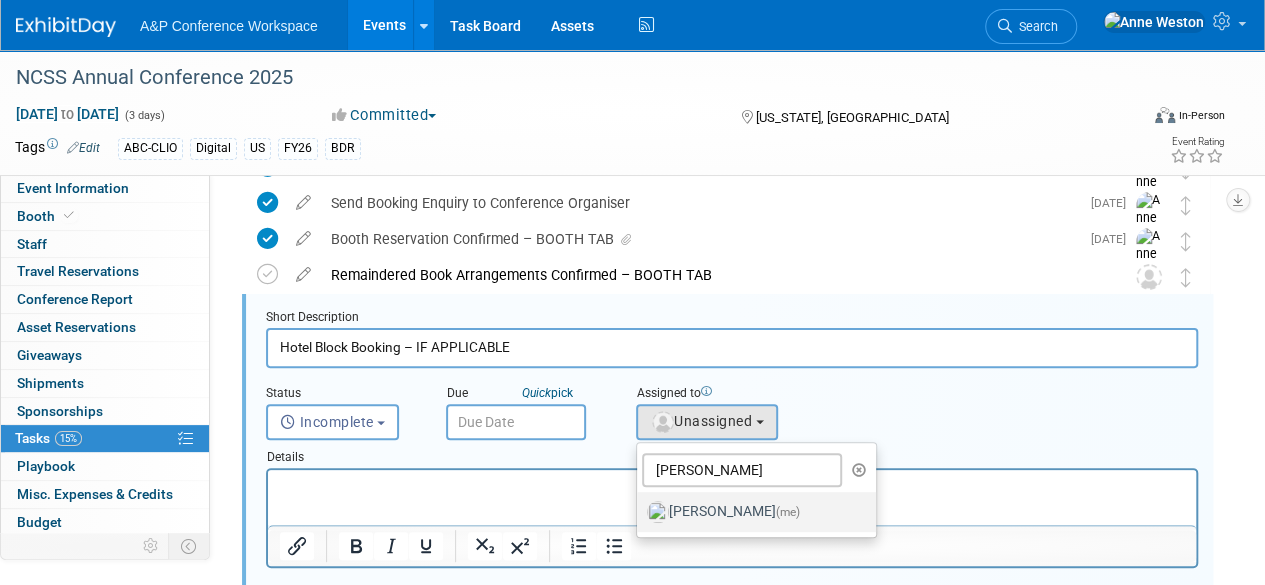 click on "[PERSON_NAME]
(me)" at bounding box center [751, 512] 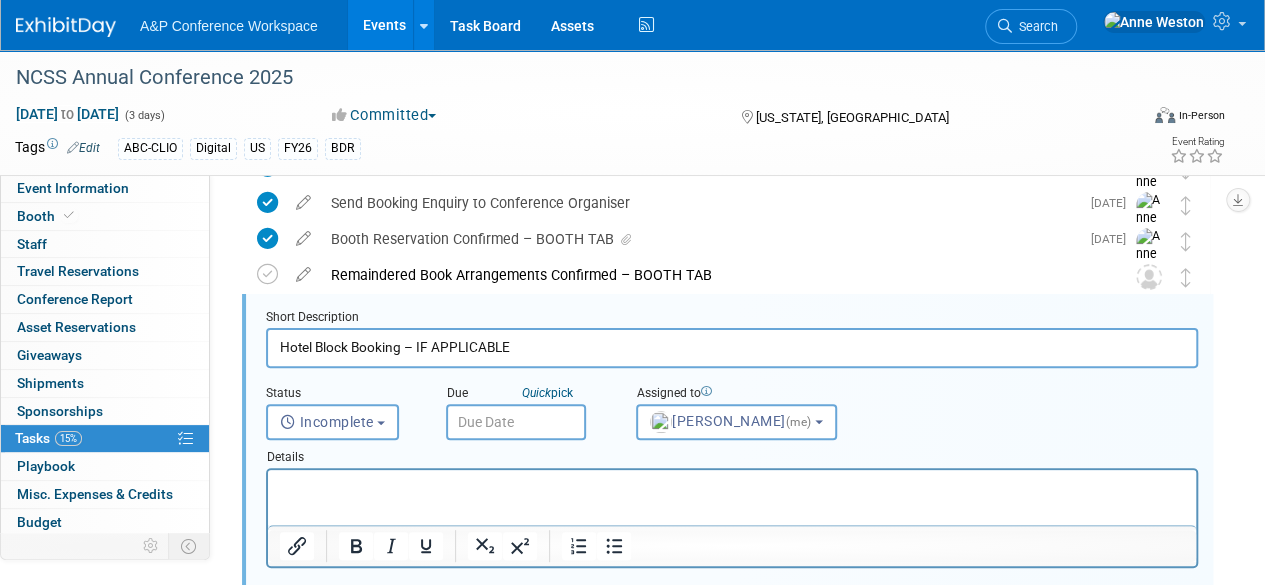 click at bounding box center (516, 422) 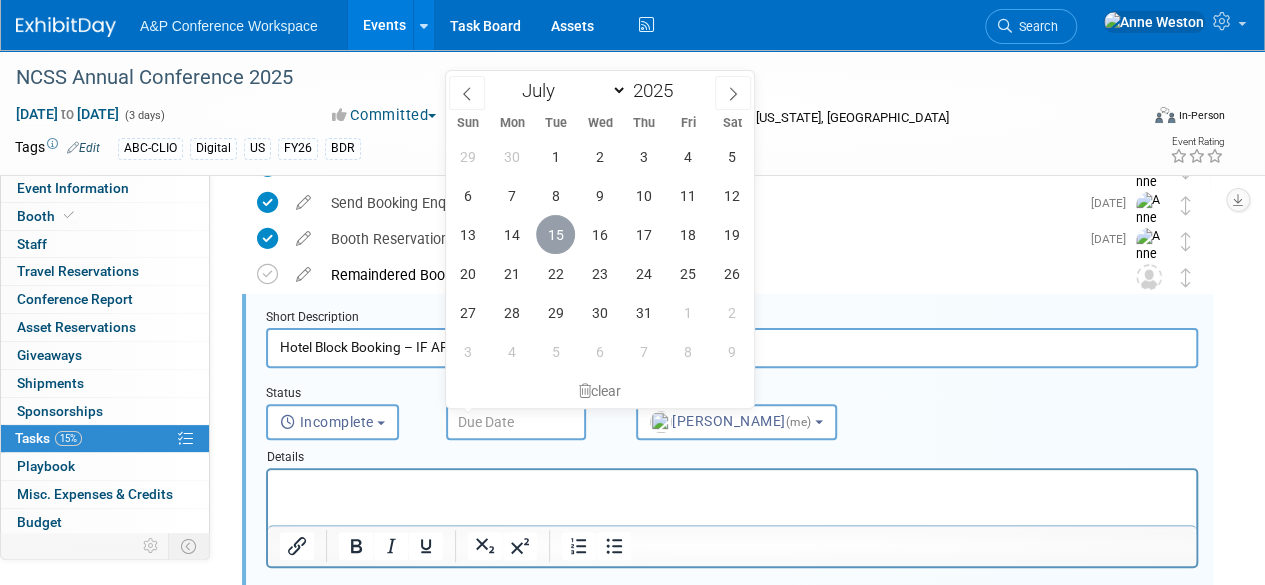 click on "15" at bounding box center [555, 234] 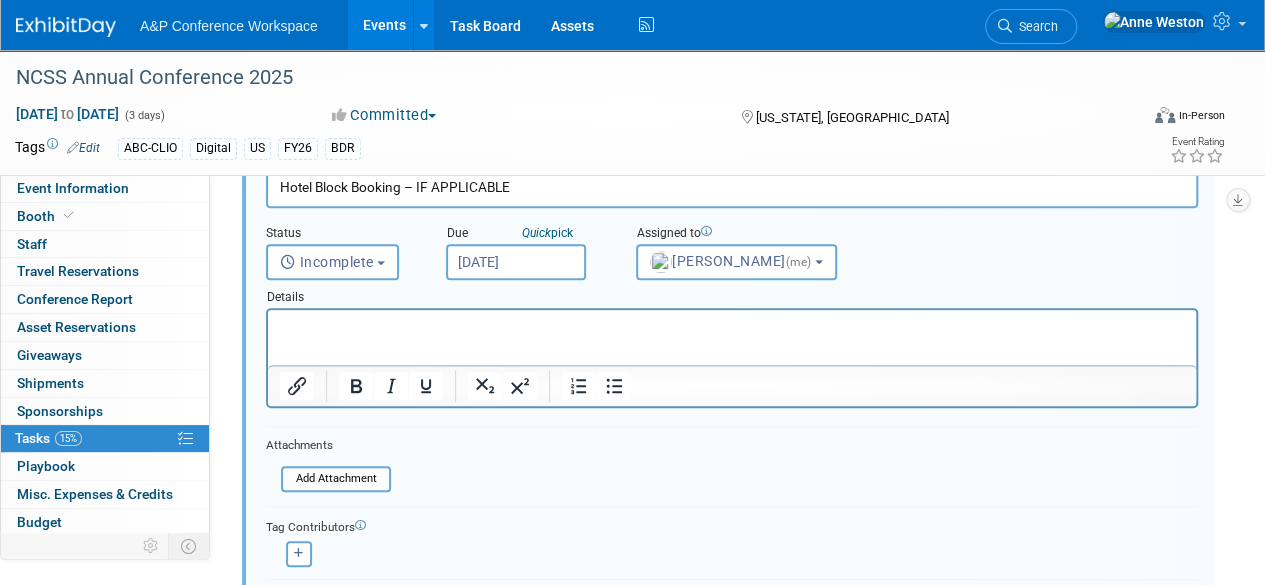 scroll, scrollTop: 410, scrollLeft: 0, axis: vertical 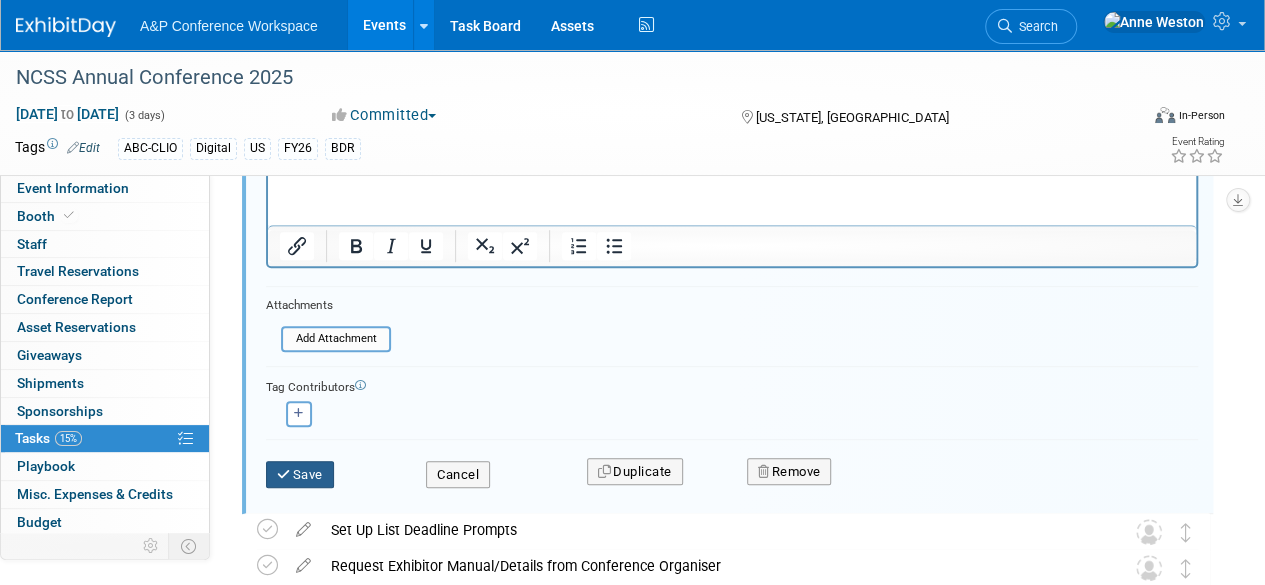 click on "Save" at bounding box center (300, 475) 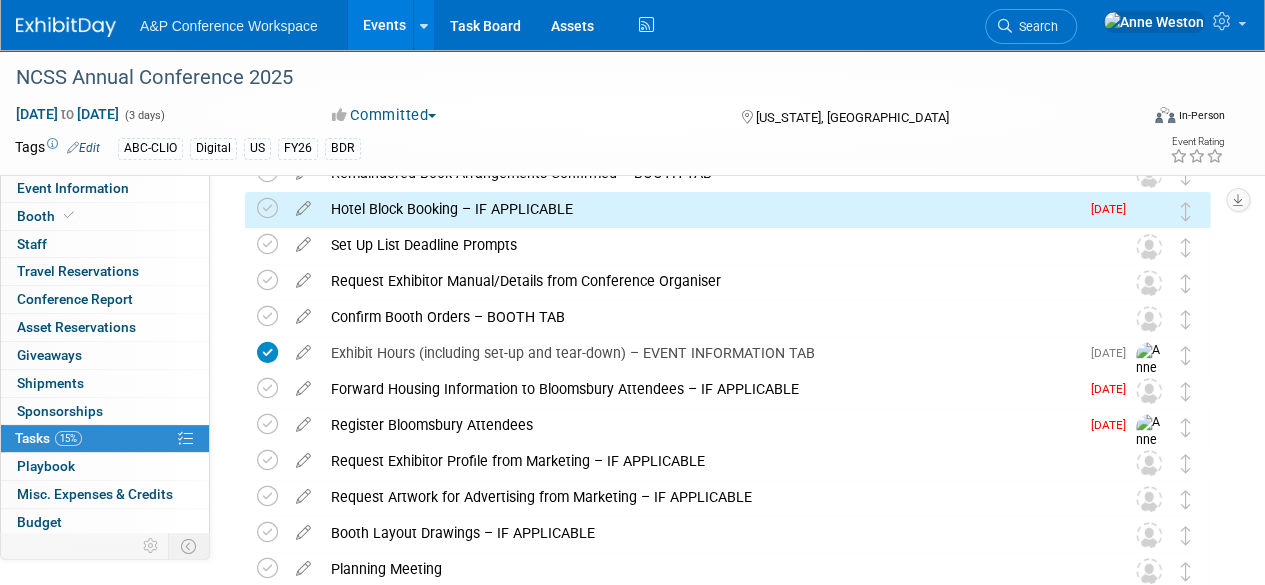 scroll, scrollTop: 110, scrollLeft: 0, axis: vertical 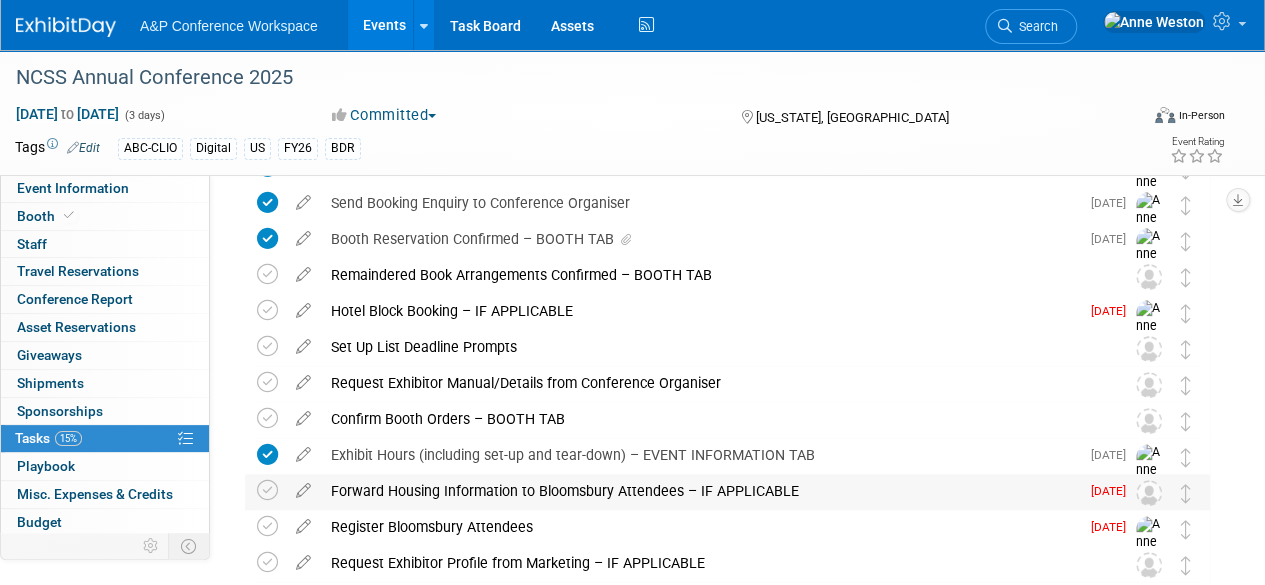 click at bounding box center (271, 492) 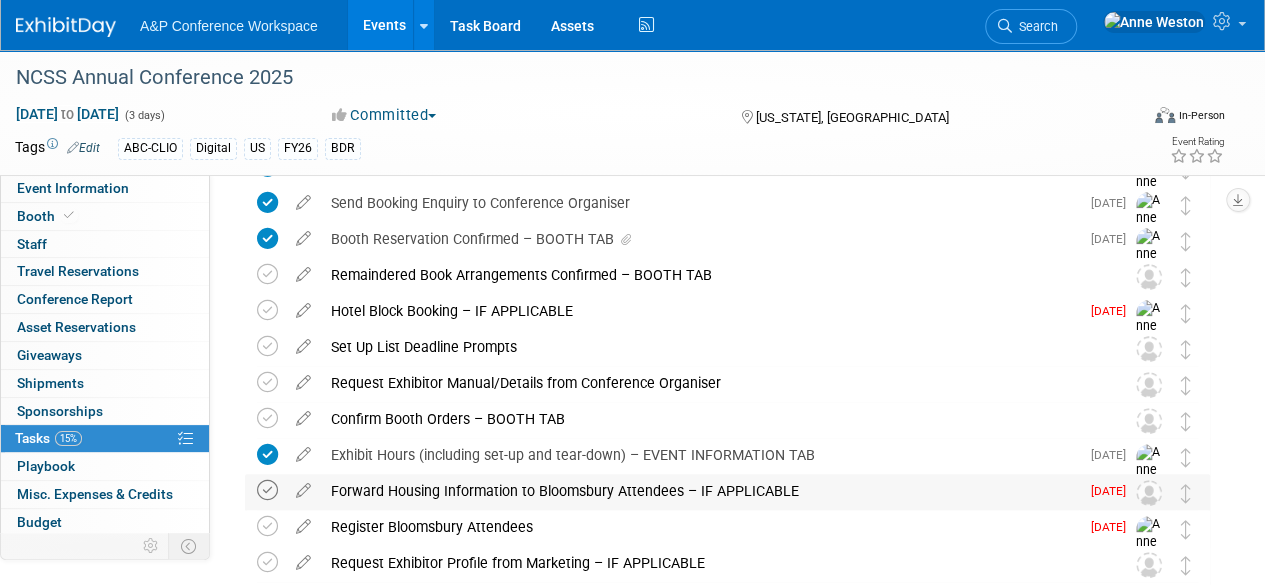 click at bounding box center (267, 490) 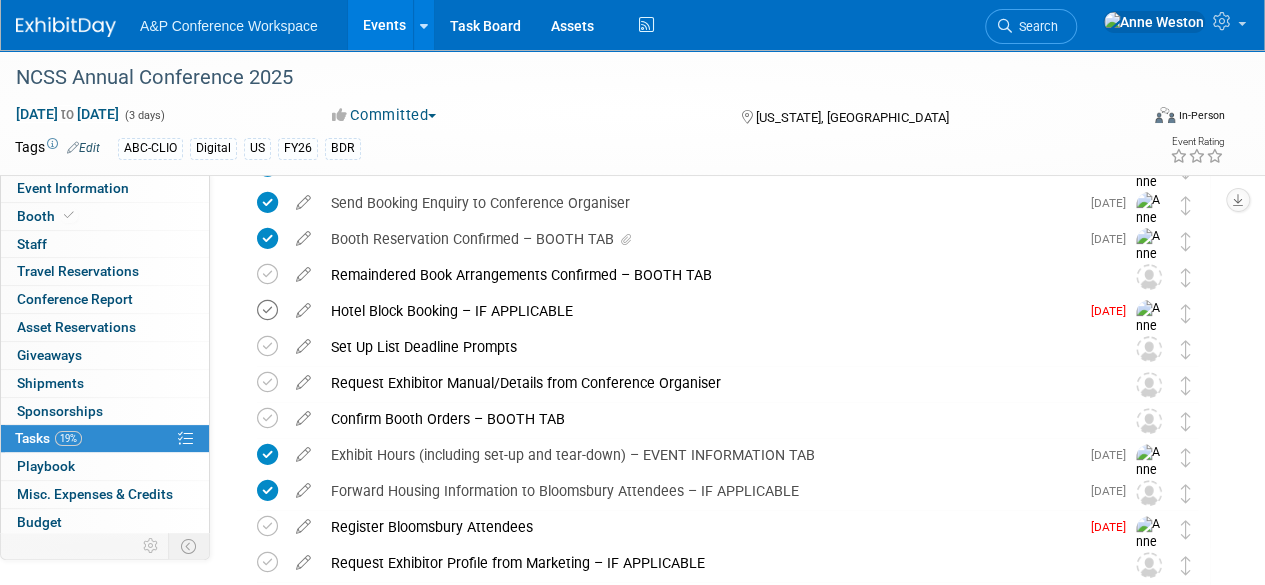 click at bounding box center [267, 310] 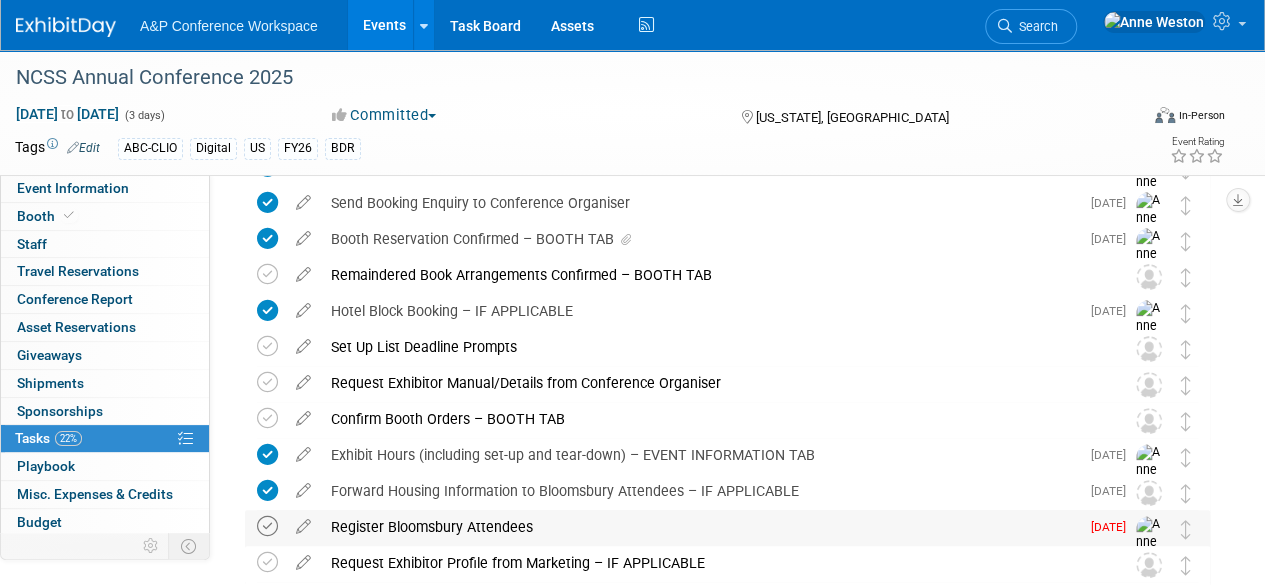 click at bounding box center [267, 526] 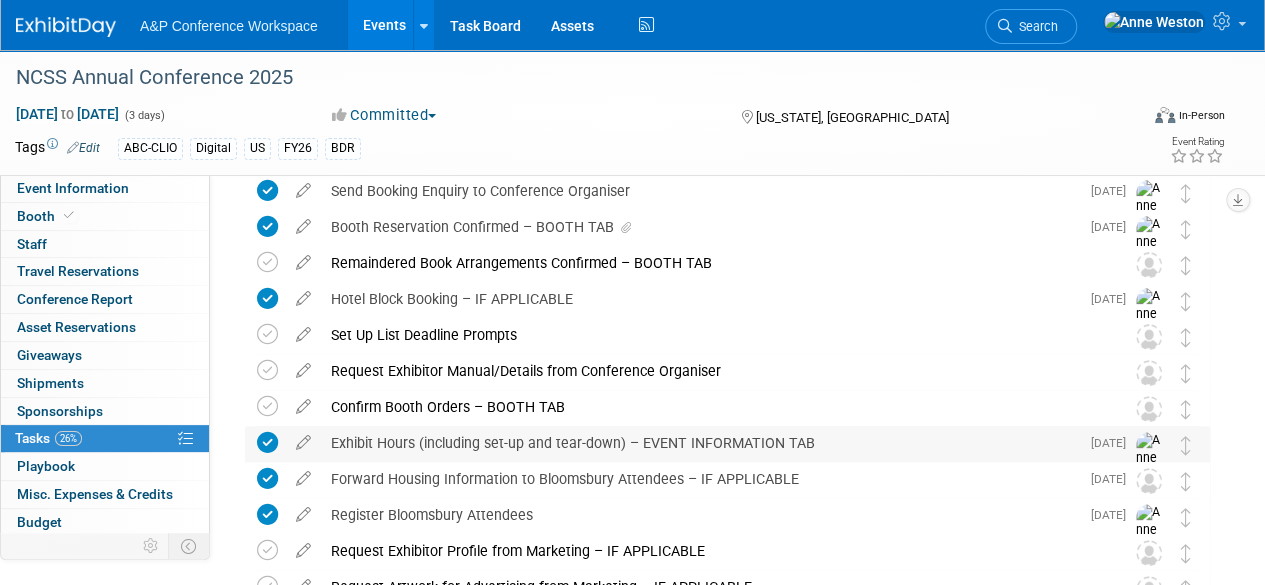 scroll, scrollTop: 0, scrollLeft: 0, axis: both 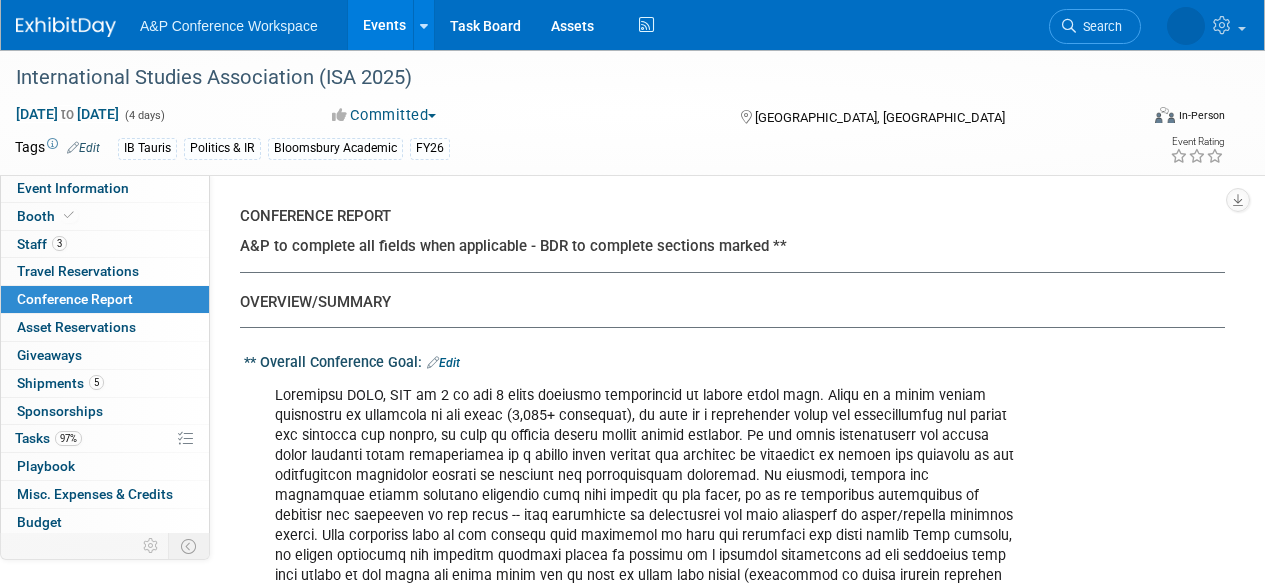 select on "NO" 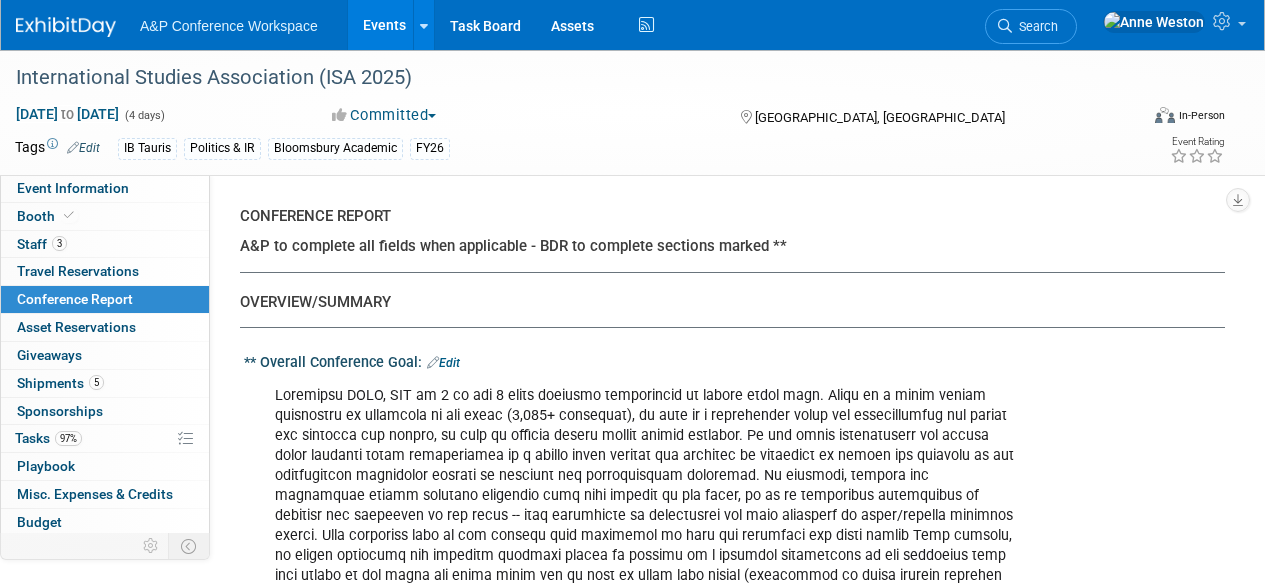 select on "YES" 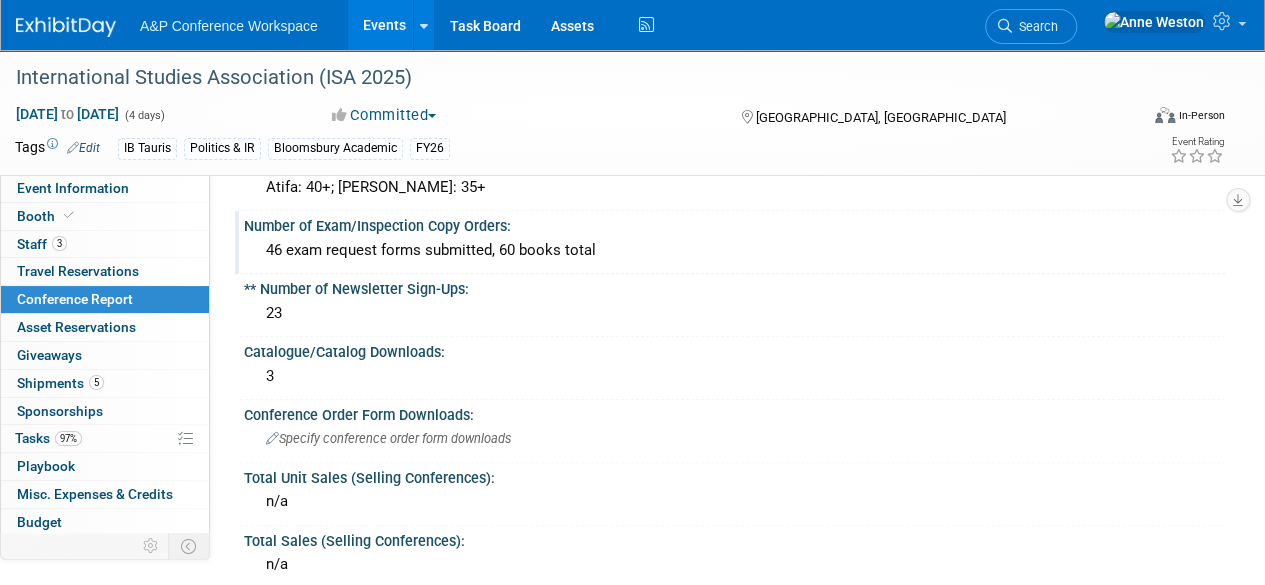 scroll, scrollTop: 0, scrollLeft: 0, axis: both 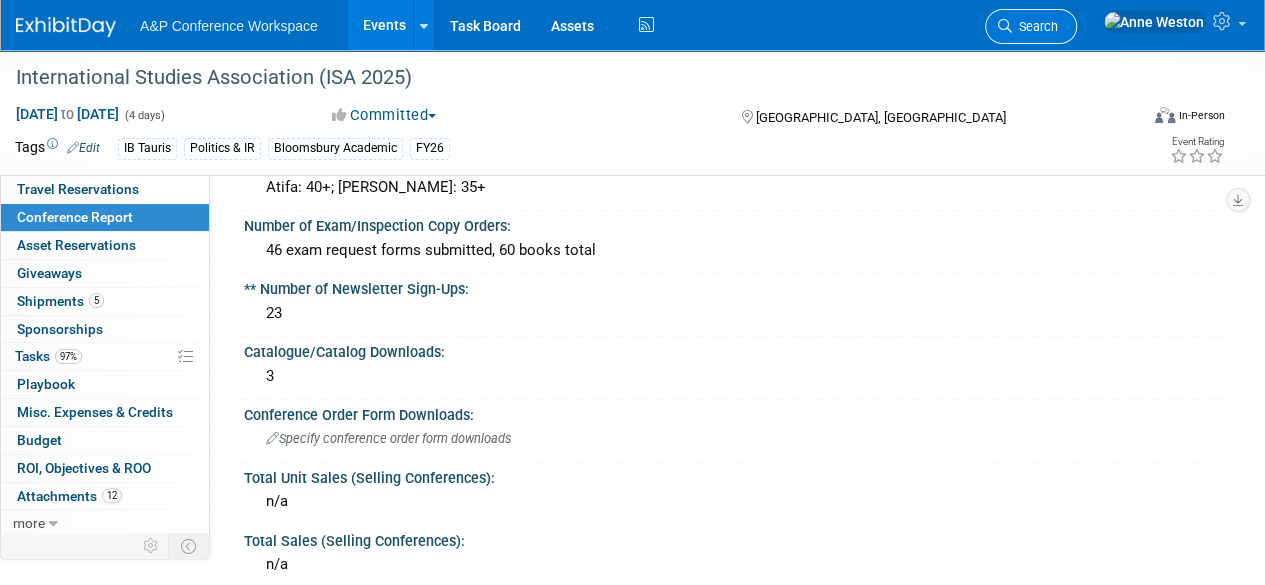 click on "Search" at bounding box center [1035, 26] 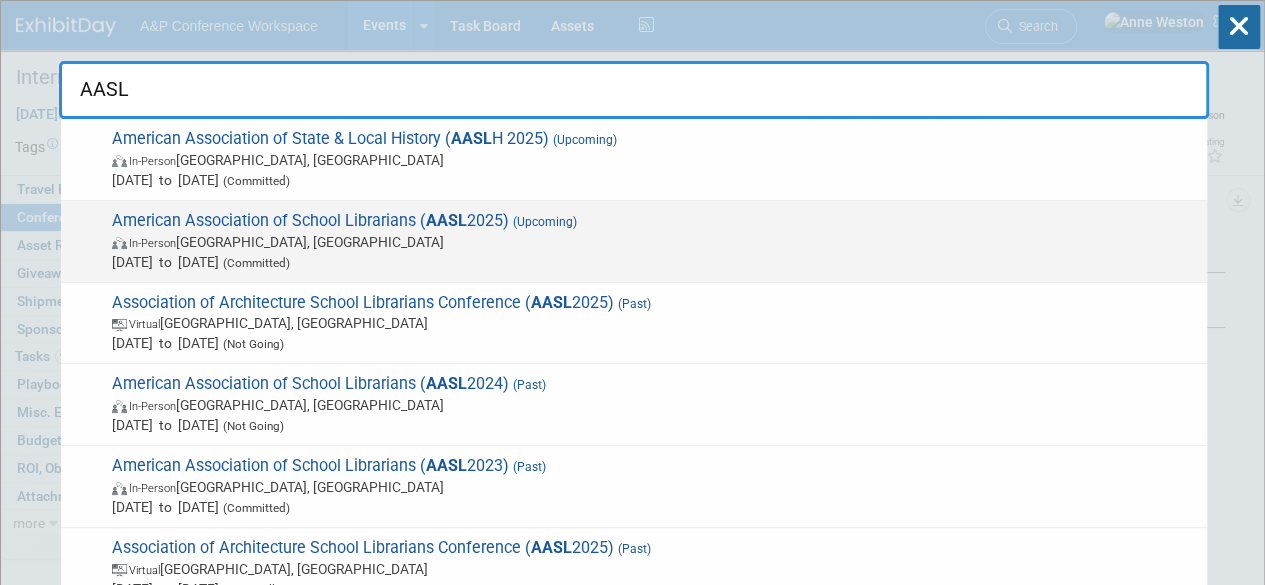 type on "AASL" 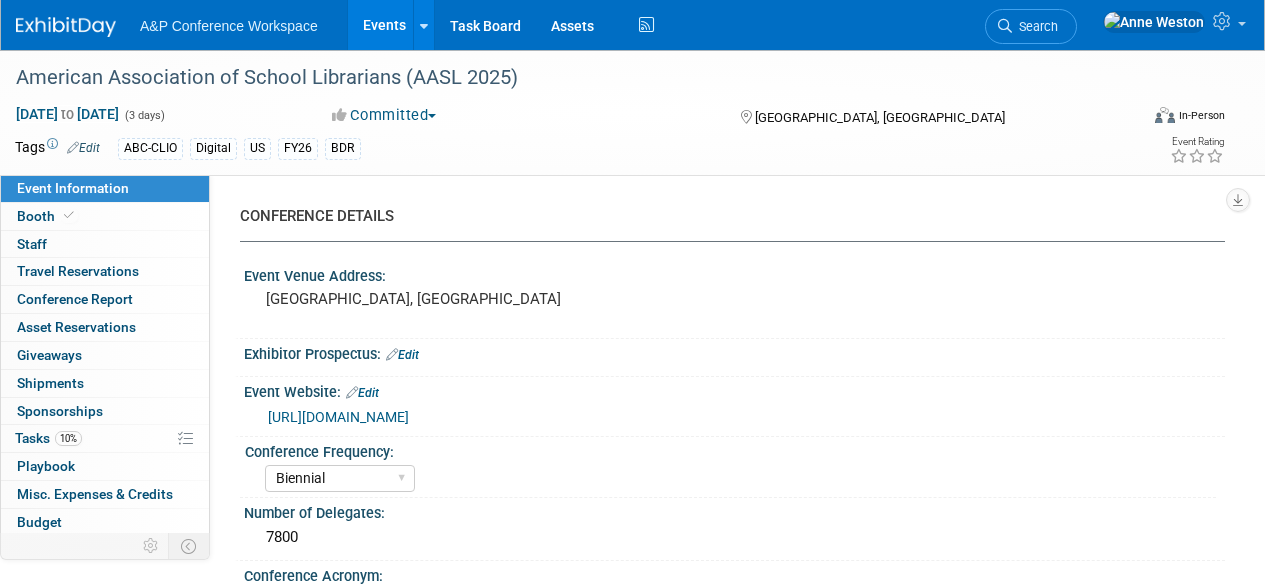 select on "Biennial" 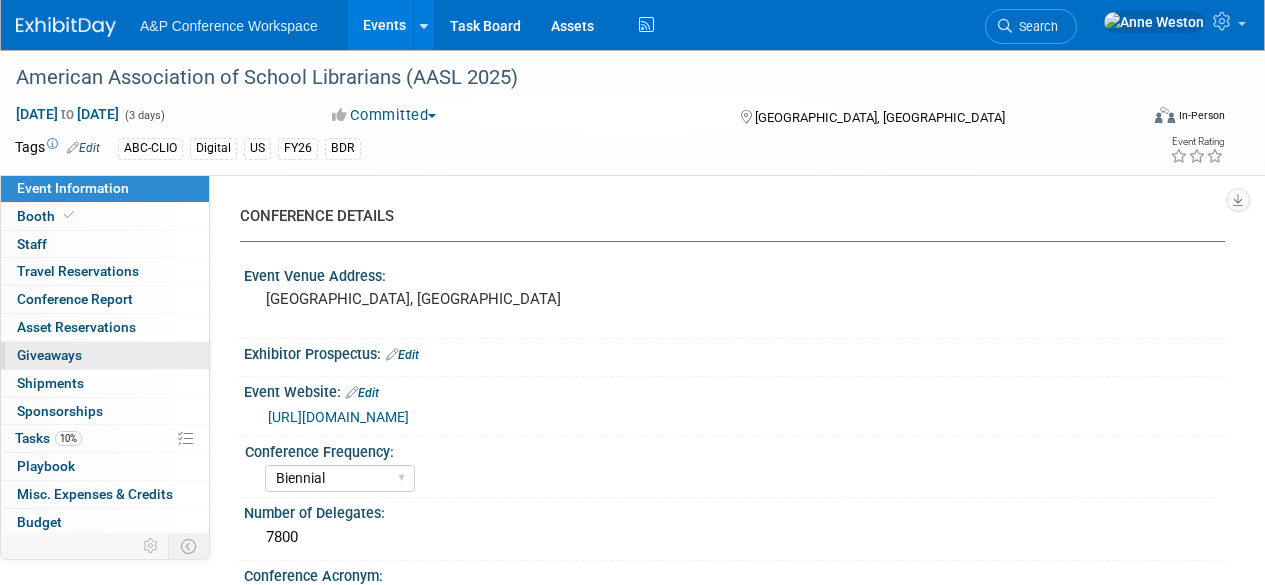 scroll, scrollTop: 0, scrollLeft: 0, axis: both 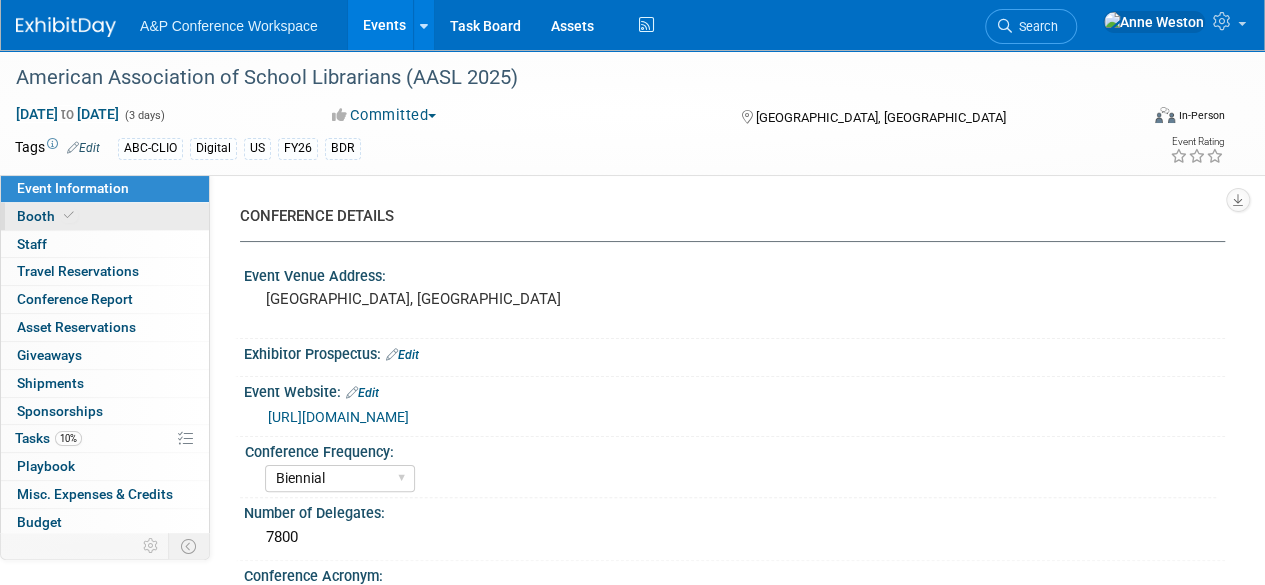 click on "Booth" at bounding box center (105, 216) 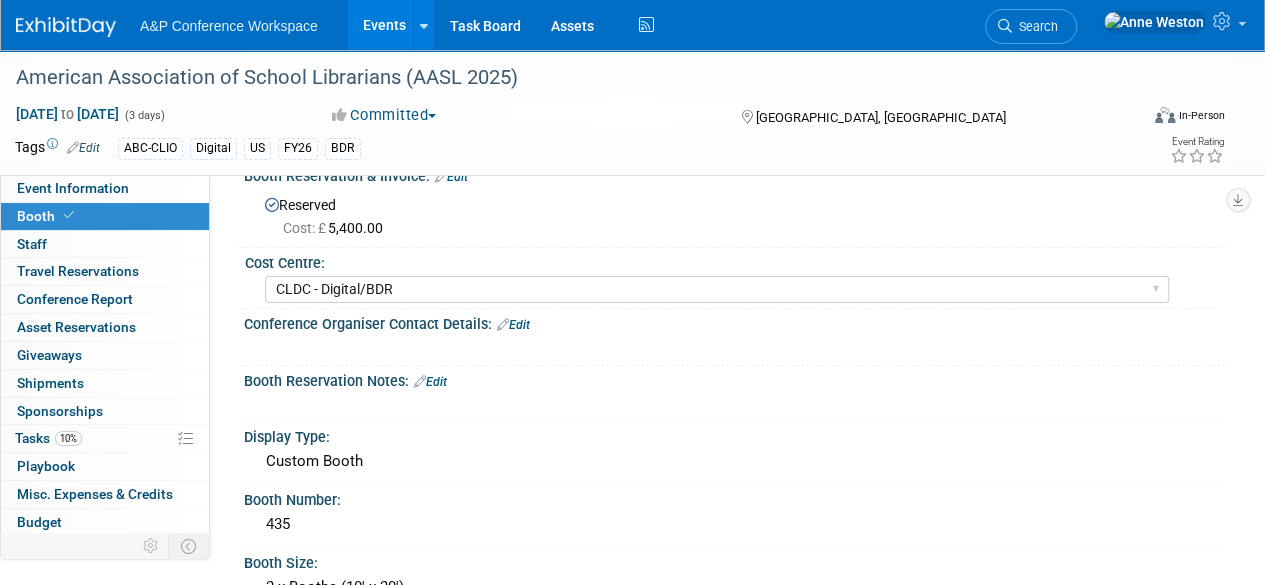 scroll, scrollTop: 0, scrollLeft: 0, axis: both 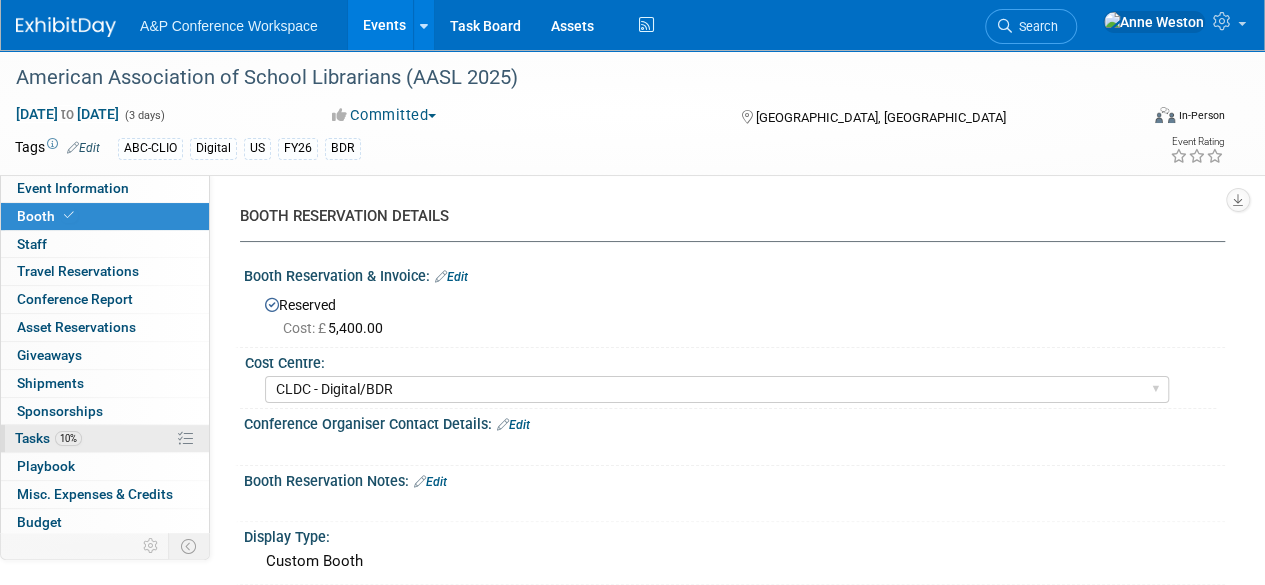 click on "10%
Tasks 10%" at bounding box center (105, 438) 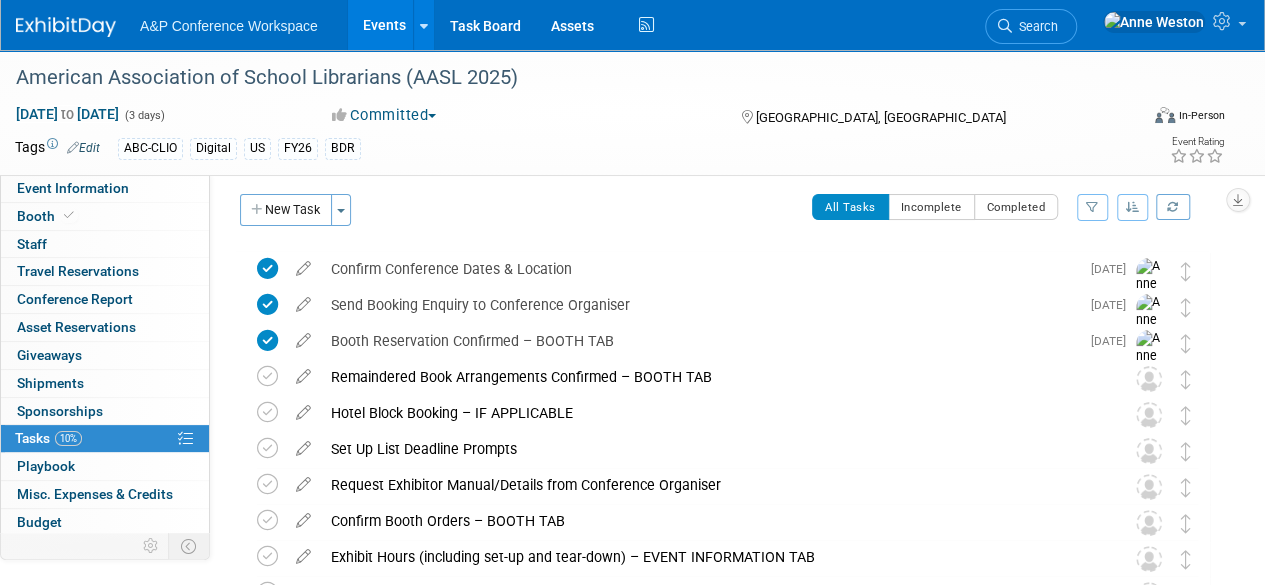 scroll, scrollTop: 0, scrollLeft: 0, axis: both 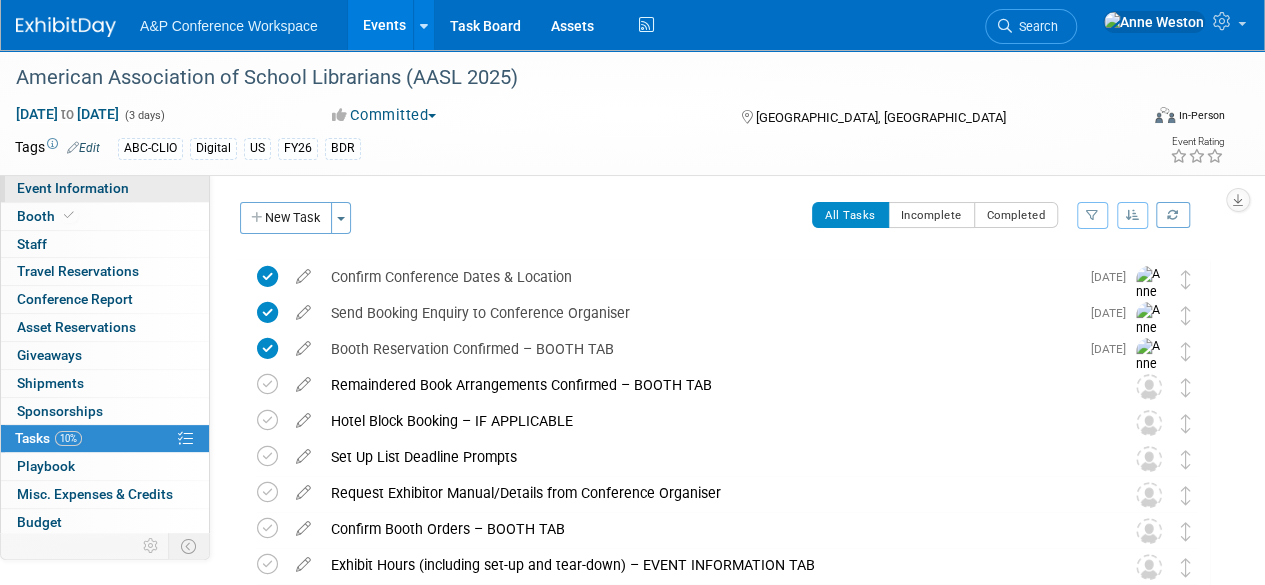 click on "Event Information" at bounding box center (73, 188) 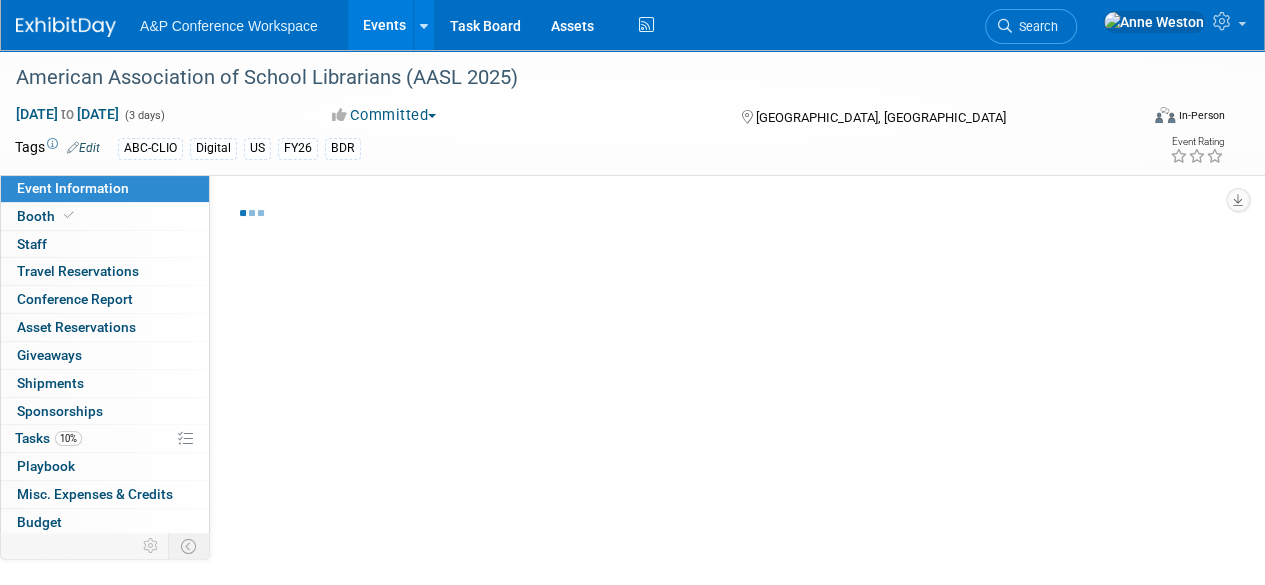 select on "Biennial" 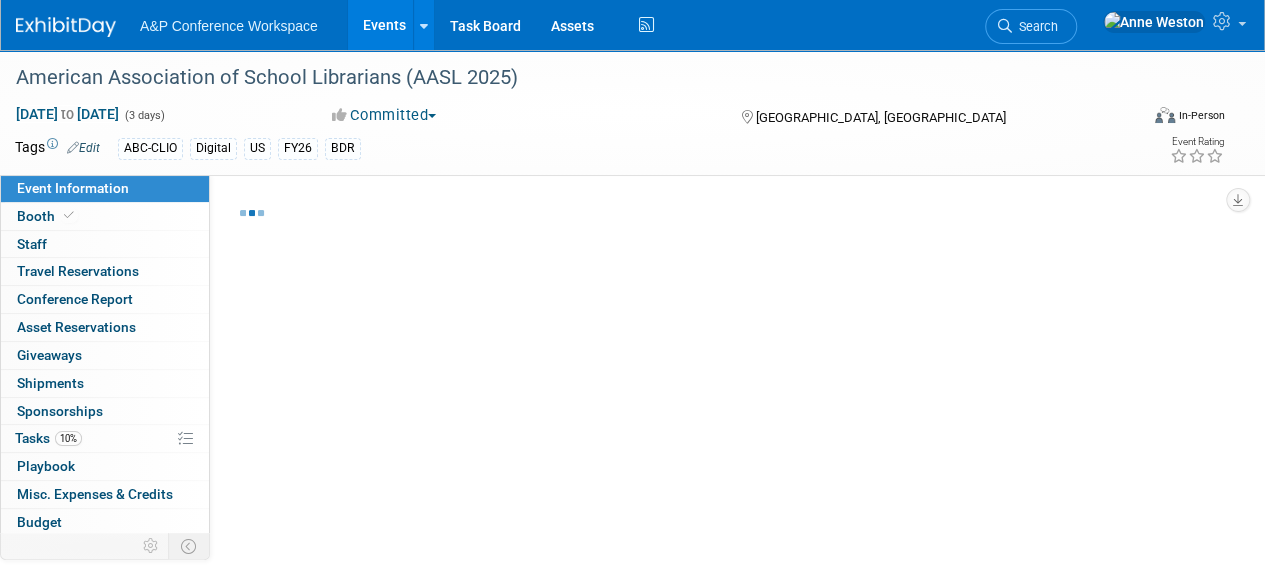 select on "Level 1" 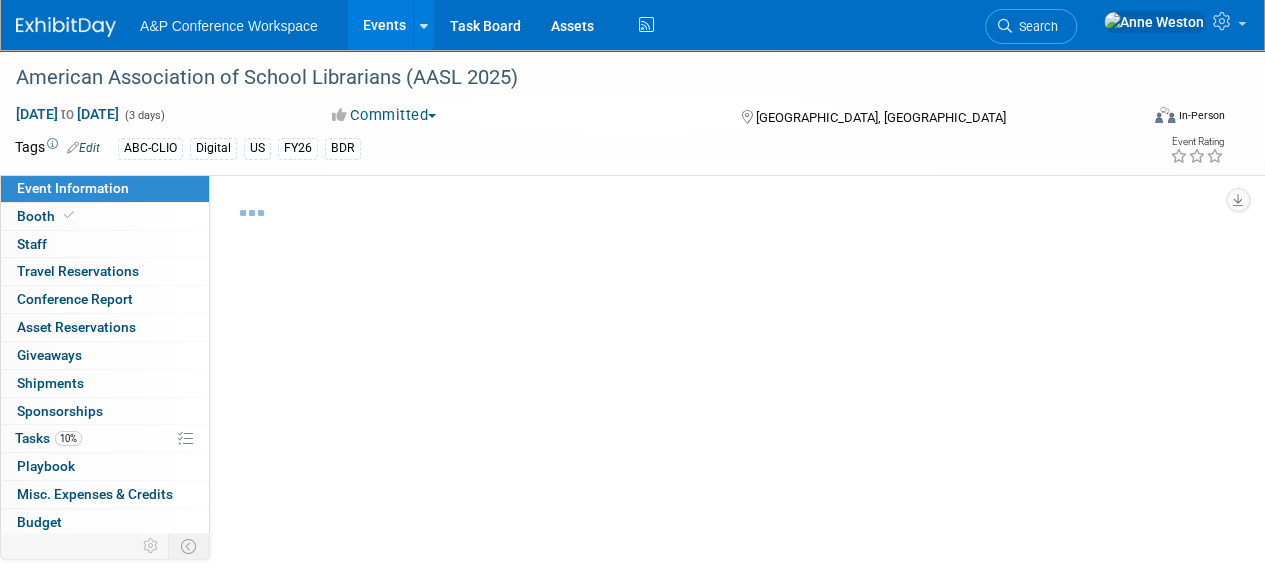 select on "In-Person Booth" 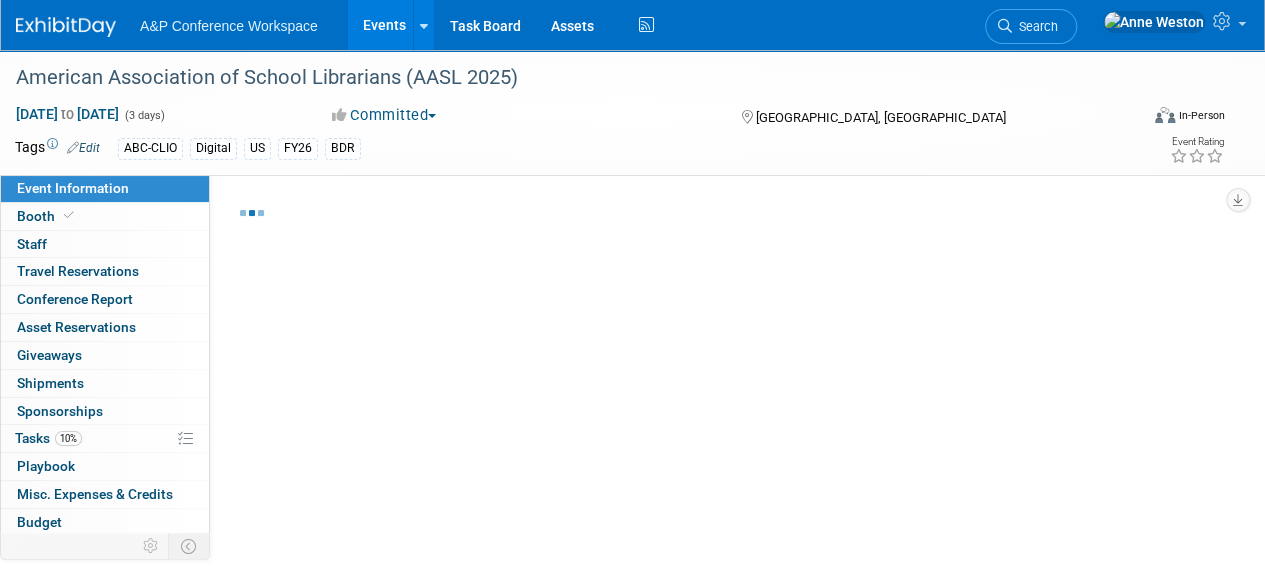 select on "Schools" 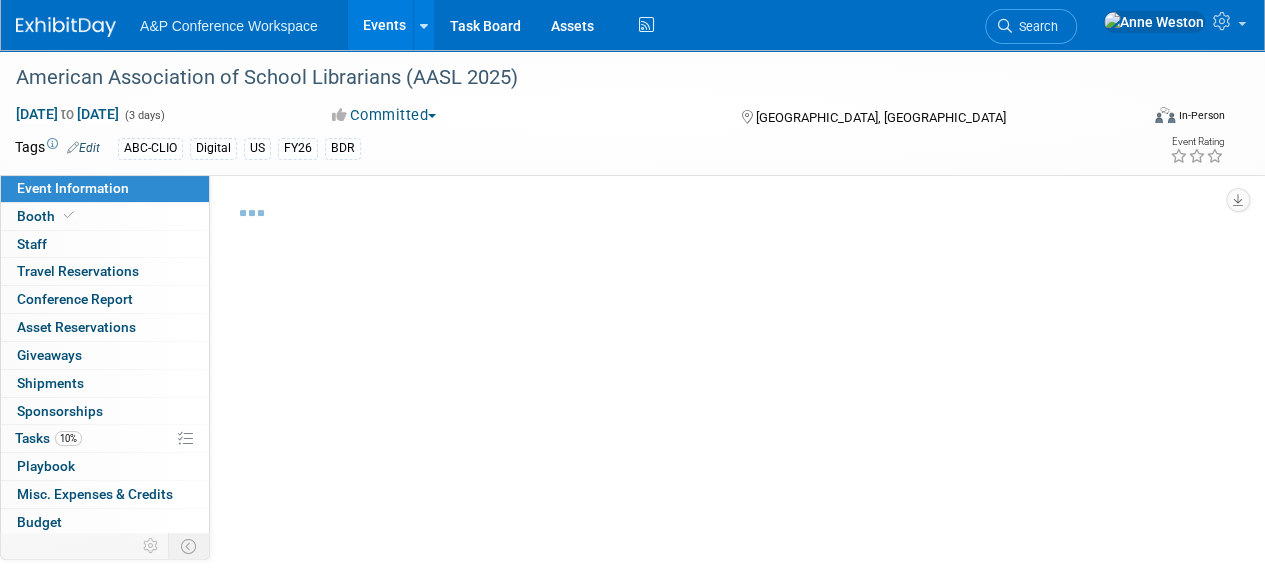 select on "[PERSON_NAME]" 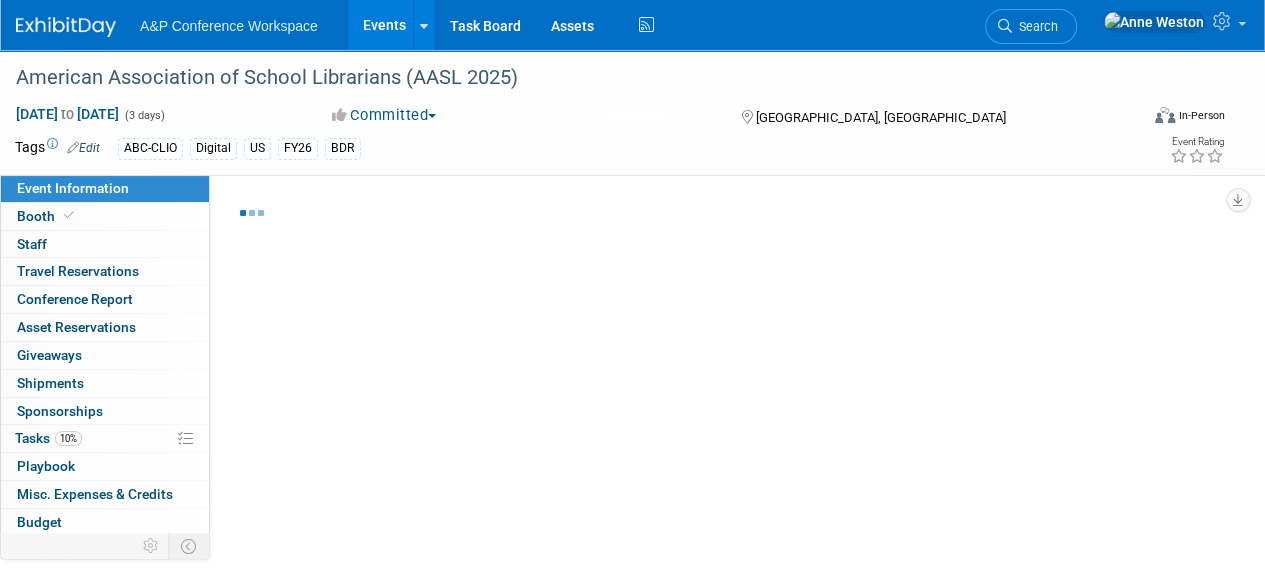 select on "[PERSON_NAME]" 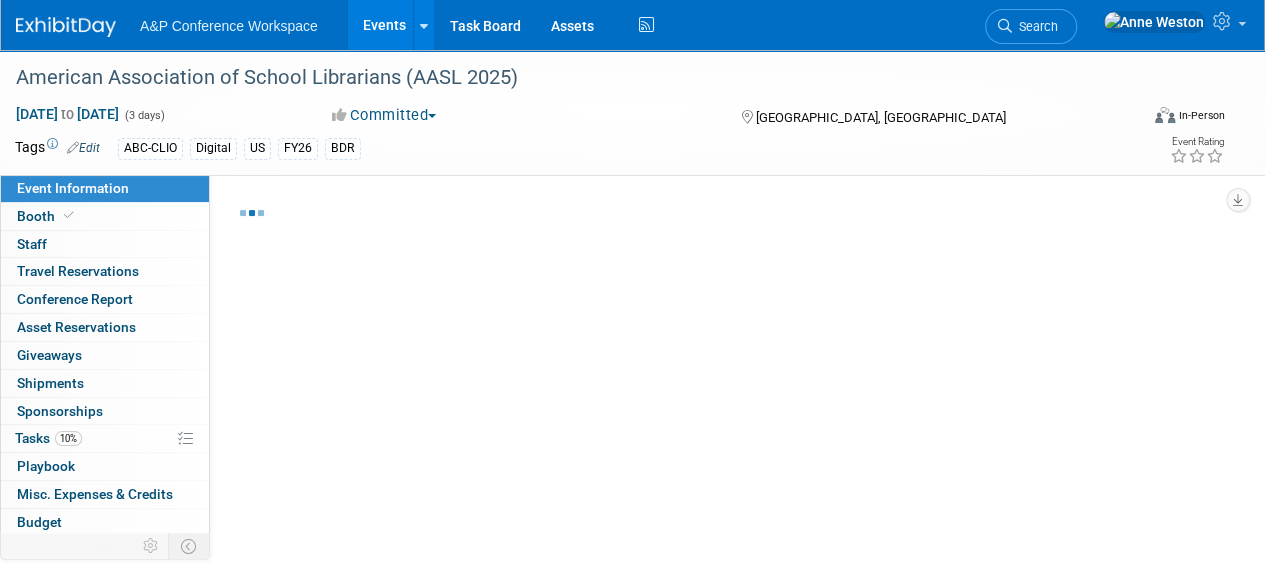 select on "BDR Product Awareness and Trial Generation​" 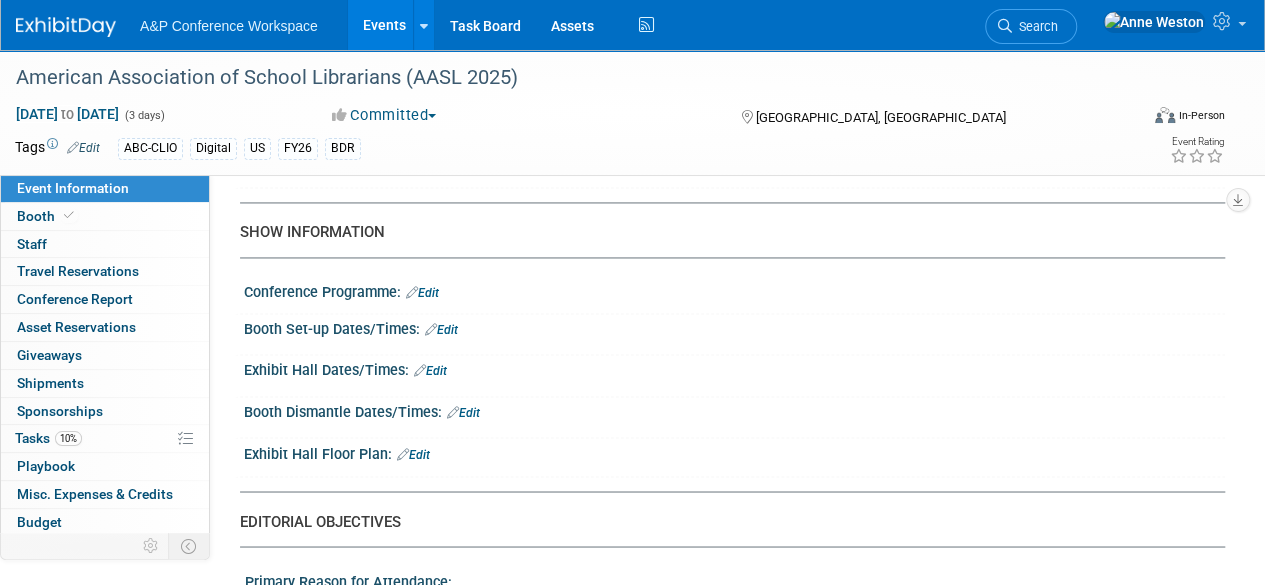 scroll, scrollTop: 1428, scrollLeft: 0, axis: vertical 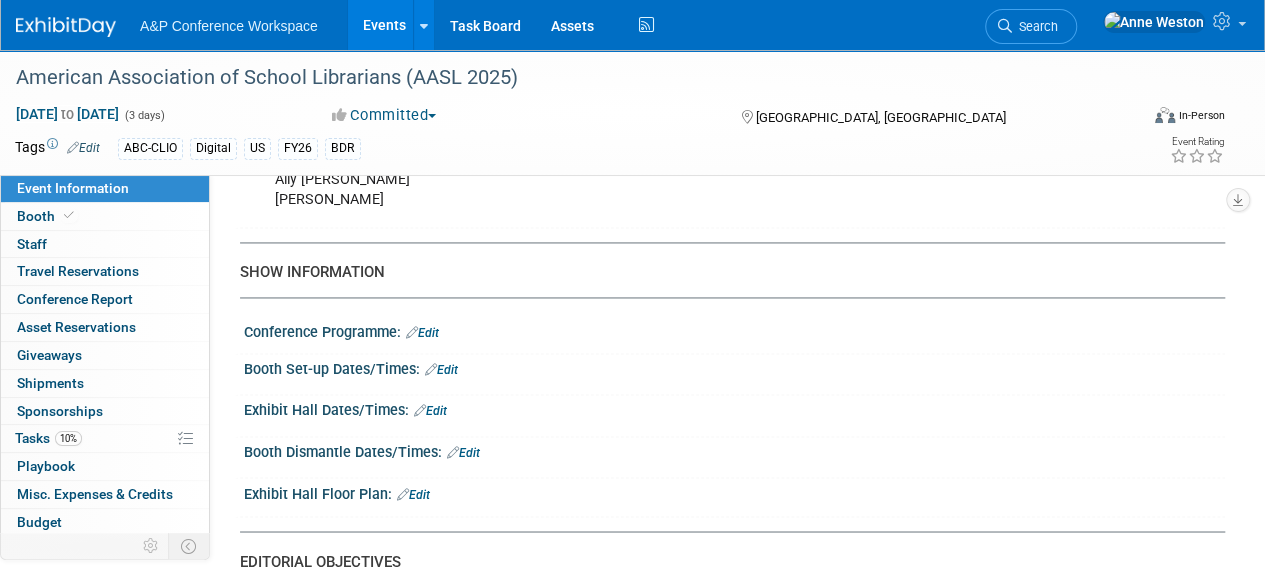 click on "Edit" at bounding box center (413, 494) 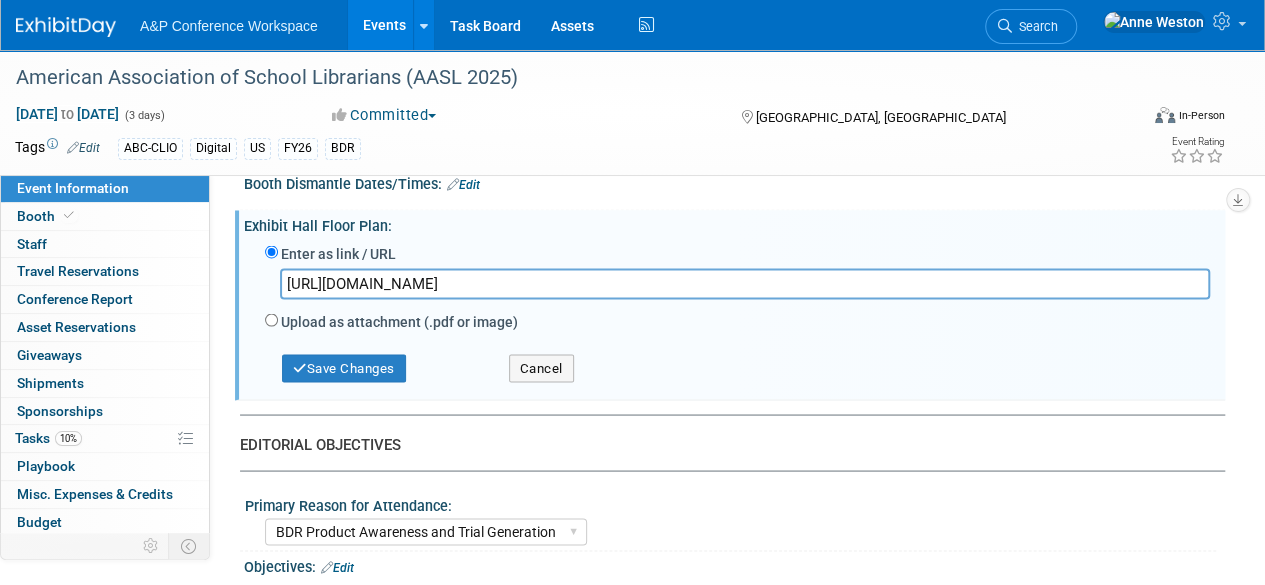 scroll, scrollTop: 1728, scrollLeft: 0, axis: vertical 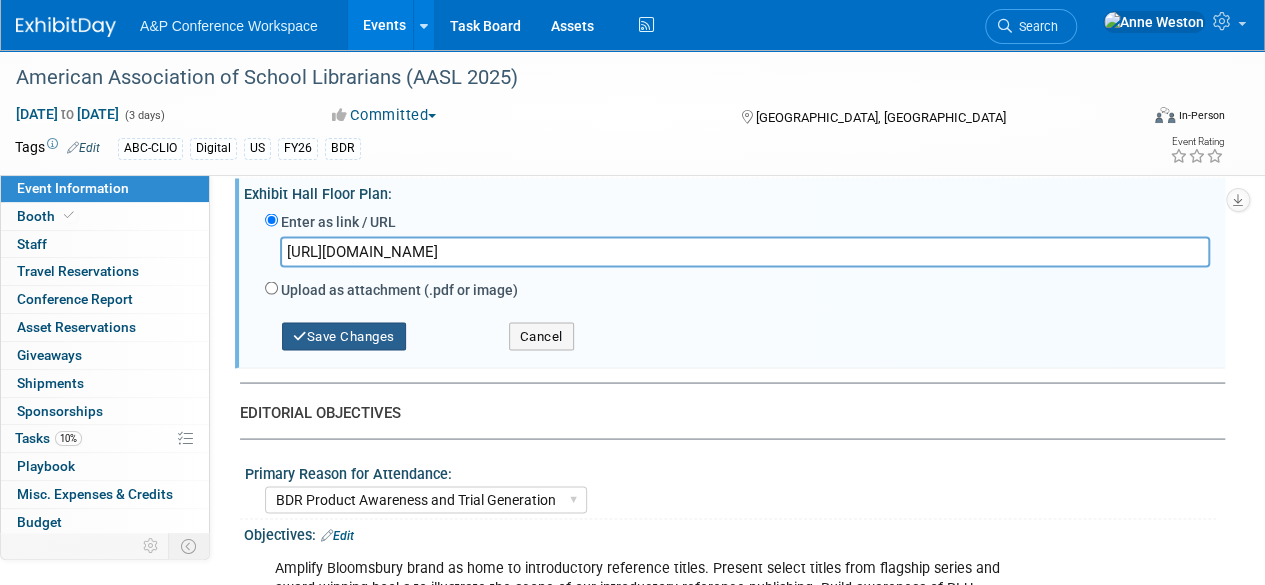 type on "https://s23.a2zinc.net/clients/corcexpo/AASL2025/Public/EventMap.aspx?shMode=E&MapItBooth=435&MapID=257" 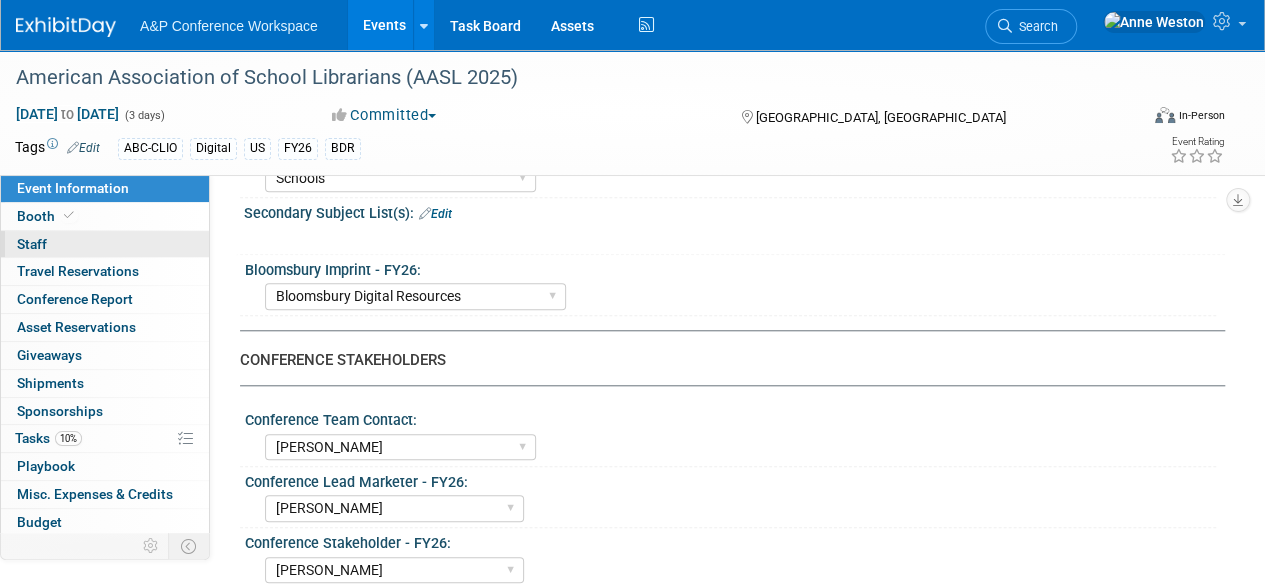 scroll, scrollTop: 600, scrollLeft: 0, axis: vertical 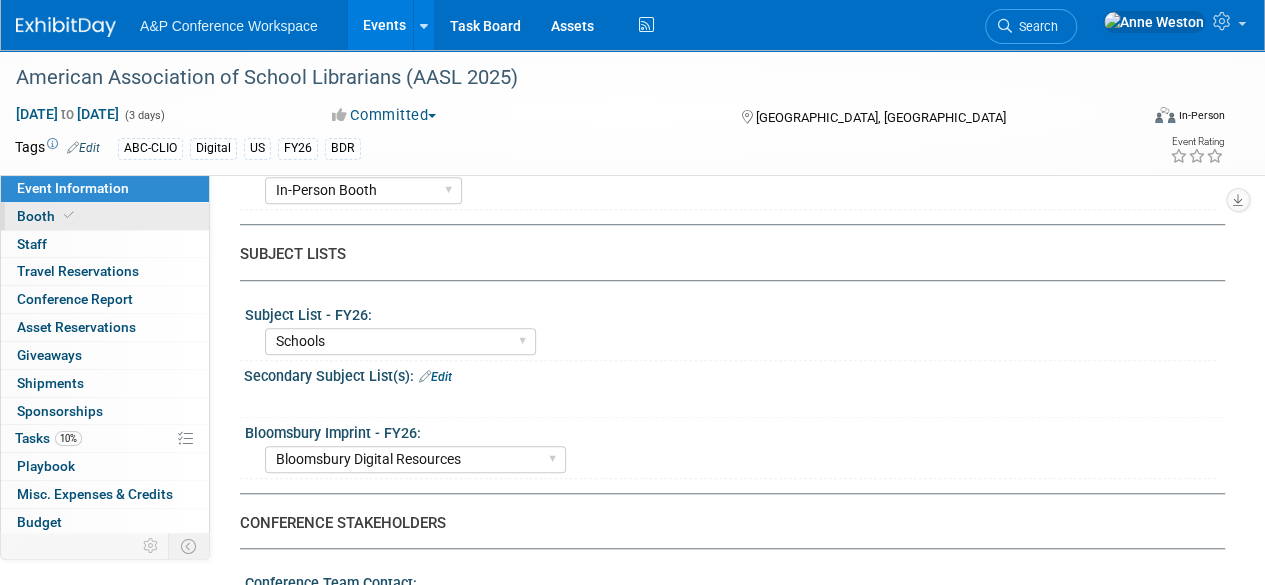 click on "Booth" at bounding box center (105, 216) 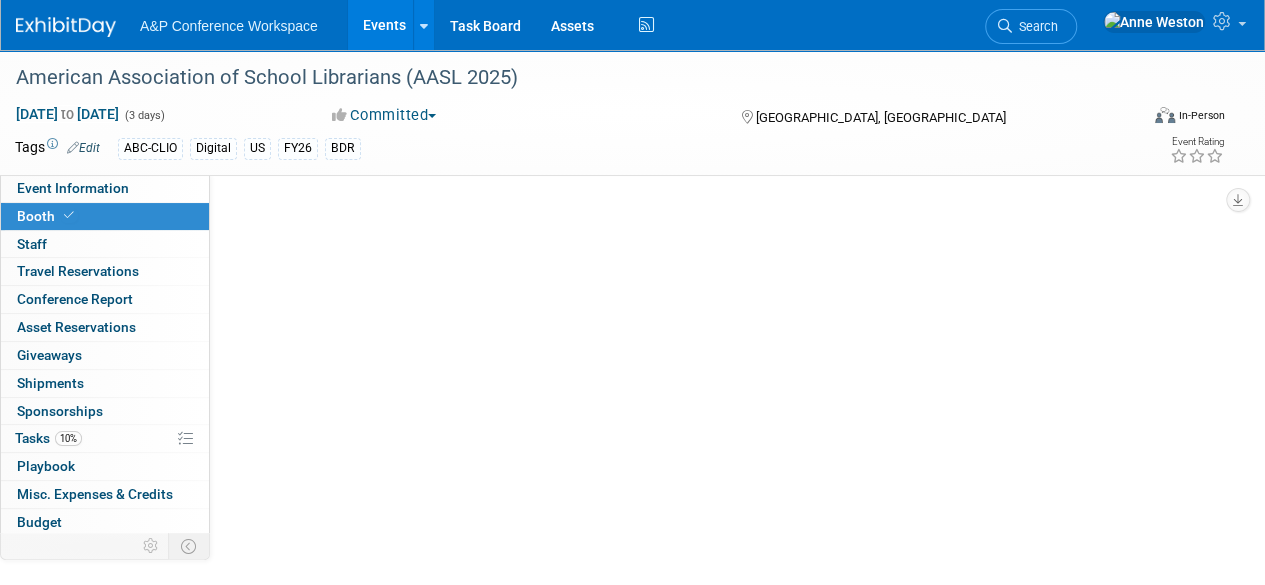 select on "CLDC - Digital/BDR" 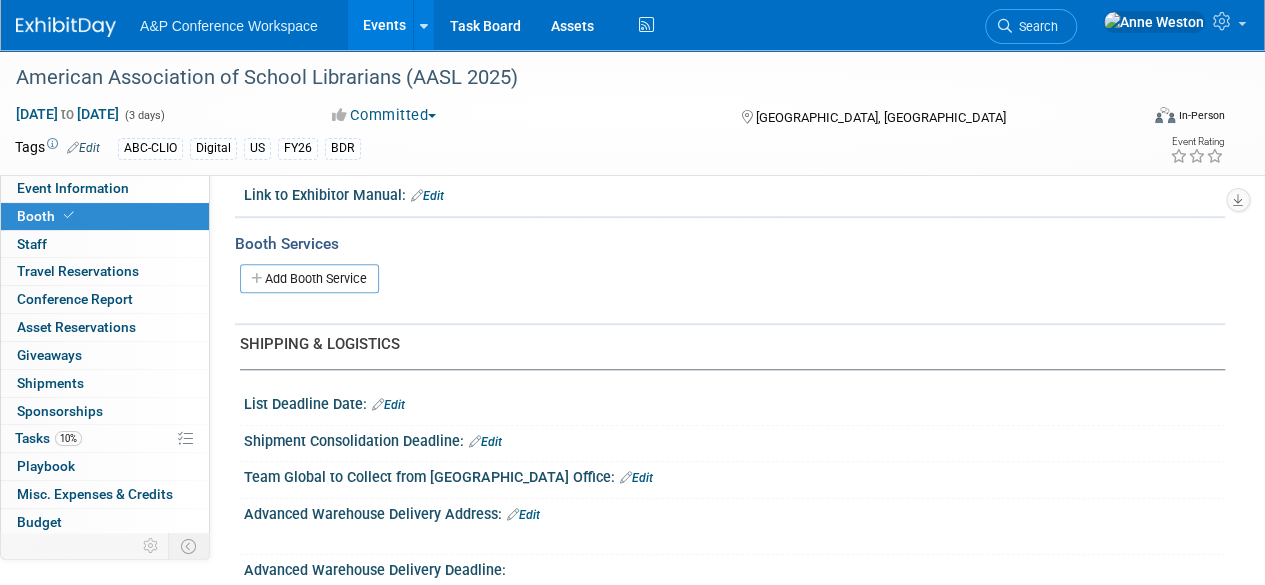 scroll, scrollTop: 900, scrollLeft: 0, axis: vertical 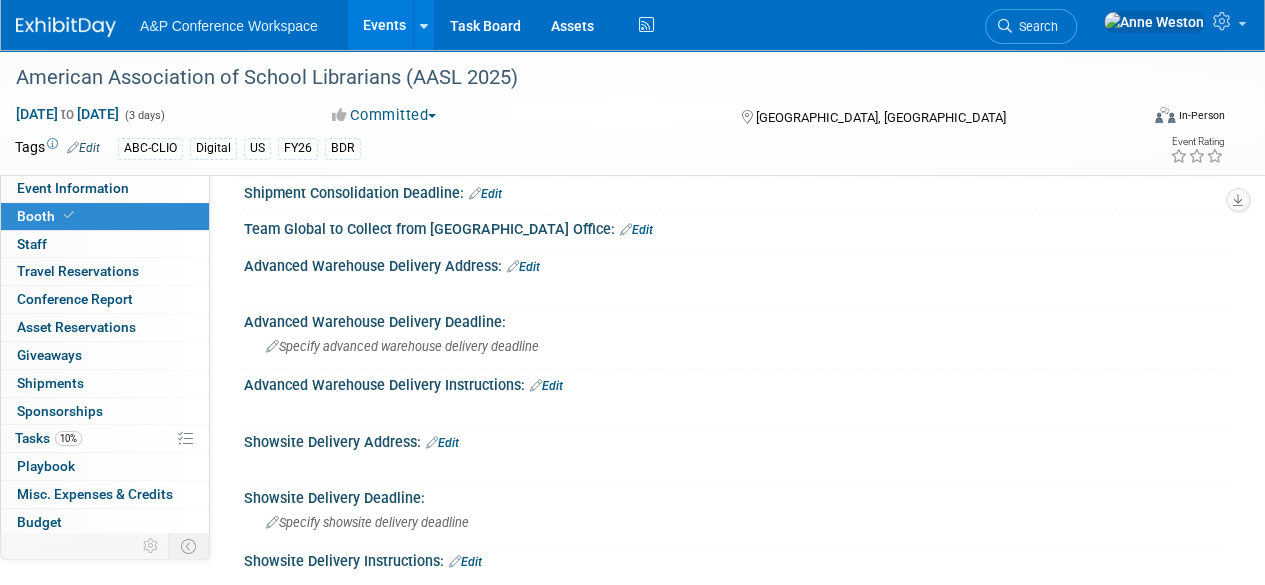 click on "Edit" at bounding box center (523, 267) 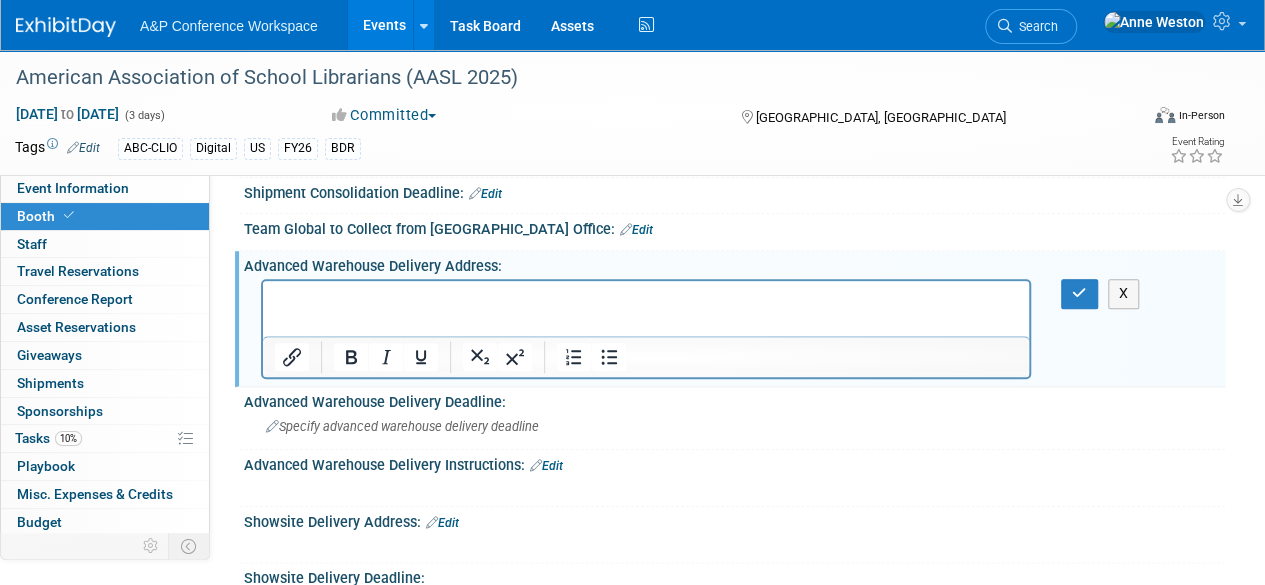 scroll, scrollTop: 0, scrollLeft: 0, axis: both 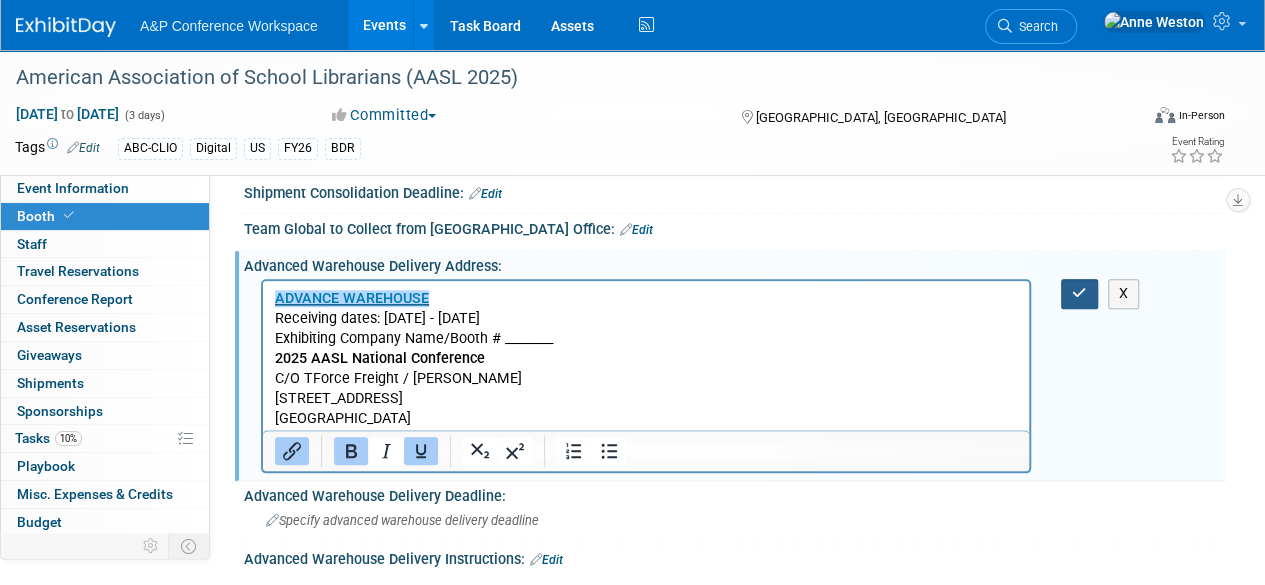 click at bounding box center (1079, 293) 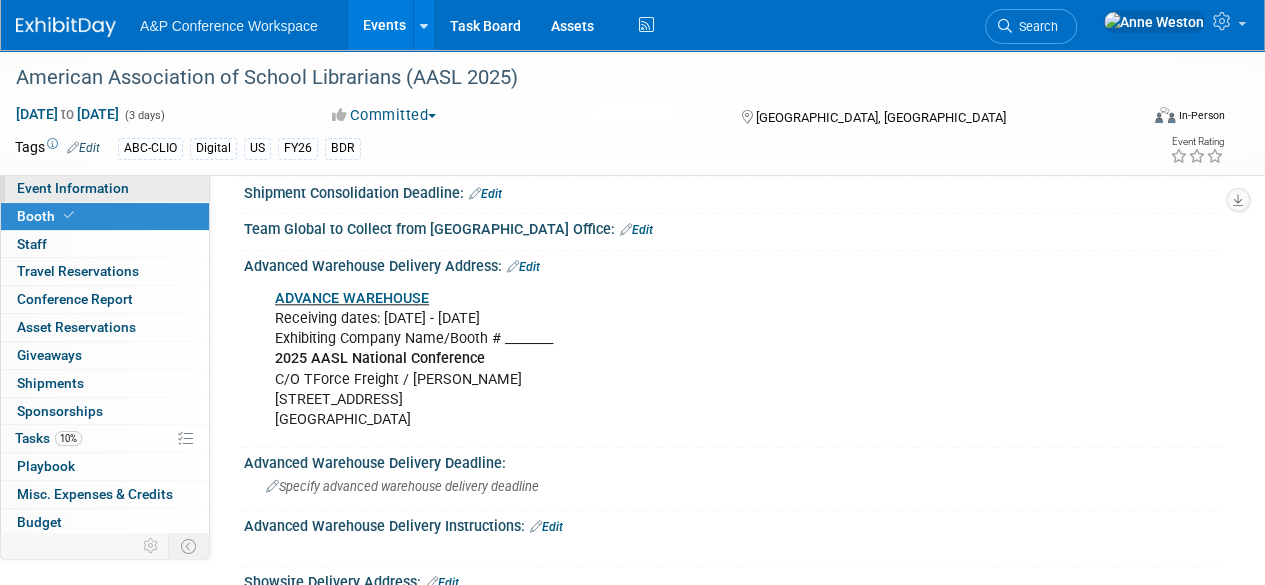 click on "Event Information" at bounding box center (73, 188) 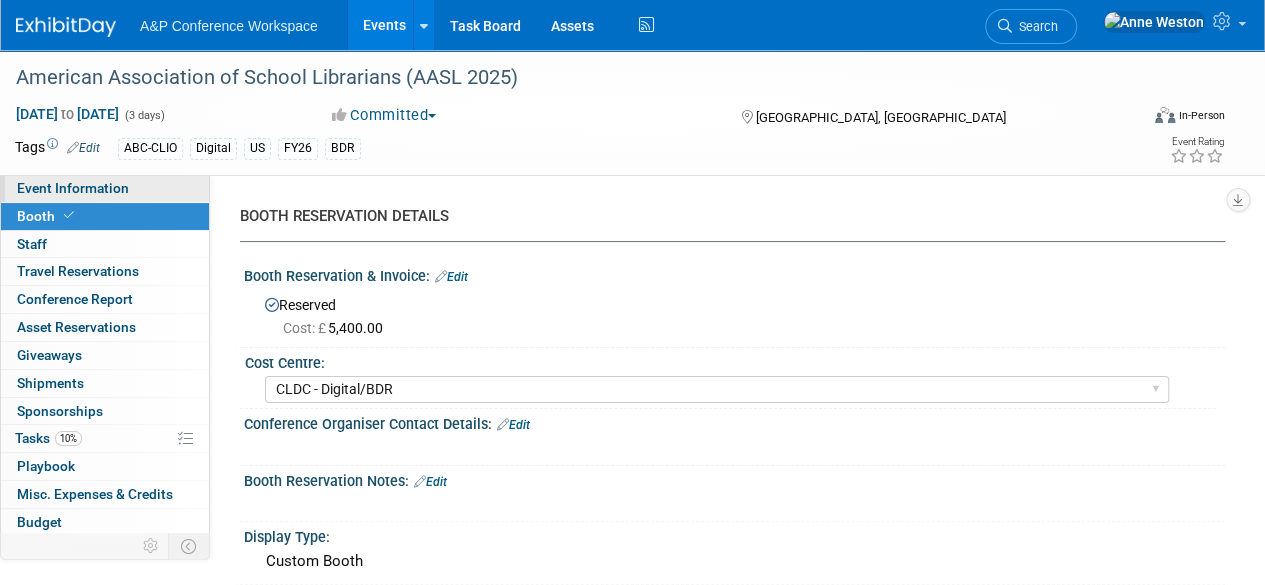 select on "Biennial" 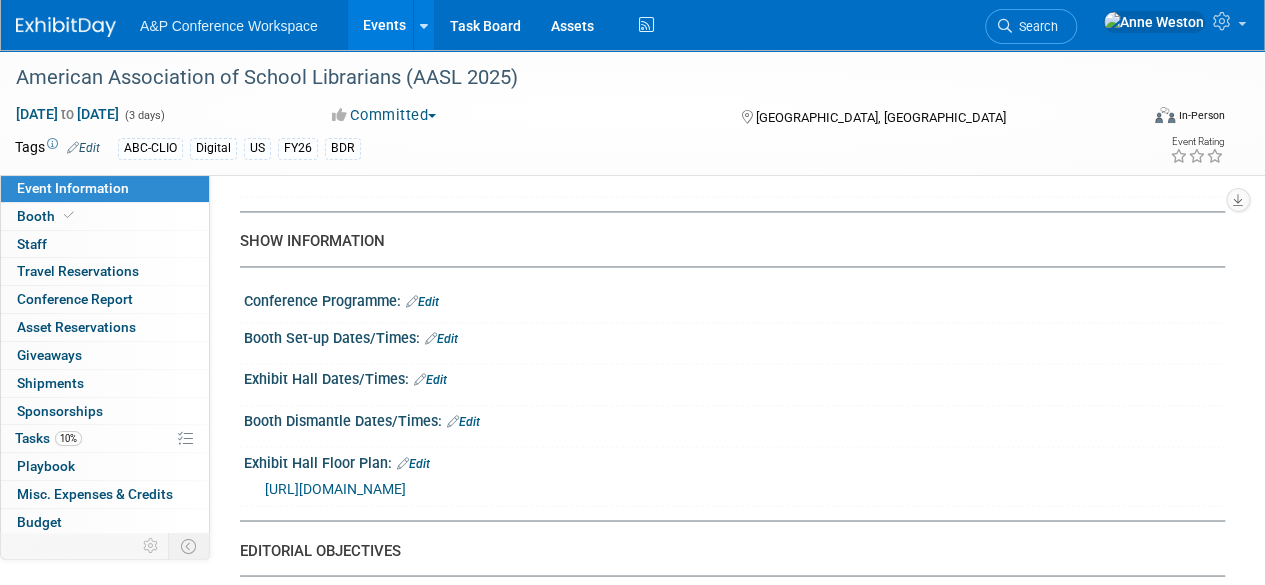 scroll, scrollTop: 1500, scrollLeft: 0, axis: vertical 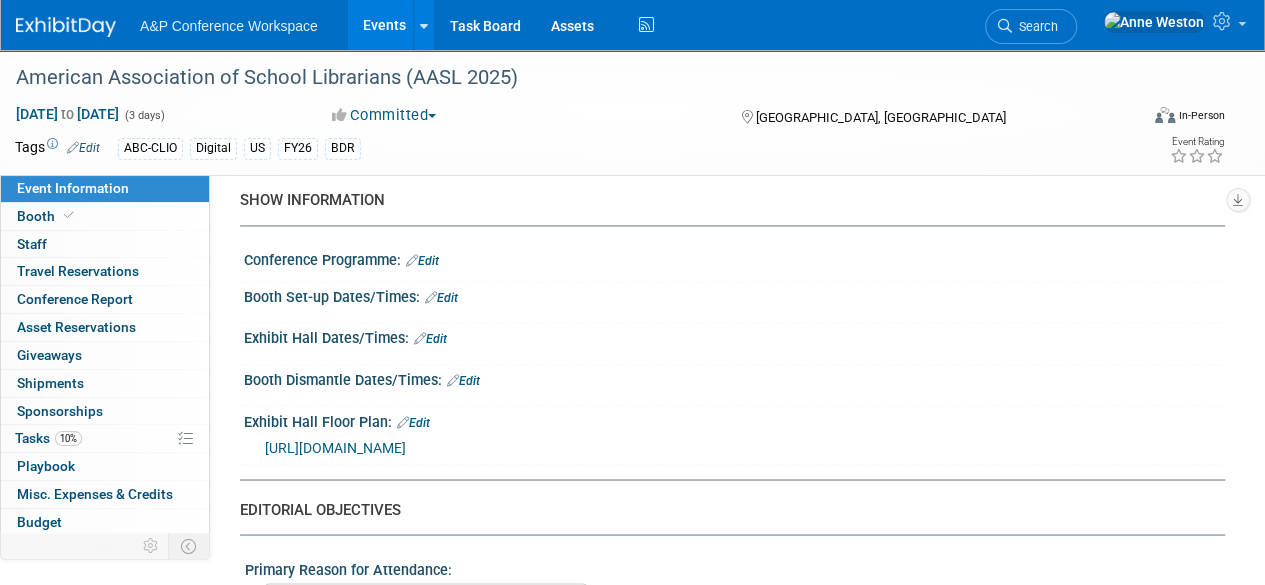 click on "Edit" at bounding box center [441, 298] 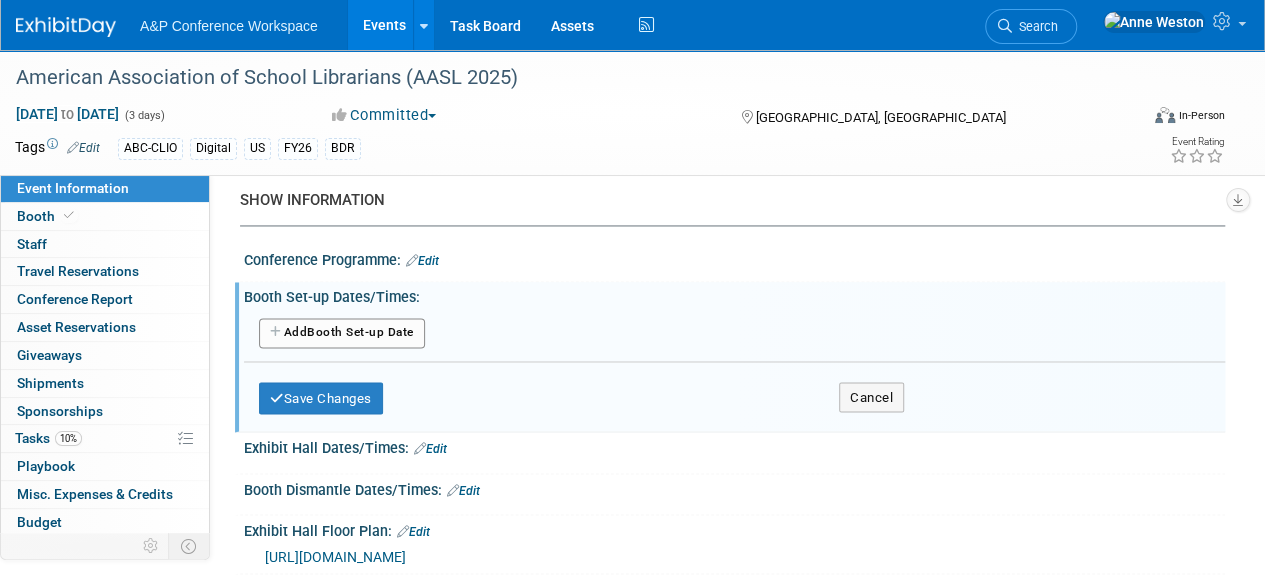 click on "Add  Another  Booth Set-up Date" at bounding box center [342, 333] 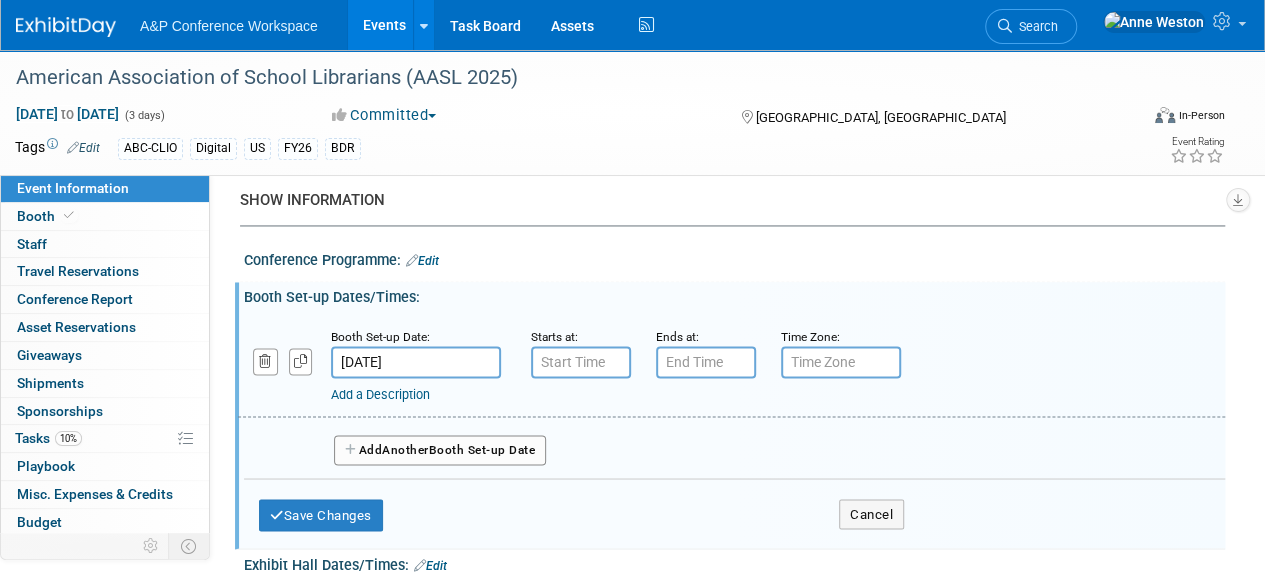 click on "Oct 16, 2025" at bounding box center [416, 362] 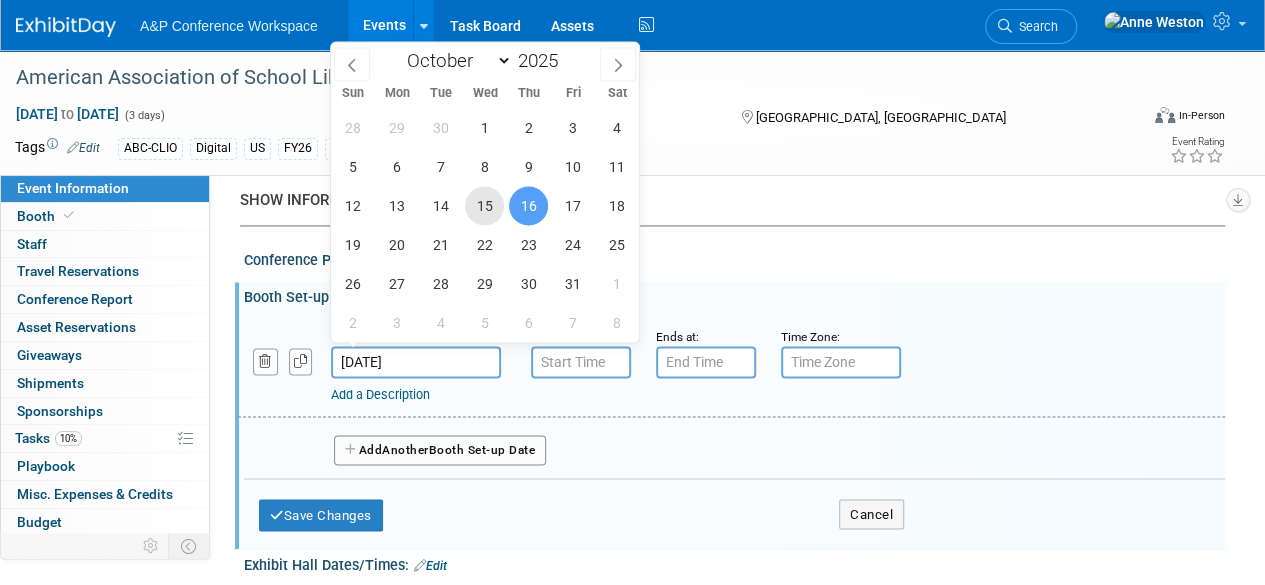 click on "15" at bounding box center (484, 205) 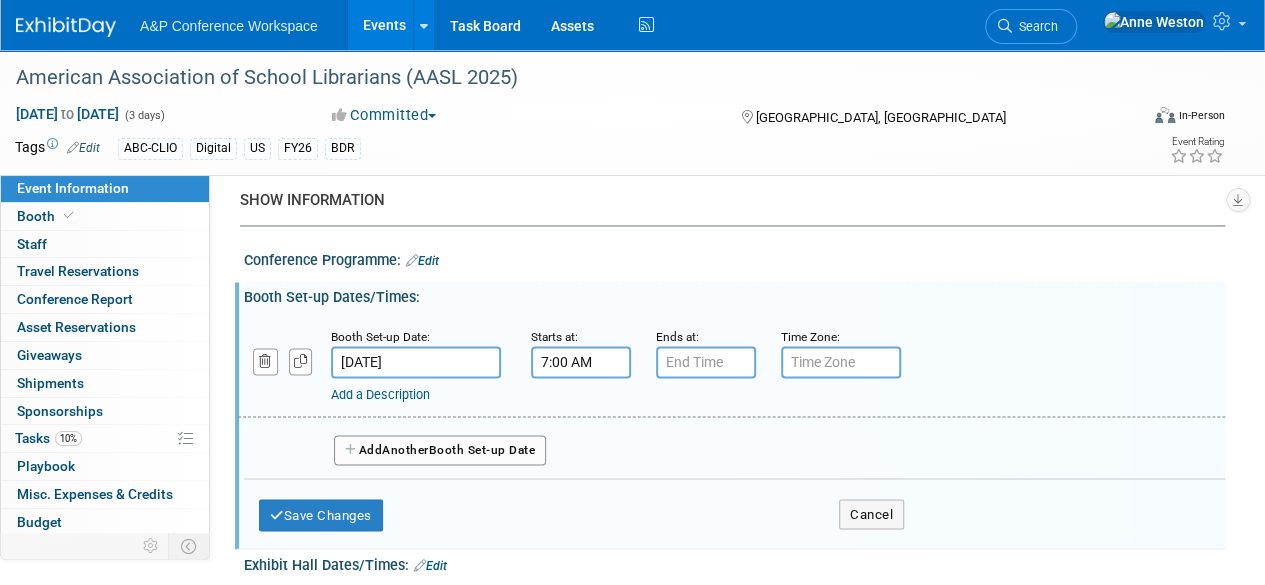 click on "7:00 AM" at bounding box center (581, 362) 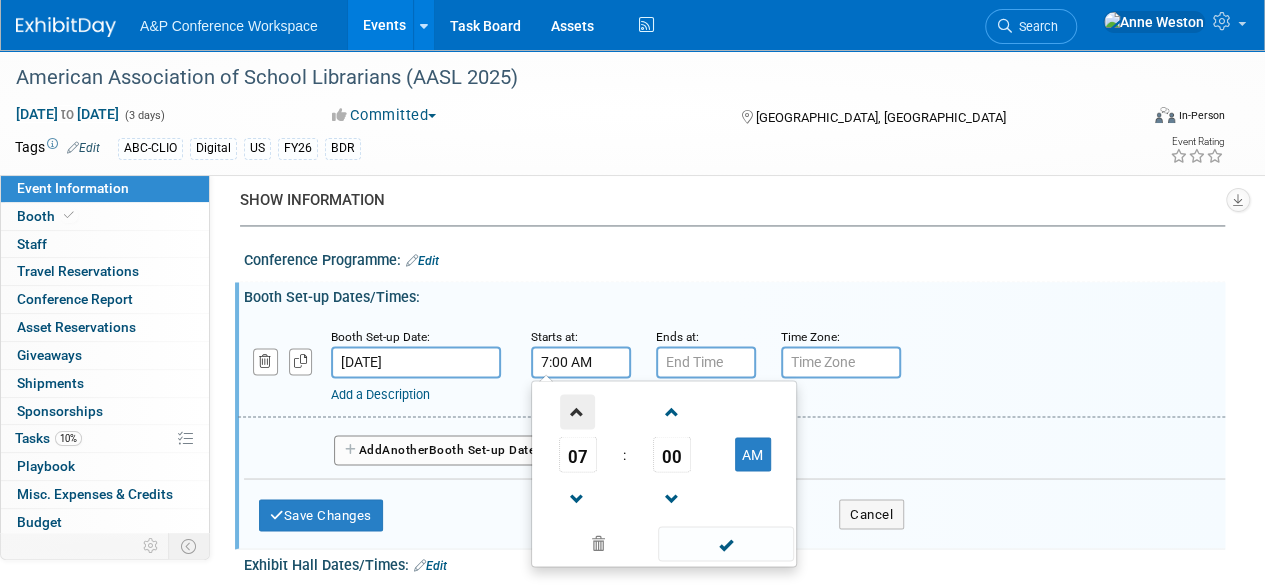 click at bounding box center [577, 411] 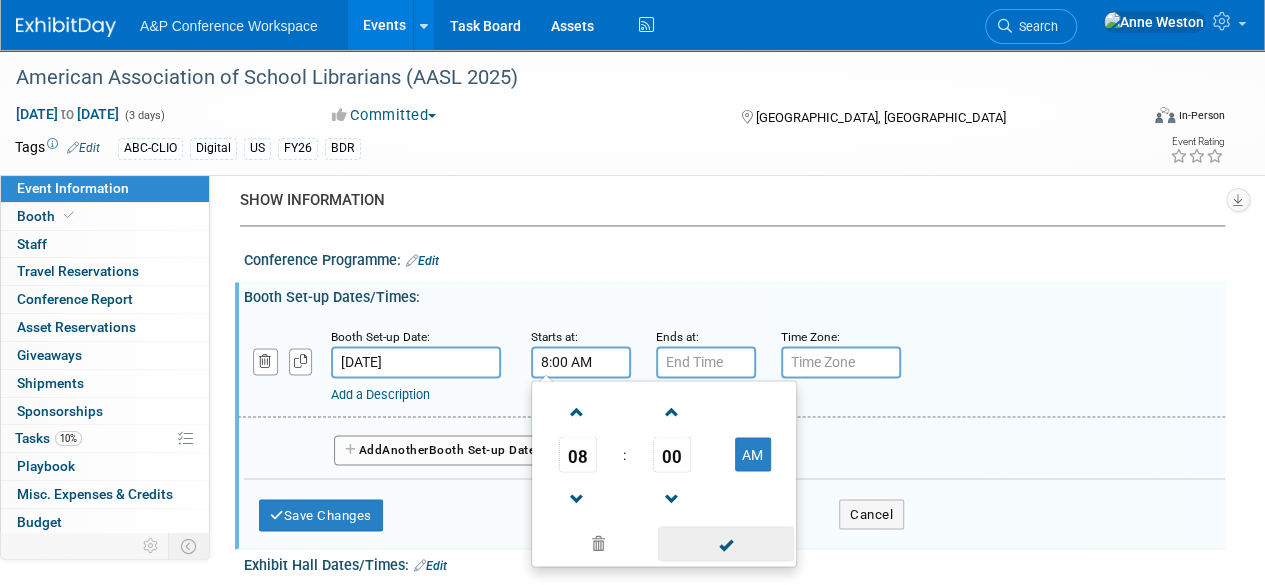 click at bounding box center [725, 543] 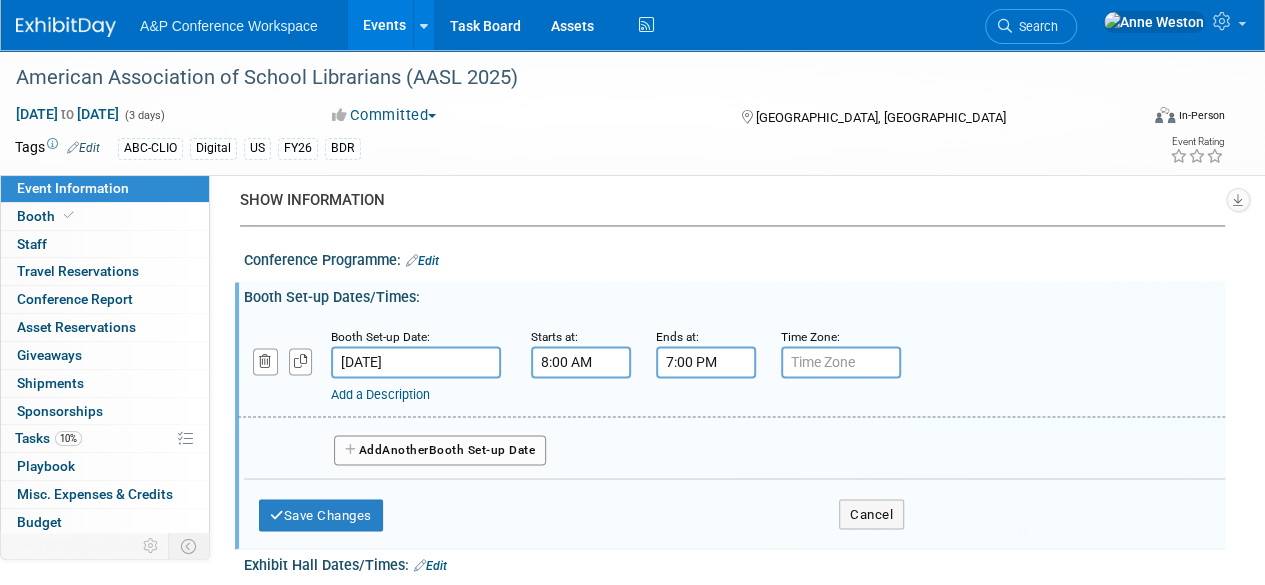 click on "7:00 PM" at bounding box center (706, 362) 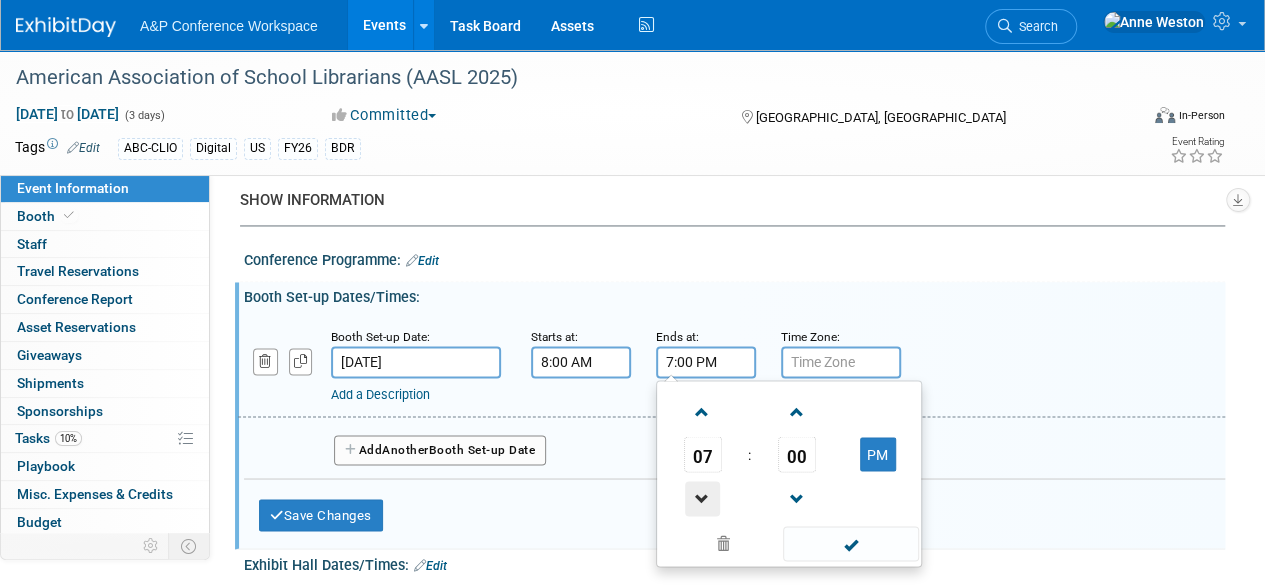 click at bounding box center [702, 498] 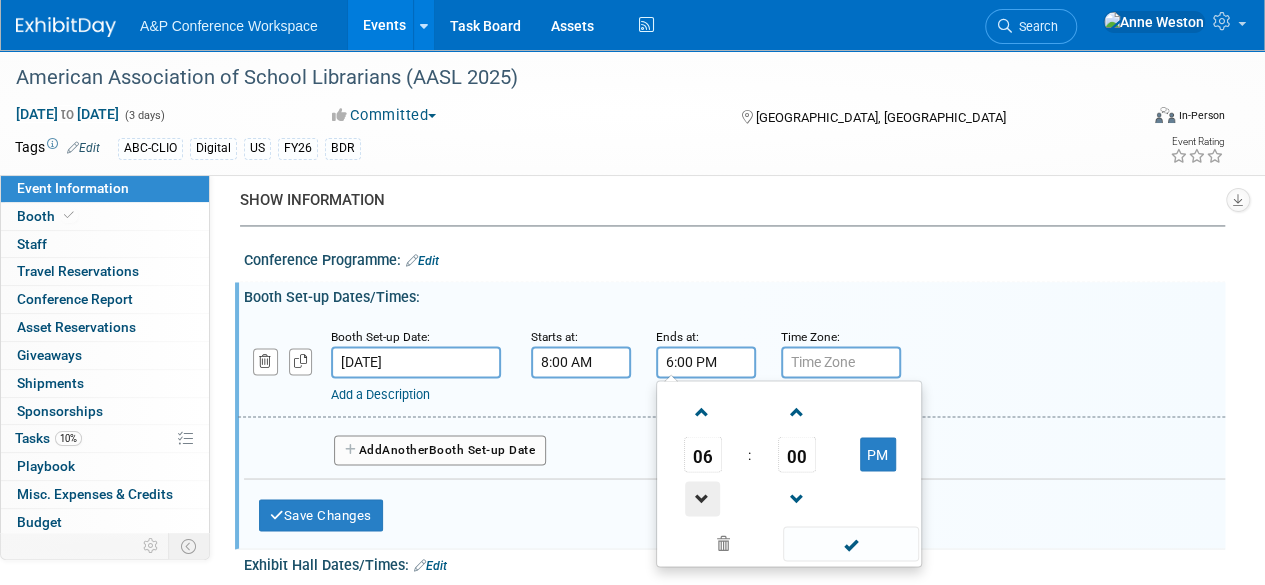 click at bounding box center (702, 498) 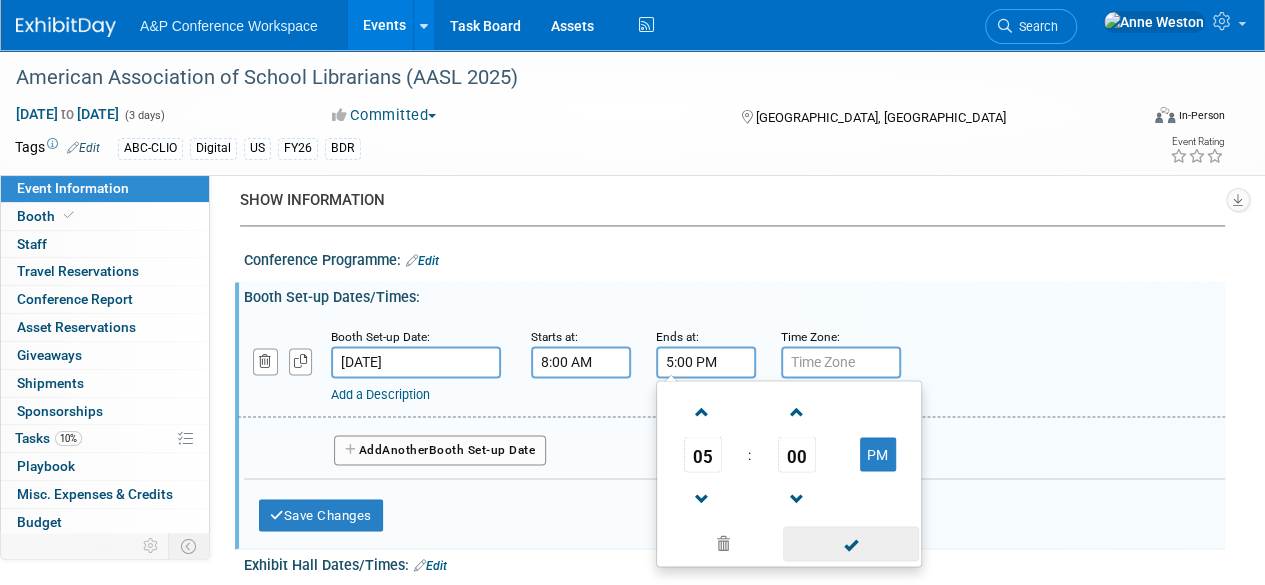 click at bounding box center (850, 543) 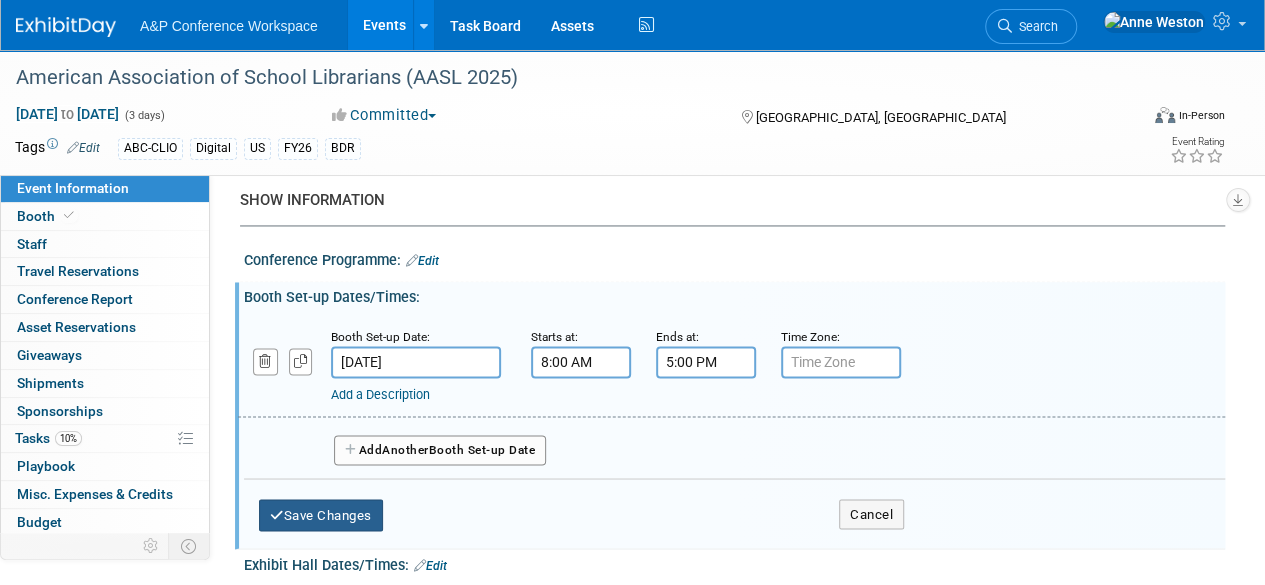 click on "Save Changes" at bounding box center (321, 515) 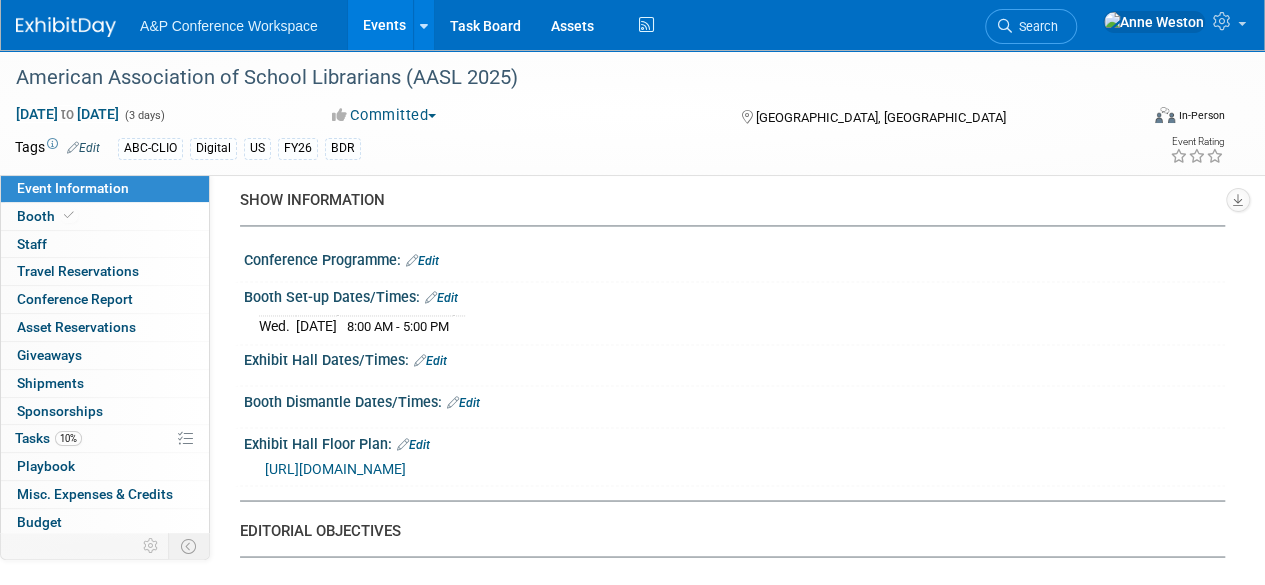 click on "Edit" at bounding box center (441, 298) 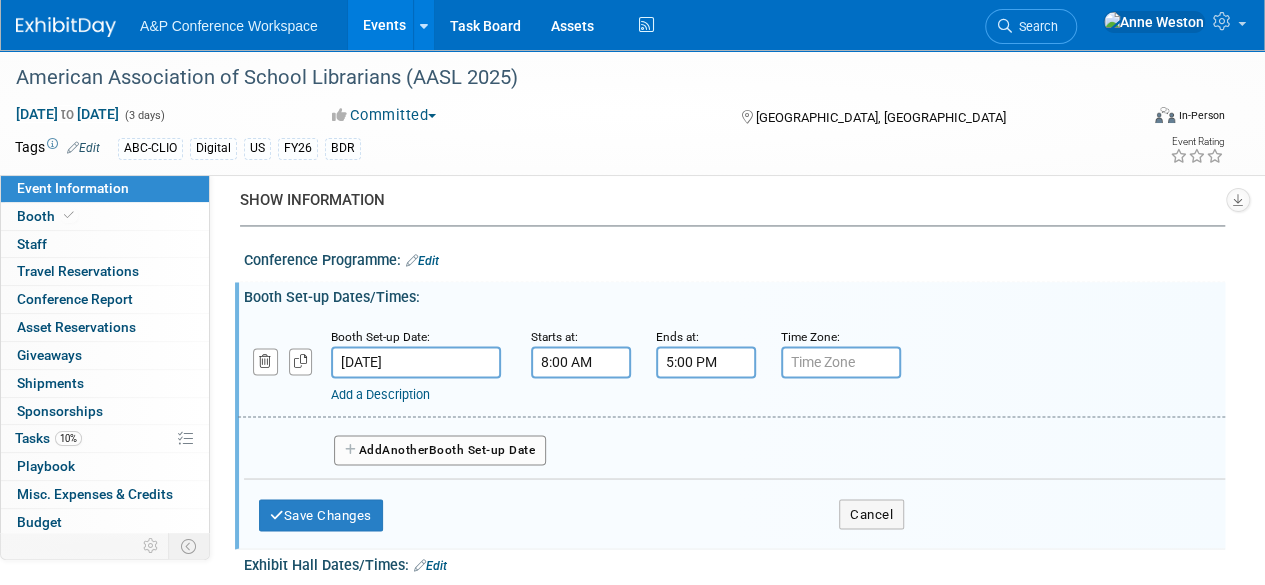 click on "Add  Another  Booth Set-up Date" at bounding box center [440, 450] 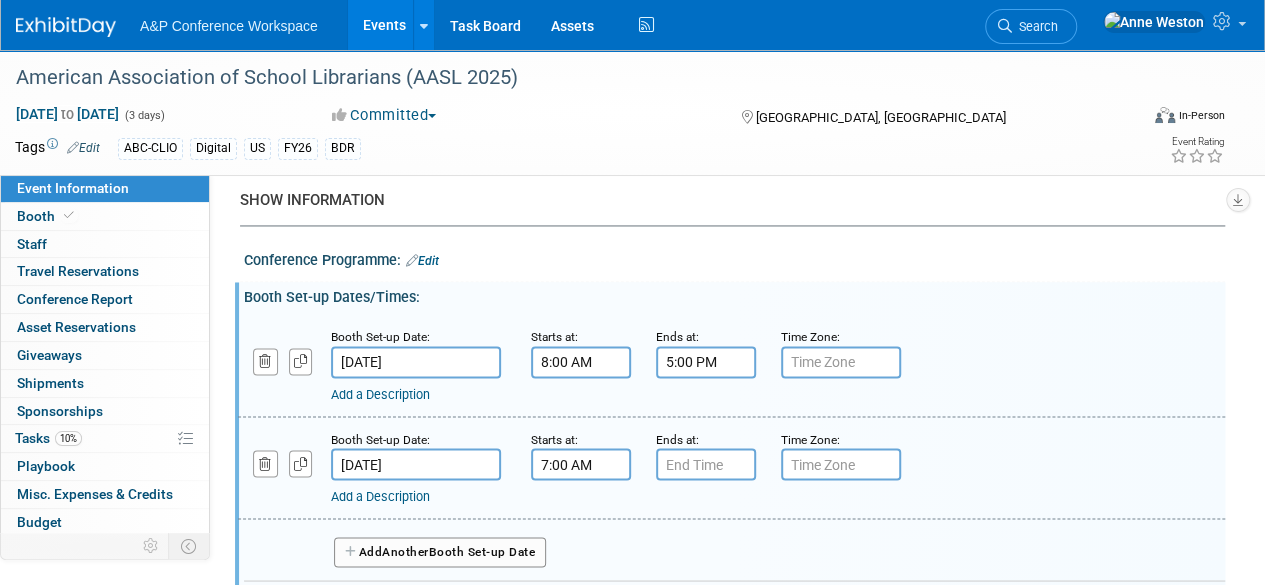 click on "7:00 AM" at bounding box center (581, 464) 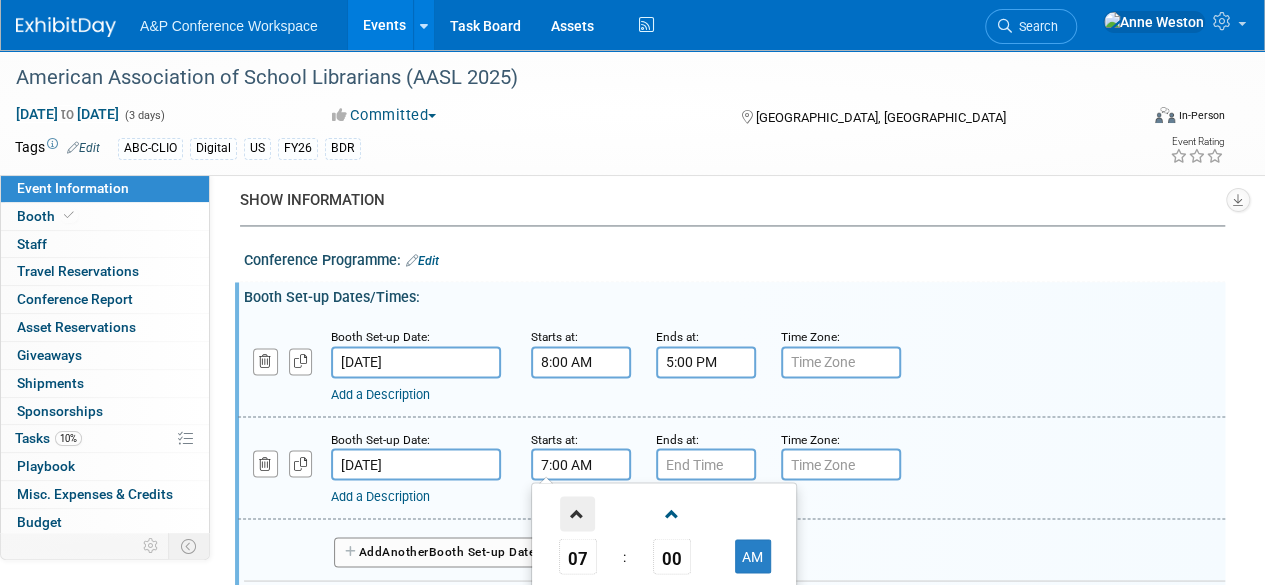 click at bounding box center (577, 513) 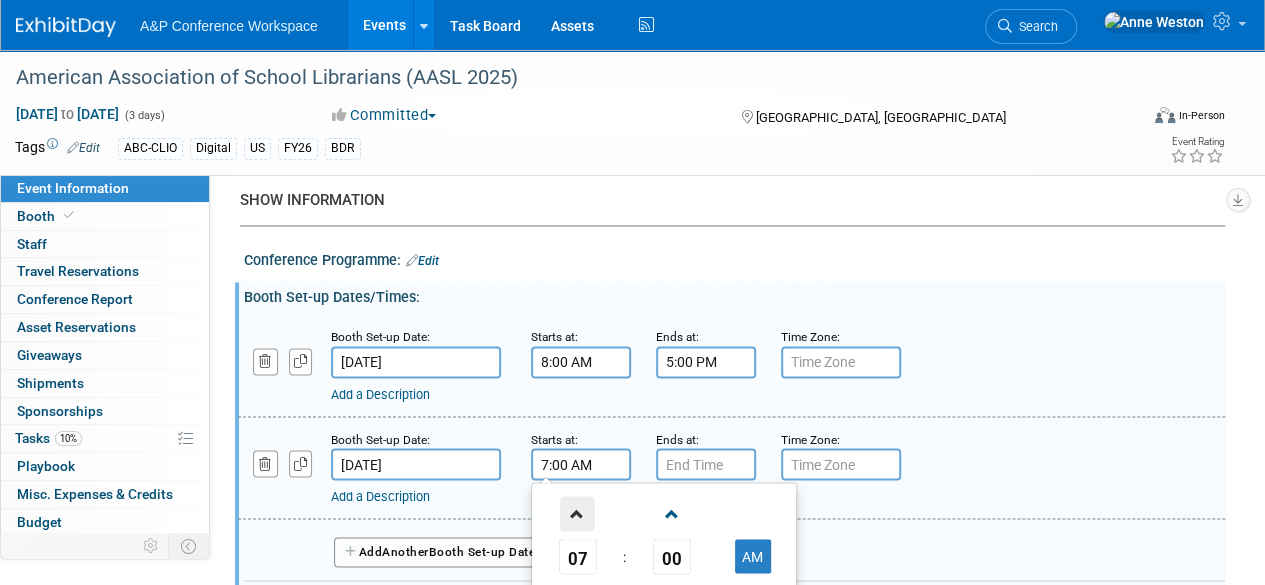 type on "8:00 AM" 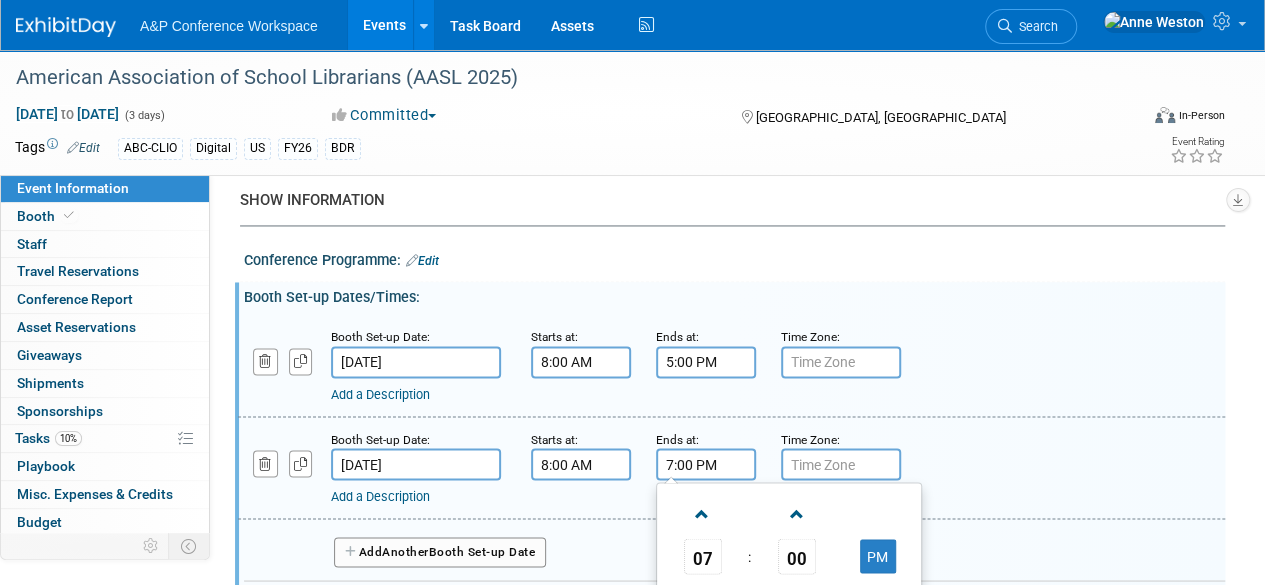 click on "7:00 PM" at bounding box center (706, 464) 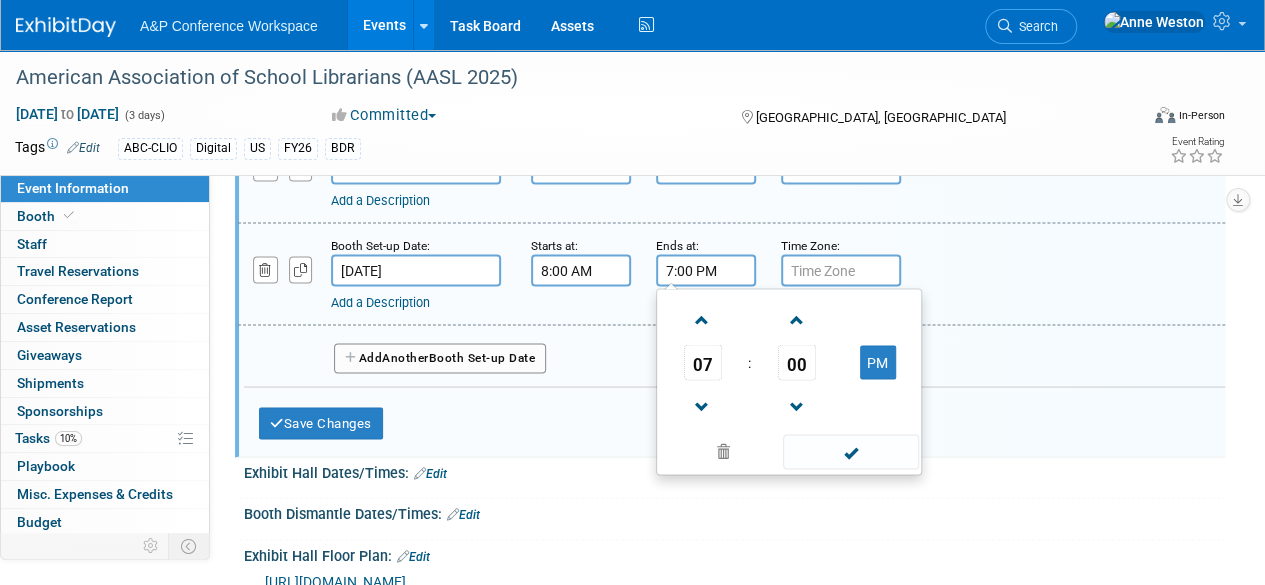 scroll, scrollTop: 1700, scrollLeft: 0, axis: vertical 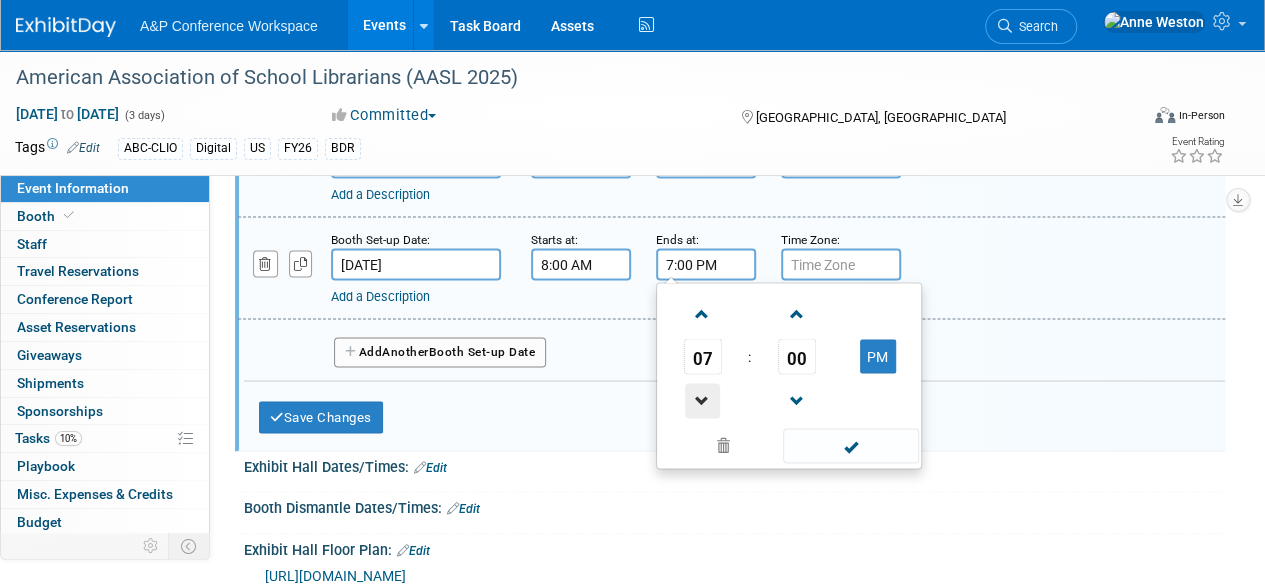 click at bounding box center (702, 400) 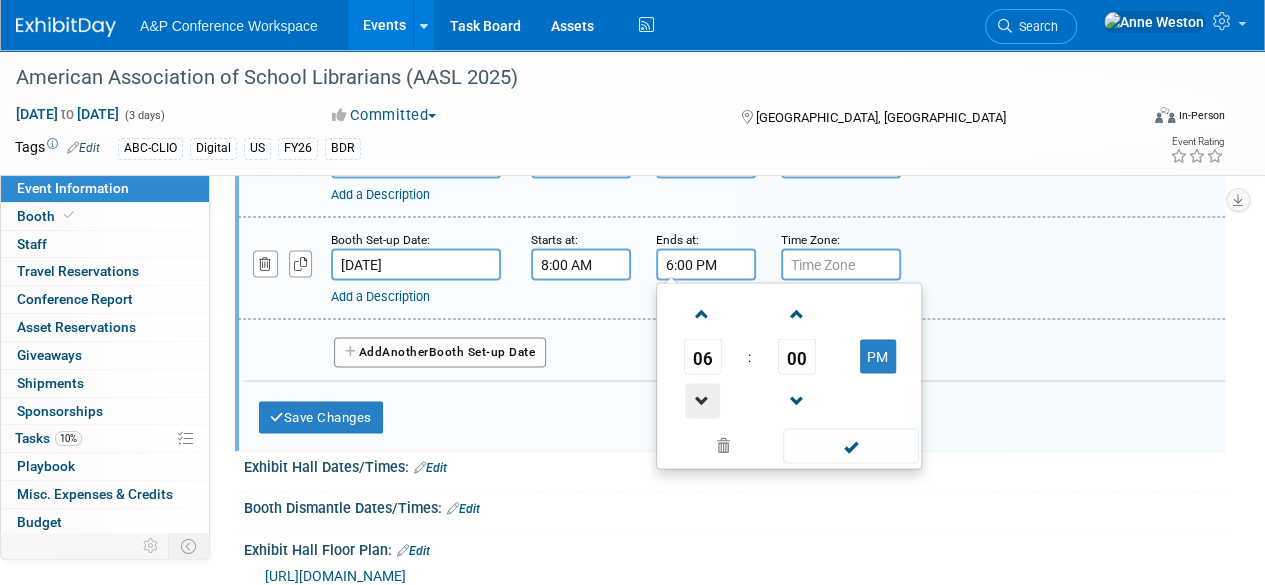 click at bounding box center (702, 400) 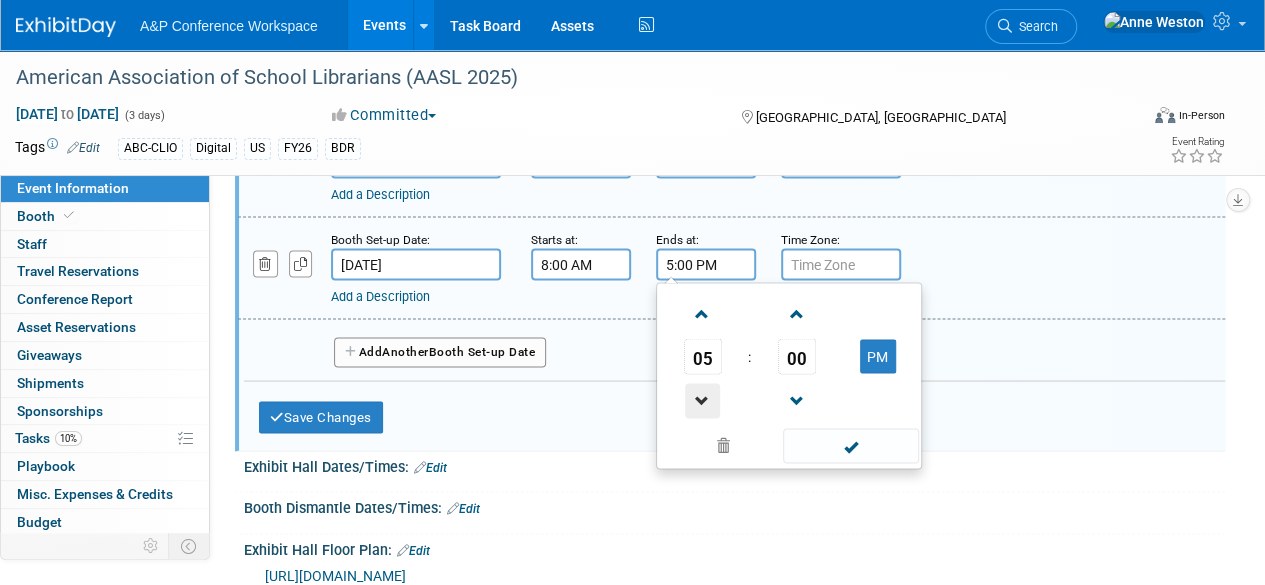click at bounding box center [702, 400] 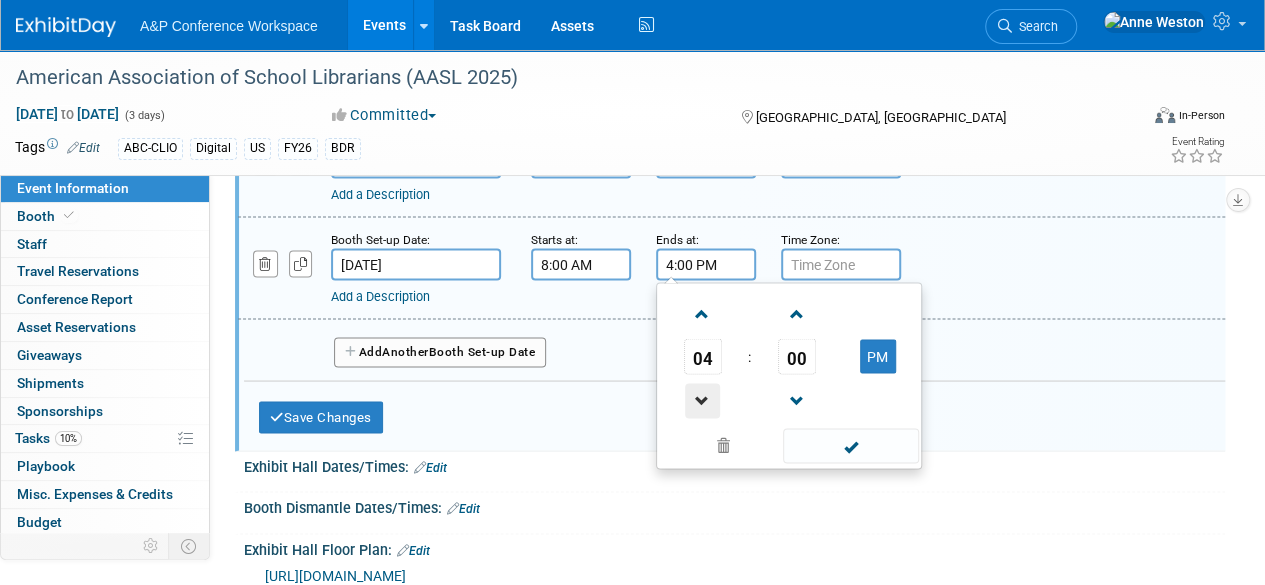 click at bounding box center (702, 400) 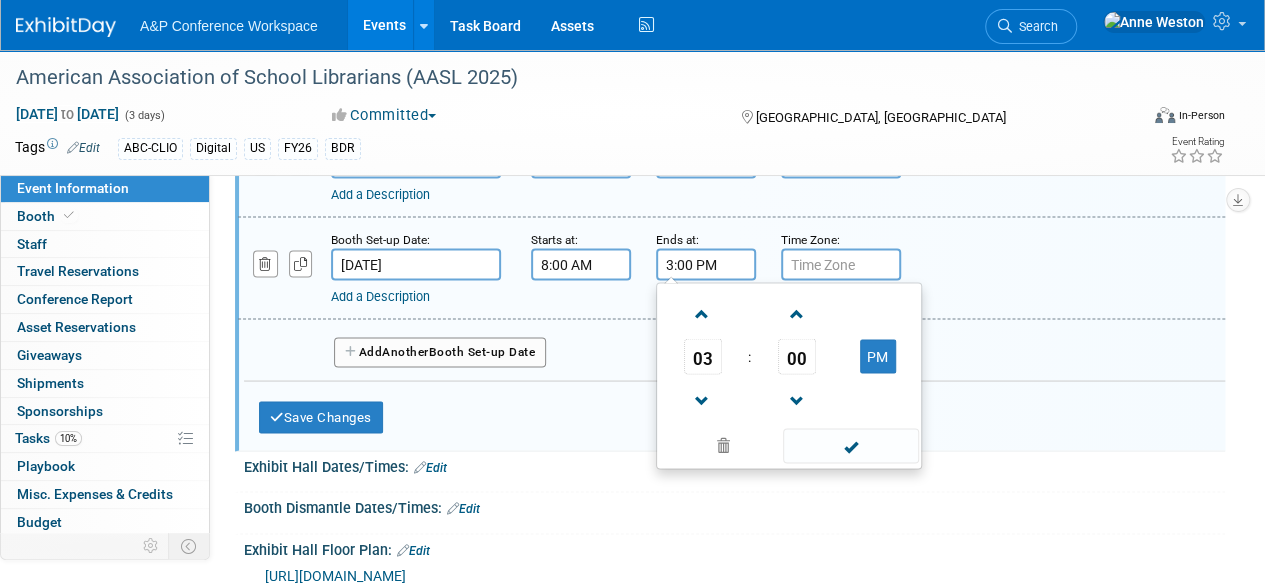 click at bounding box center [850, 445] 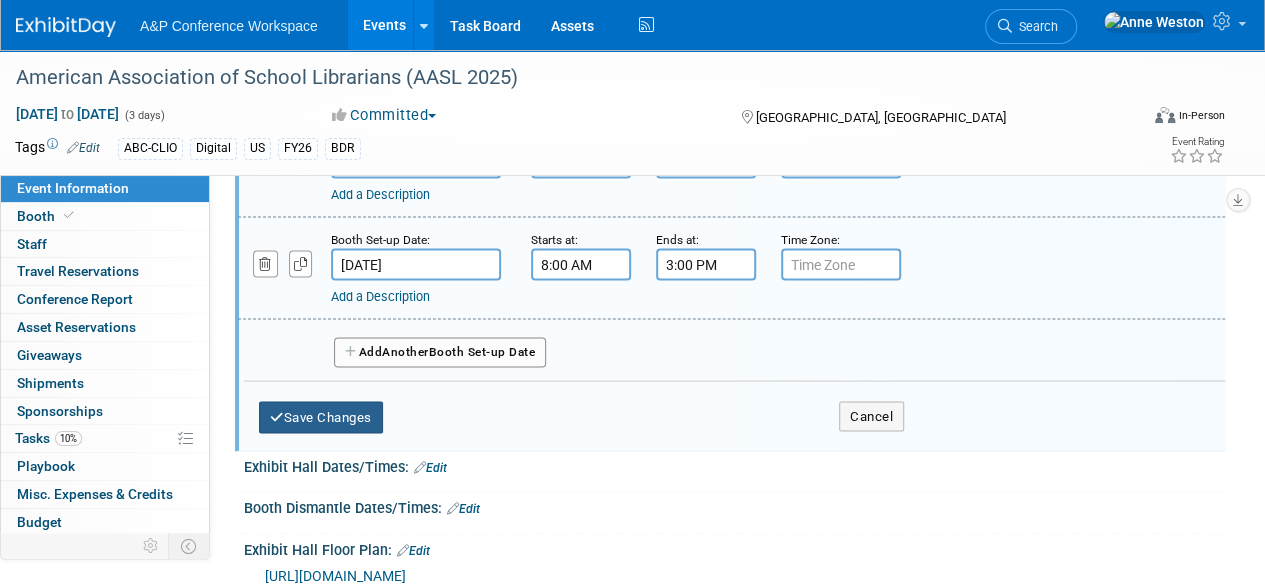 click on "Save Changes" at bounding box center (321, 417) 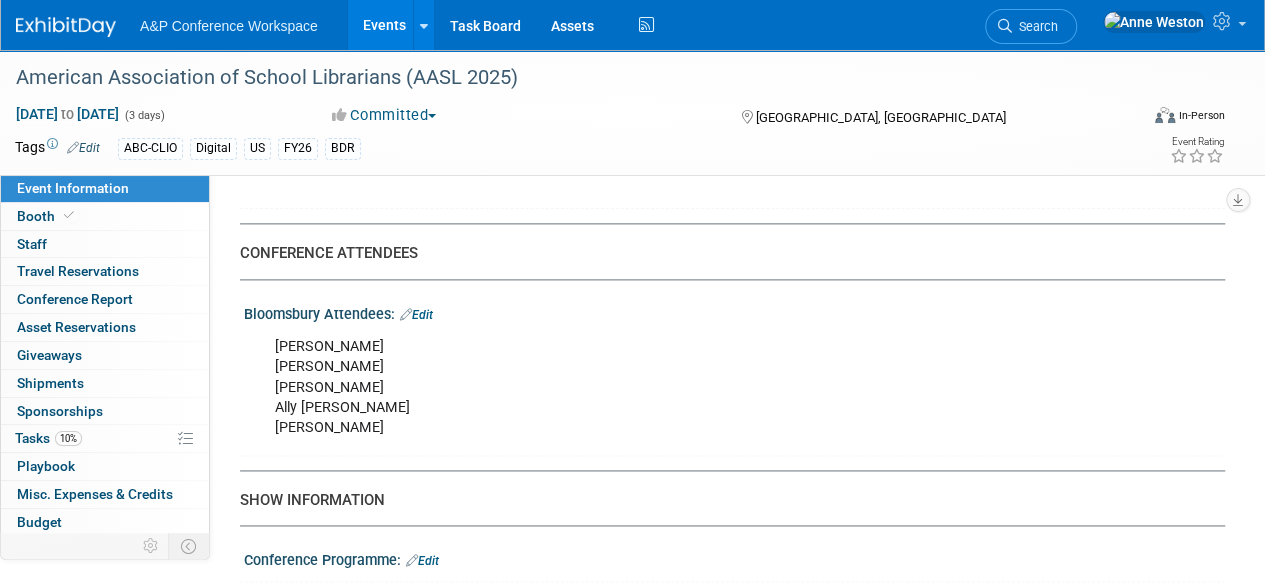 scroll, scrollTop: 1500, scrollLeft: 0, axis: vertical 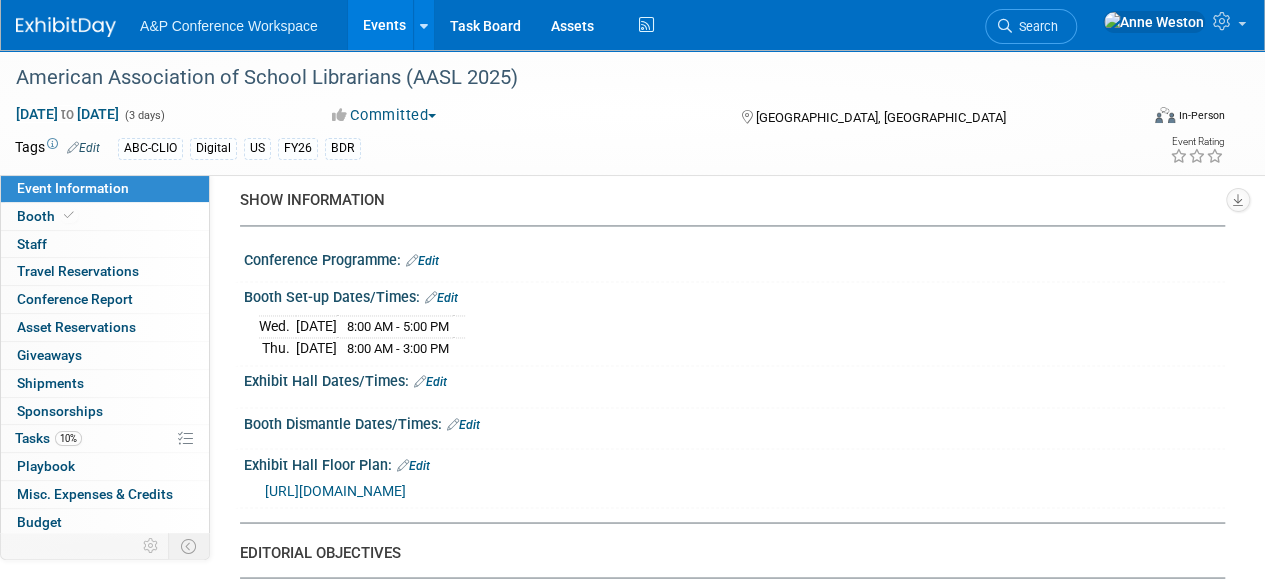 click on "Edit" at bounding box center (430, 382) 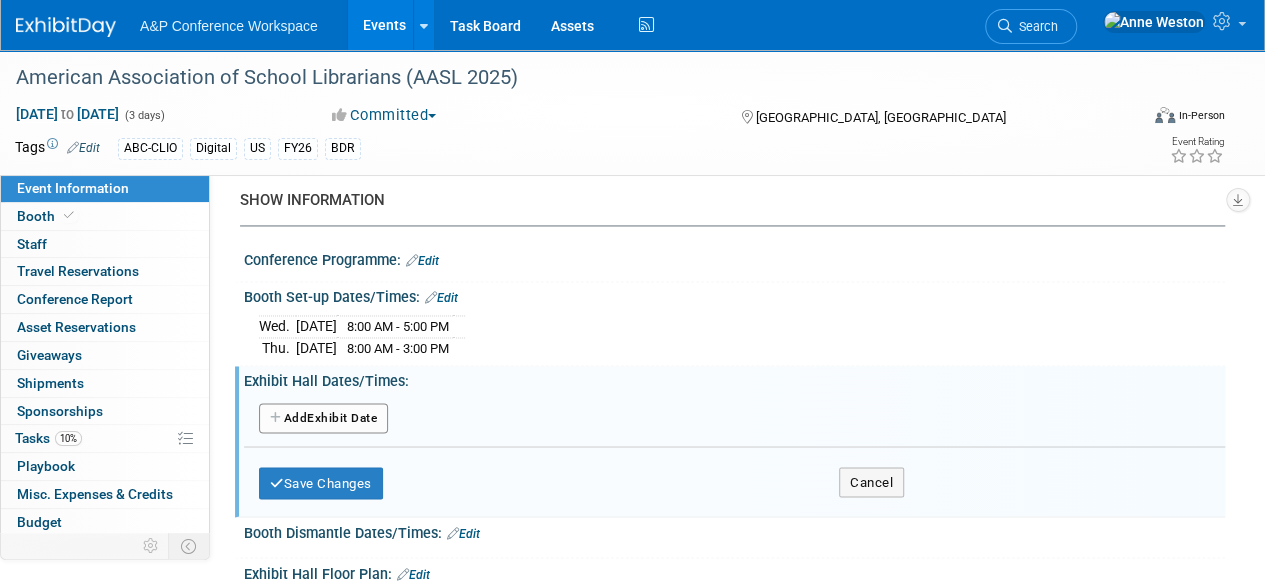 click on "Add  Another  Exhibit Date" at bounding box center [323, 418] 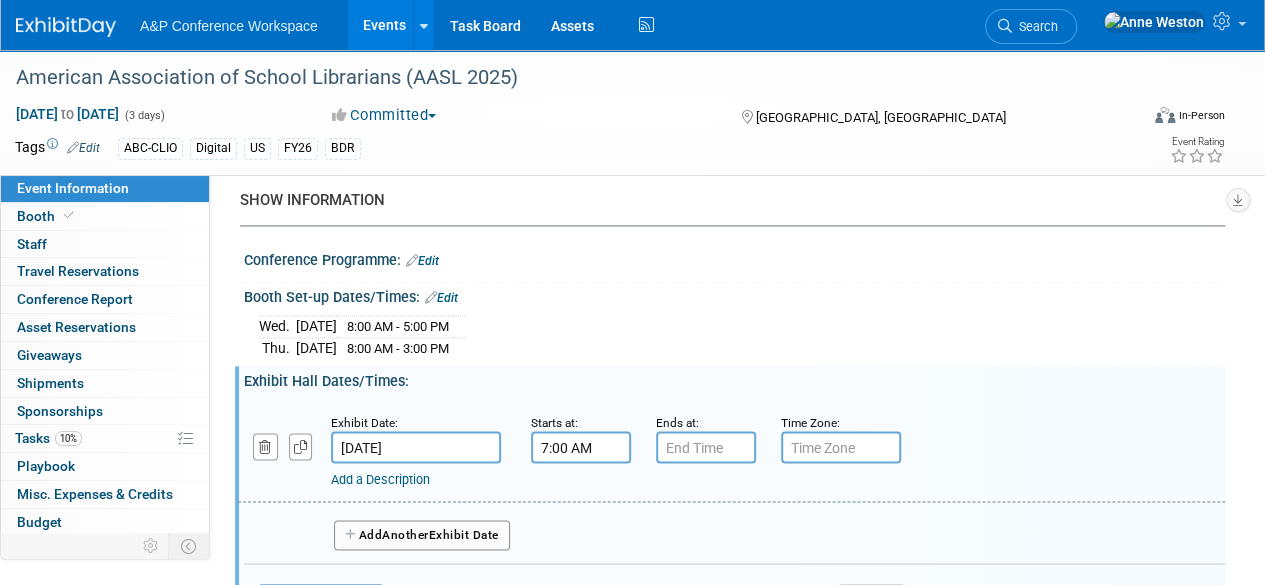 click on "7:00 AM" at bounding box center (581, 447) 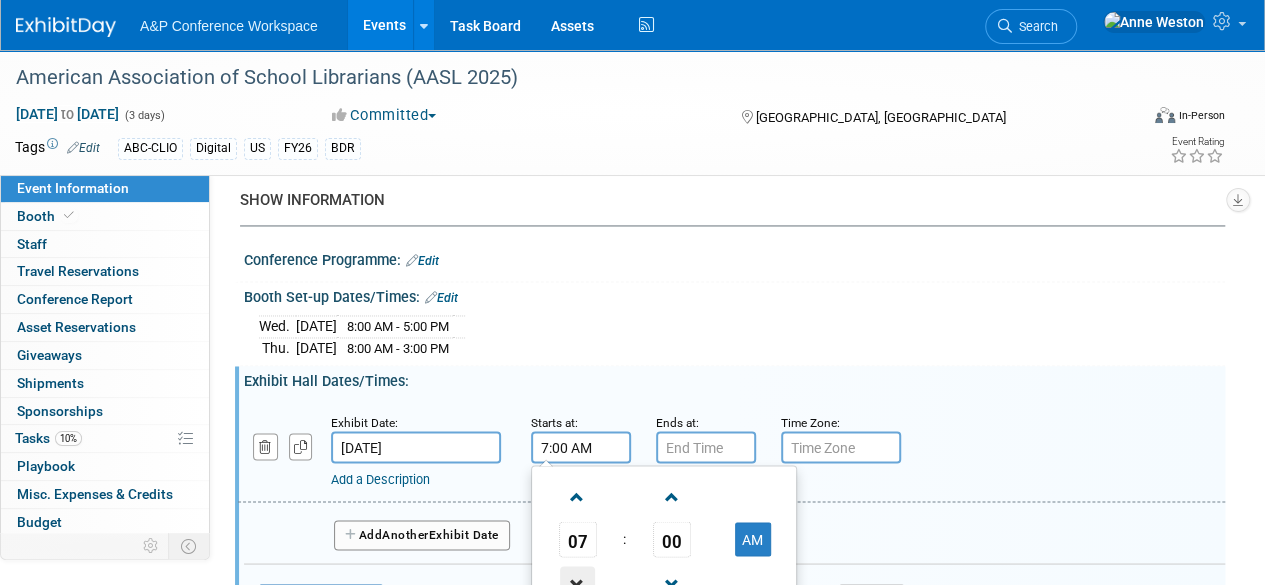 click at bounding box center (577, 583) 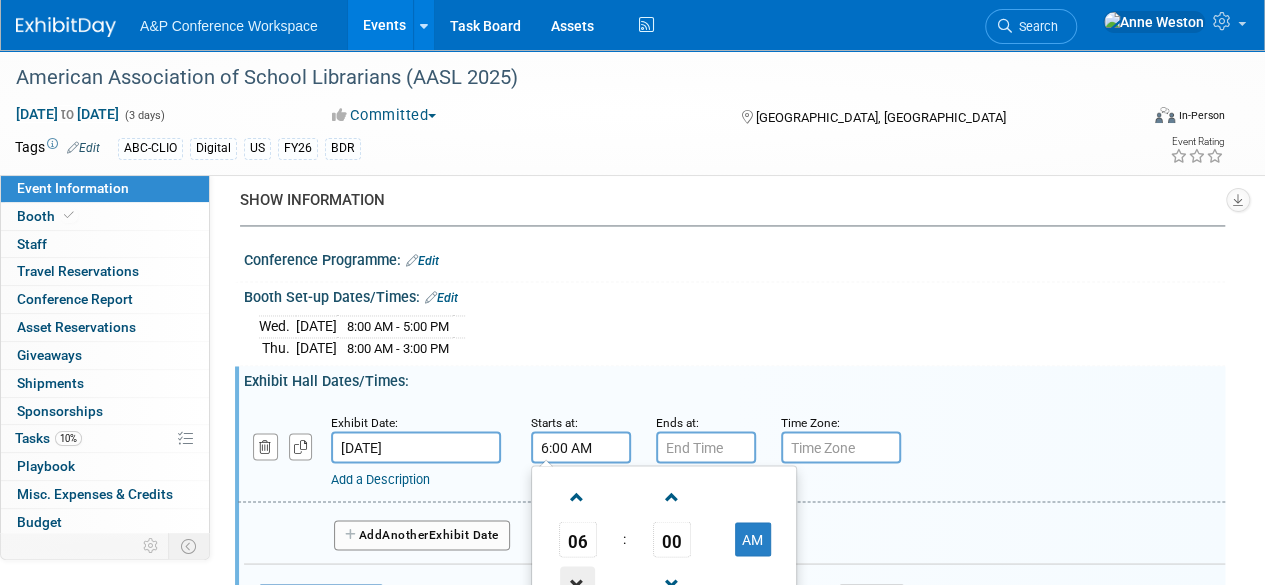 click at bounding box center [578, 582] 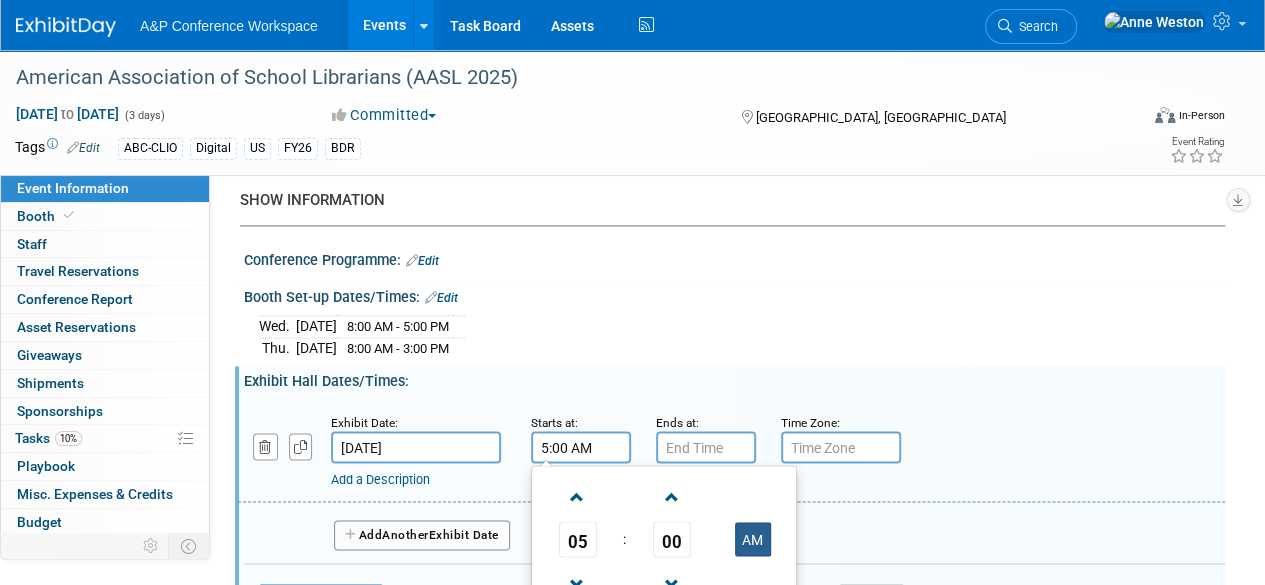 click on "AM" at bounding box center (753, 539) 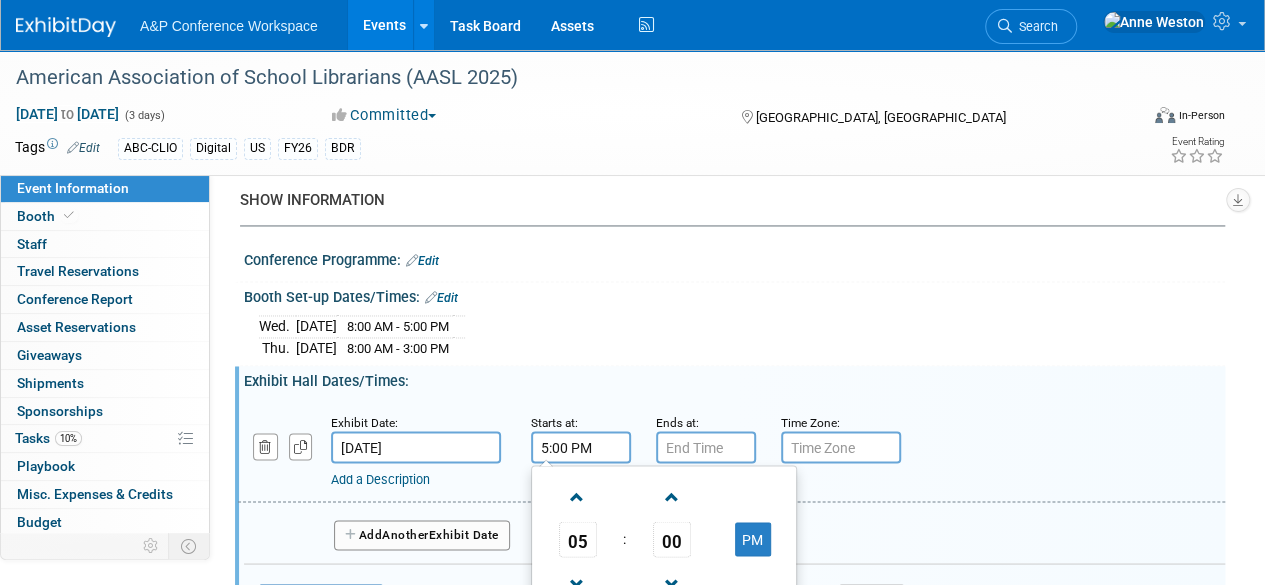 type on "7:00 PM" 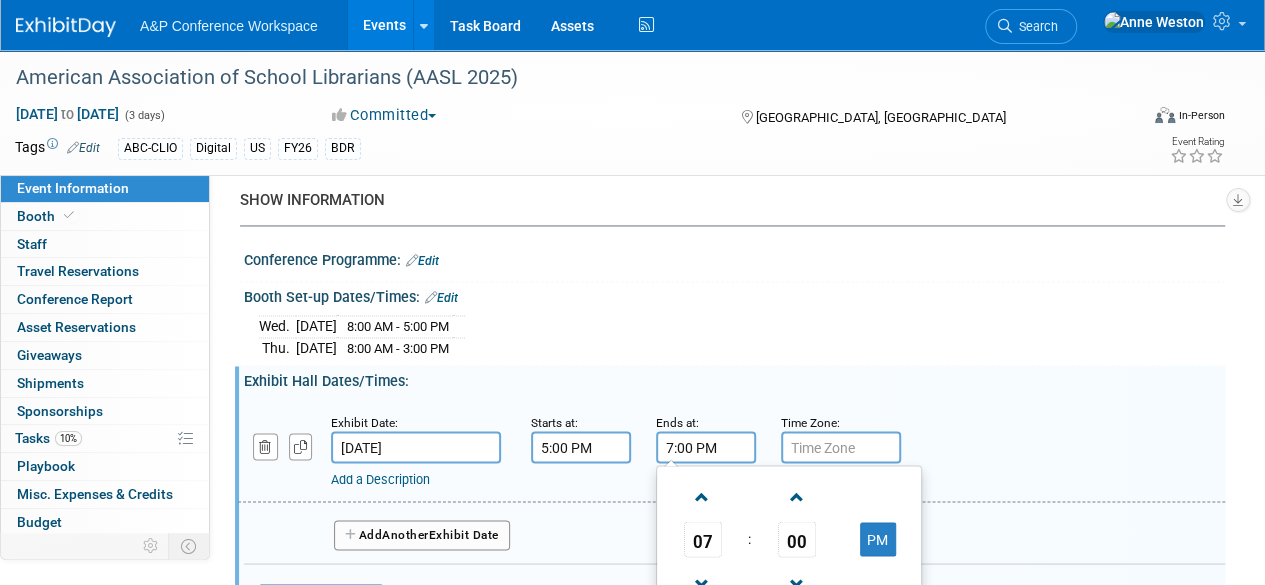 click on "7:00 PM" at bounding box center (706, 447) 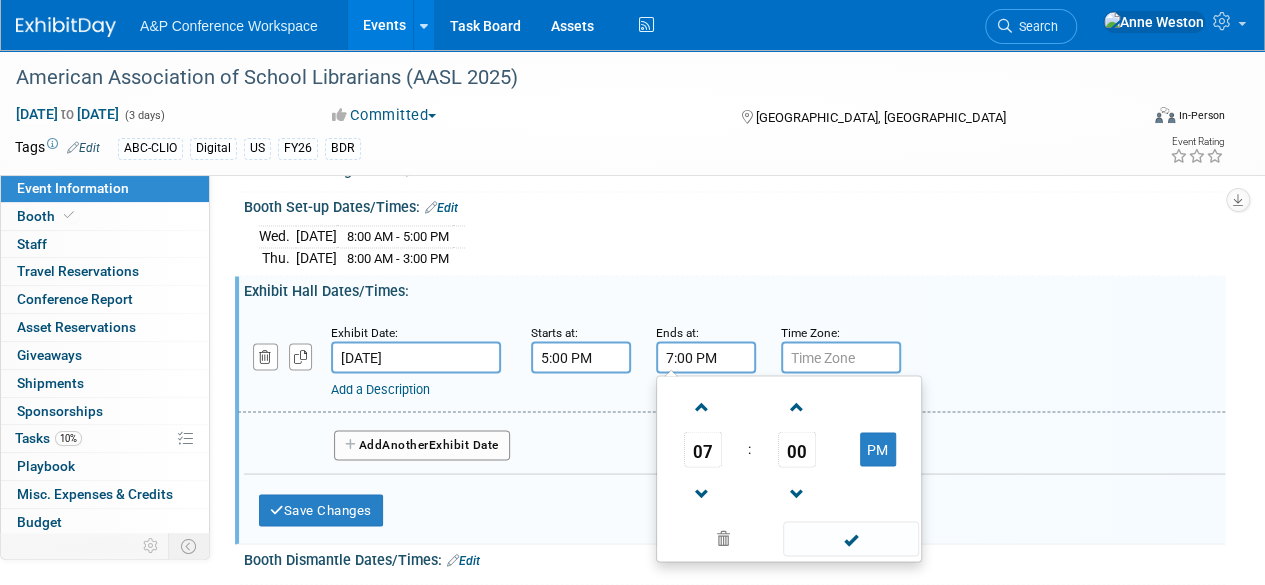 scroll, scrollTop: 1700, scrollLeft: 0, axis: vertical 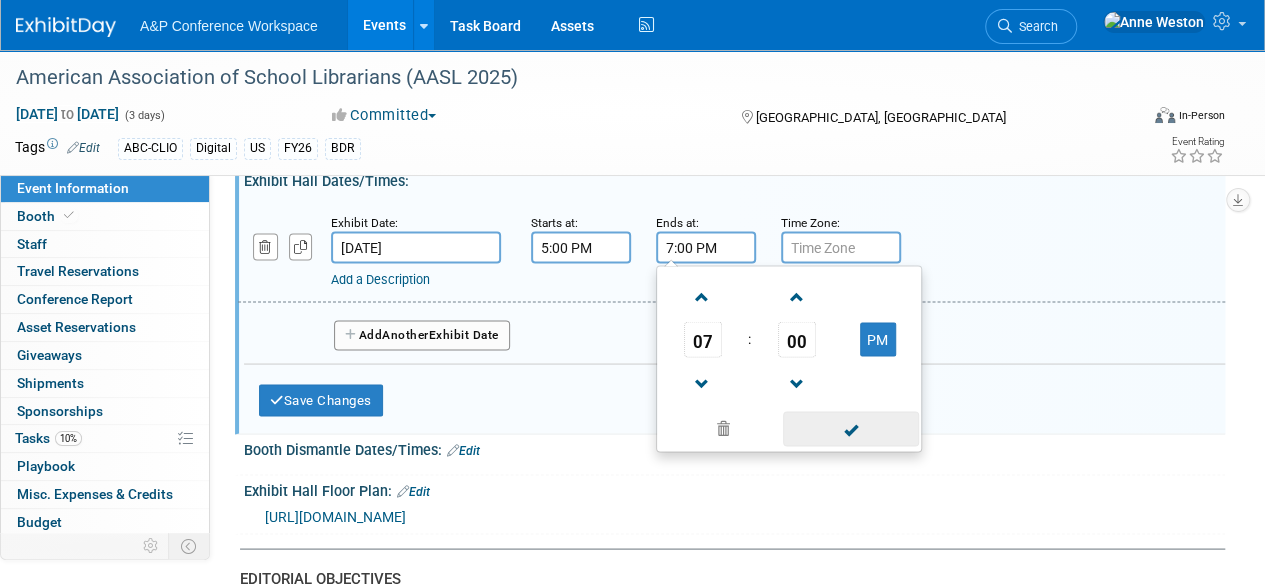 click at bounding box center (850, 428) 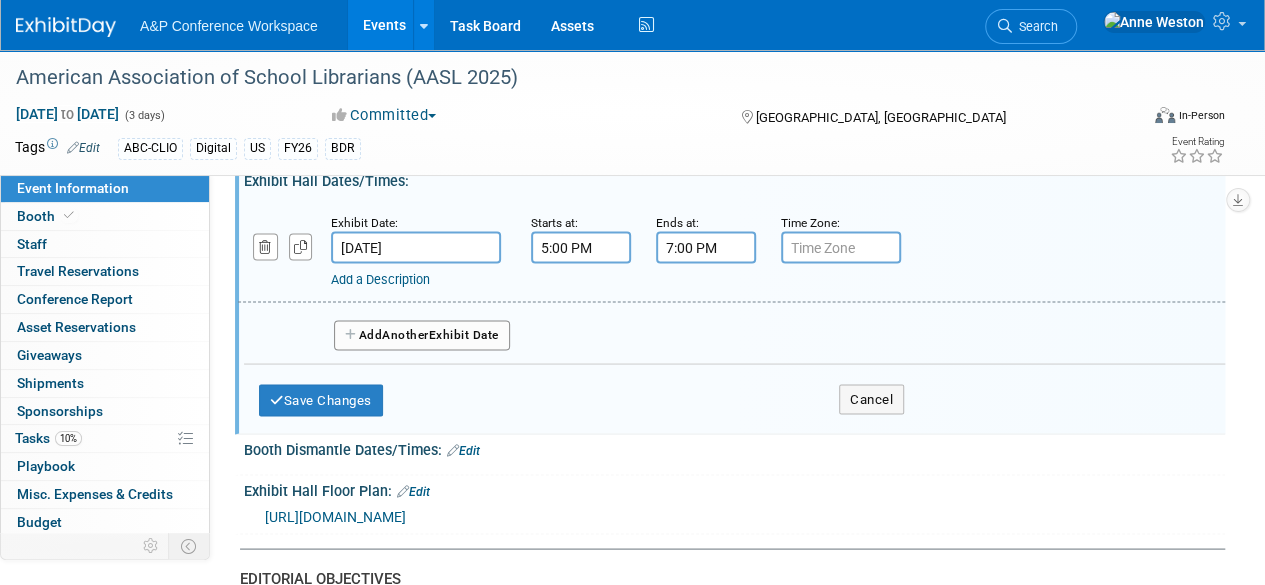 click on "Add  Another  Exhibit Date" at bounding box center [422, 335] 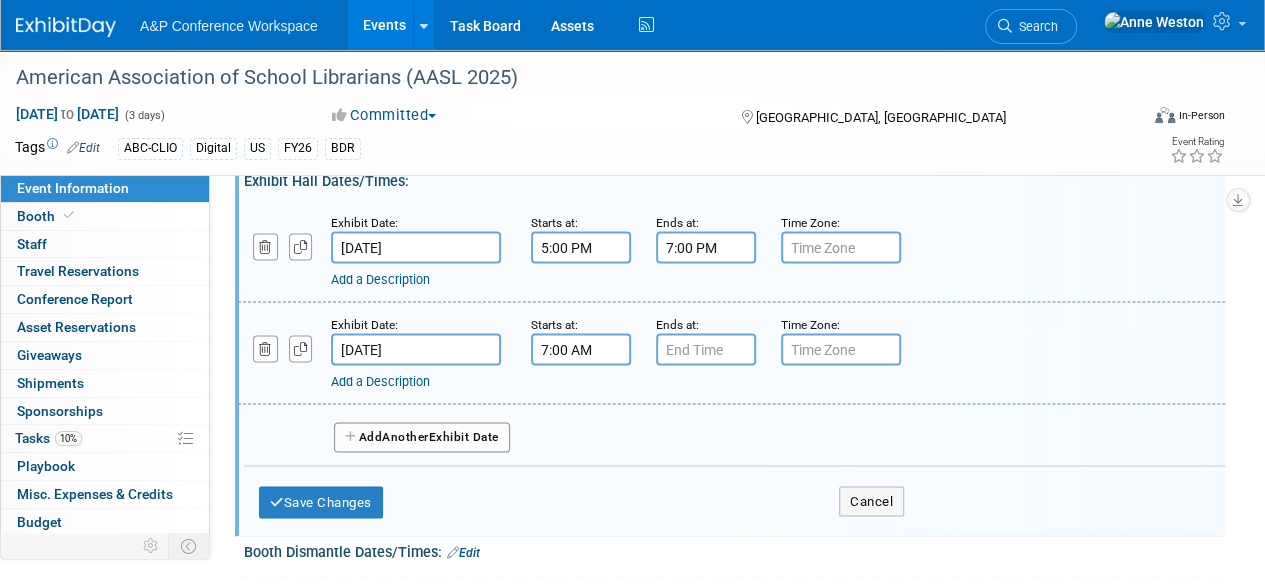 click on "7:00 AM" at bounding box center [581, 349] 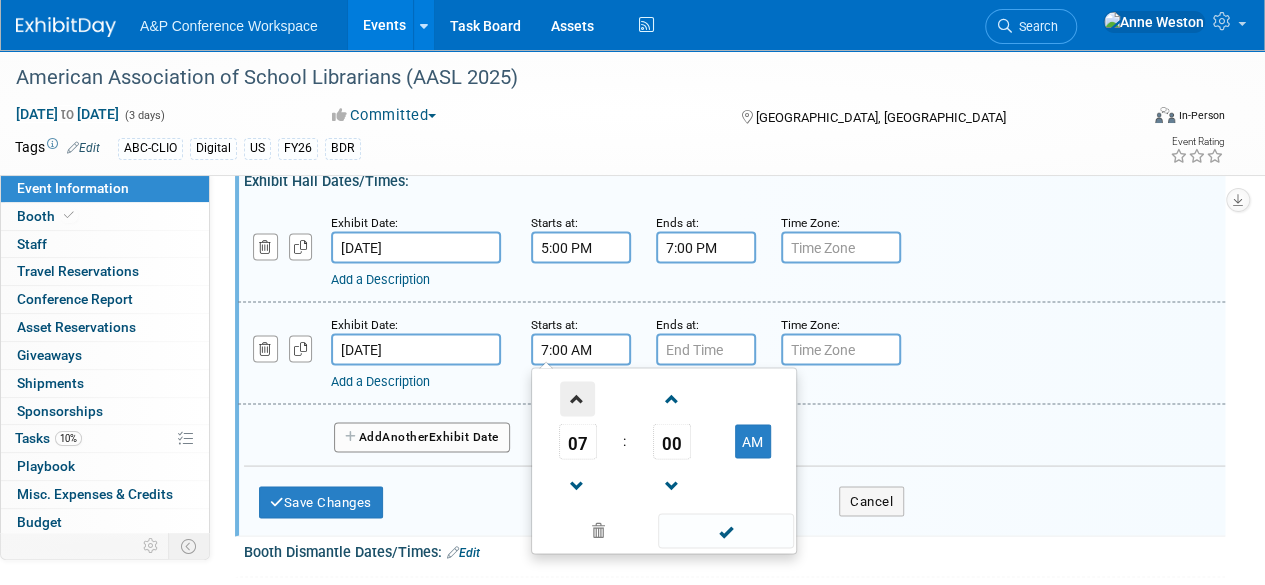click at bounding box center [577, 398] 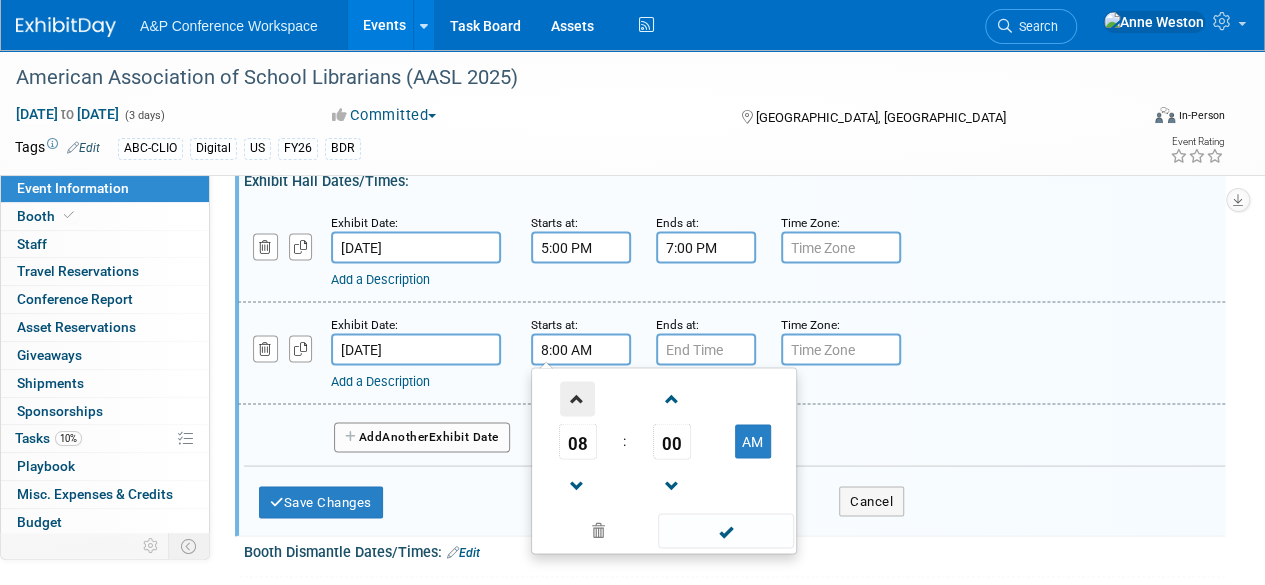 click at bounding box center [577, 398] 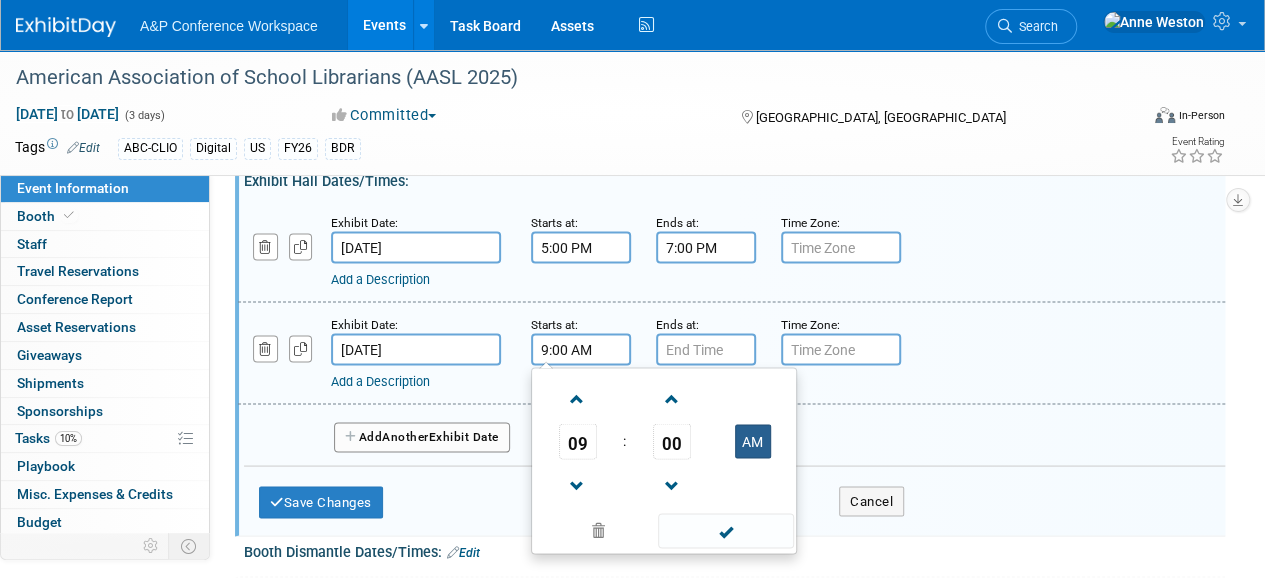 click on "AM" at bounding box center (753, 441) 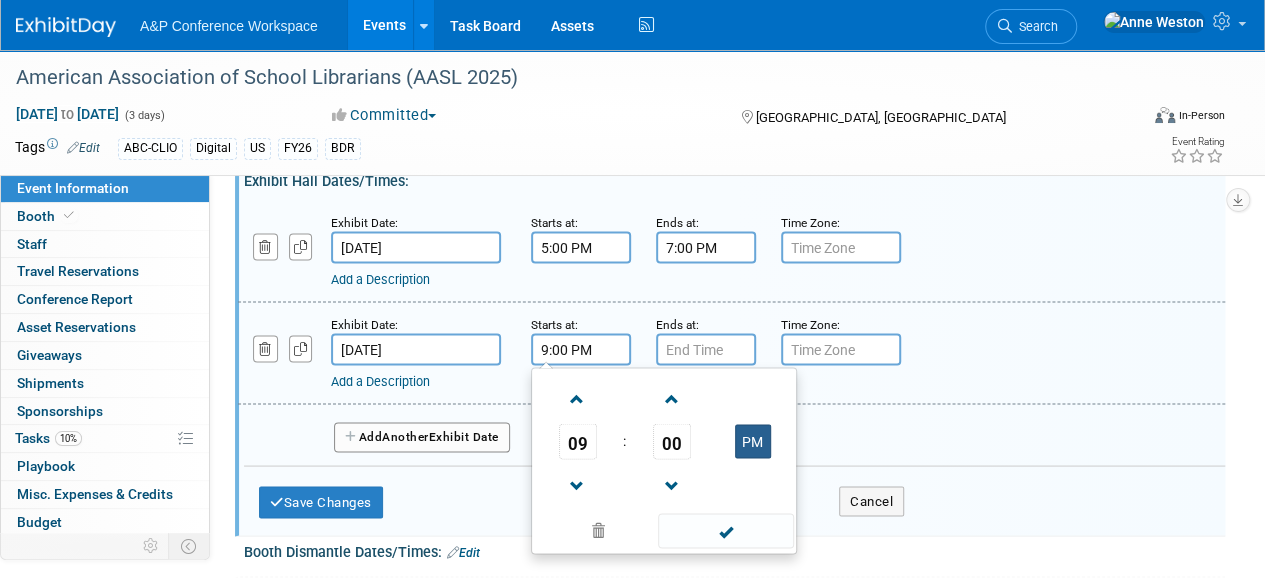 click on "PM" at bounding box center [753, 441] 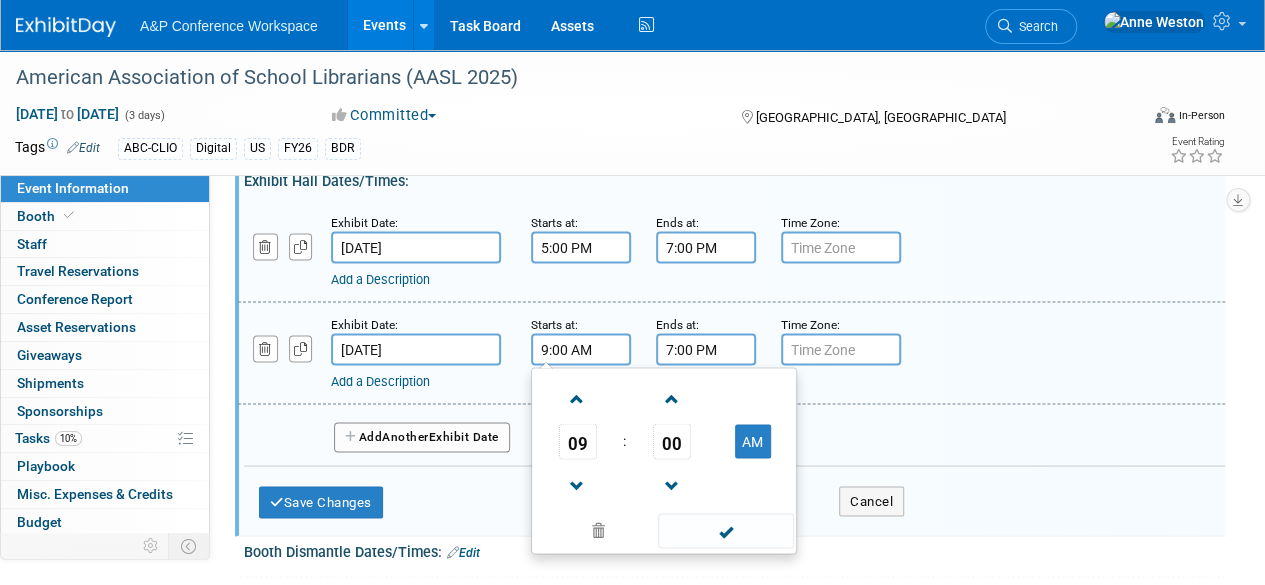 click on "7:00 PM" at bounding box center (706, 349) 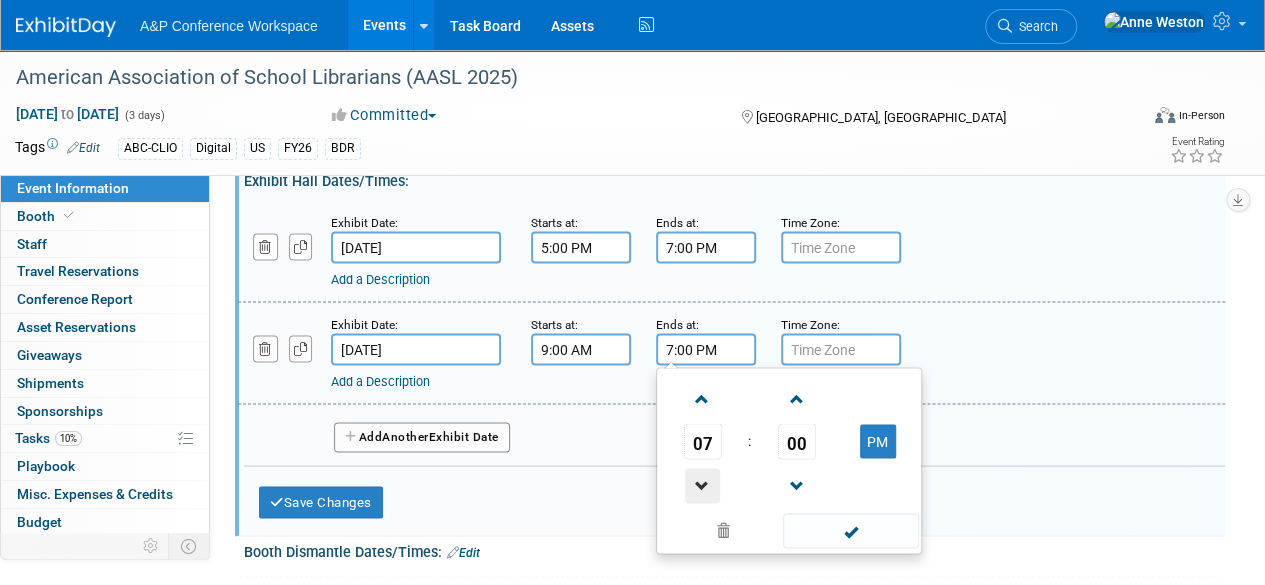 click at bounding box center (702, 485) 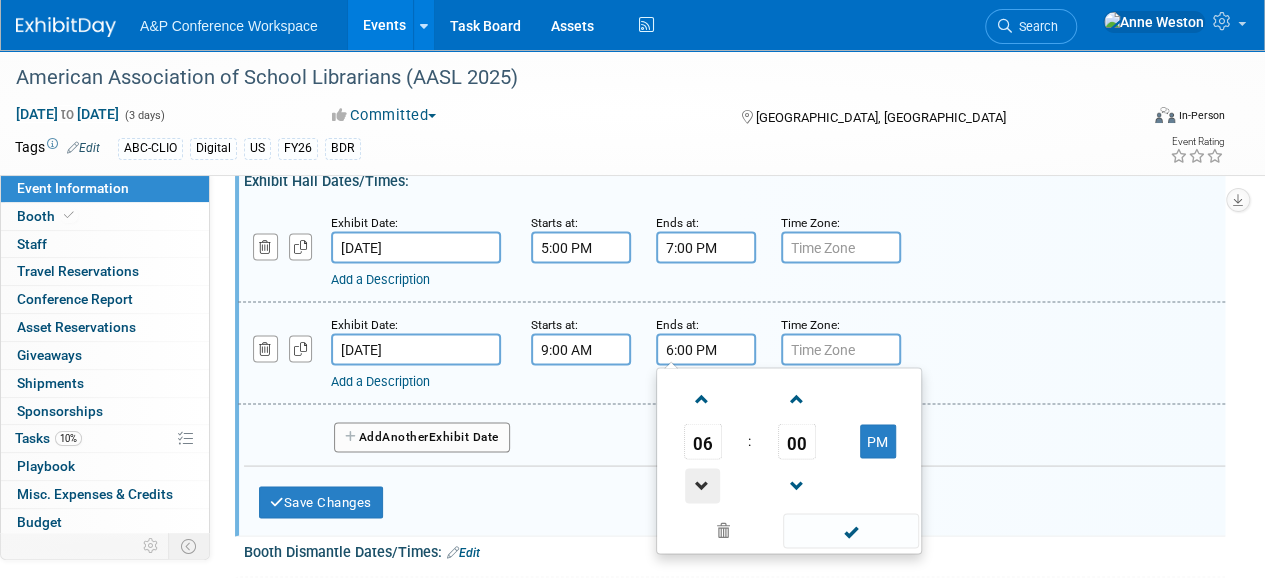 click at bounding box center [702, 485] 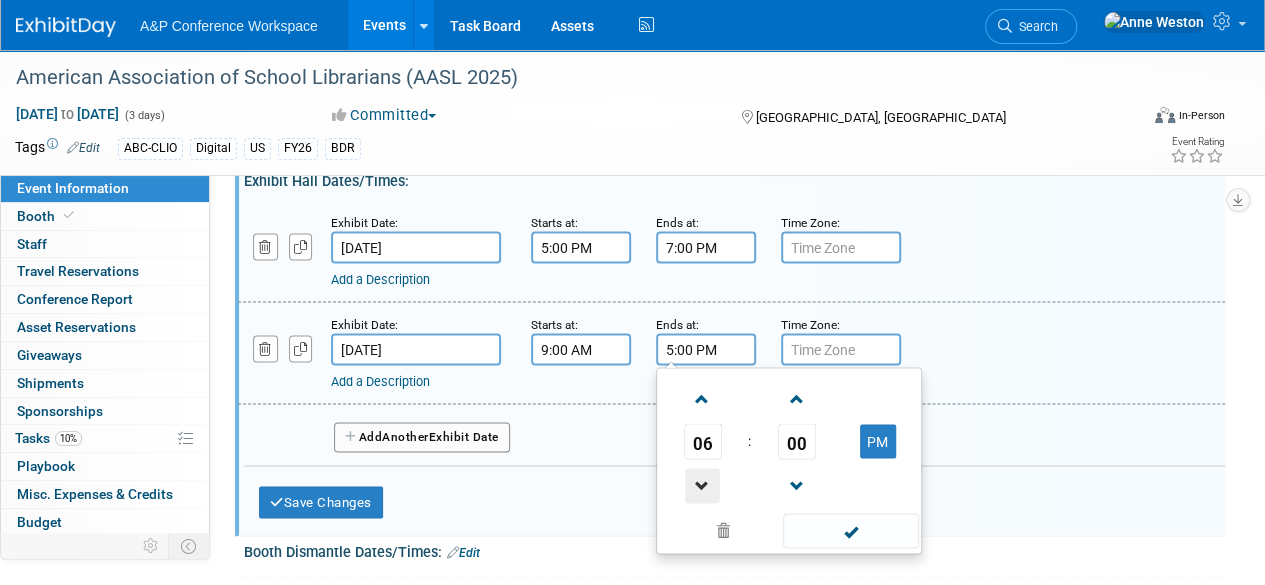 click at bounding box center [702, 485] 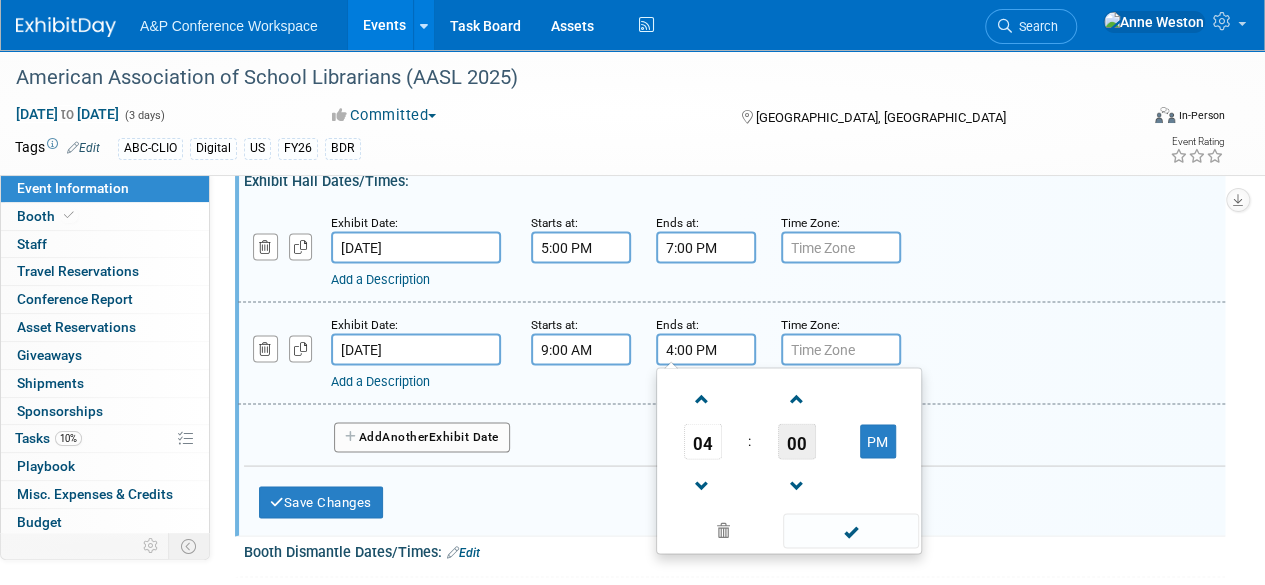 click on "00" at bounding box center (797, 441) 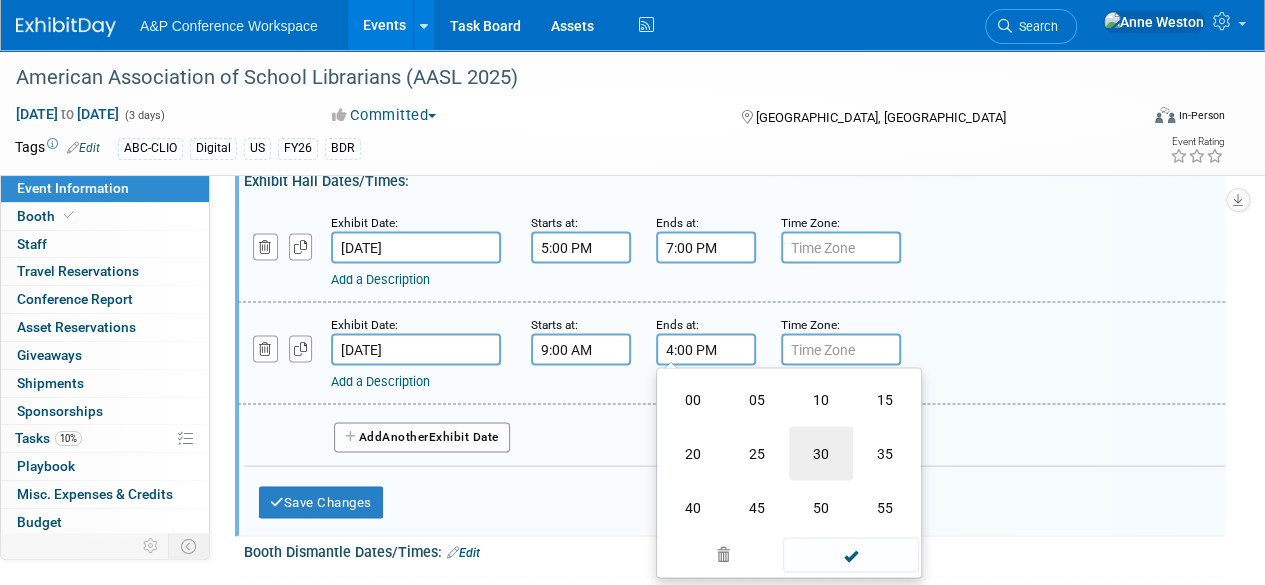 click on "30" at bounding box center (821, 453) 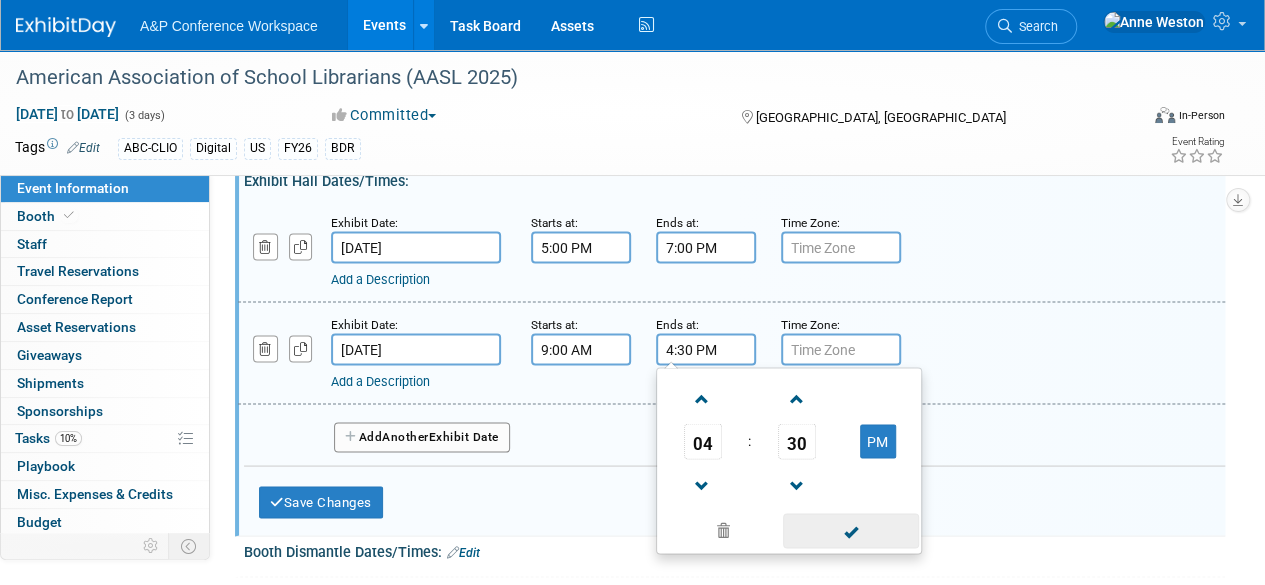click at bounding box center [850, 530] 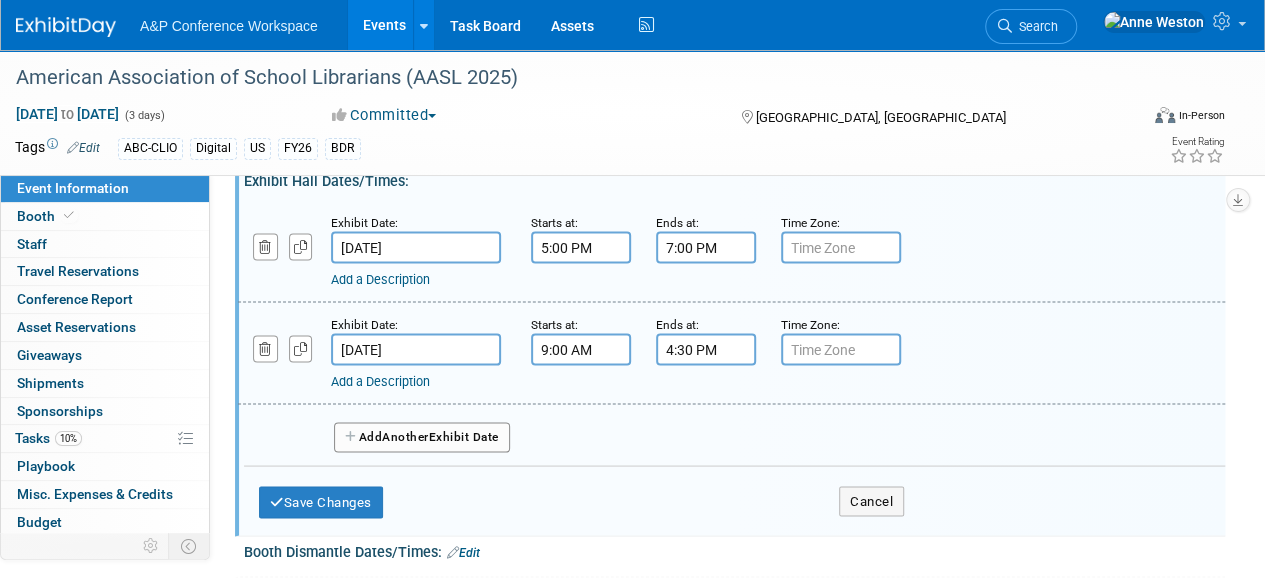 click on "Add  Another  Exhibit Date" at bounding box center (422, 437) 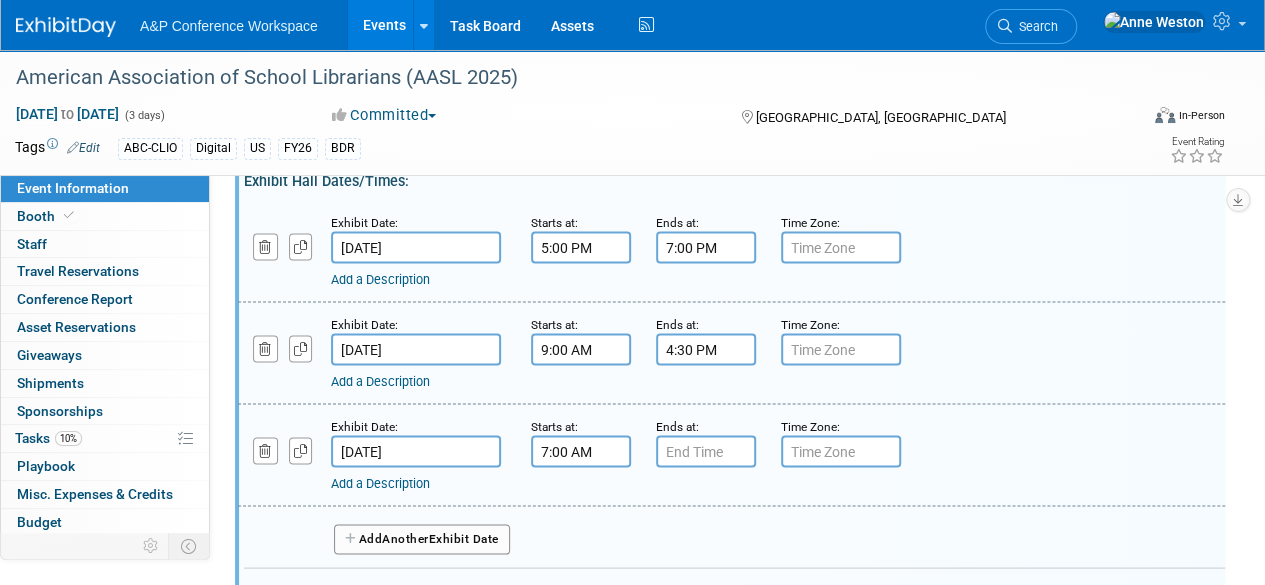 click on "7:00 AM" at bounding box center (581, 451) 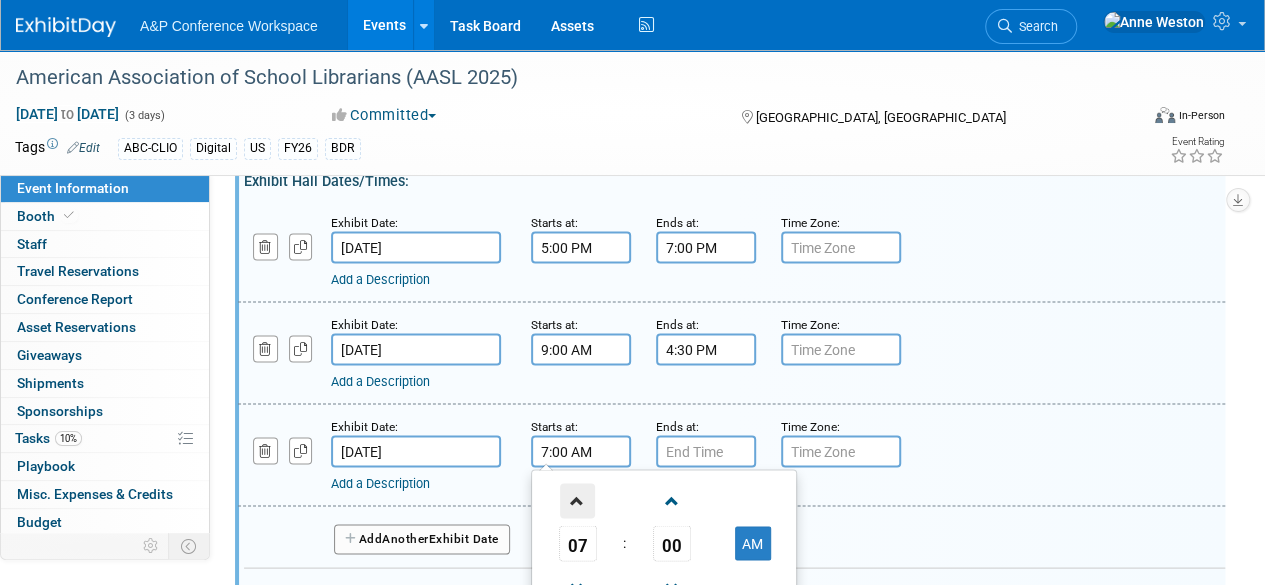 click at bounding box center [577, 500] 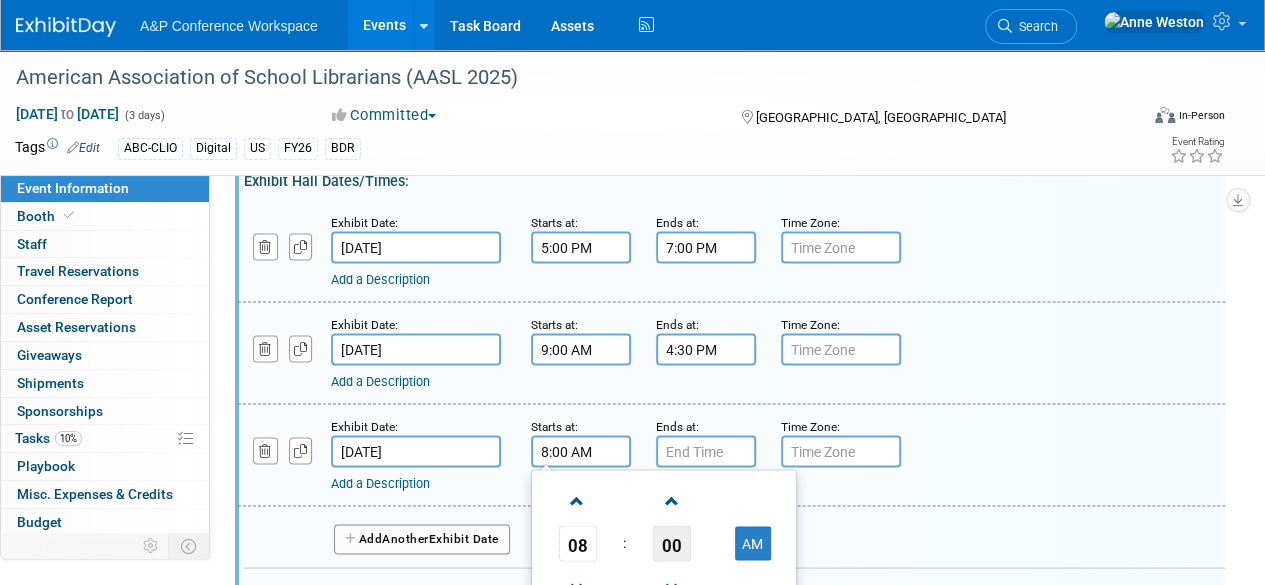 click on "00" at bounding box center [672, 543] 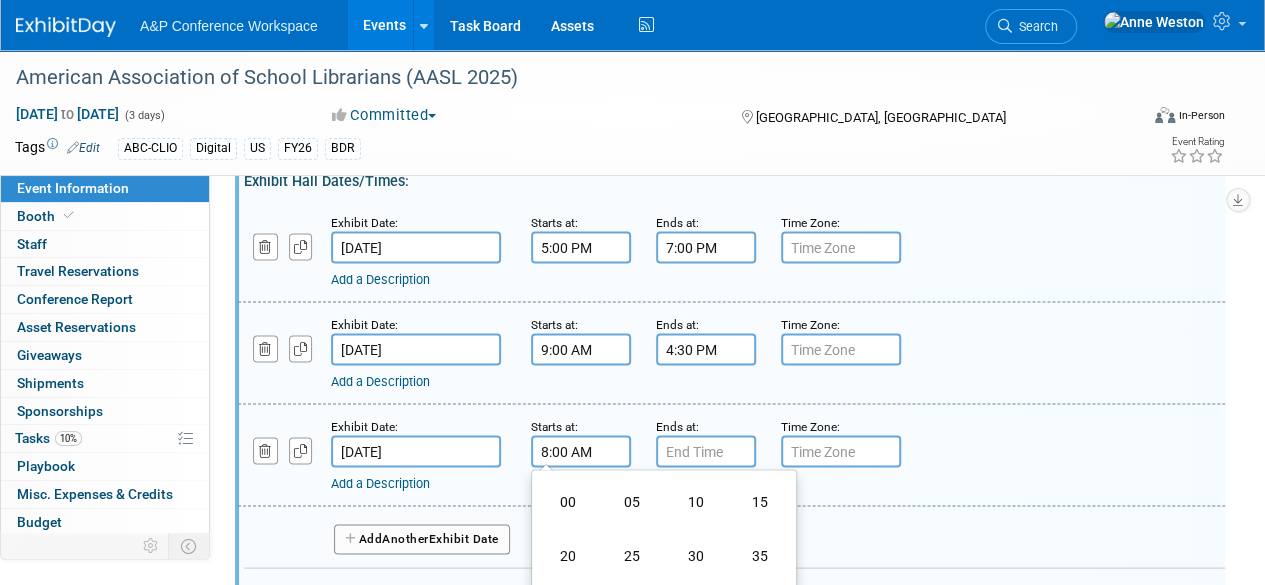 click on "30" at bounding box center [696, 555] 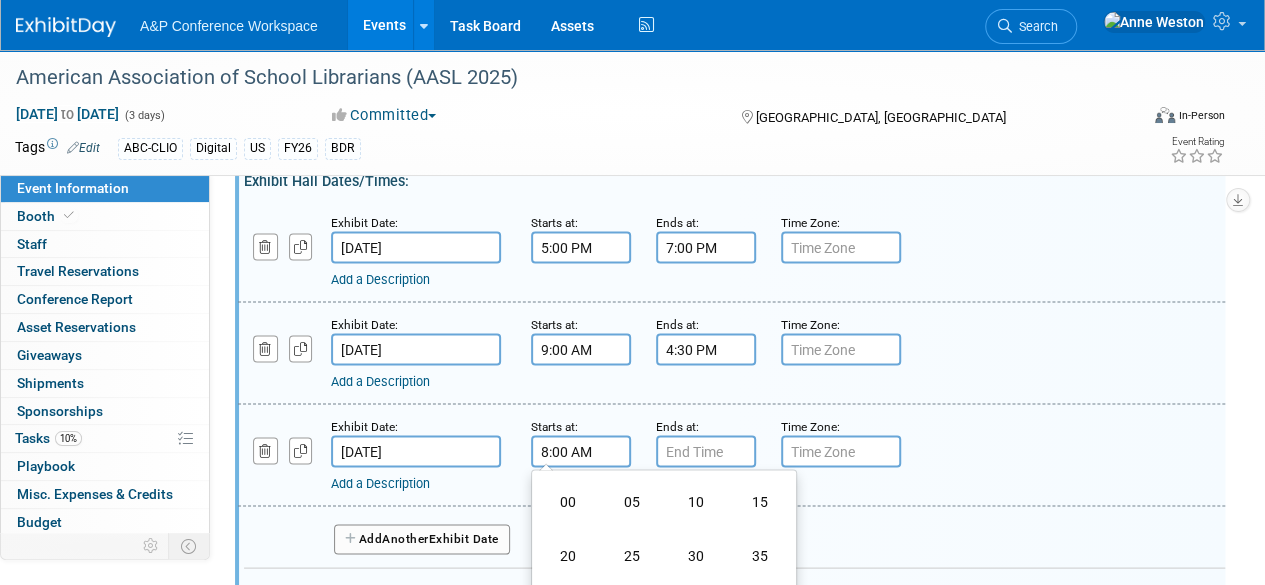 type on "8:30 AM" 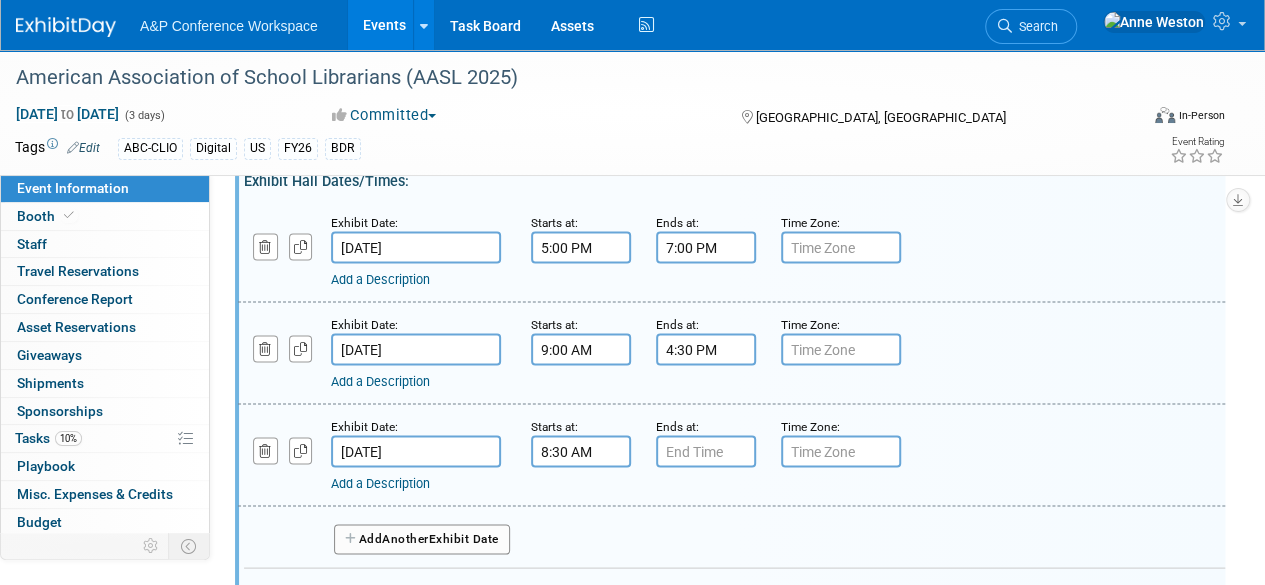 click on "Ends at:" at bounding box center [677, 426] 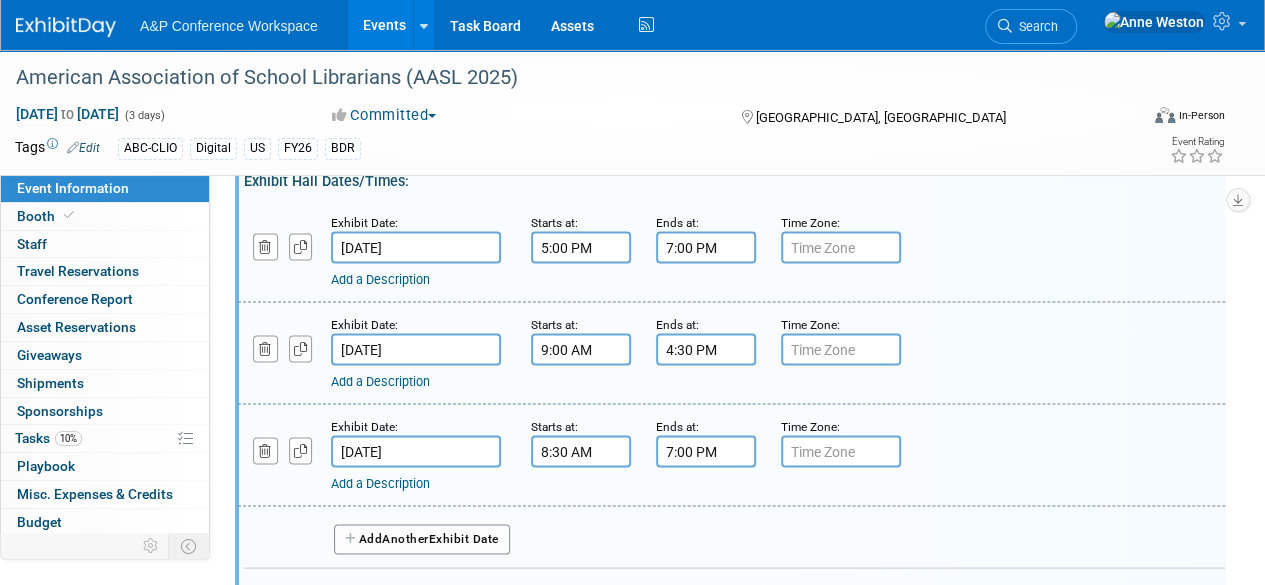 click on "7:00 PM" at bounding box center (706, 451) 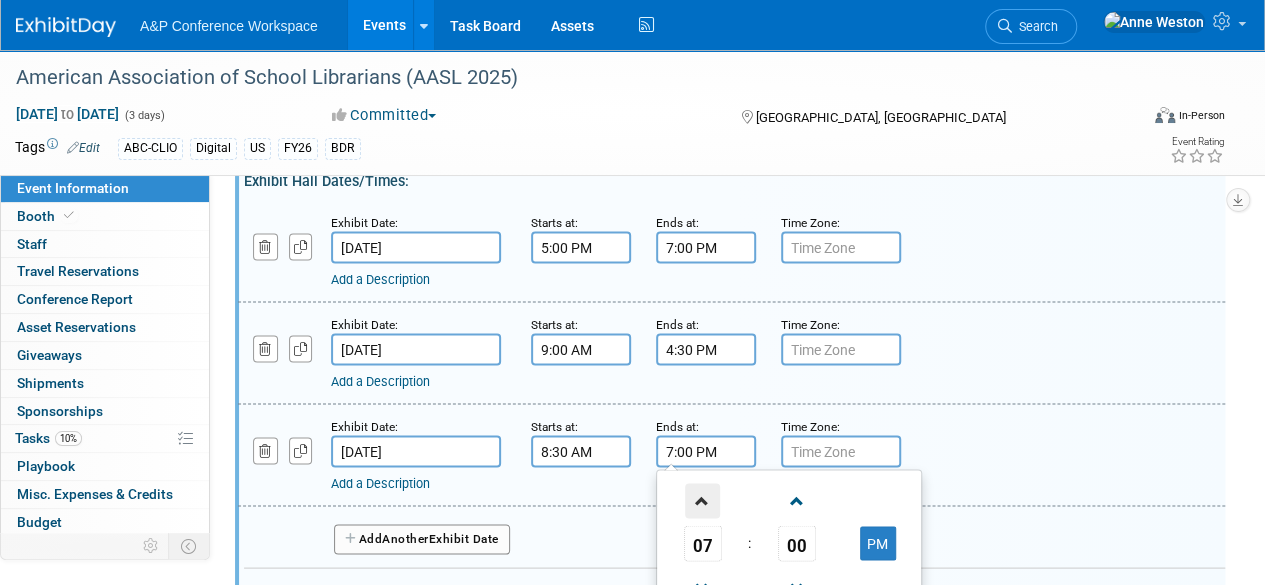 click at bounding box center [702, 500] 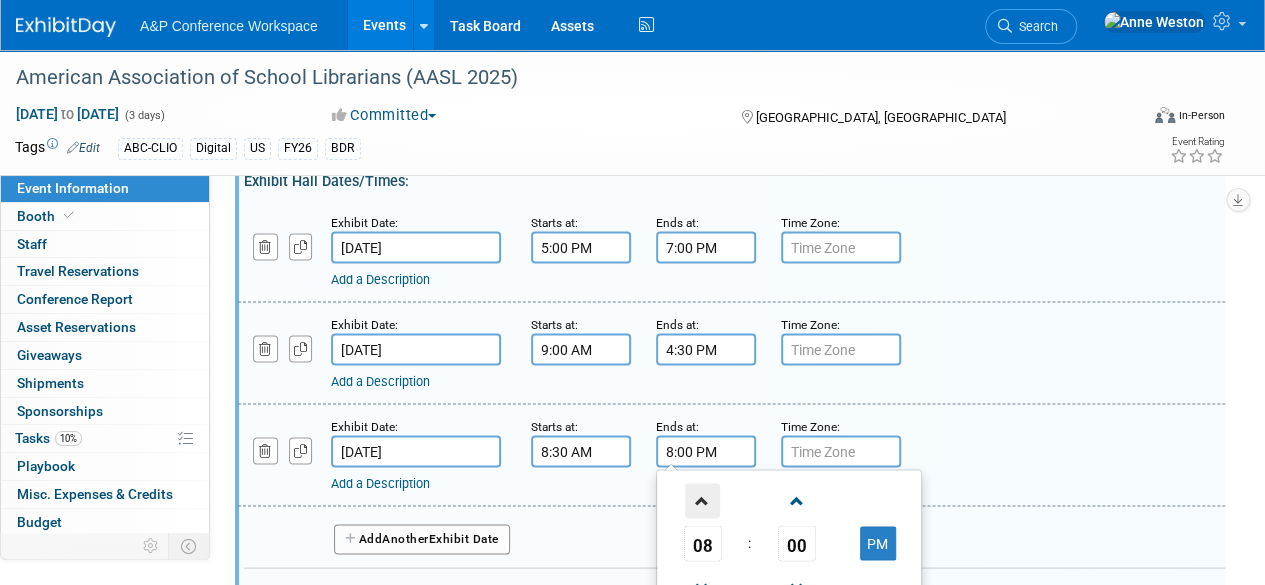 click at bounding box center [702, 500] 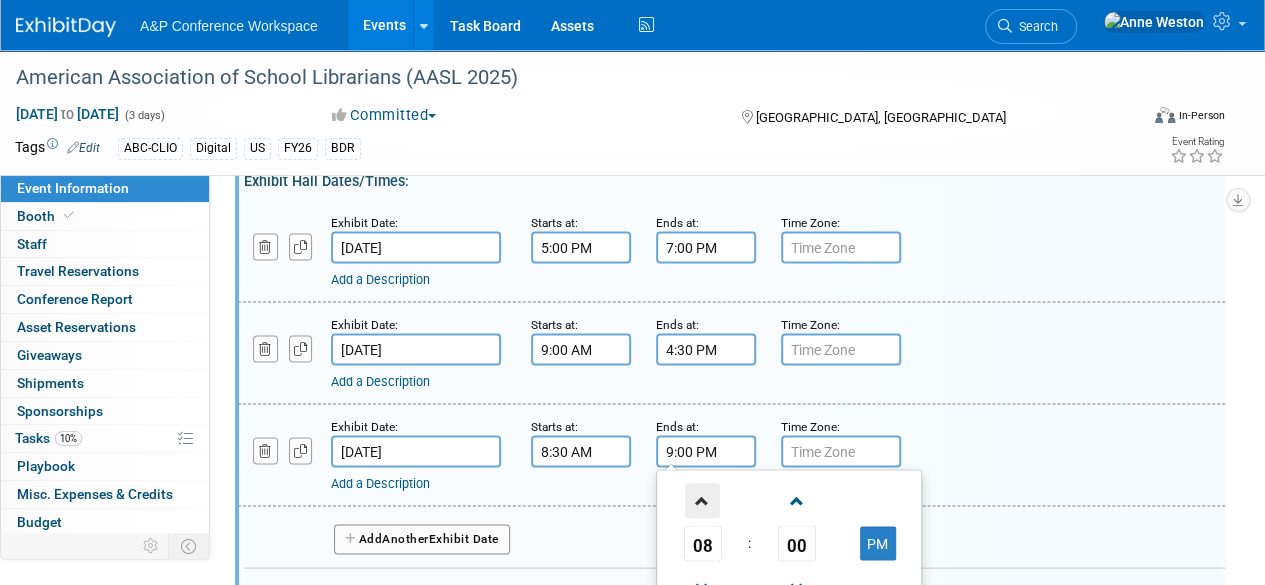 click at bounding box center [702, 500] 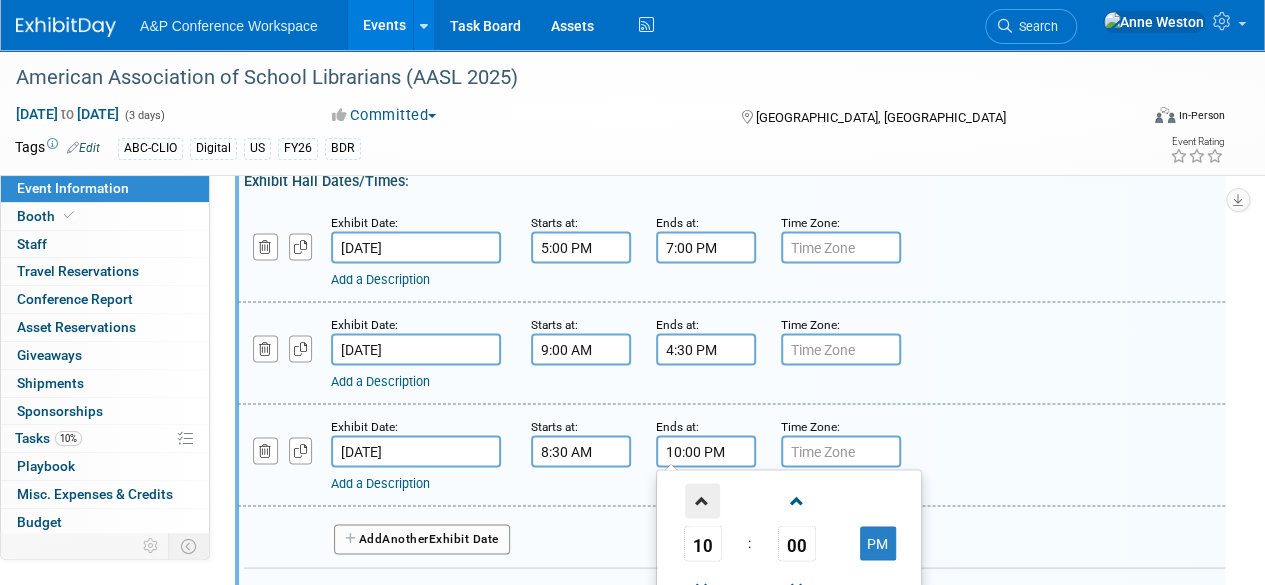 click at bounding box center (702, 500) 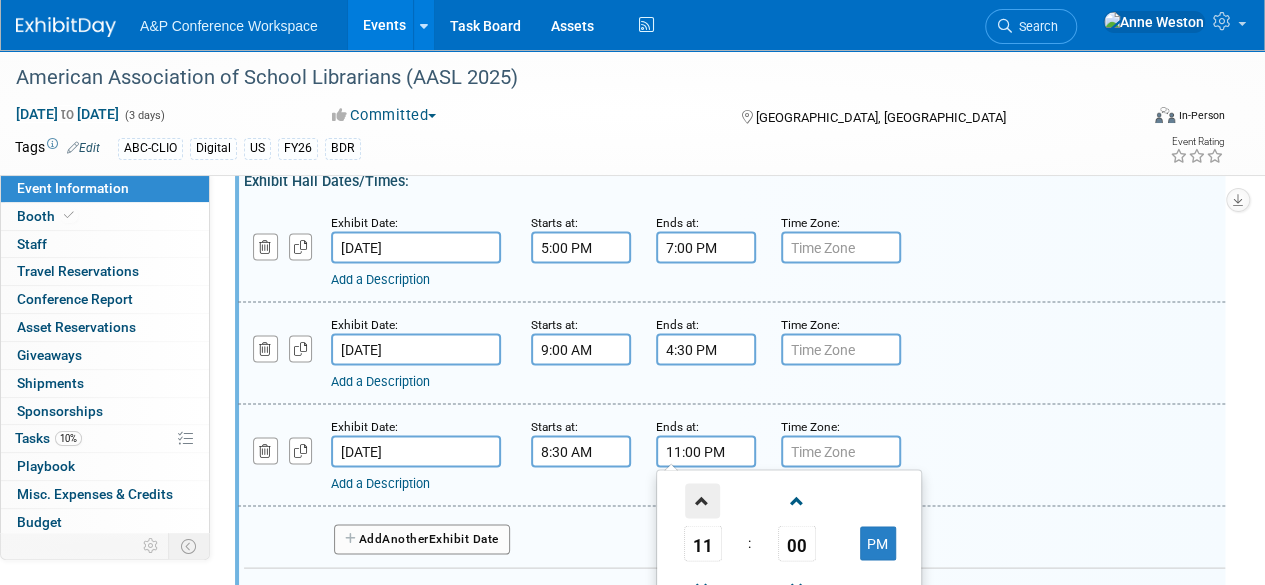 click at bounding box center (702, 500) 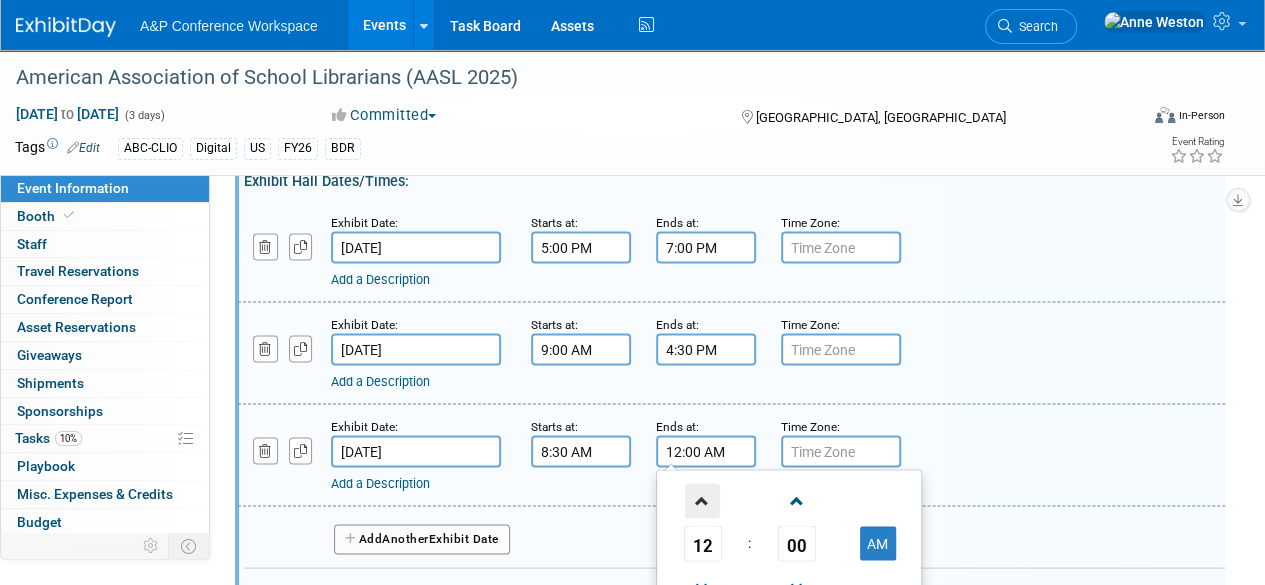 click at bounding box center (702, 500) 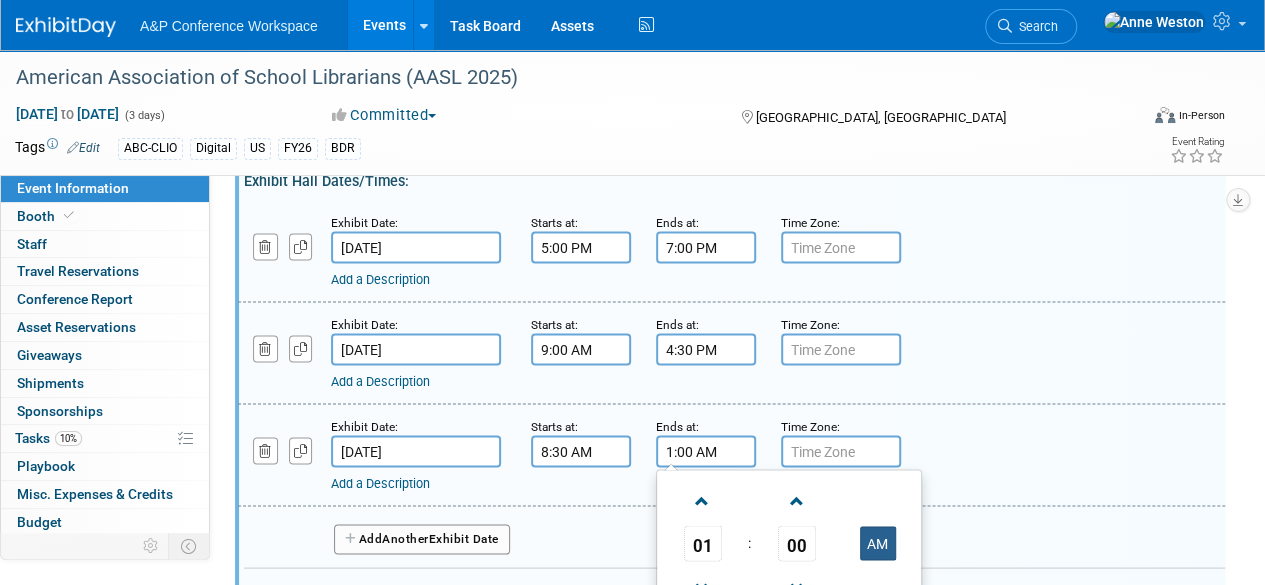 click on "AM" at bounding box center (878, 543) 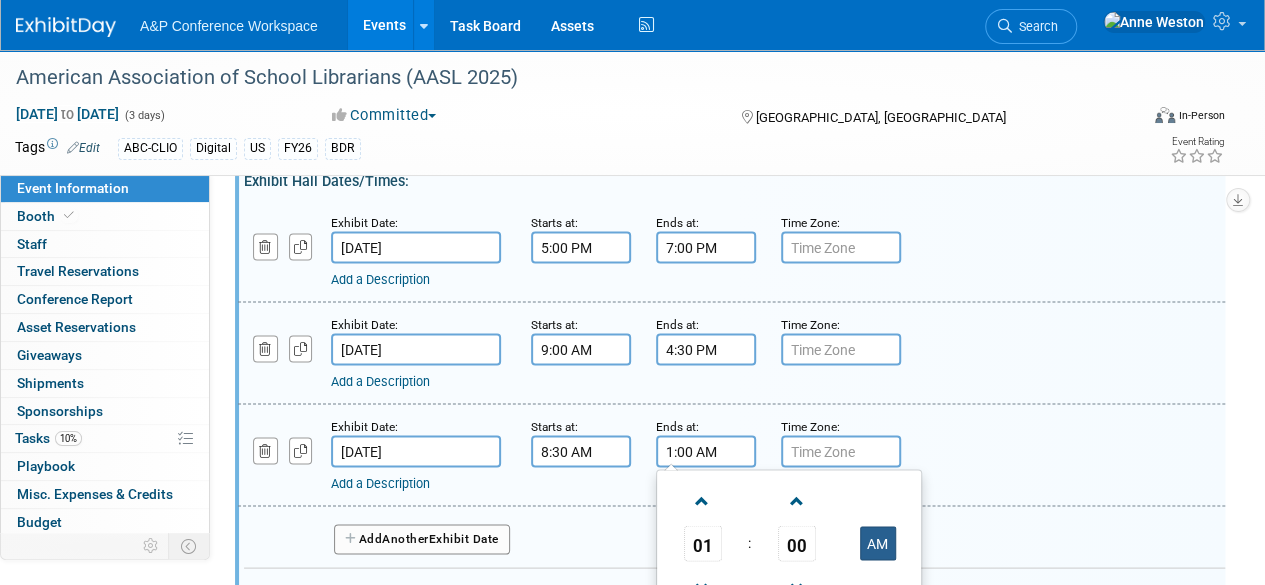 type on "1:00 PM" 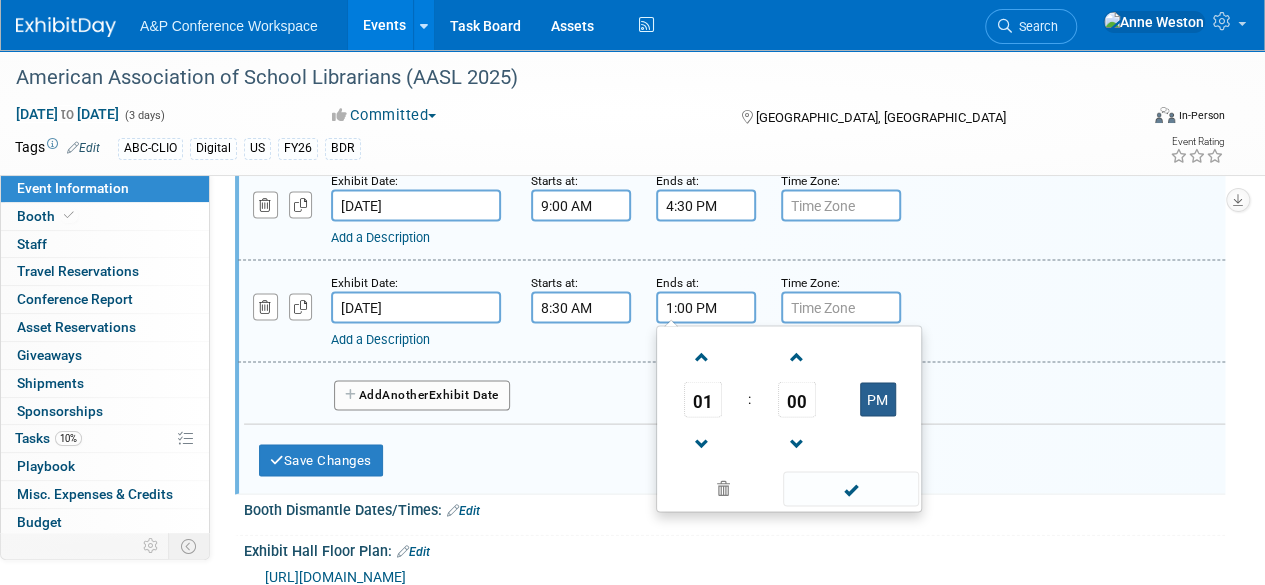 scroll, scrollTop: 1900, scrollLeft: 0, axis: vertical 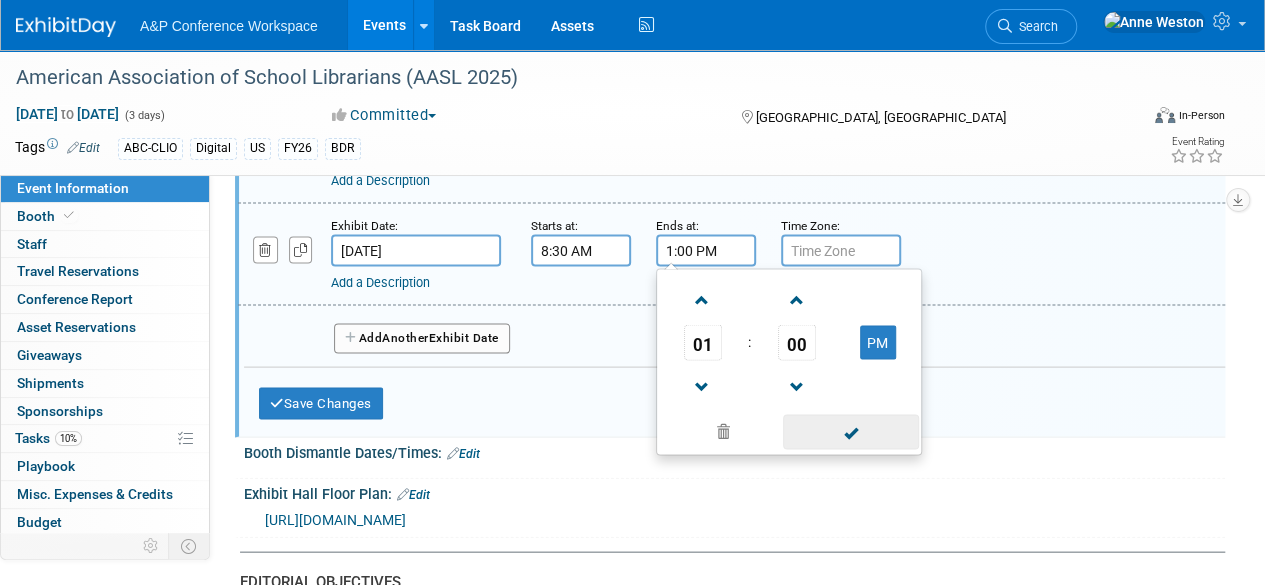 click at bounding box center [850, 432] 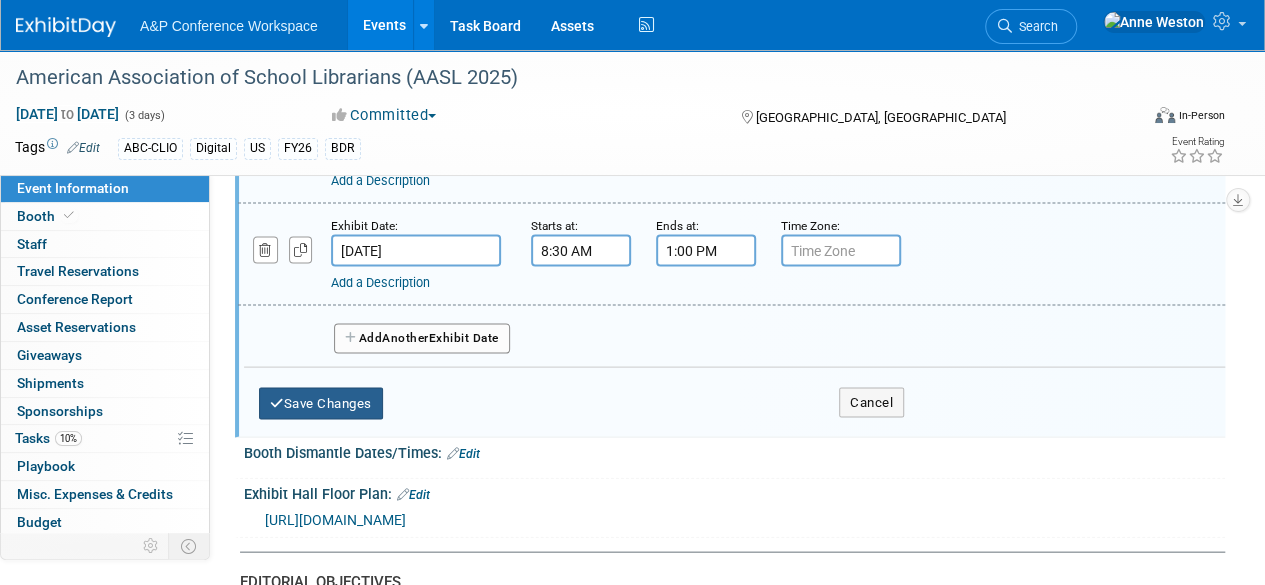 click on "Save Changes" at bounding box center [321, 404] 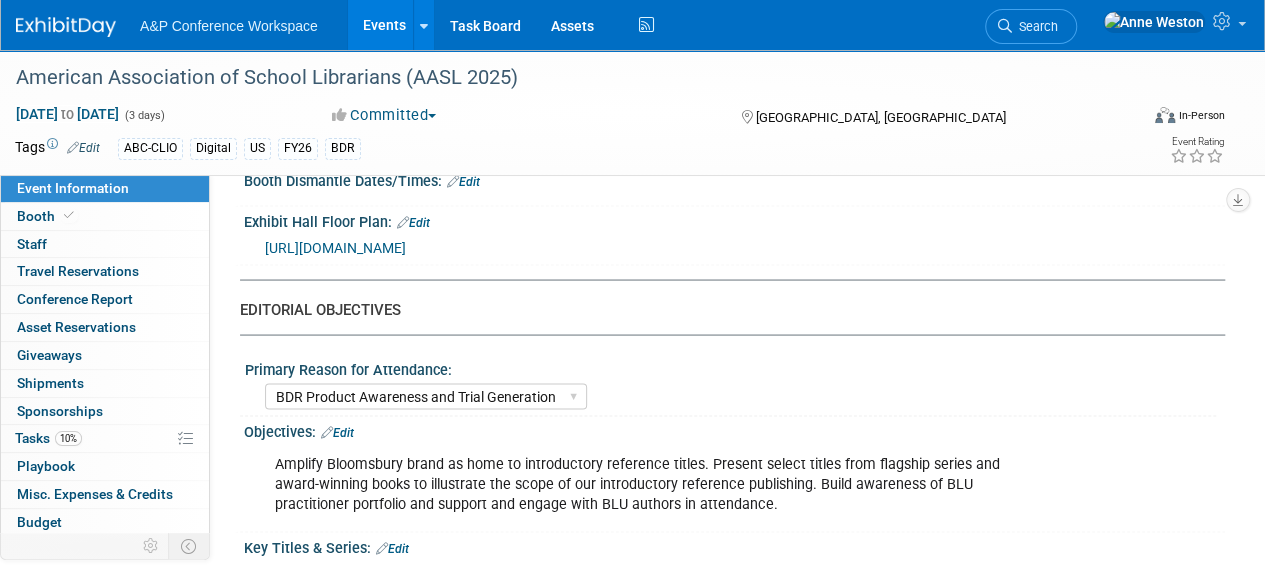 scroll, scrollTop: 1567, scrollLeft: 0, axis: vertical 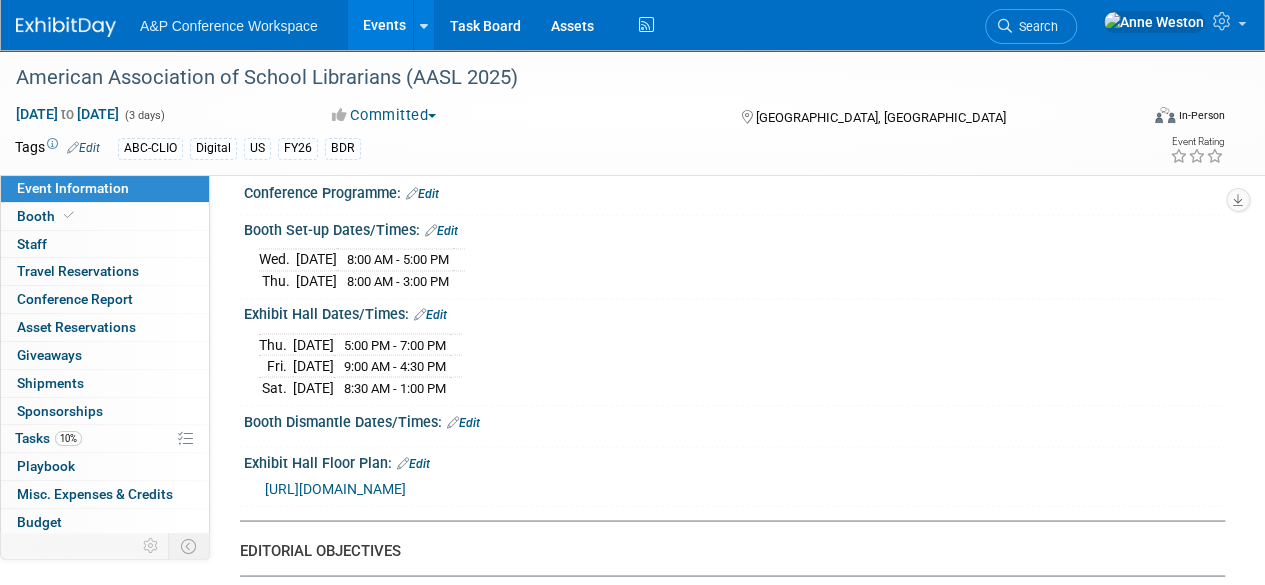 click on "Edit" at bounding box center [463, 422] 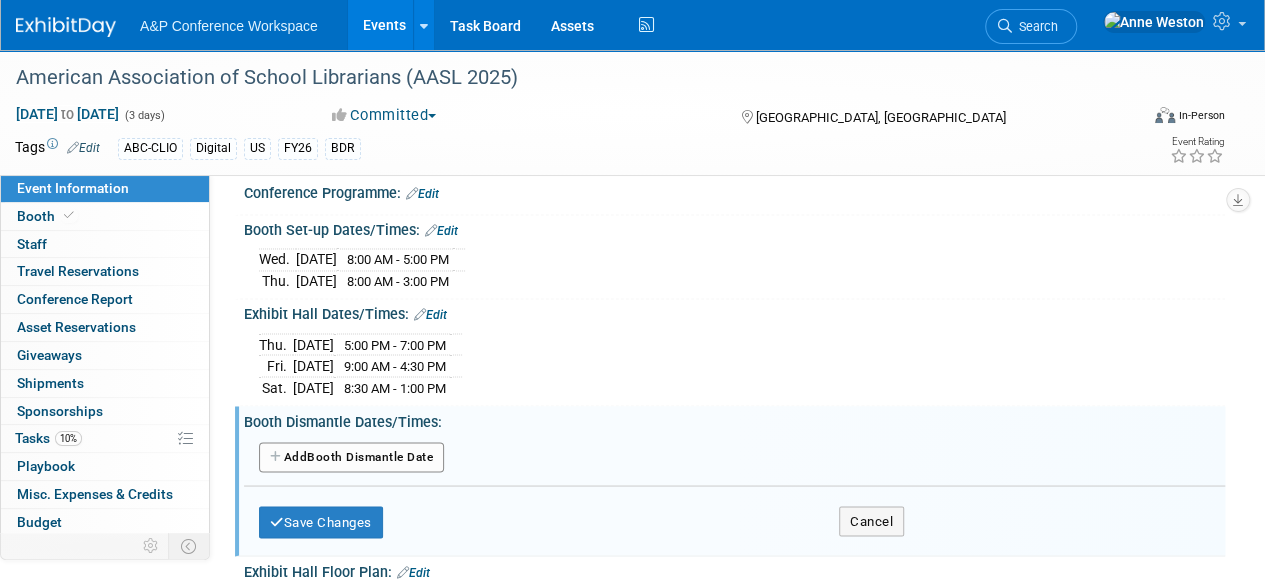 click on "Add  Another  Booth Dismantle Date" at bounding box center (351, 457) 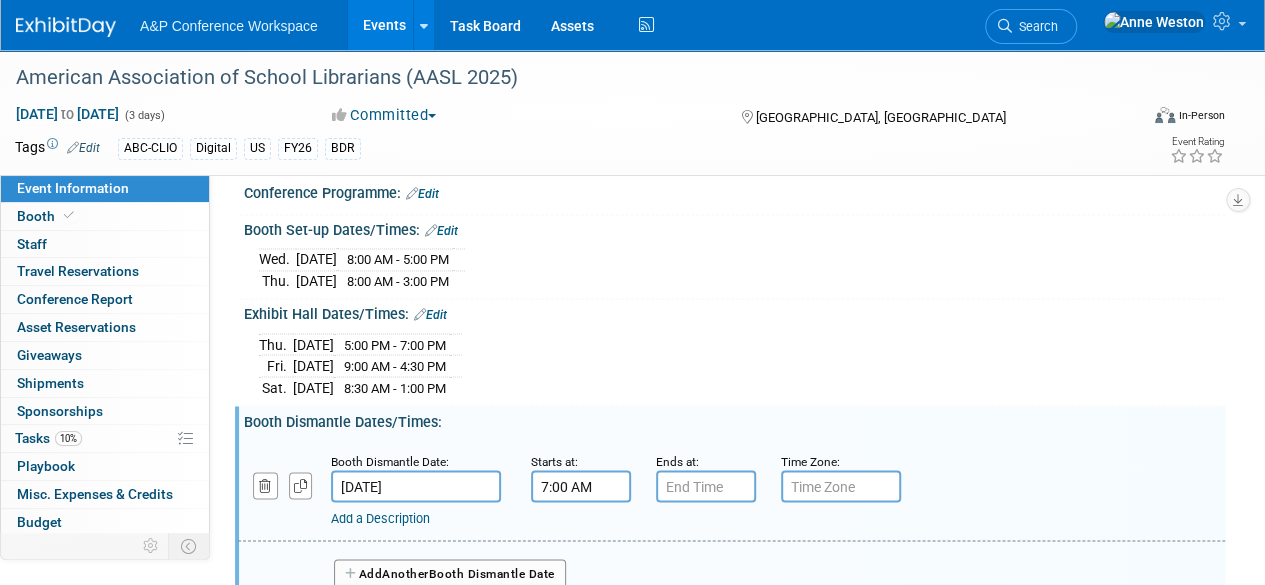 click on "7:00 AM" at bounding box center [581, 486] 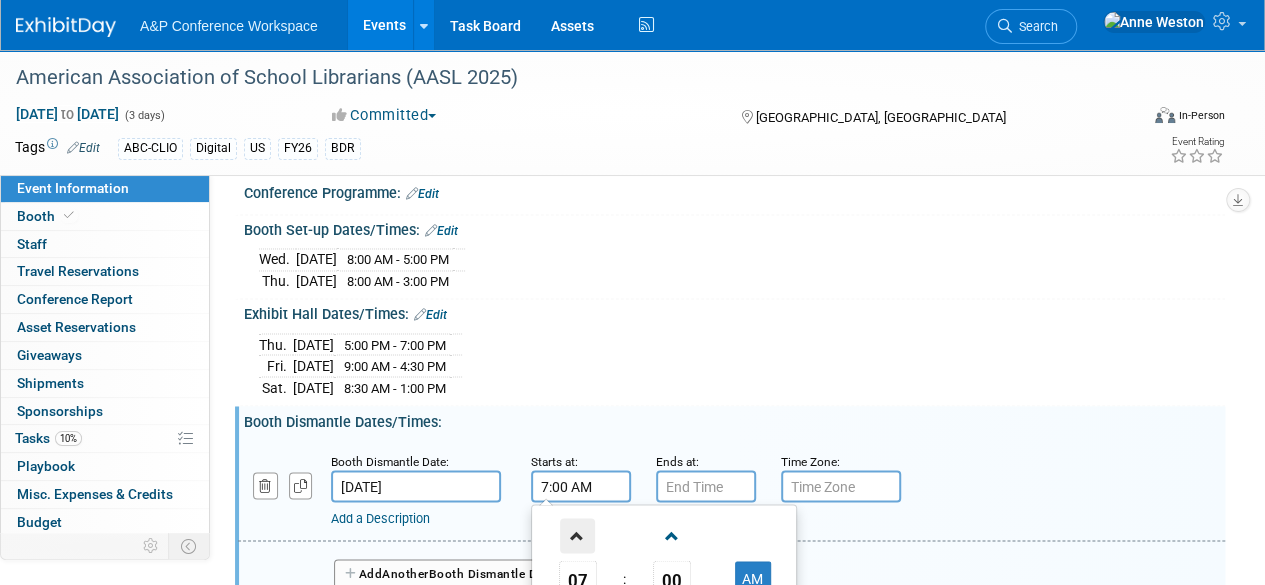 click at bounding box center [577, 535] 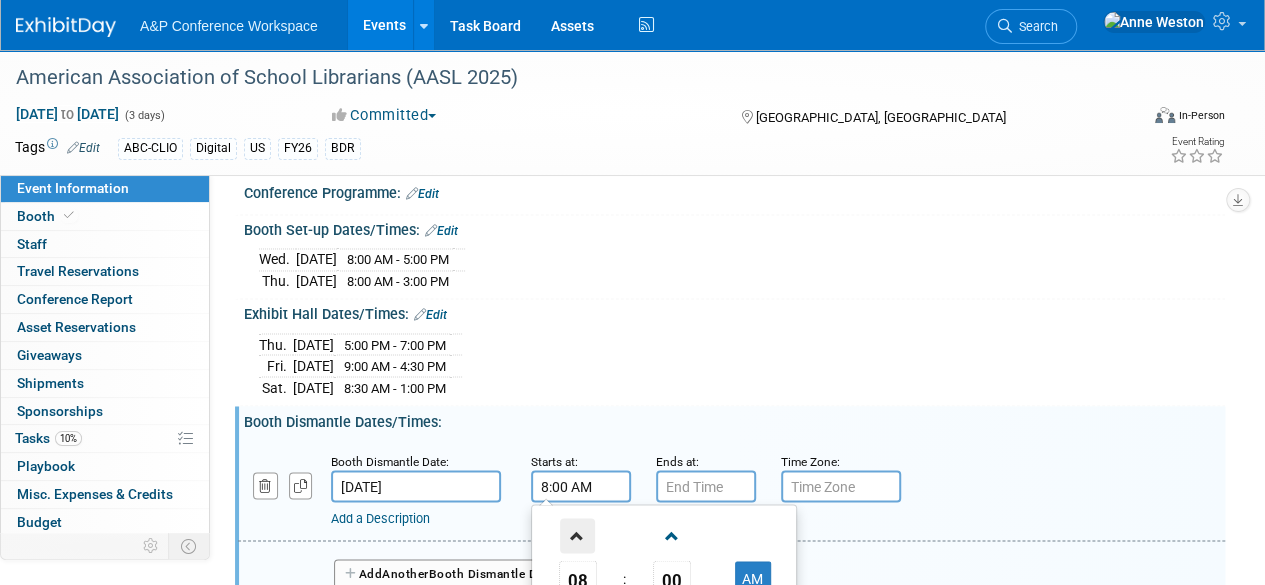 click at bounding box center [577, 535] 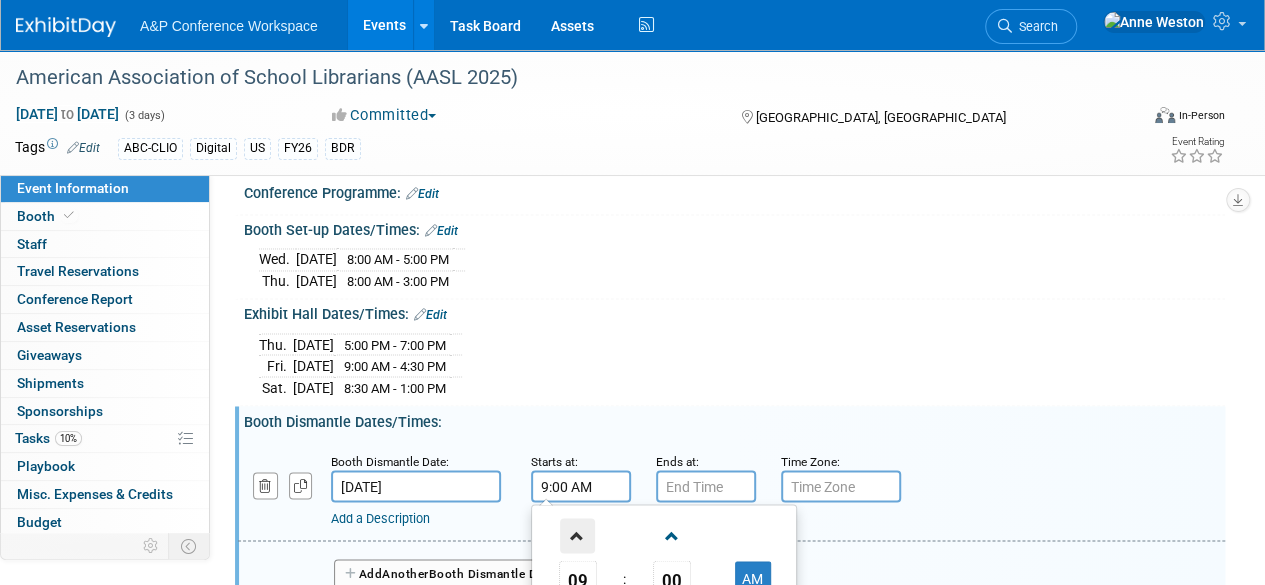 click at bounding box center (577, 535) 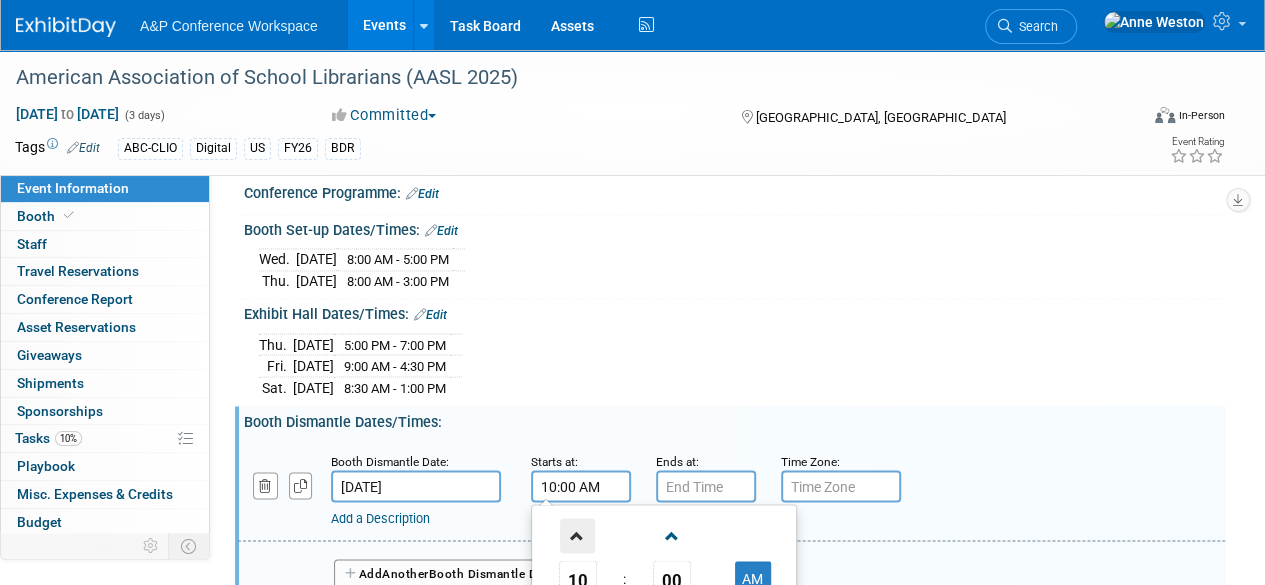 click at bounding box center (577, 535) 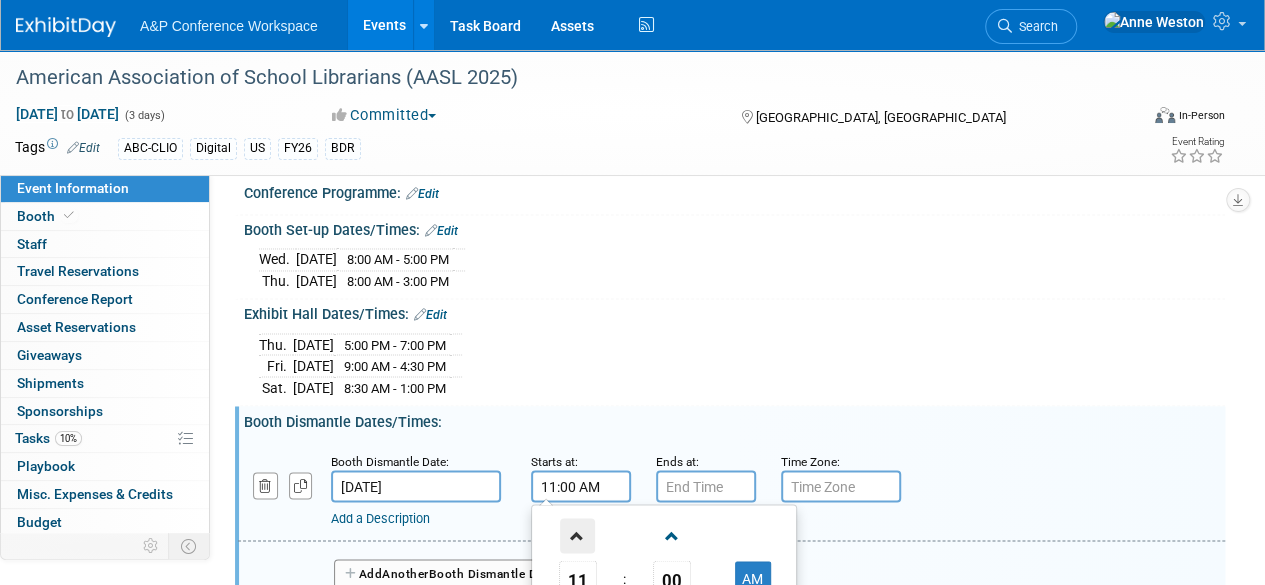 click at bounding box center [577, 535] 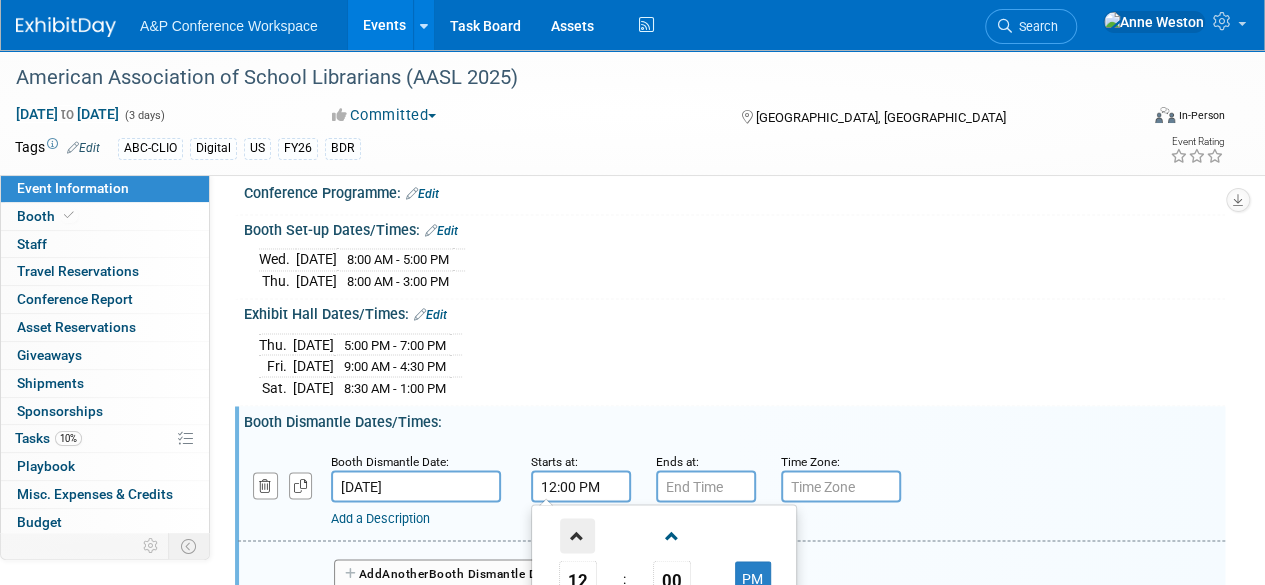 click at bounding box center [577, 535] 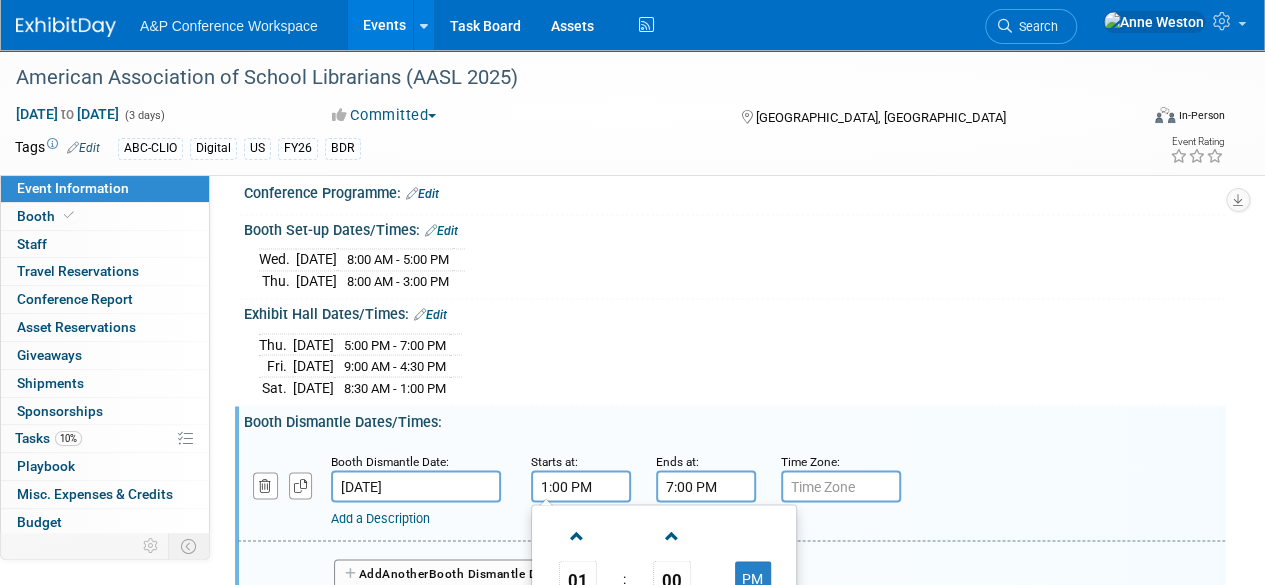 click on "7:00 PM" at bounding box center [706, 486] 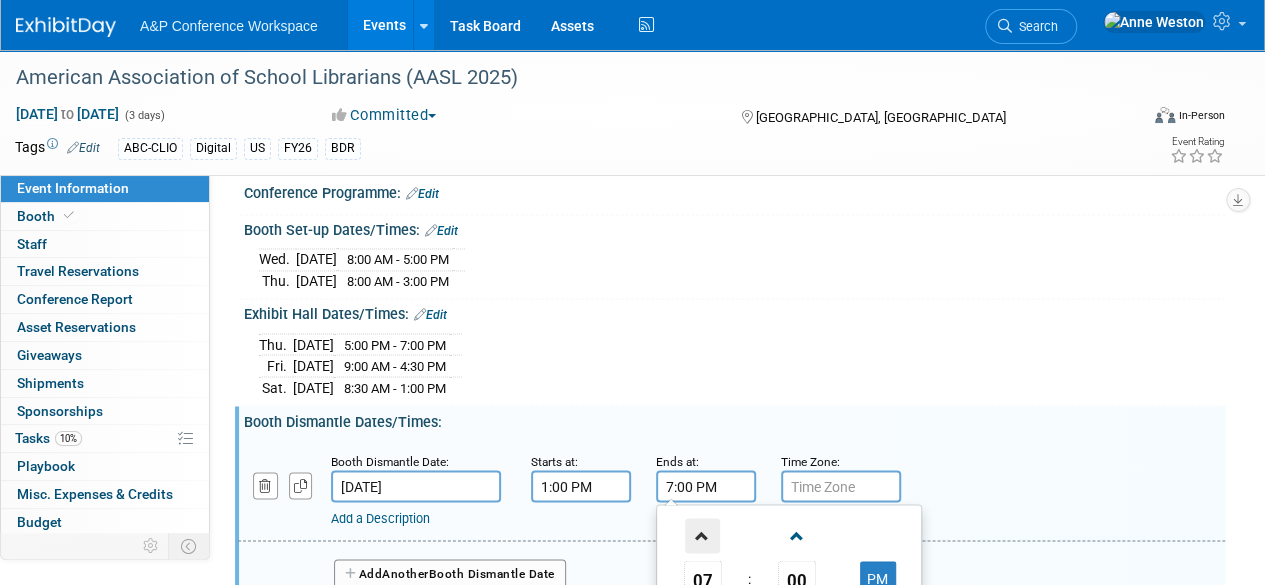 click at bounding box center (702, 535) 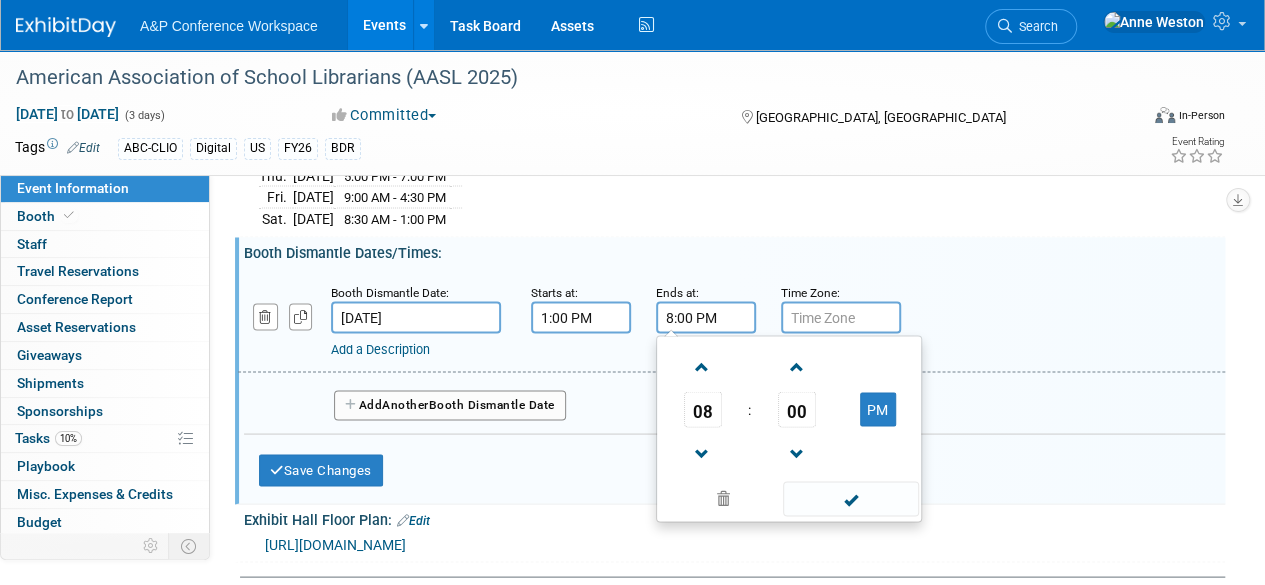 scroll, scrollTop: 1767, scrollLeft: 0, axis: vertical 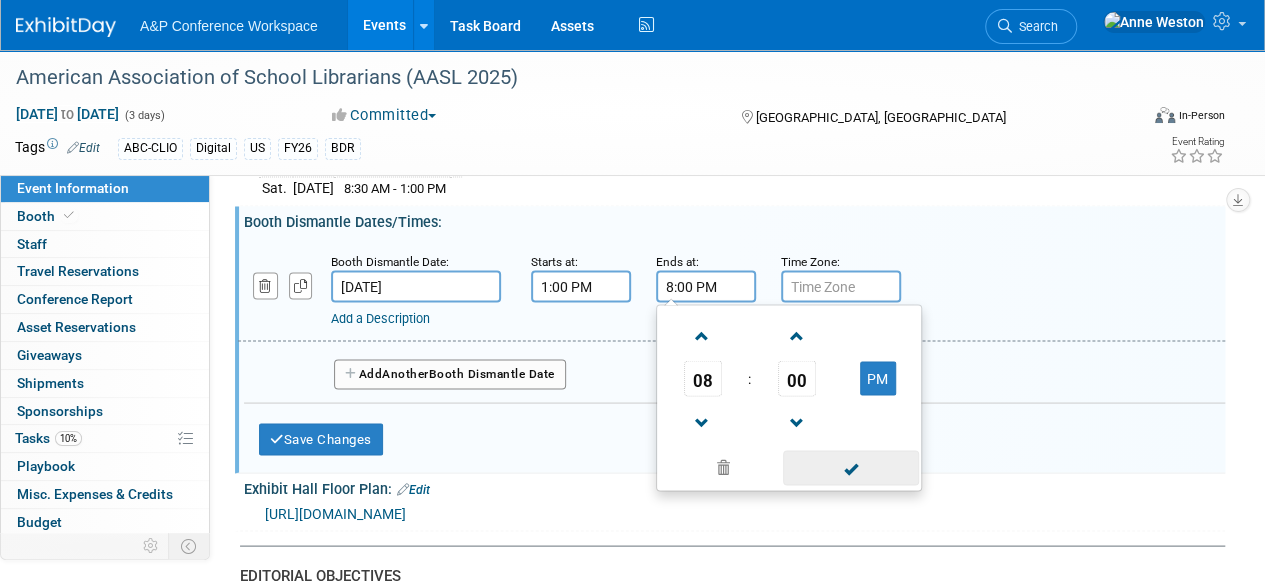 click at bounding box center [850, 467] 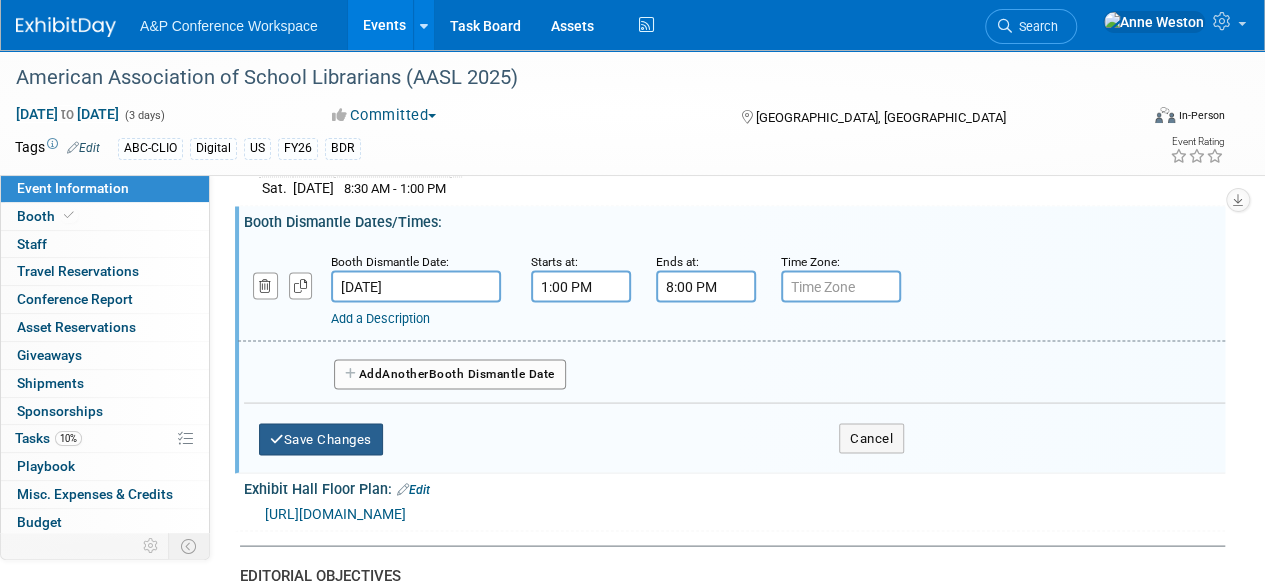 click on "Save Changes" at bounding box center [321, 439] 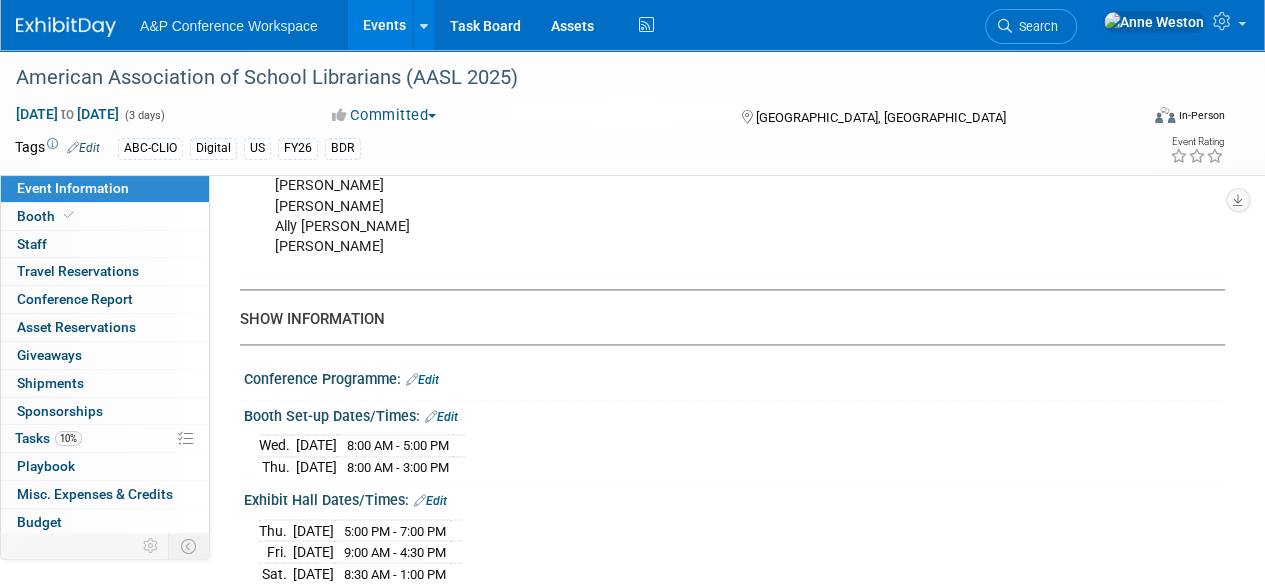scroll, scrollTop: 1367, scrollLeft: 0, axis: vertical 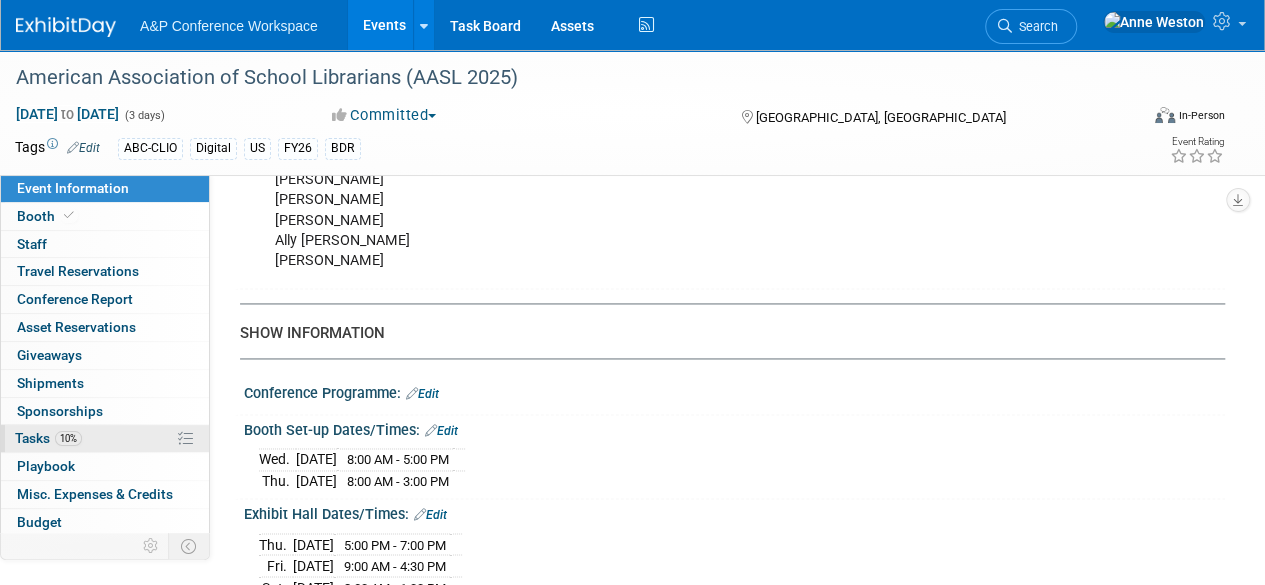 click on "10%" at bounding box center (68, 438) 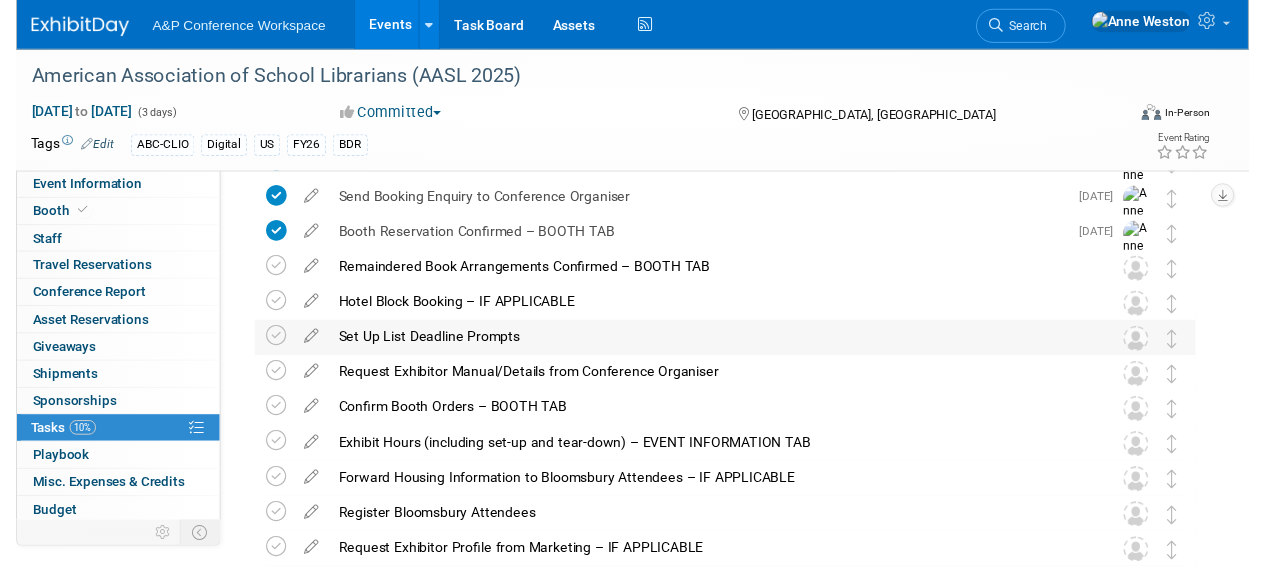 scroll, scrollTop: 200, scrollLeft: 0, axis: vertical 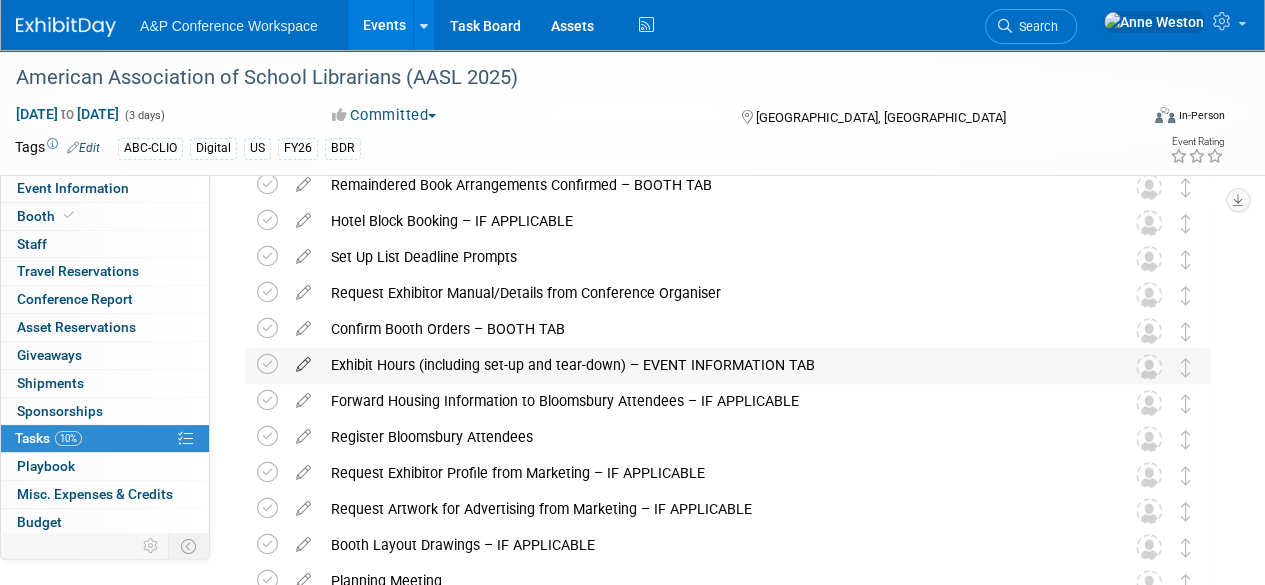 click at bounding box center (303, 360) 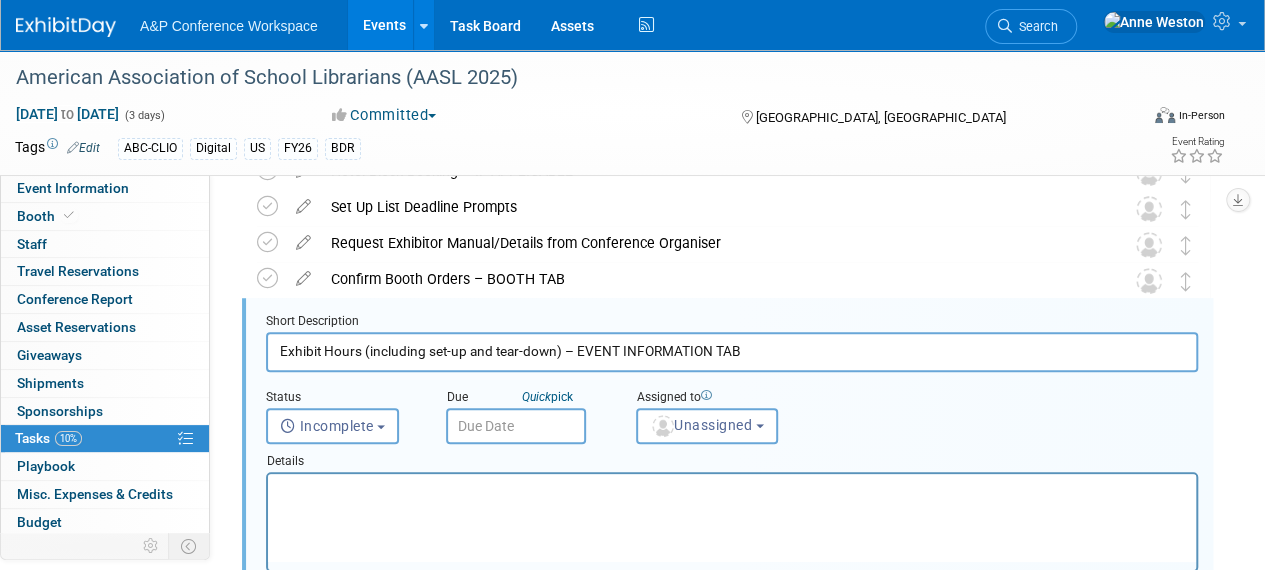 scroll, scrollTop: 254, scrollLeft: 0, axis: vertical 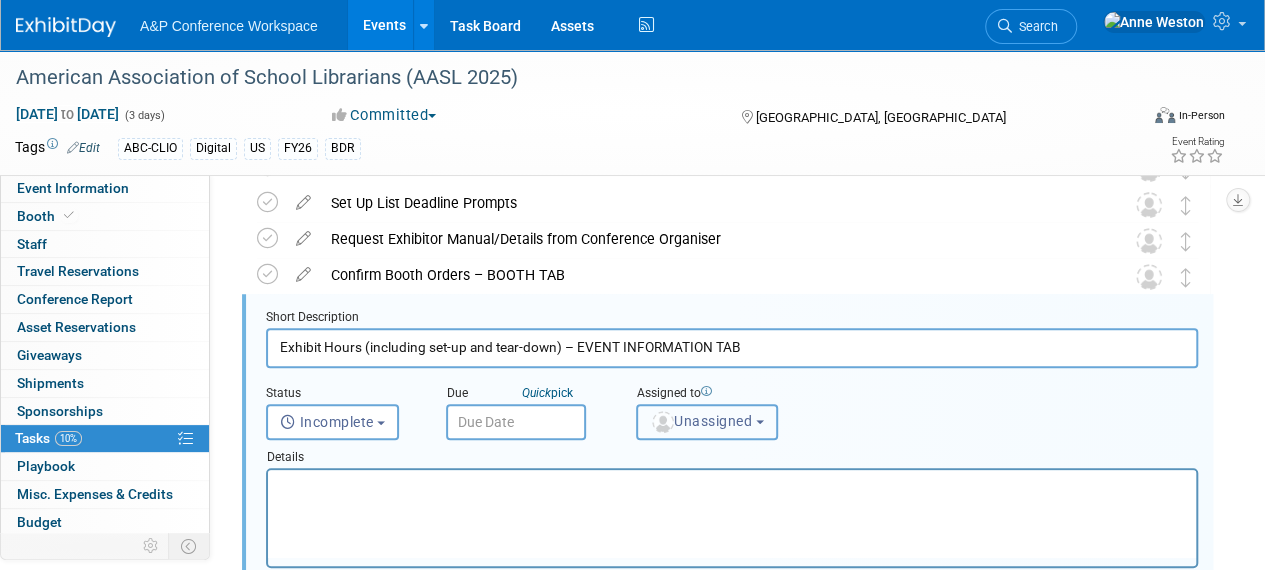 click on "Unassigned" at bounding box center [707, 422] 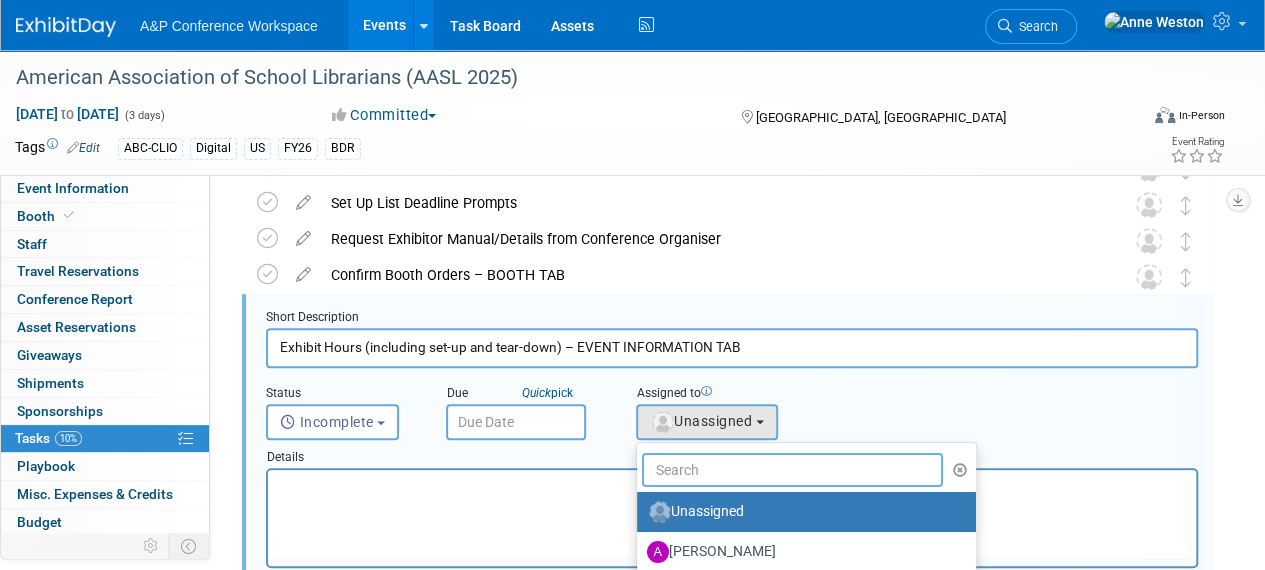 click at bounding box center (792, 470) 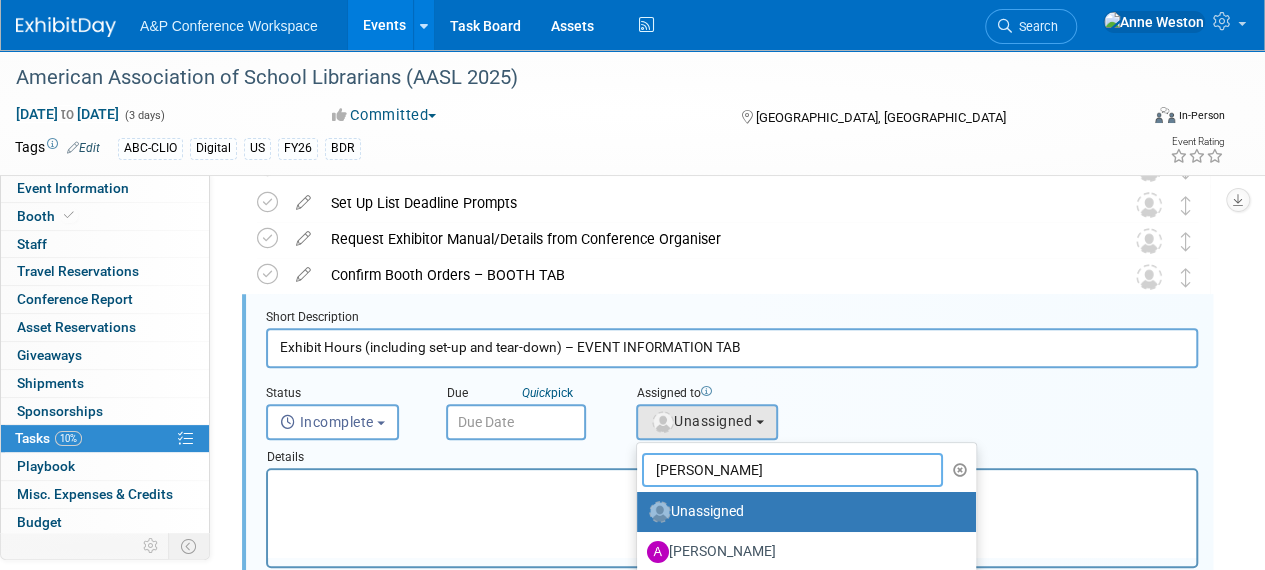 type on "Anne" 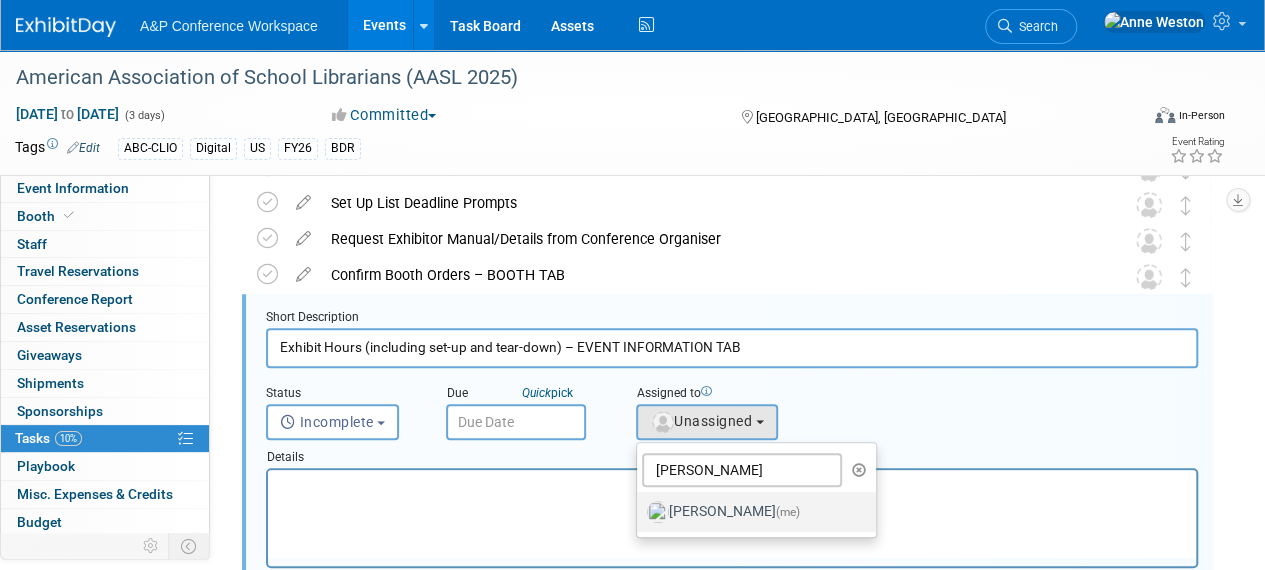 click on "Anne Weston
(me)" at bounding box center (751, 512) 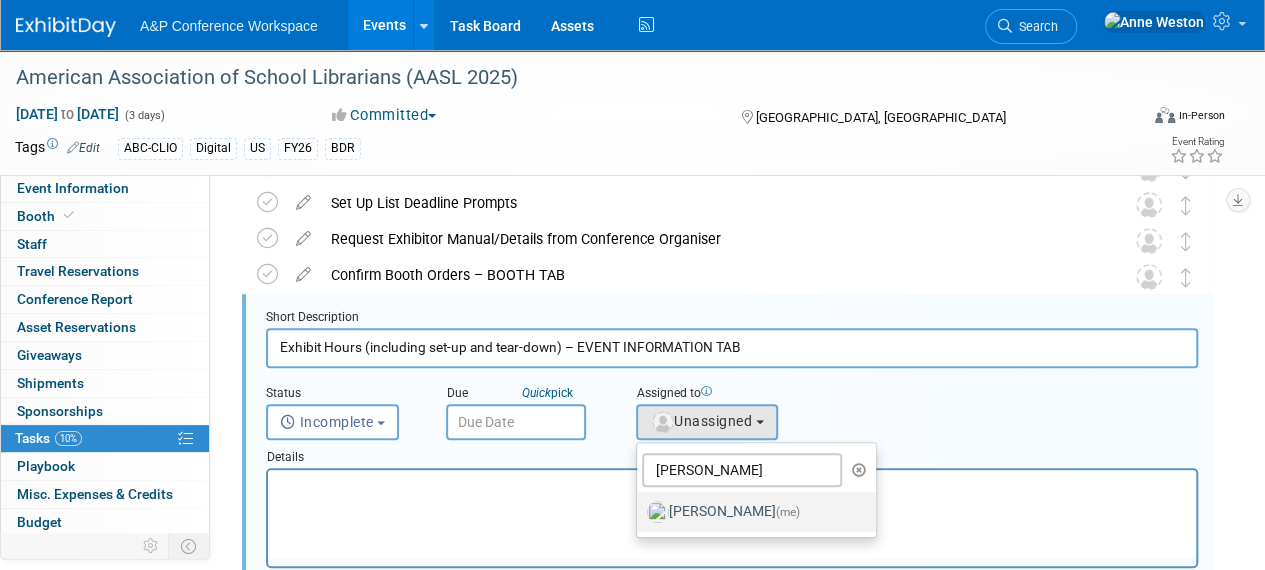 click on "Anne Weston
(me)" at bounding box center [633, 509] 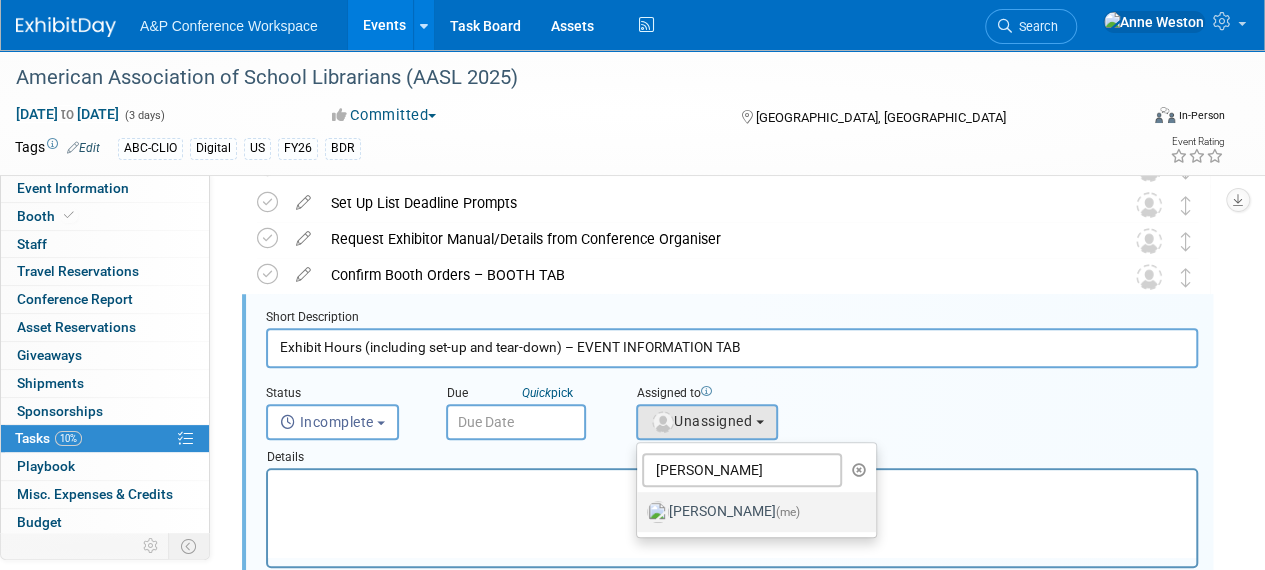 select on "c29719a7-47ff-44fe-b37a-21211f595519" 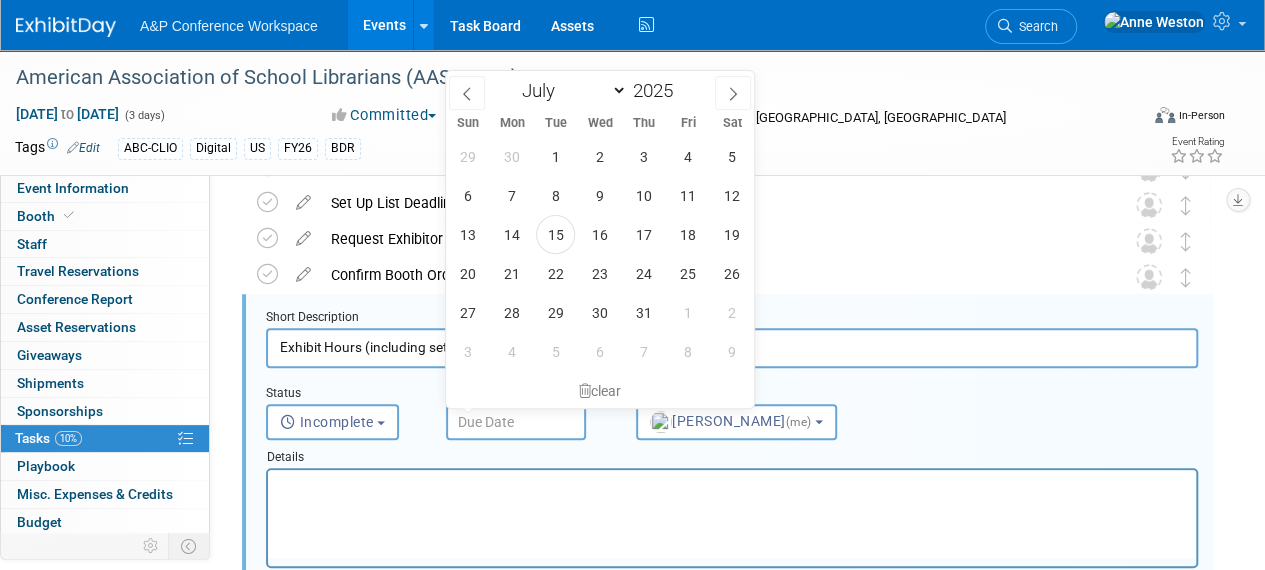 click at bounding box center (516, 422) 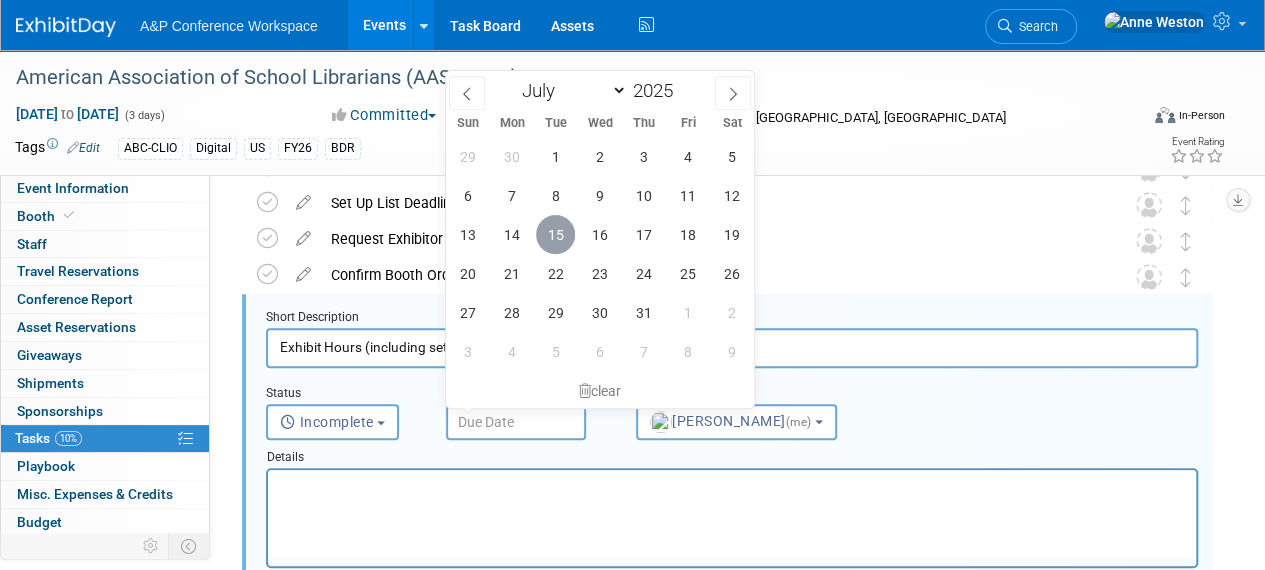 click on "15" at bounding box center (555, 234) 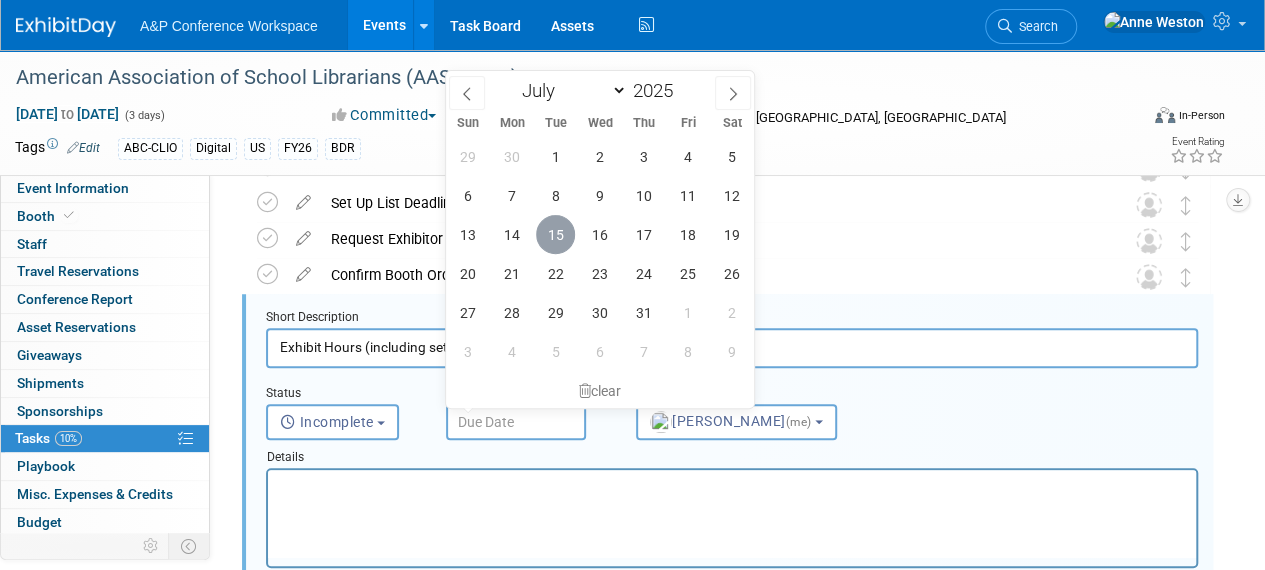 type on "Jul 15, 2025" 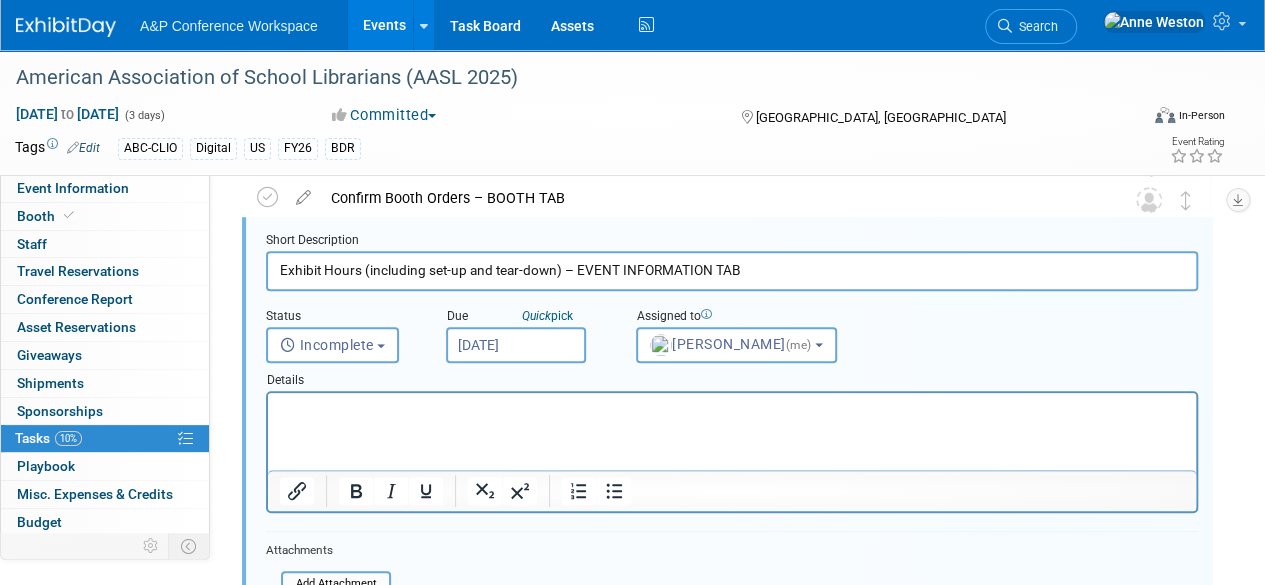 scroll, scrollTop: 654, scrollLeft: 0, axis: vertical 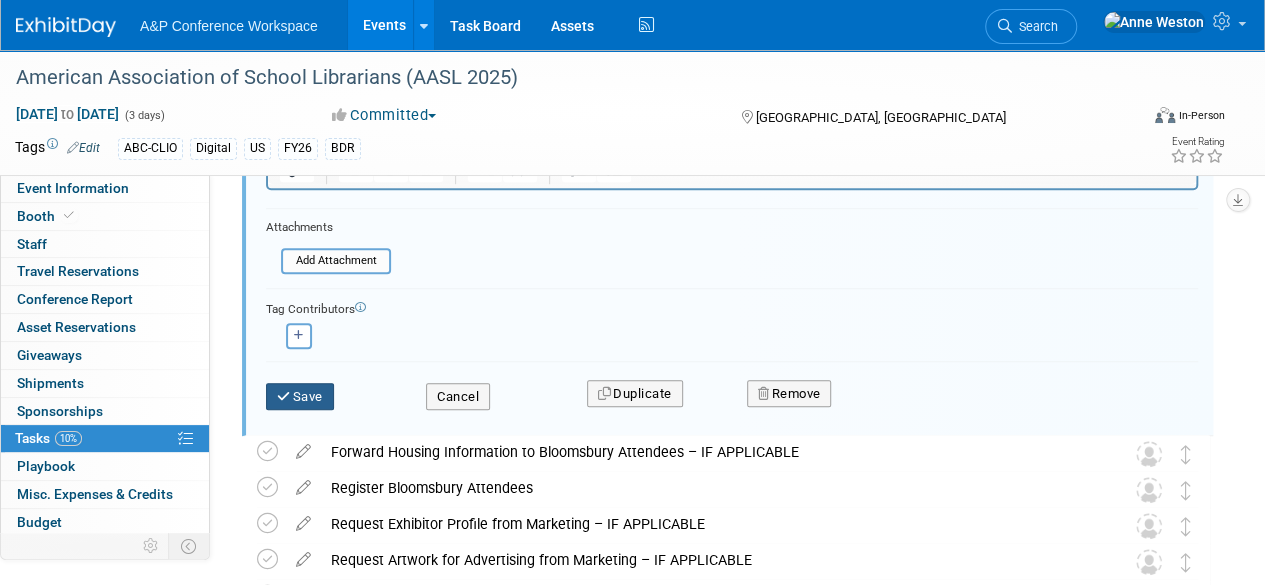click on "Save" at bounding box center (300, 397) 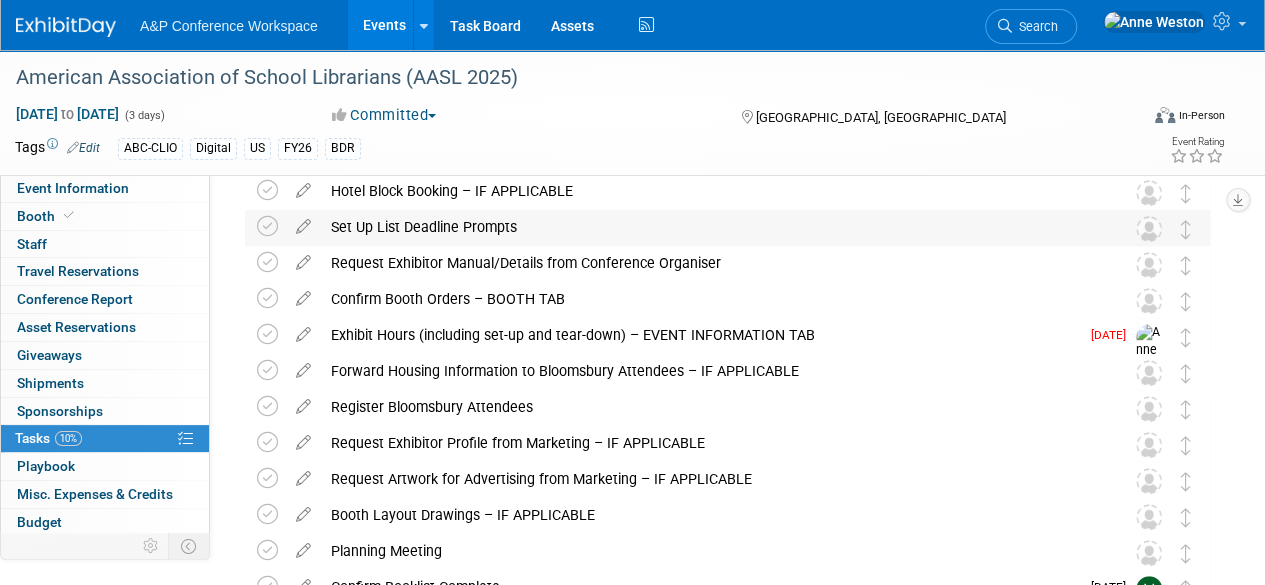 scroll, scrollTop: 0, scrollLeft: 0, axis: both 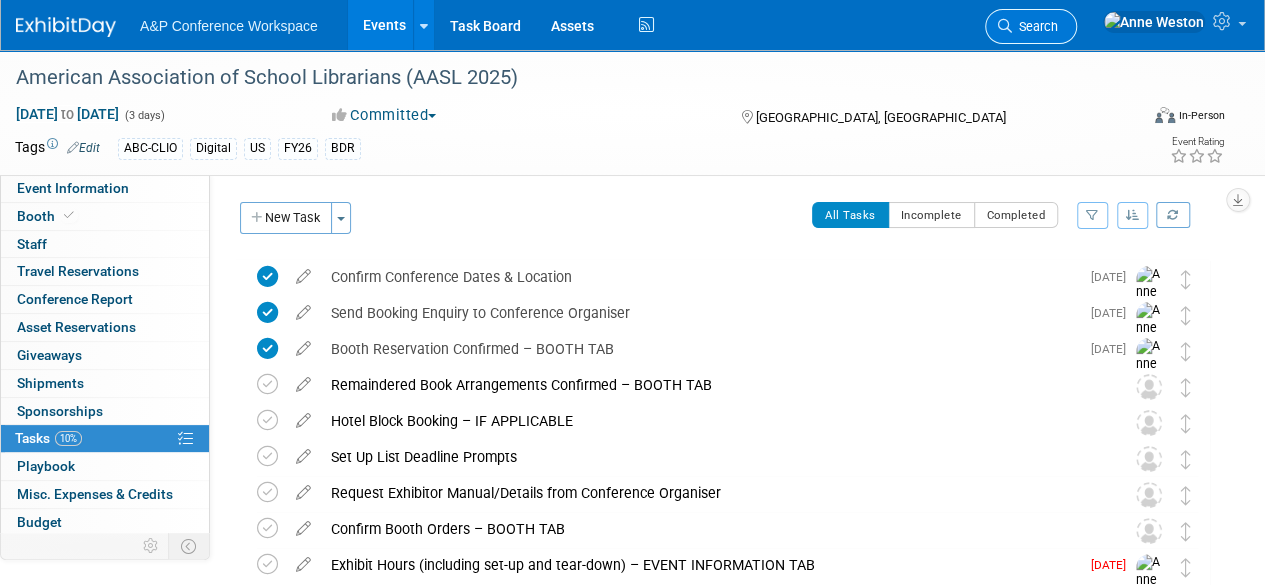 click on "Search" at bounding box center (1035, 26) 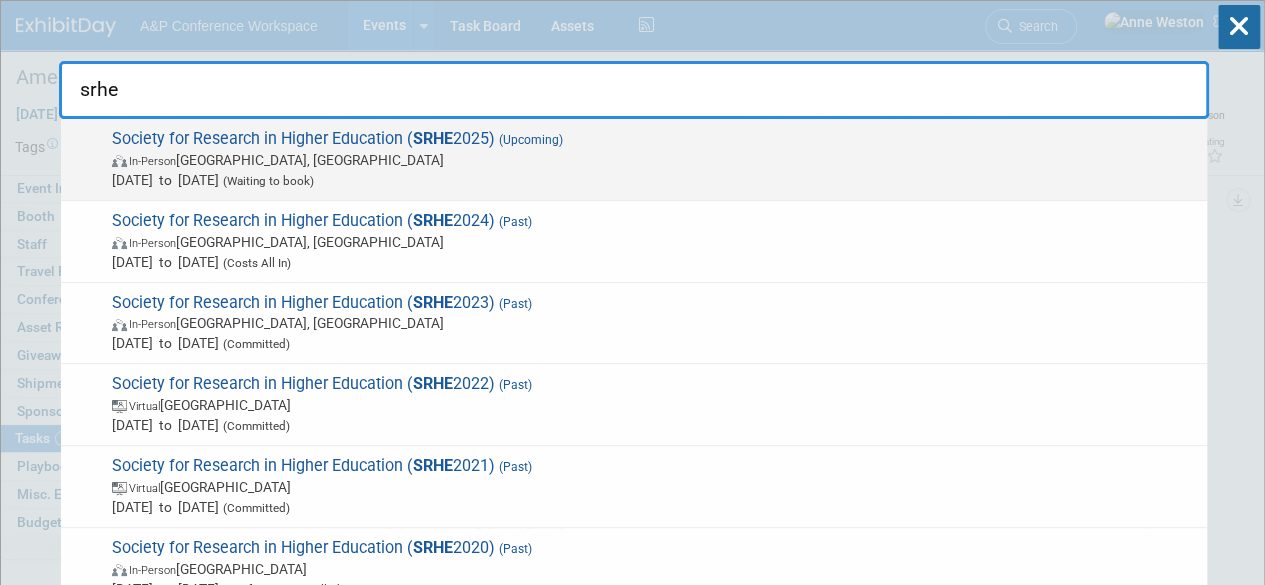 type on "srhe" 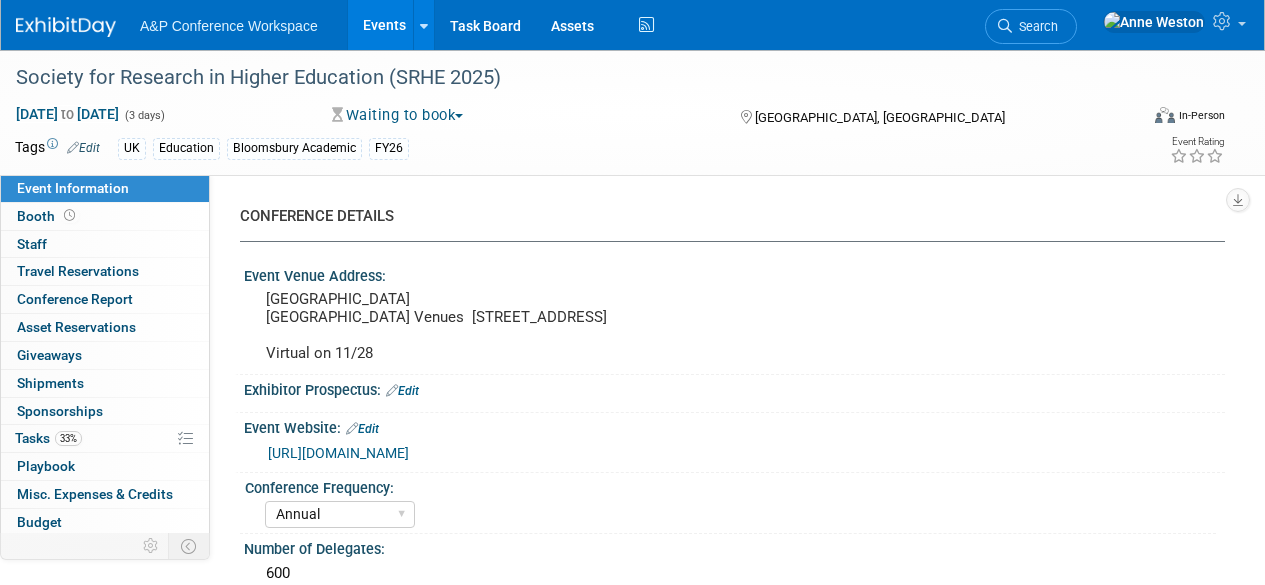 select on "Annual" 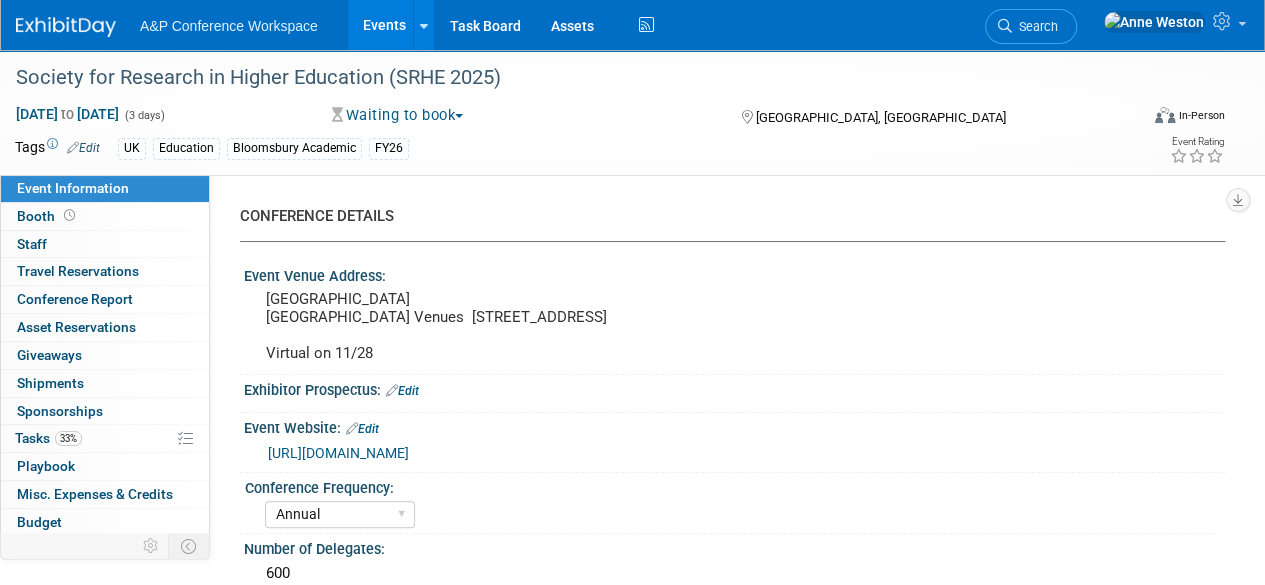 scroll, scrollTop: 0, scrollLeft: 0, axis: both 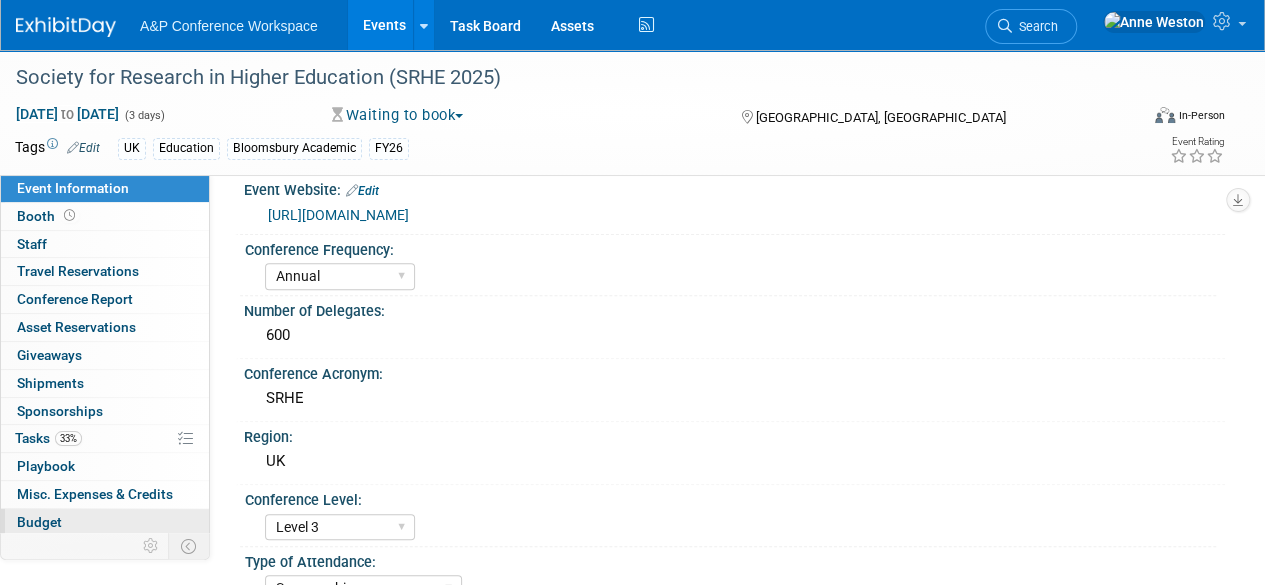click on "Budget" at bounding box center [39, 522] 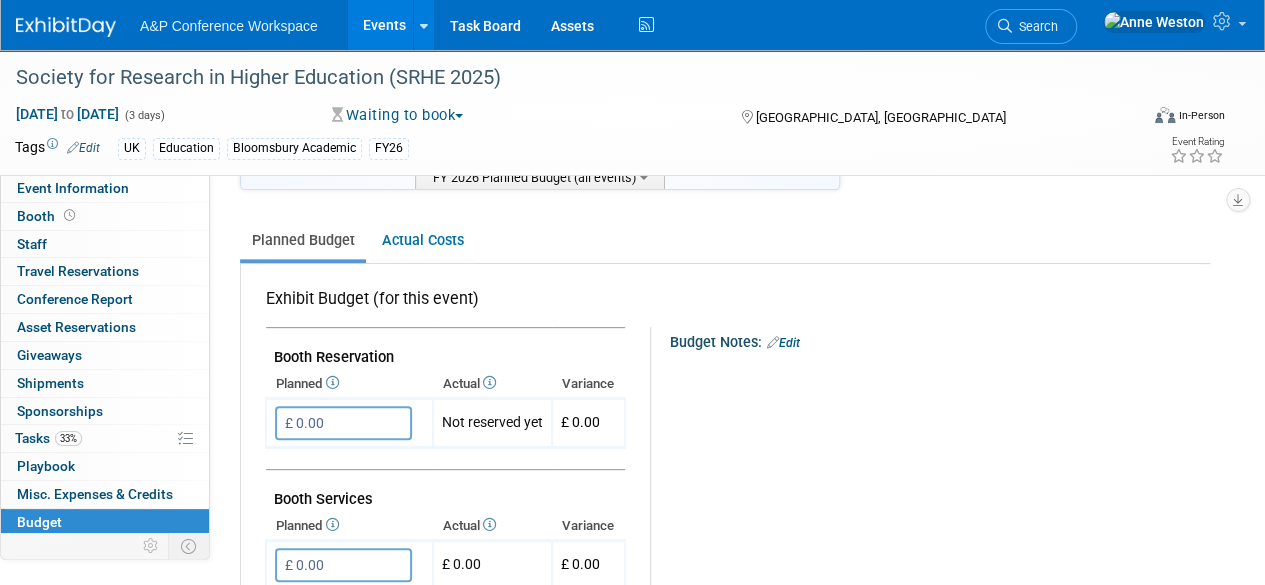 scroll, scrollTop: 0, scrollLeft: 0, axis: both 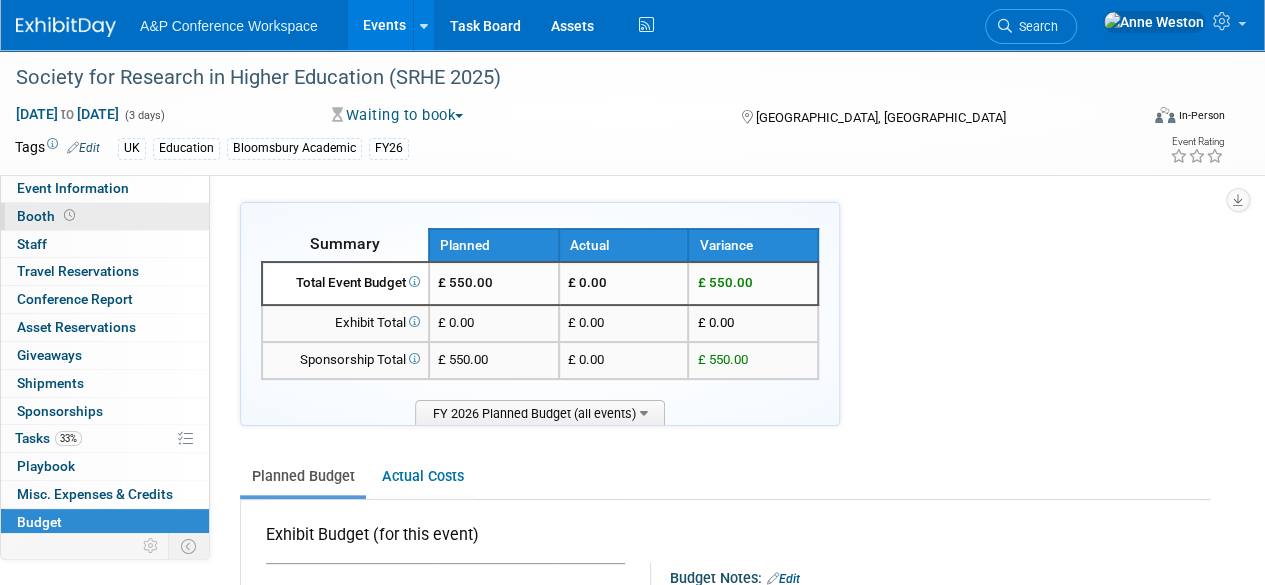 click on "Booth" at bounding box center [105, 216] 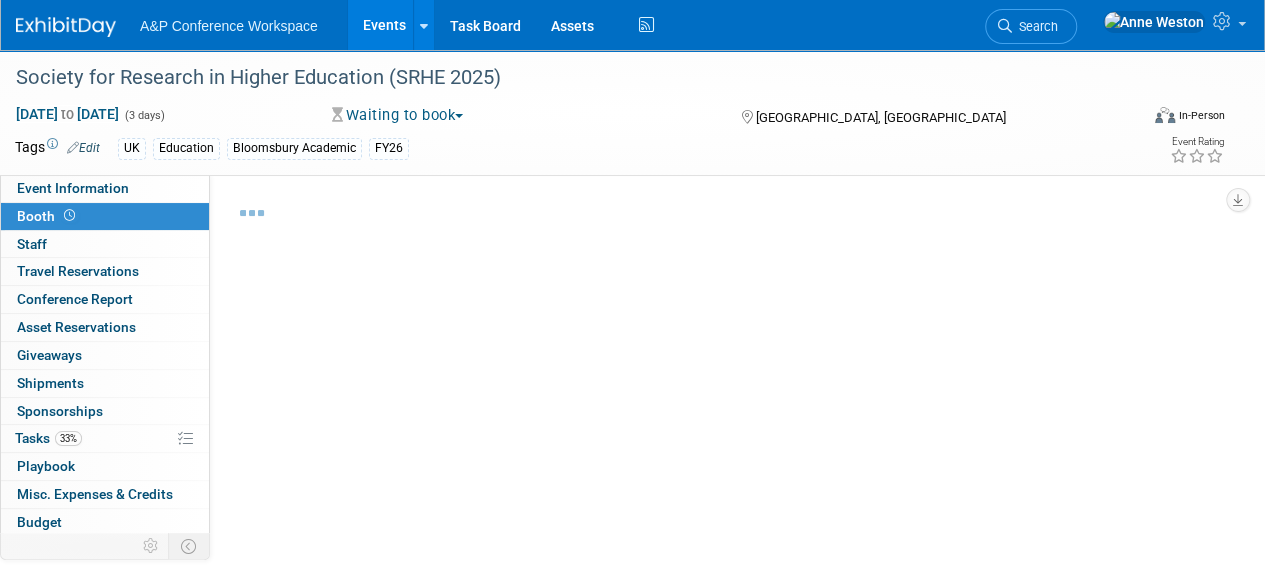 select on "COBA" 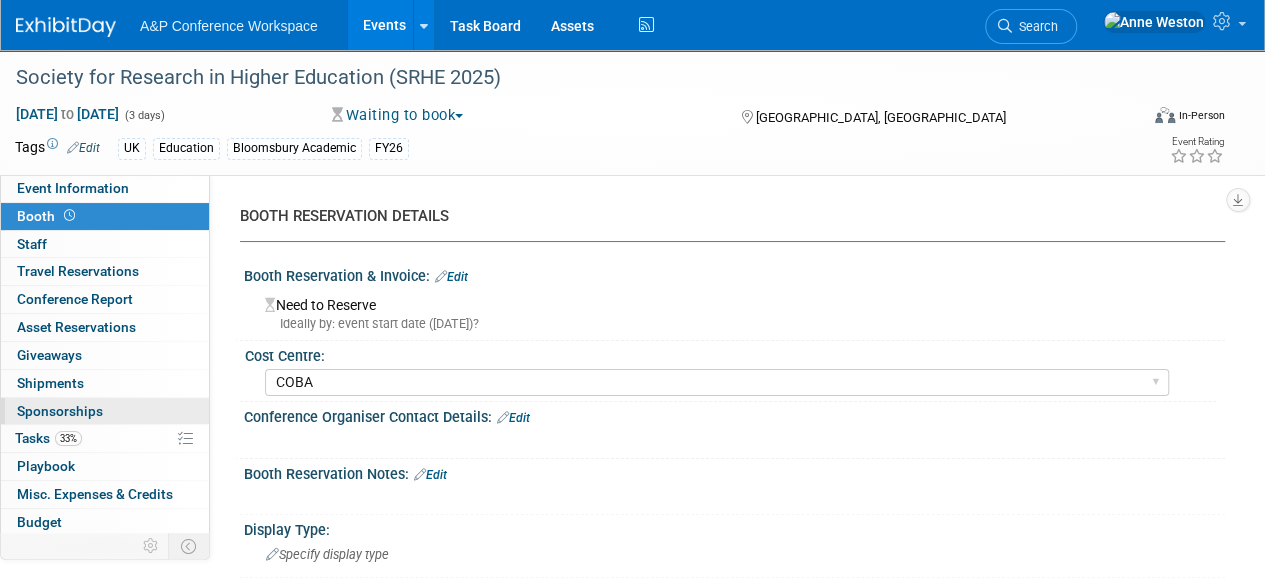 click on "Sponsorships 0" at bounding box center (60, 411) 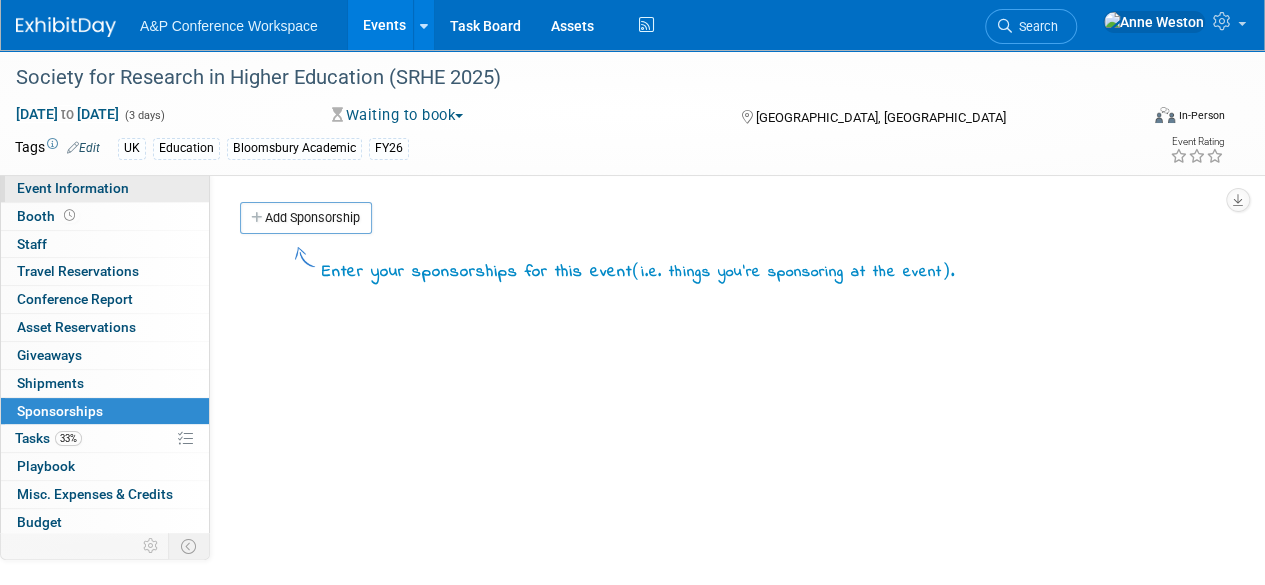 click on "Event Information" at bounding box center [73, 188] 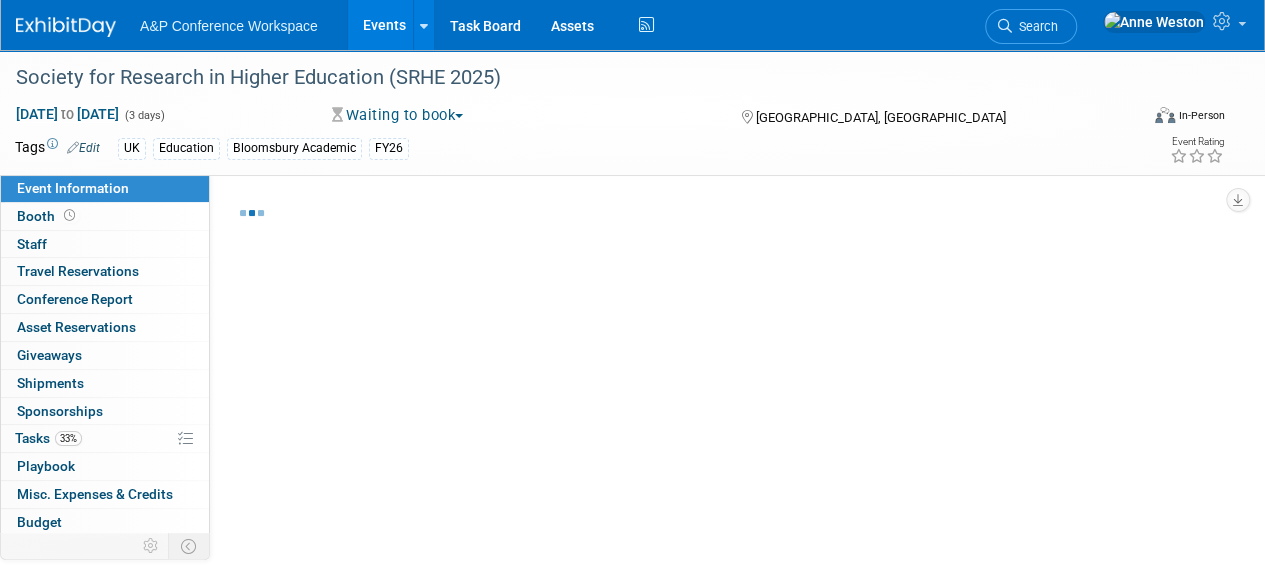 select on "Annual" 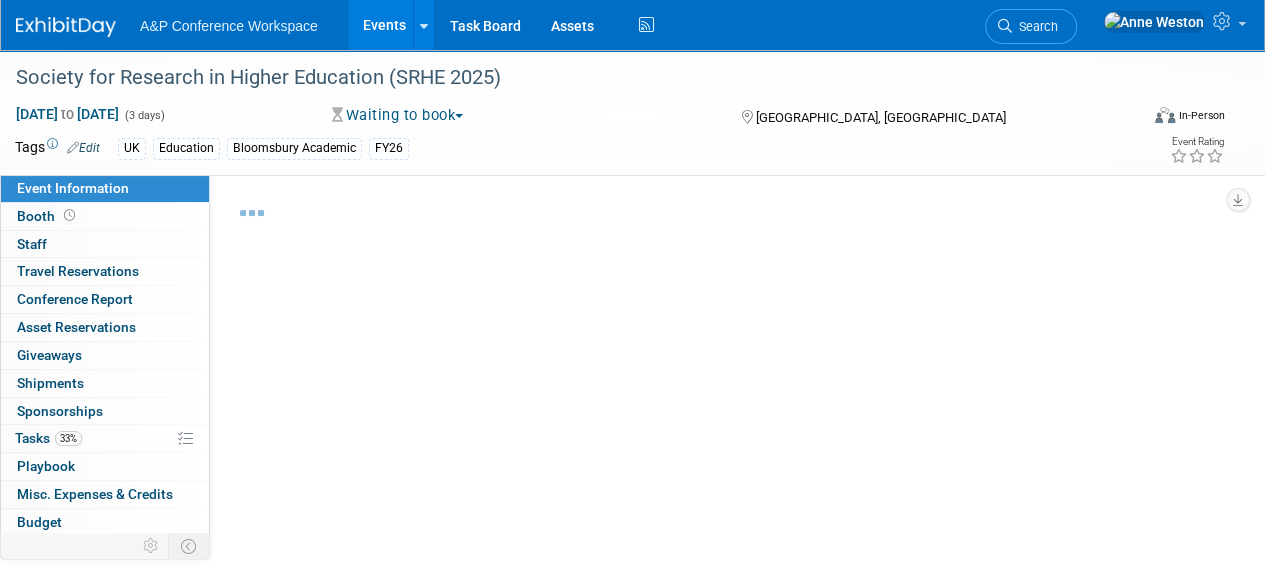 select on "Level 3" 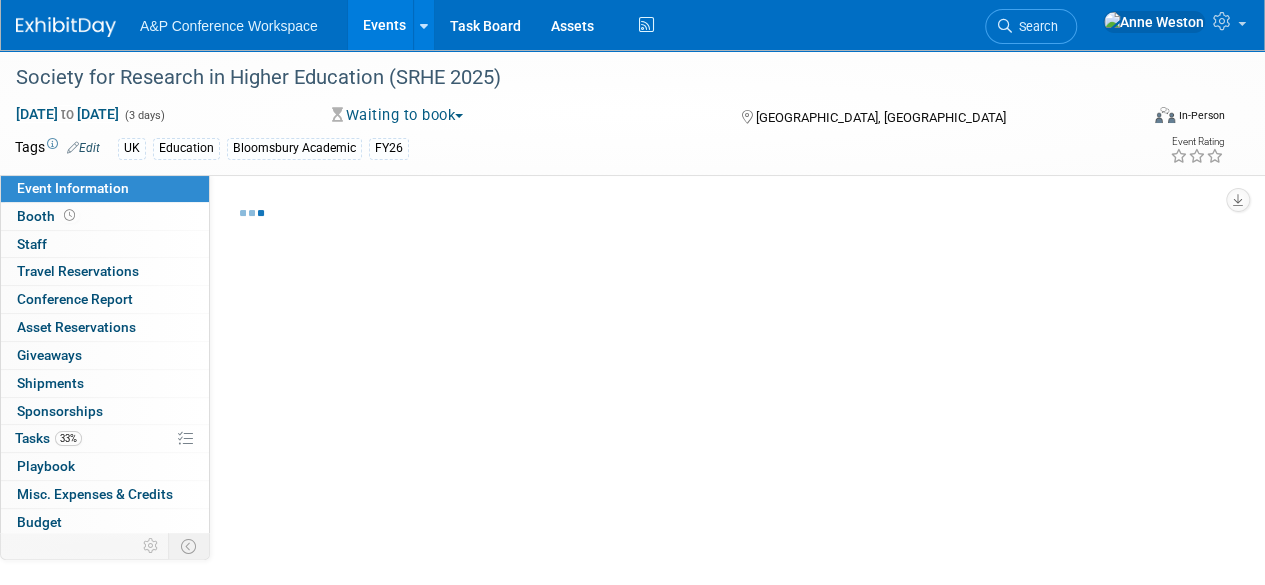 select on "Sponsorship" 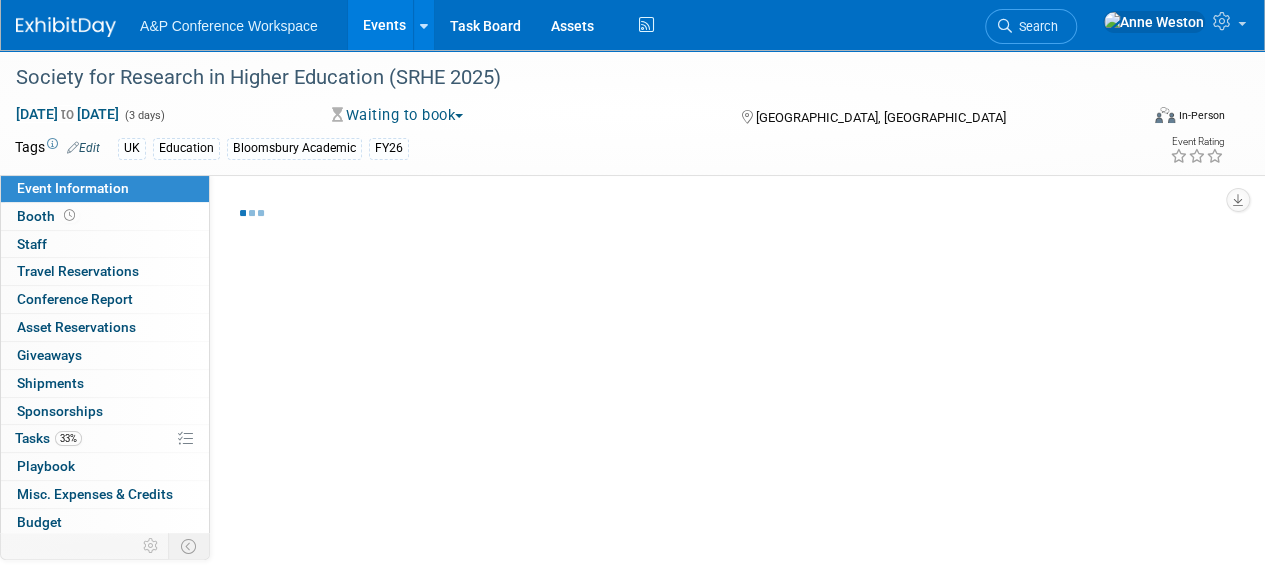 select on "Education" 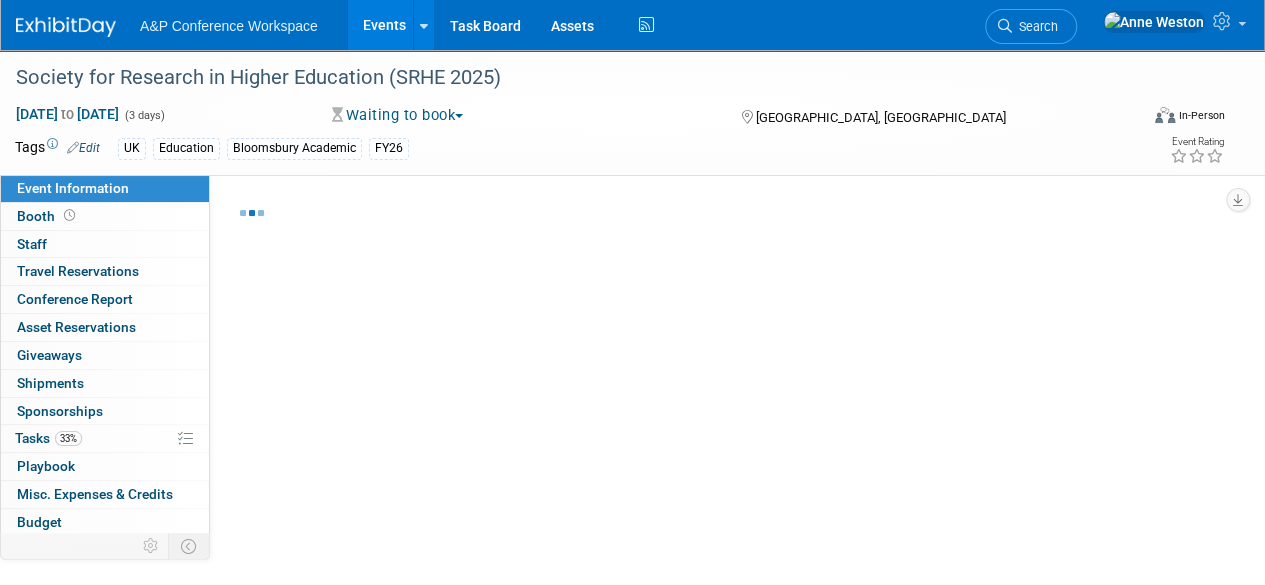 select on "Bloomsbury Academic" 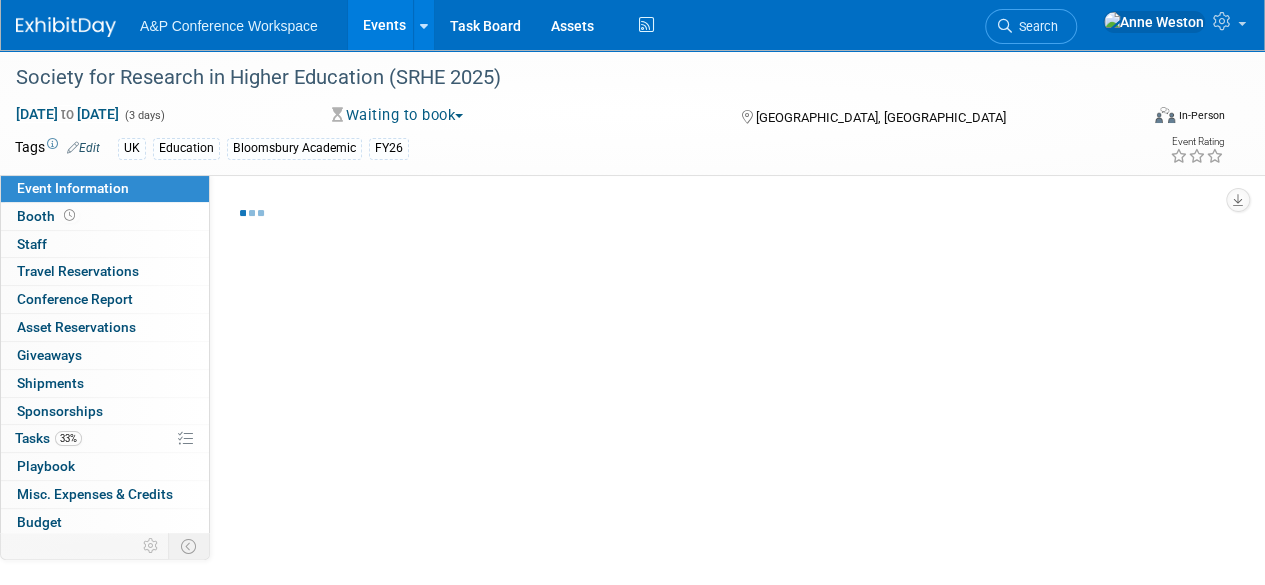 select on "[PERSON_NAME]" 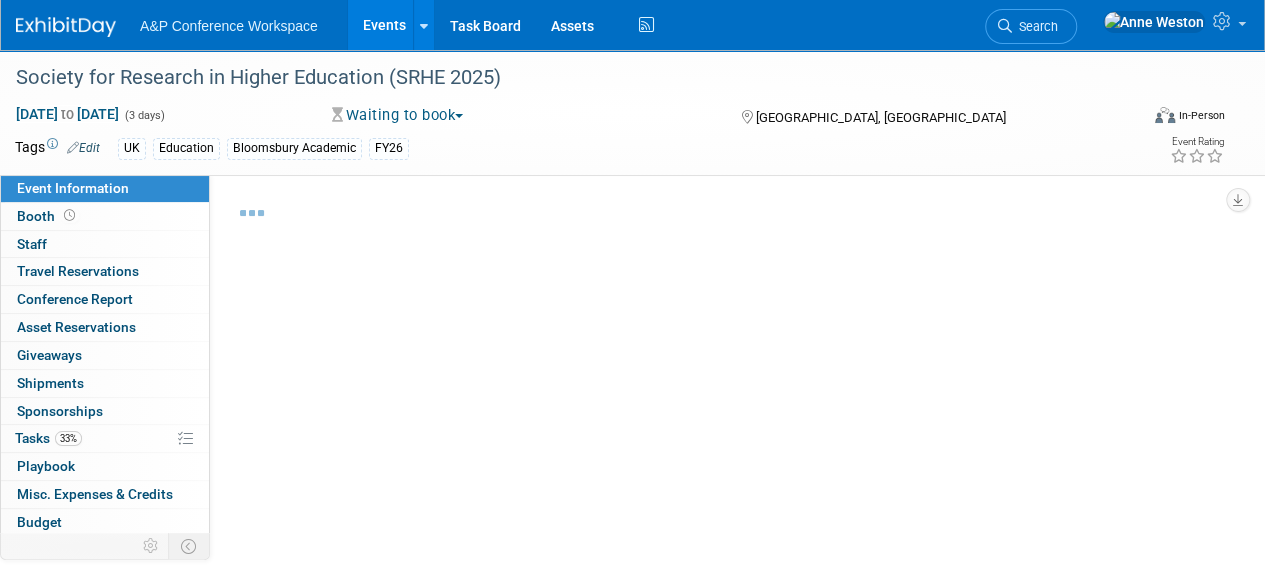 select on "[PERSON_NAME]" 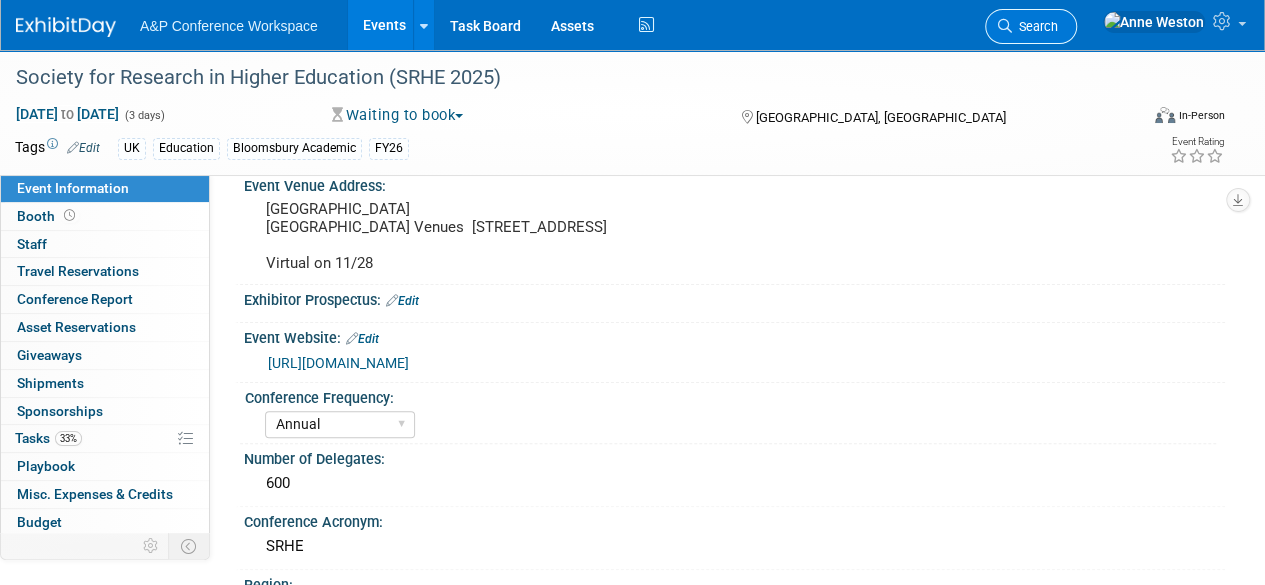 scroll, scrollTop: 0, scrollLeft: 0, axis: both 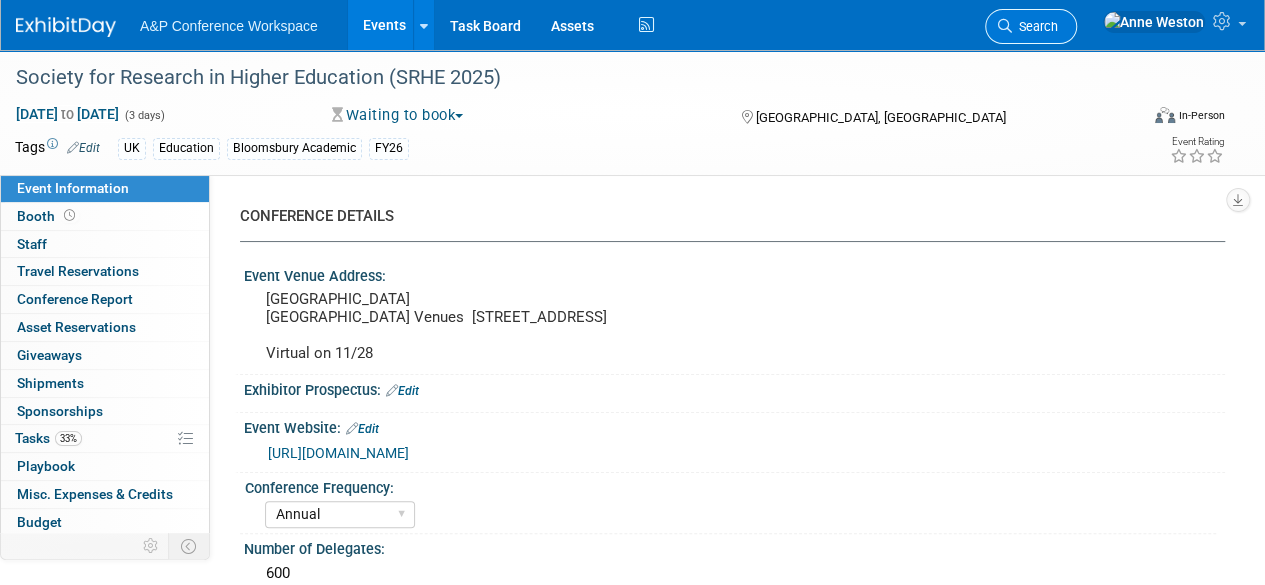 click on "Search" at bounding box center (1031, 26) 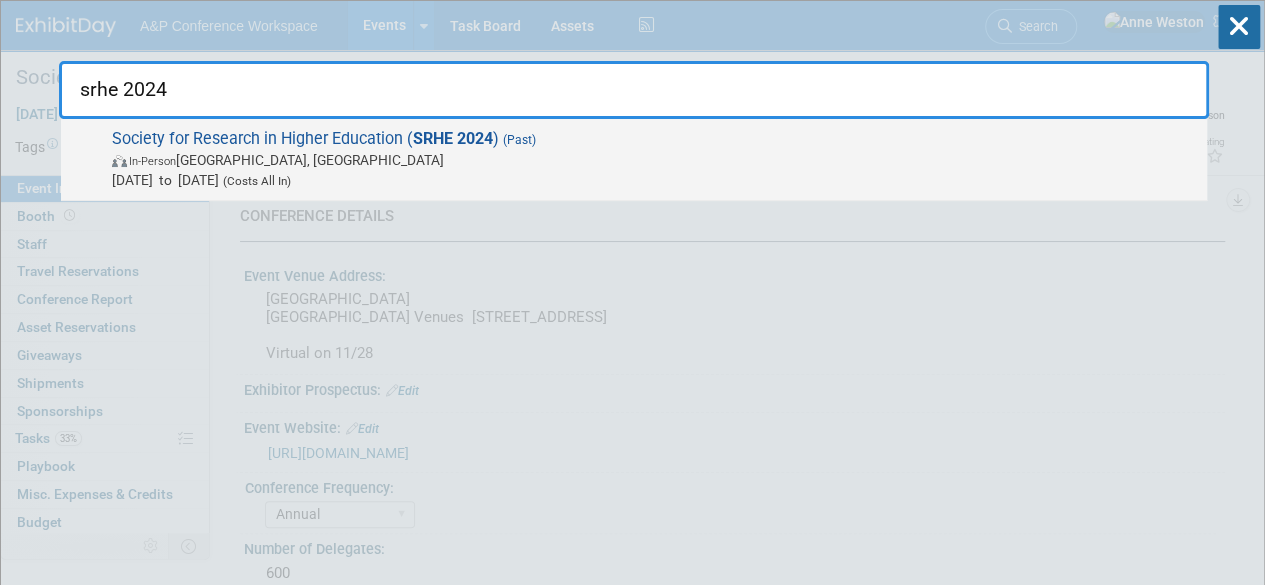 type on "srhe 2024" 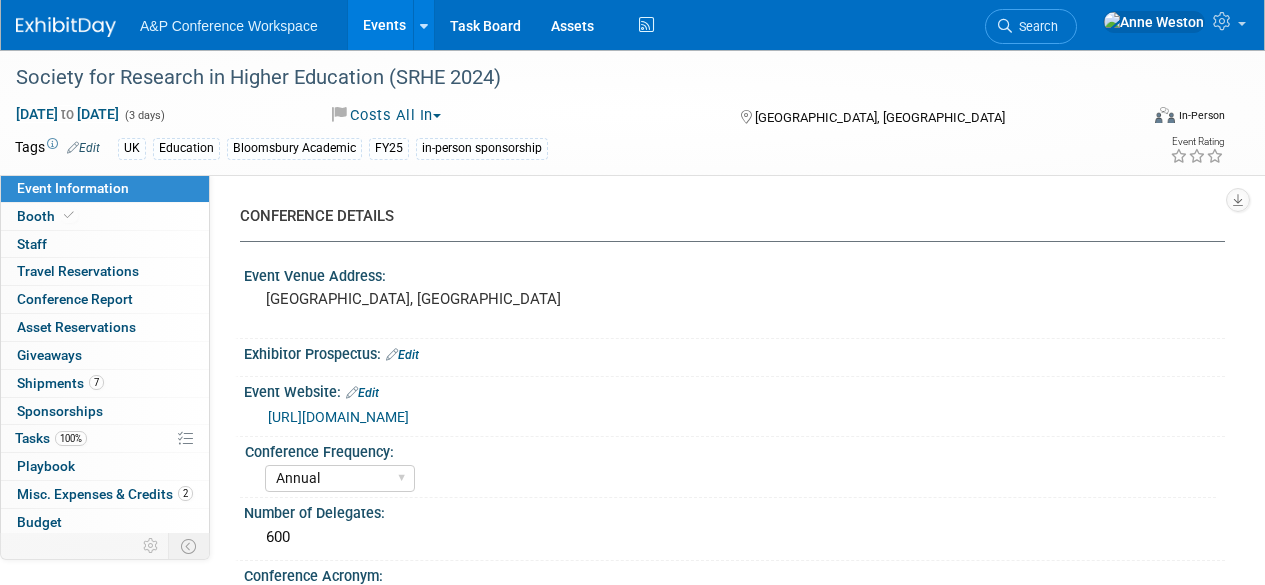select on "Annual" 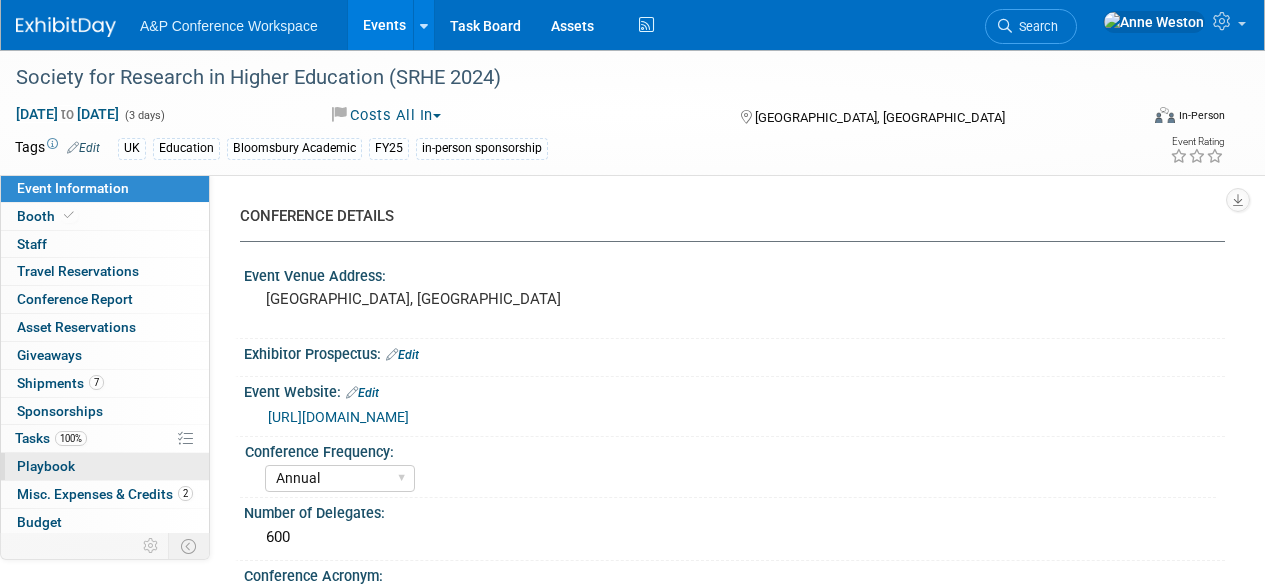 scroll, scrollTop: 0, scrollLeft: 0, axis: both 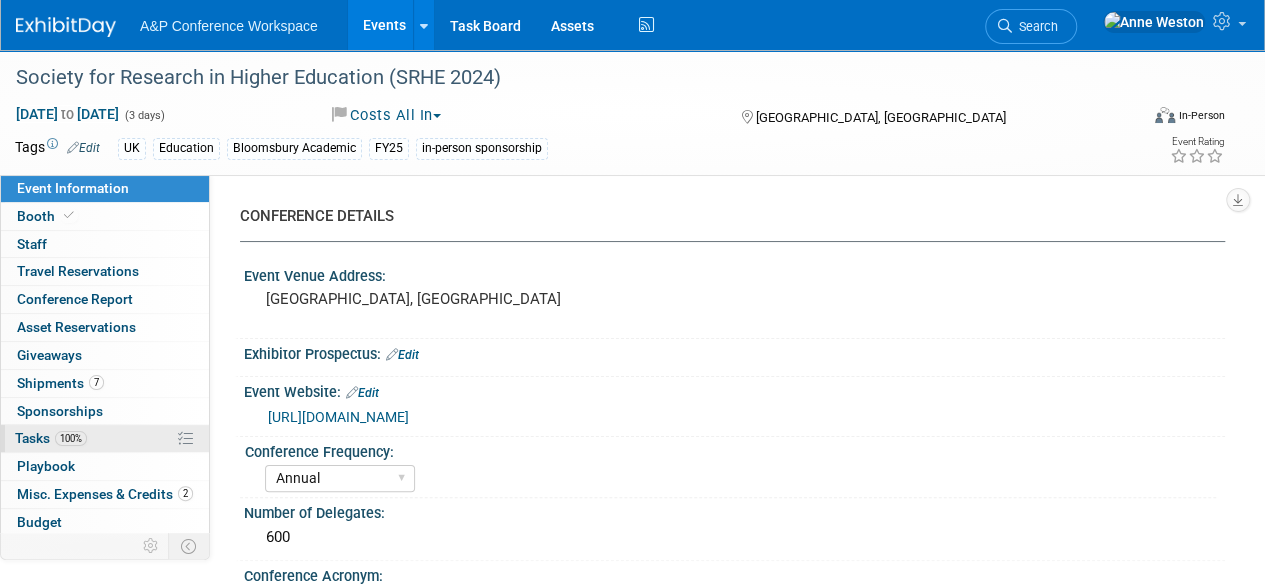 click on "100%
Tasks 100%" at bounding box center (105, 438) 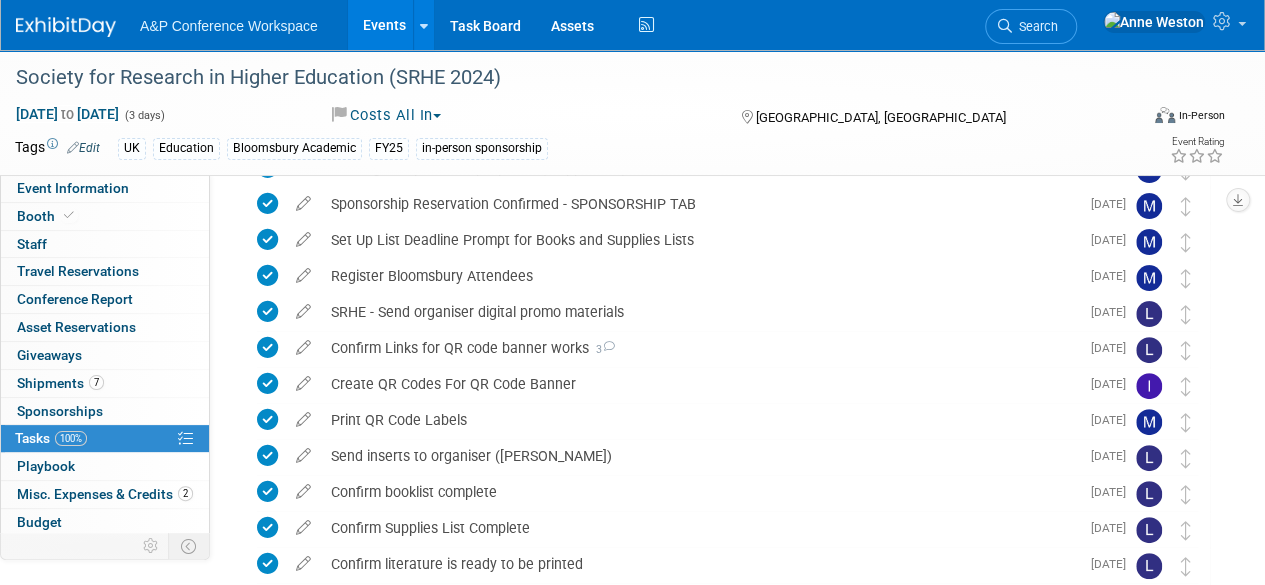 scroll, scrollTop: 0, scrollLeft: 0, axis: both 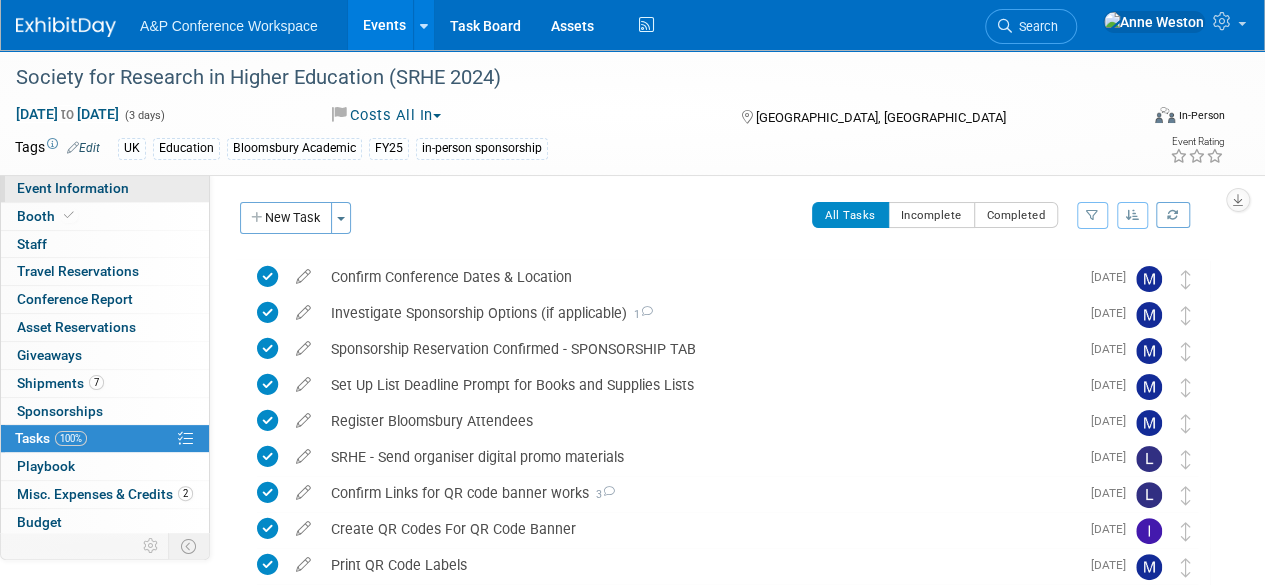 click on "Event Information" at bounding box center (73, 188) 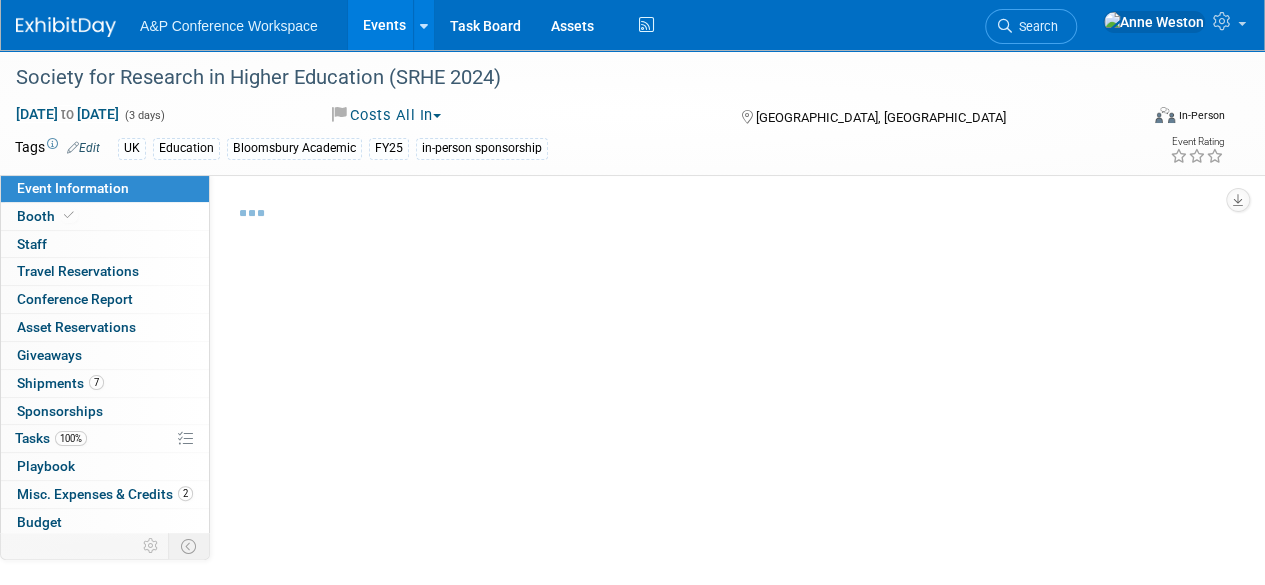 select on "Annual" 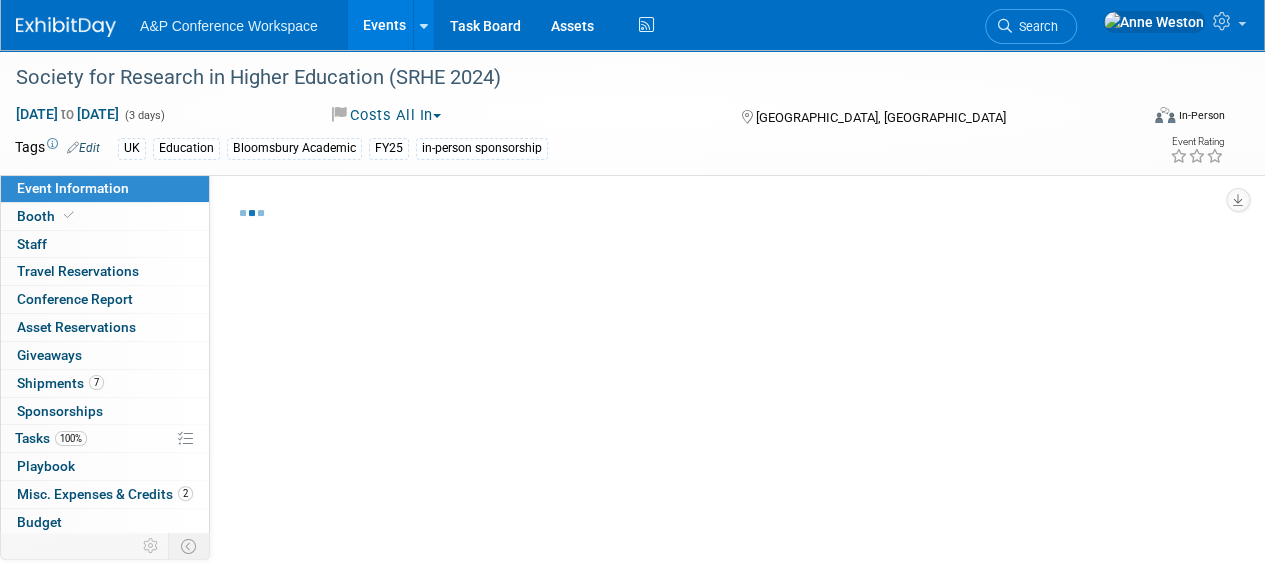select on "Level 2" 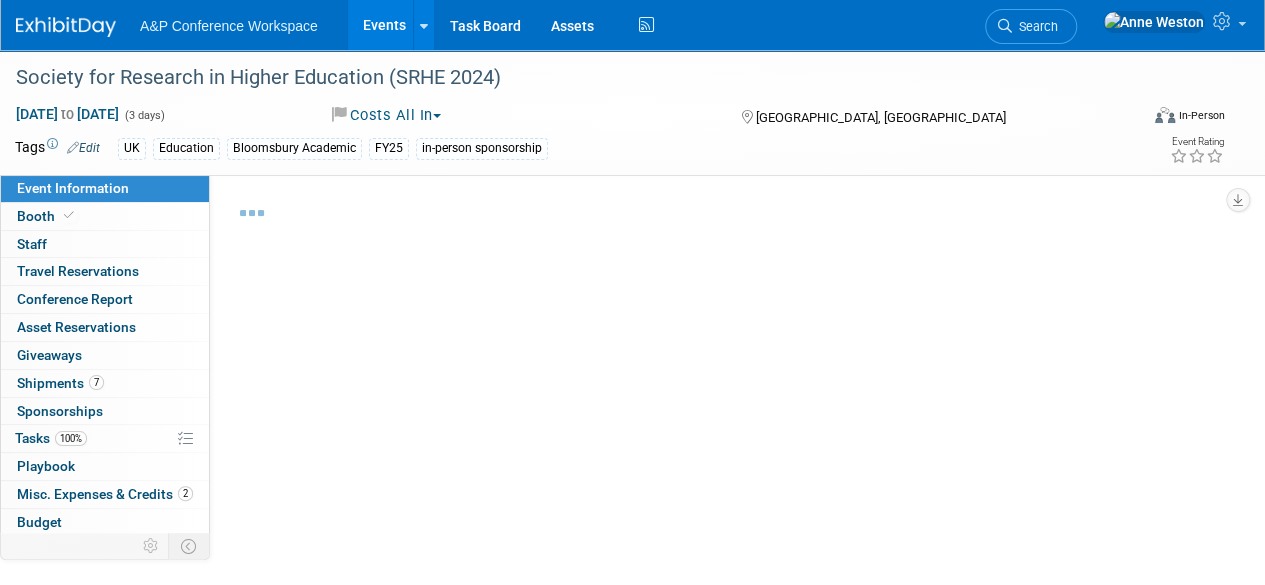 select on "In-Person Booth" 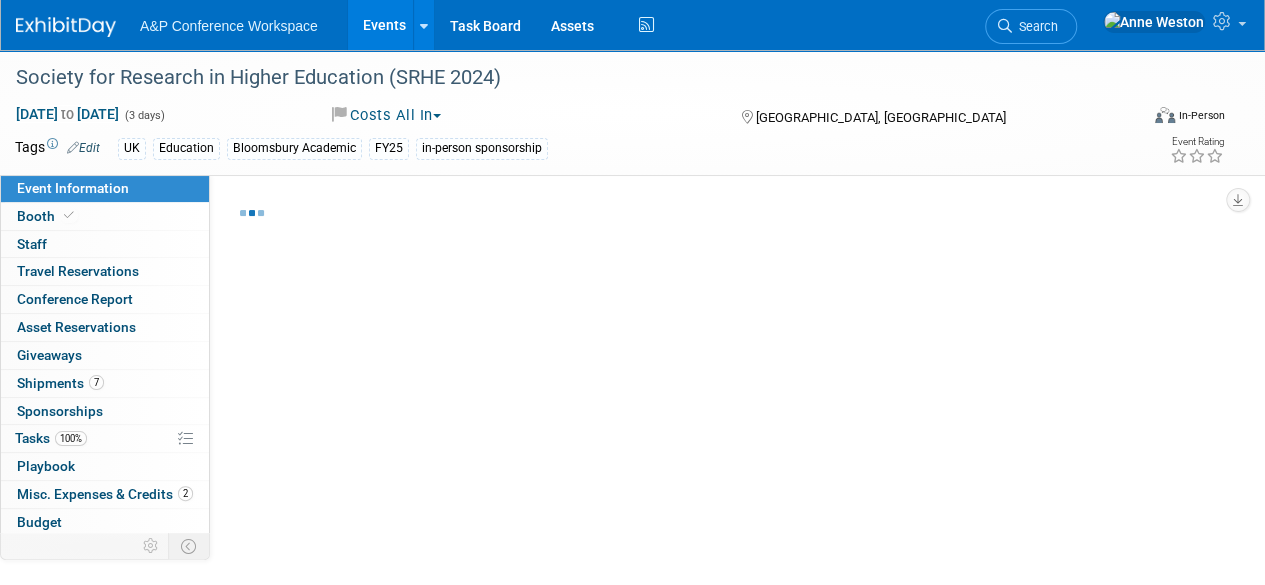 select on "[PERSON_NAME]" 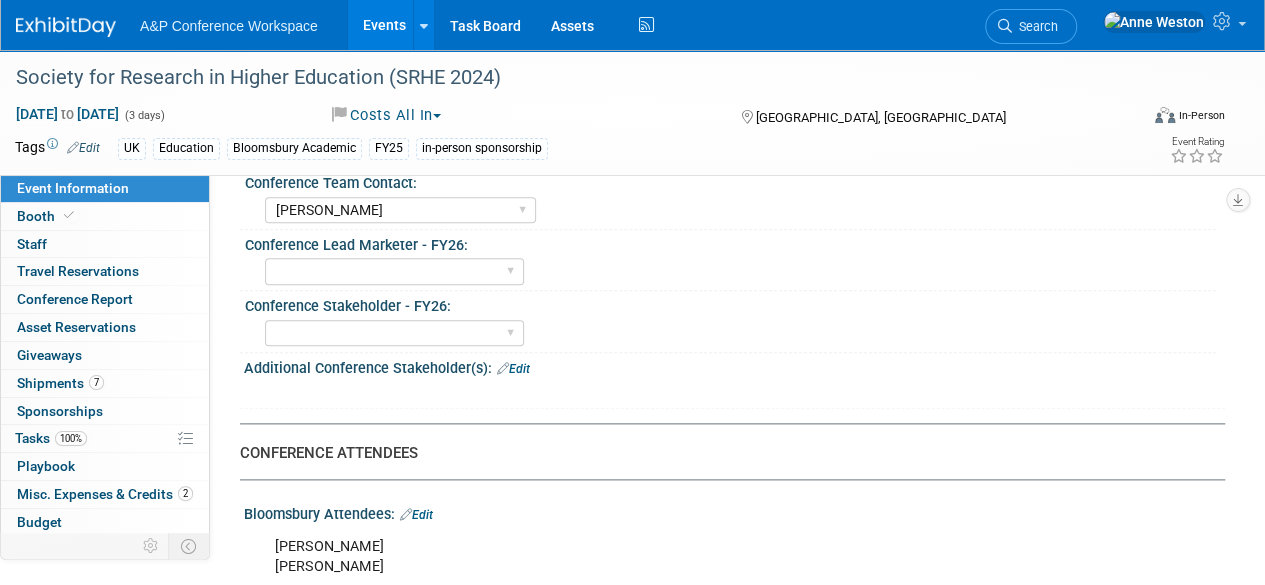 scroll, scrollTop: 500, scrollLeft: 0, axis: vertical 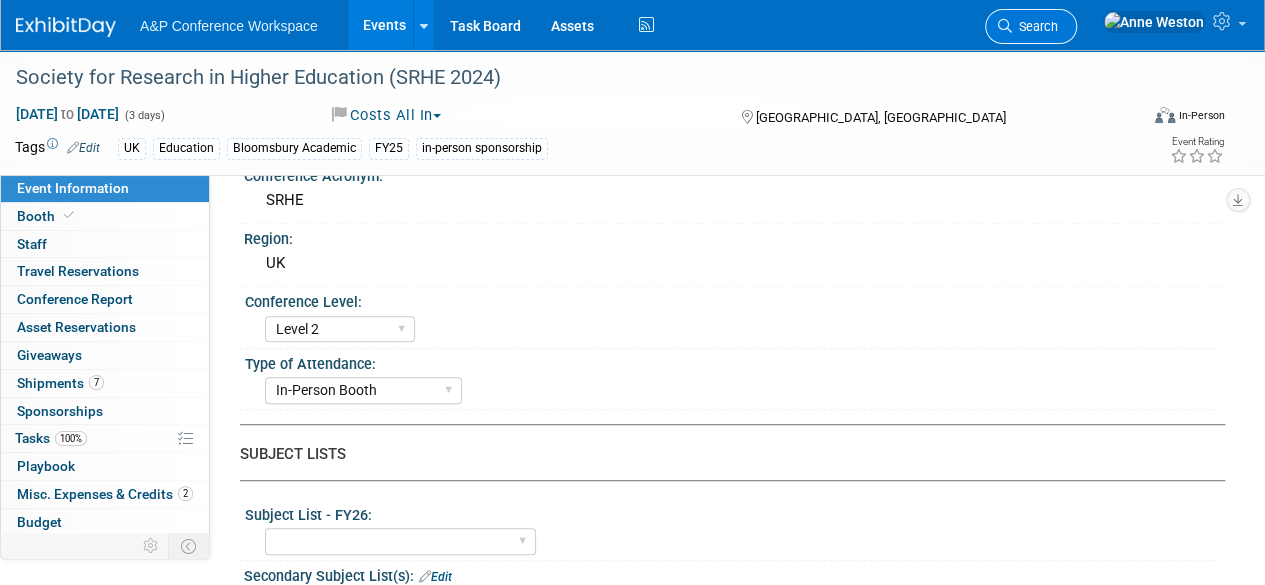 click on "Search" at bounding box center (1035, 26) 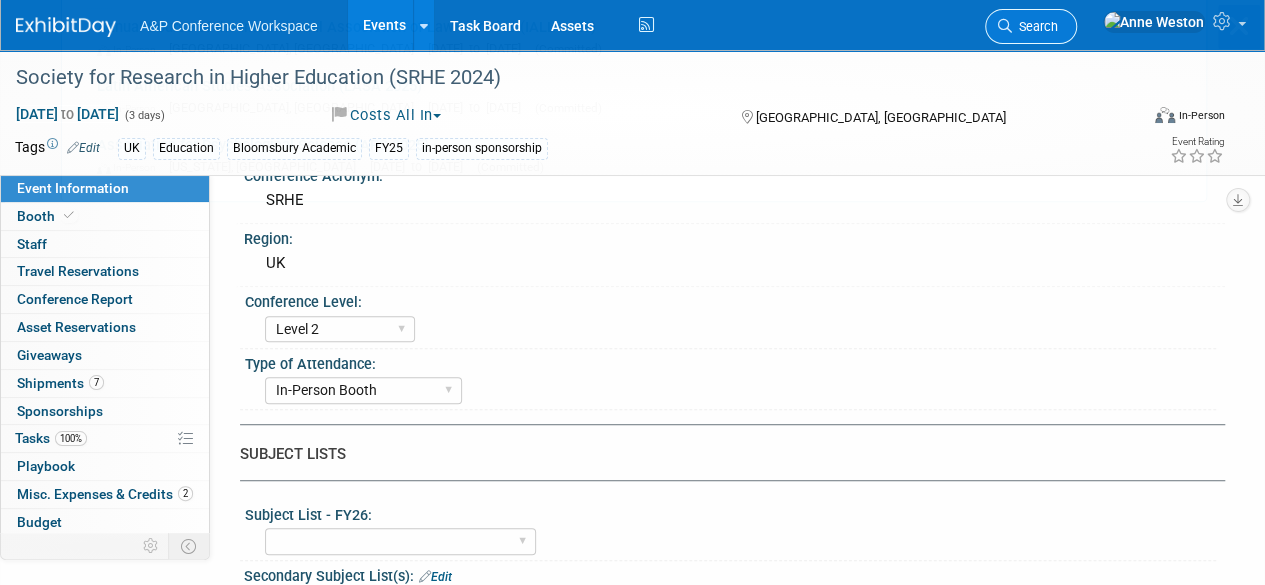 scroll, scrollTop: 0, scrollLeft: 0, axis: both 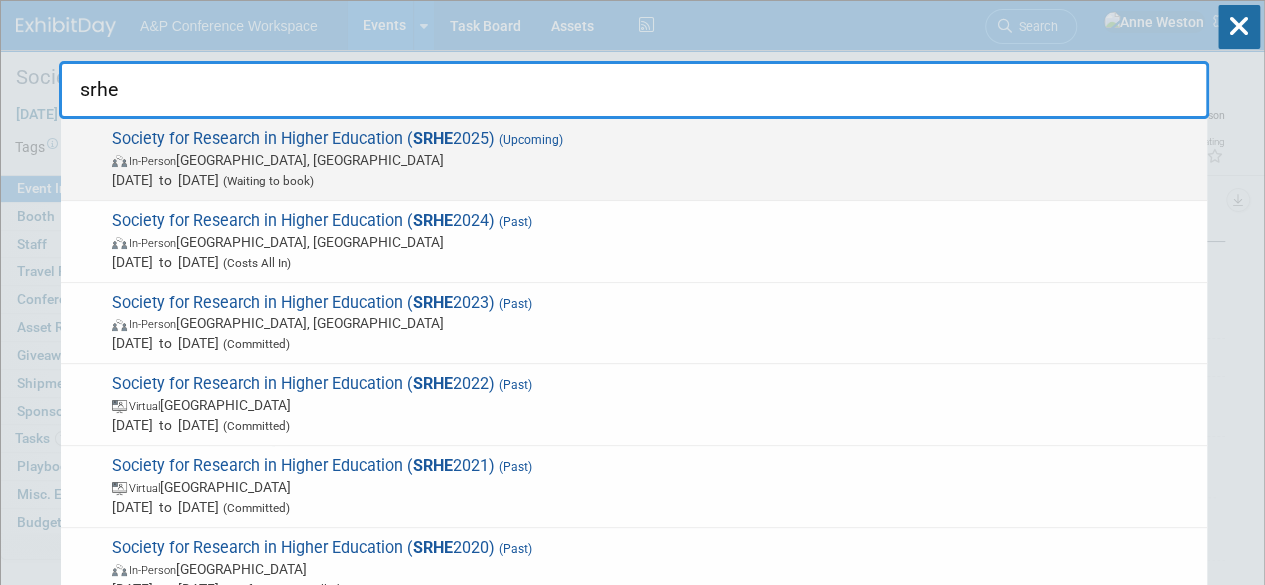 type on "srhe" 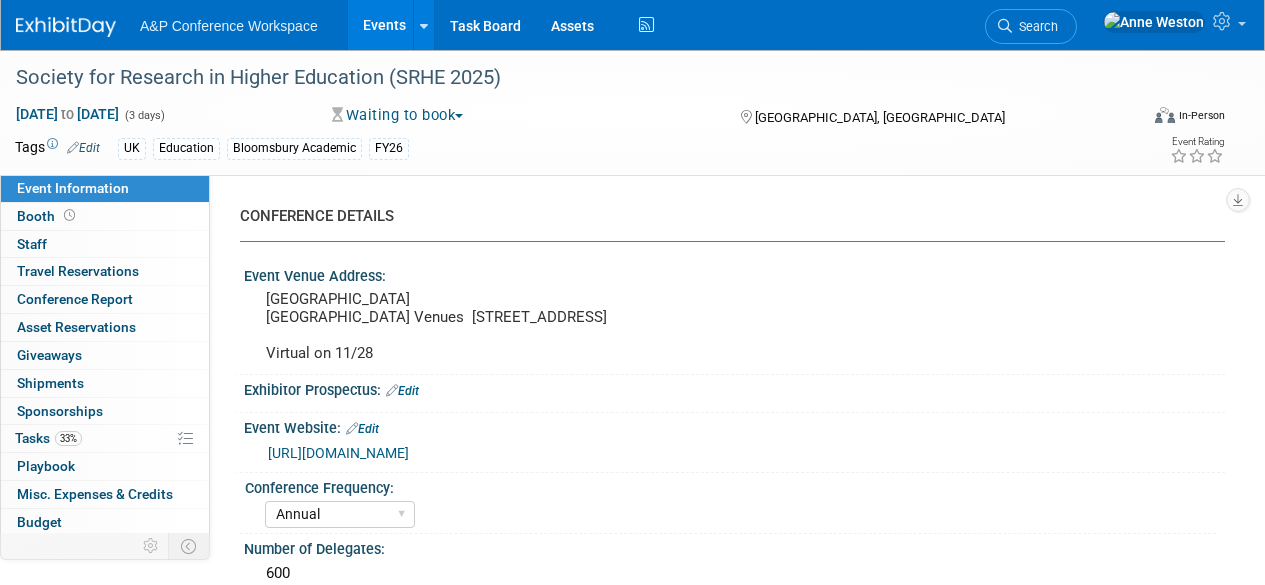 select on "Annual" 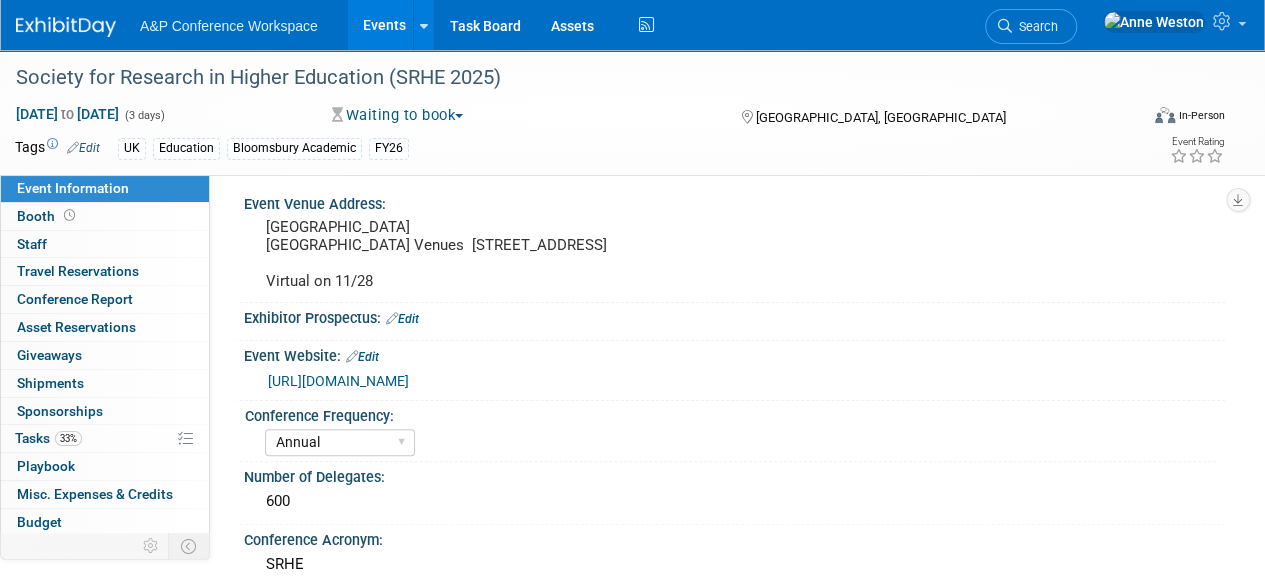 scroll, scrollTop: 0, scrollLeft: 0, axis: both 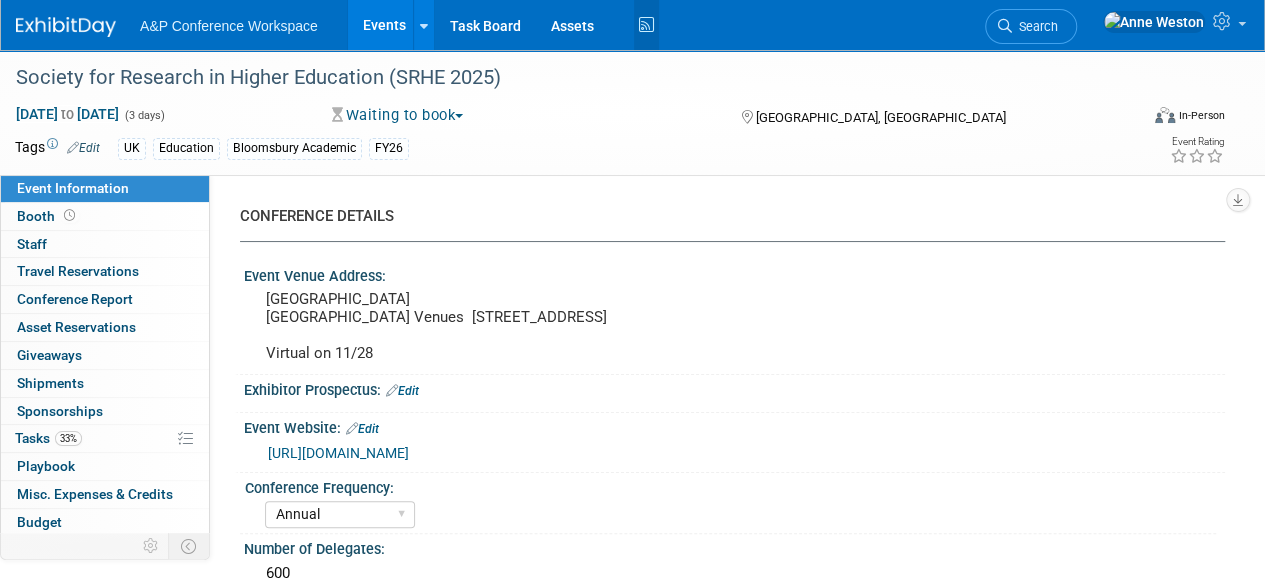 click at bounding box center (646, 25) 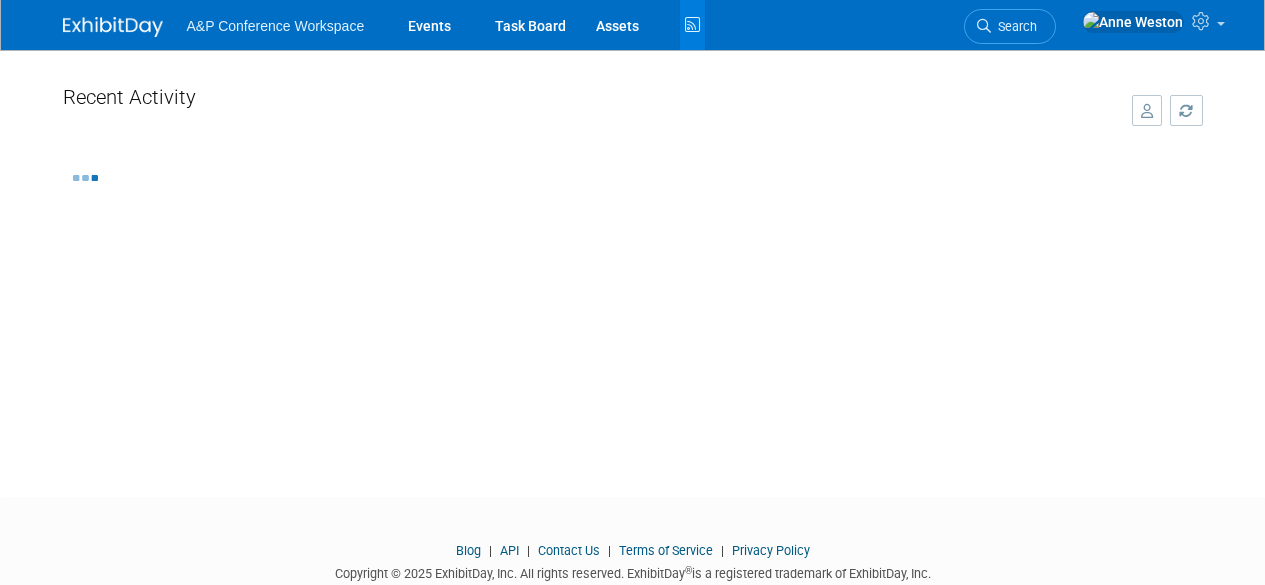 scroll, scrollTop: 0, scrollLeft: 0, axis: both 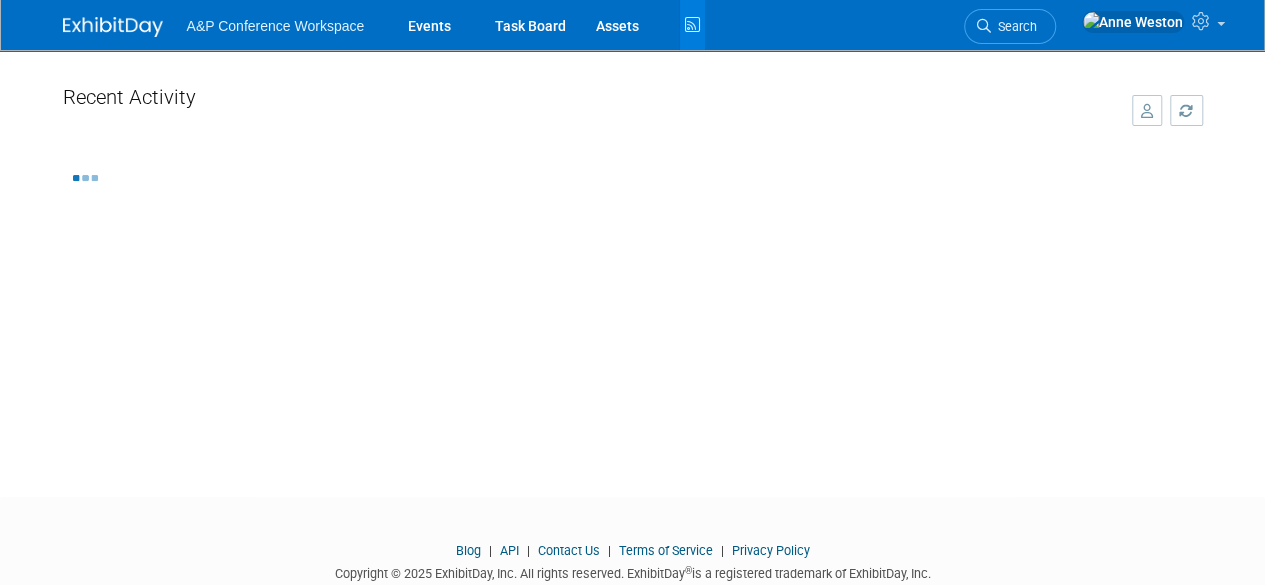 click at bounding box center [1147, 110] 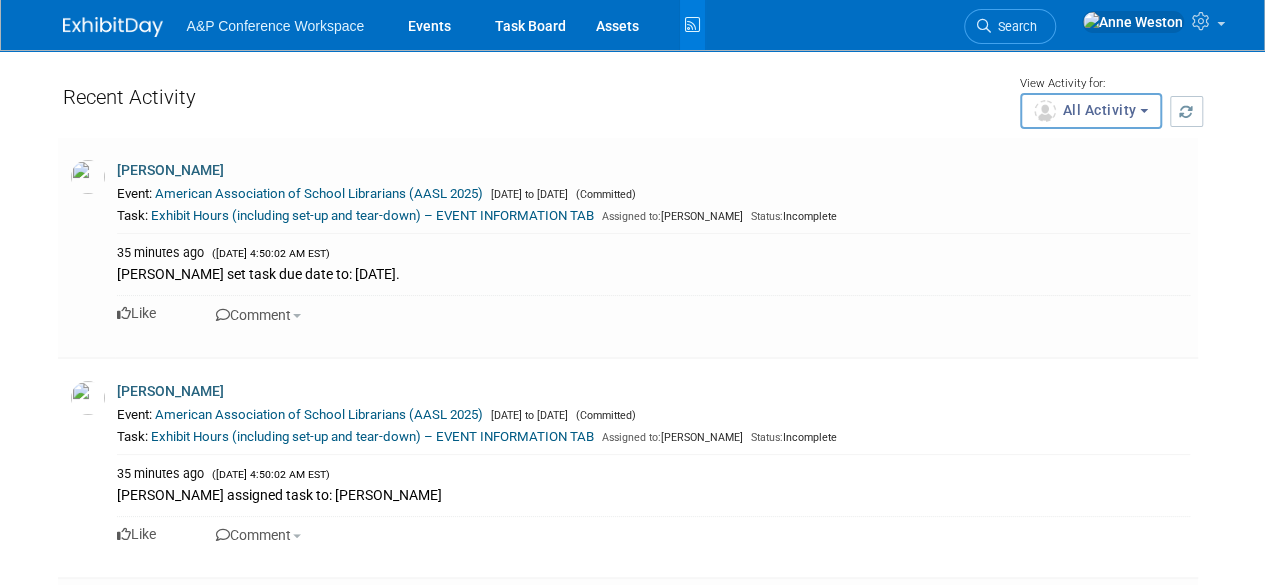click at bounding box center (1045, 111) 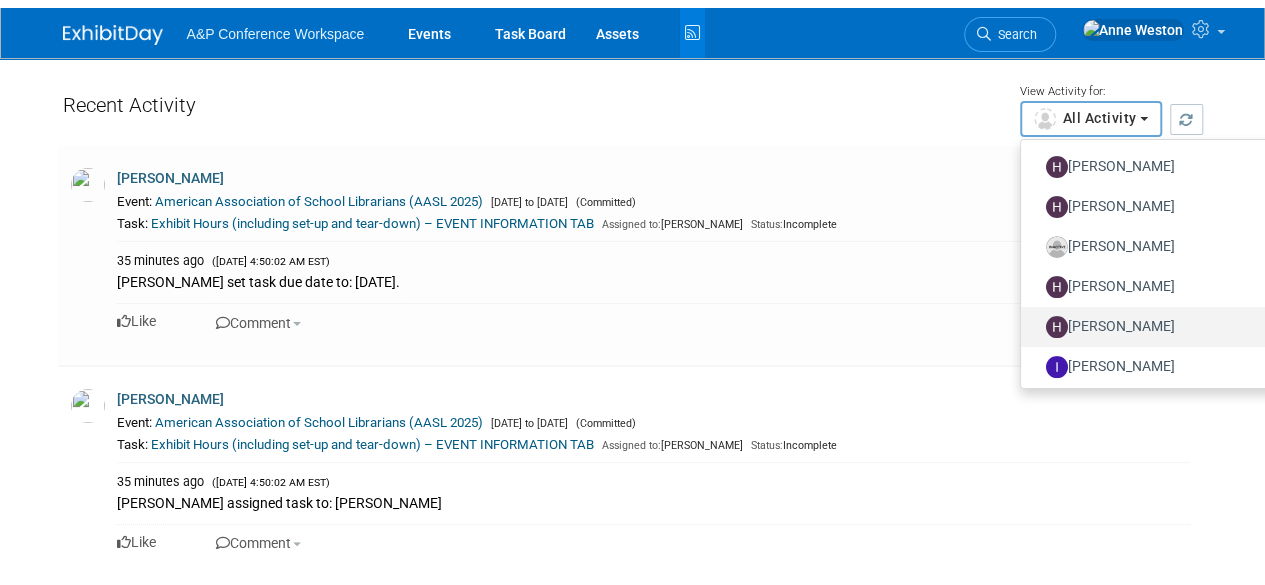 scroll, scrollTop: 4000, scrollLeft: 0, axis: vertical 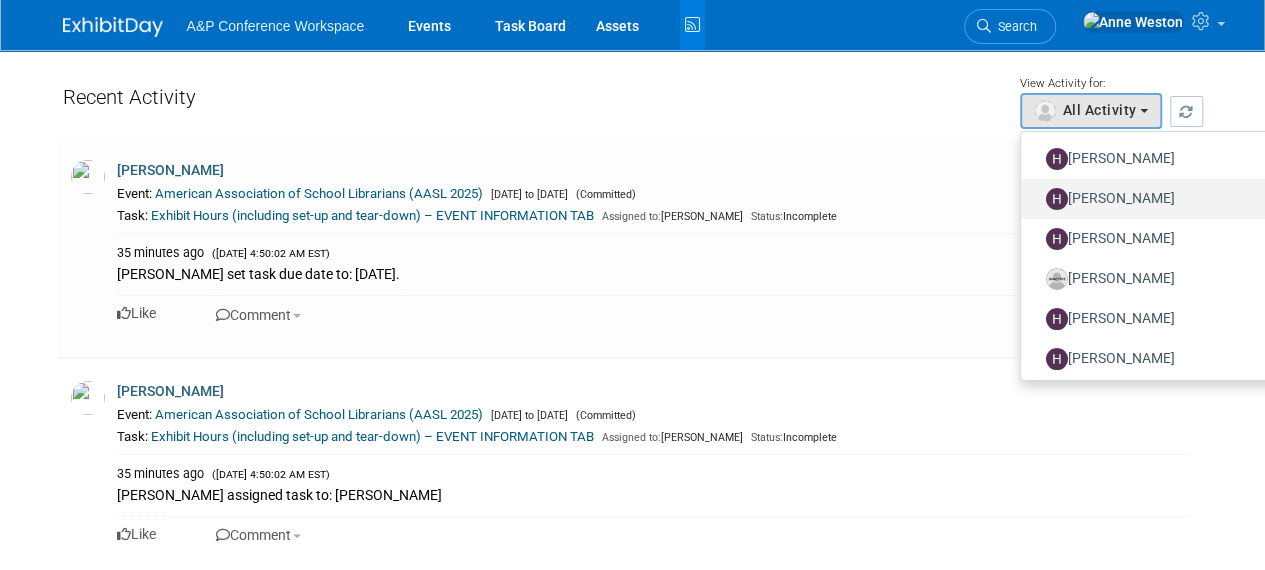 click on "[PERSON_NAME]" at bounding box center (1193, 199) 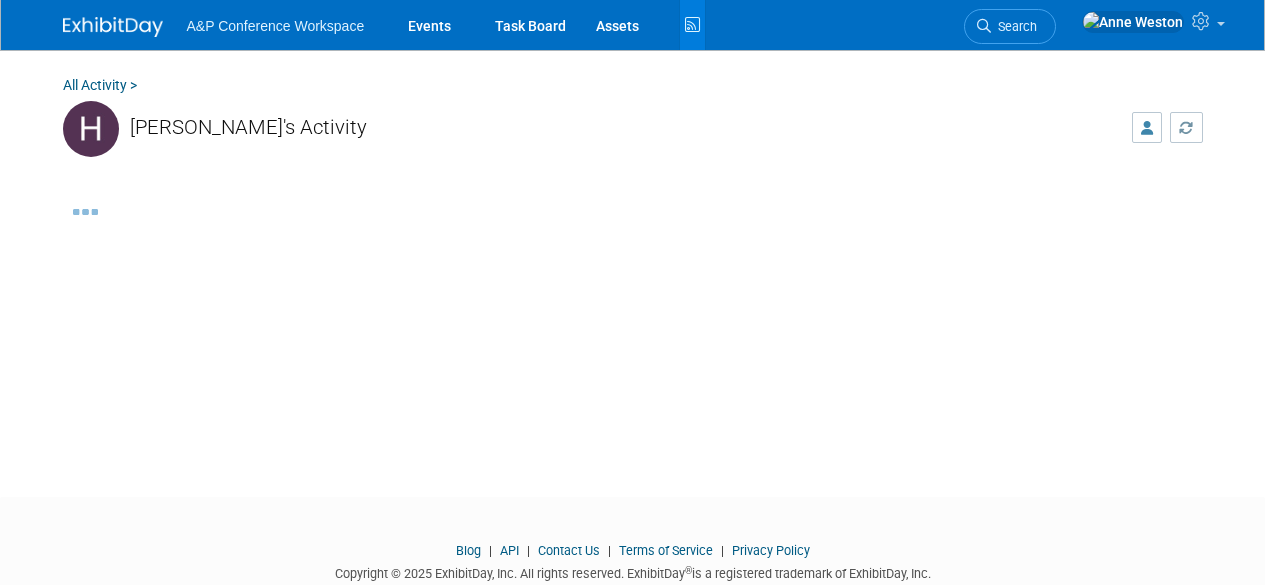 scroll, scrollTop: 0, scrollLeft: 0, axis: both 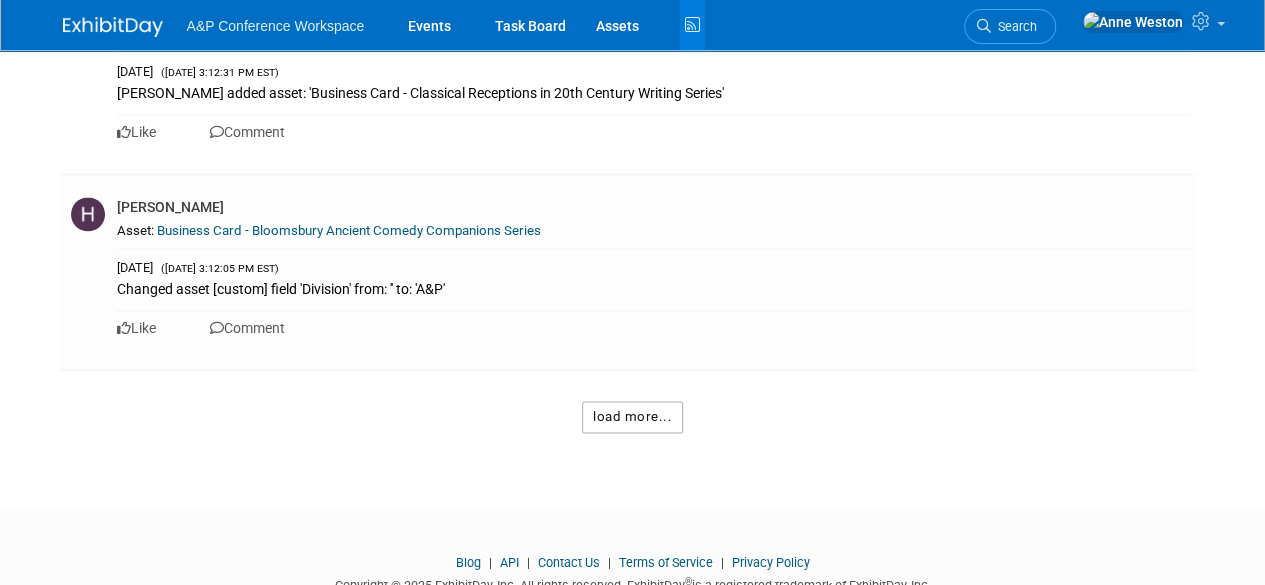 click on "load more..." at bounding box center (632, 417) 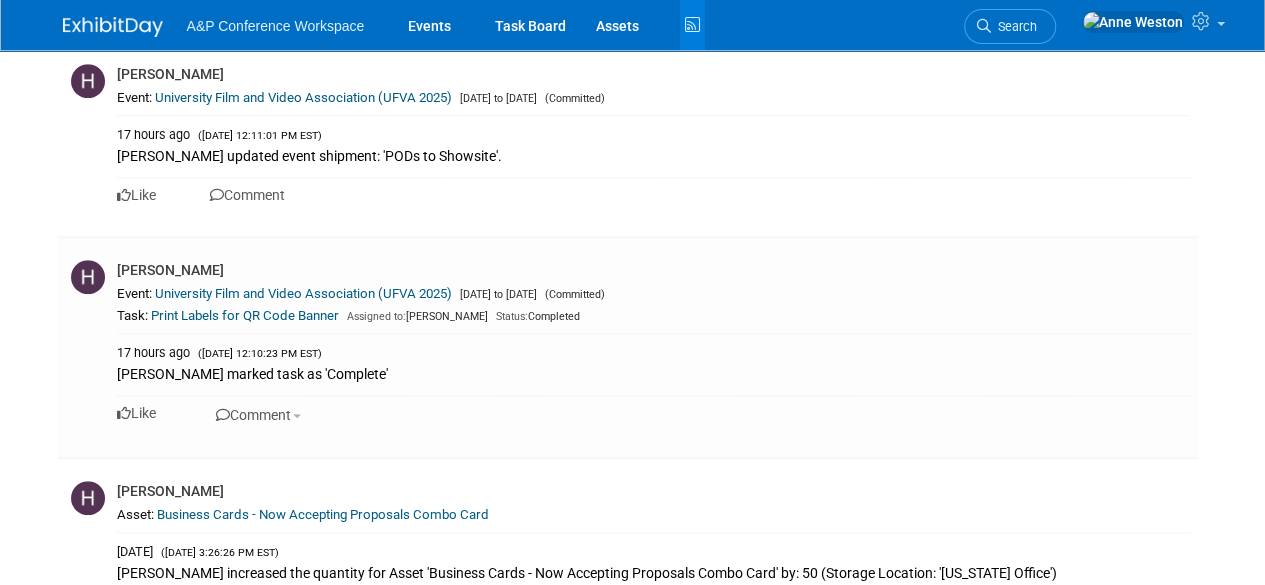 scroll, scrollTop: 8032, scrollLeft: 0, axis: vertical 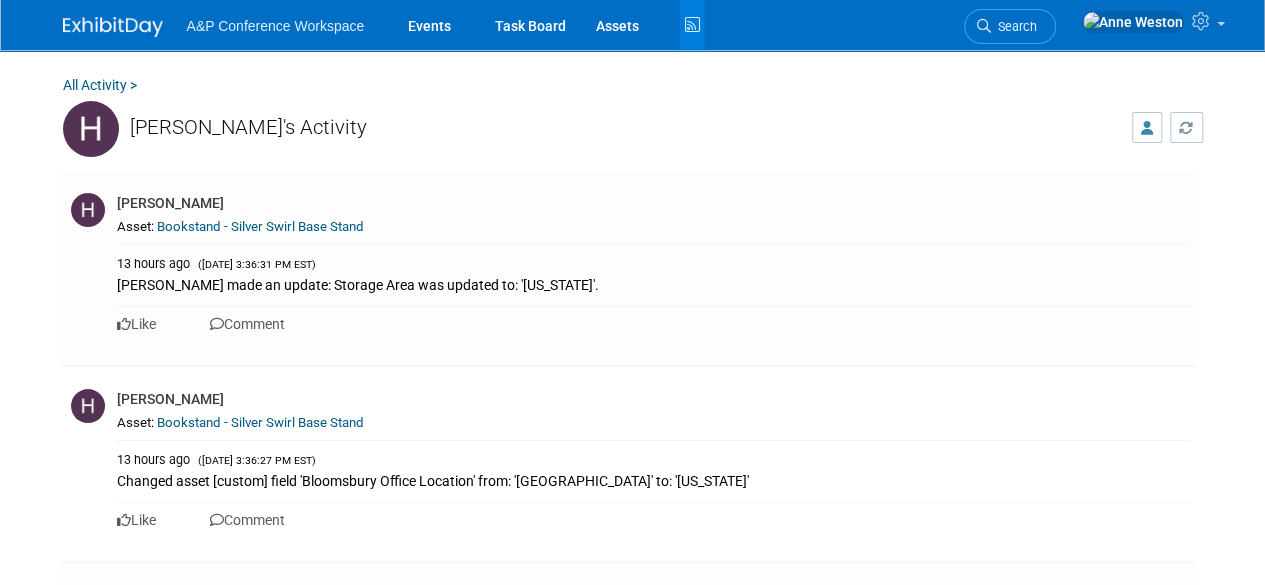 click at bounding box center [113, 27] 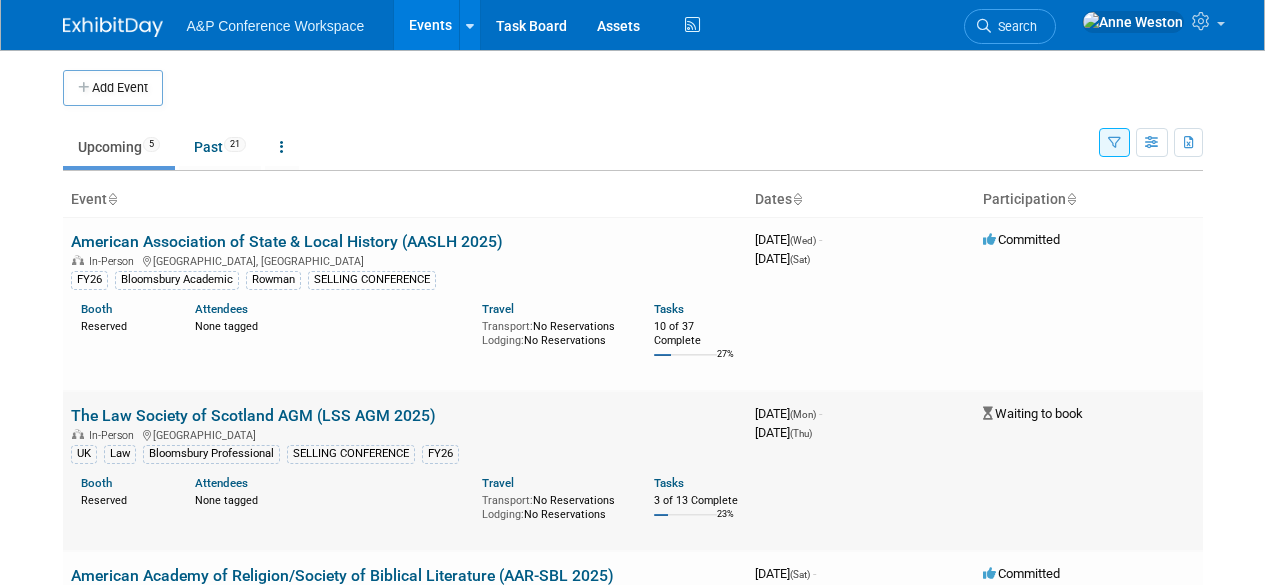 scroll, scrollTop: 0, scrollLeft: 0, axis: both 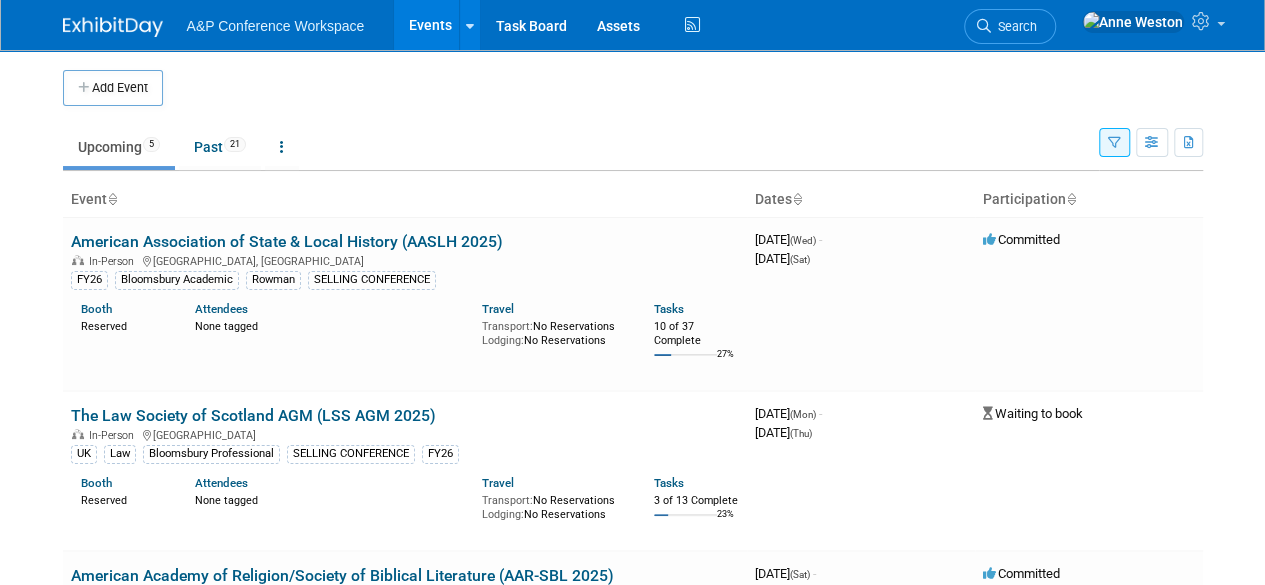 click on "Search" at bounding box center (1014, 26) 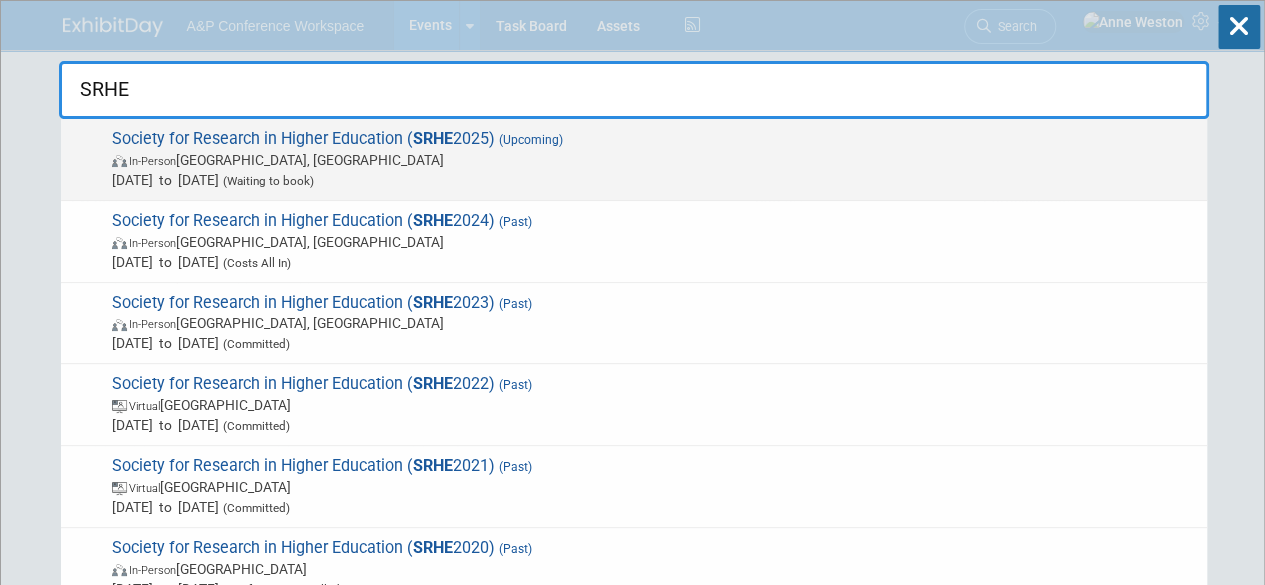 type on "SRHE" 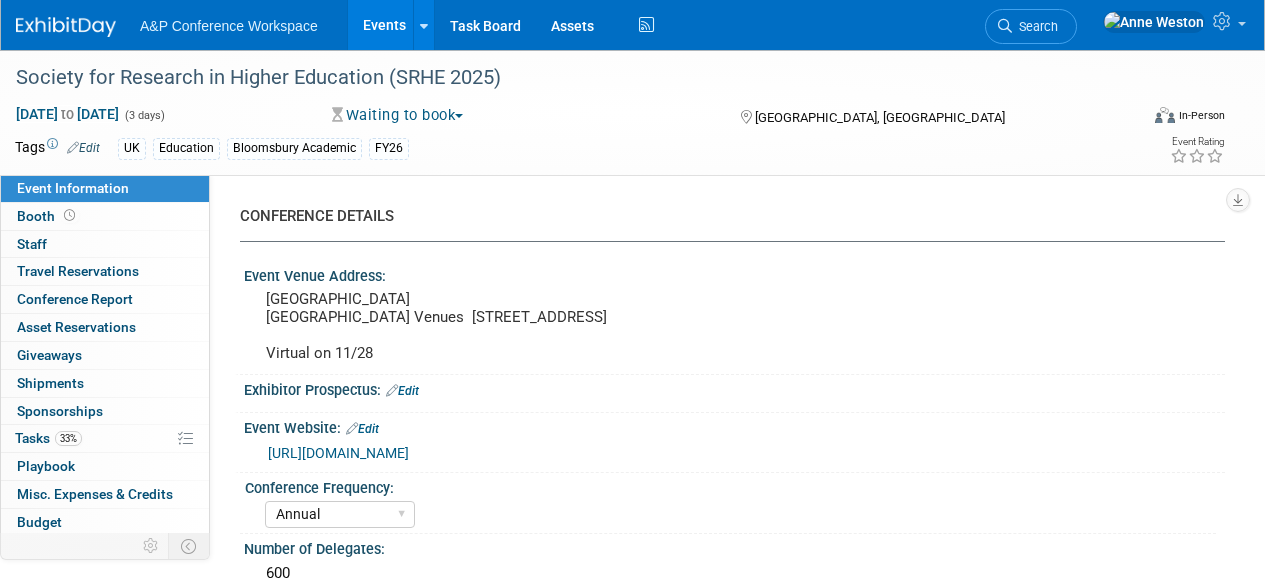 select on "Annual" 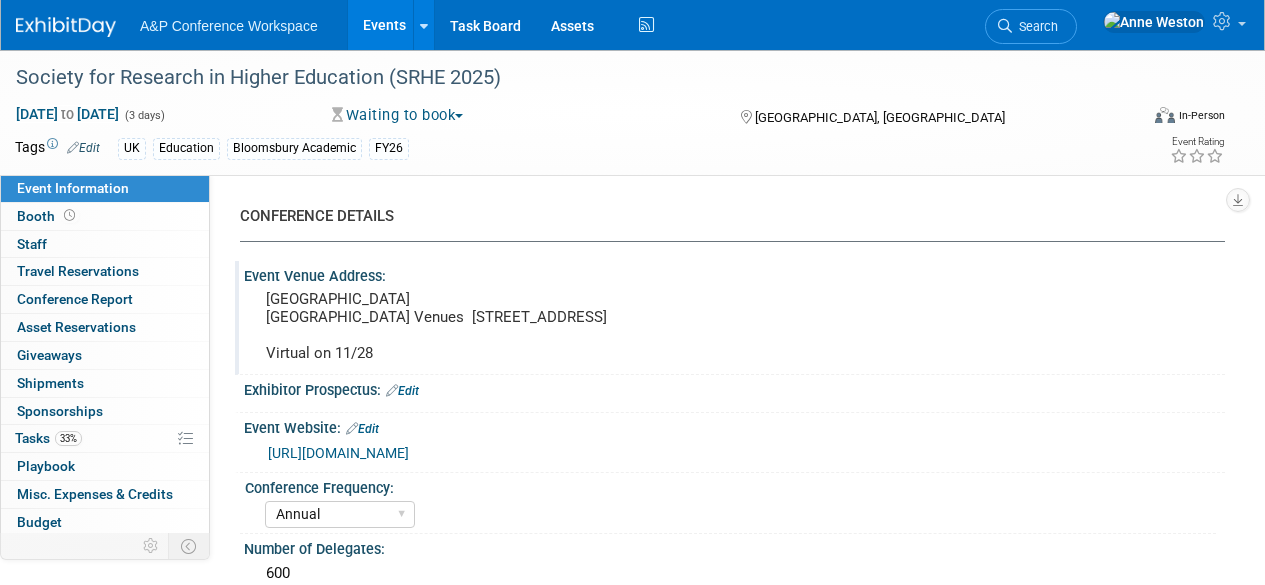 scroll, scrollTop: 0, scrollLeft: 0, axis: both 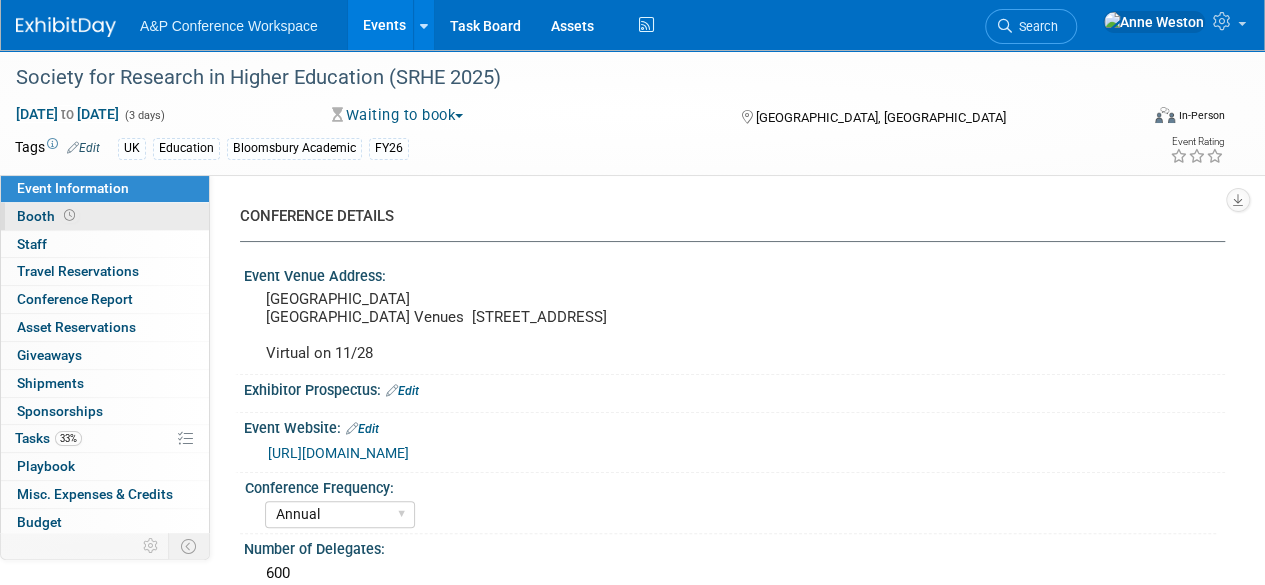 click on "Booth" at bounding box center [105, 216] 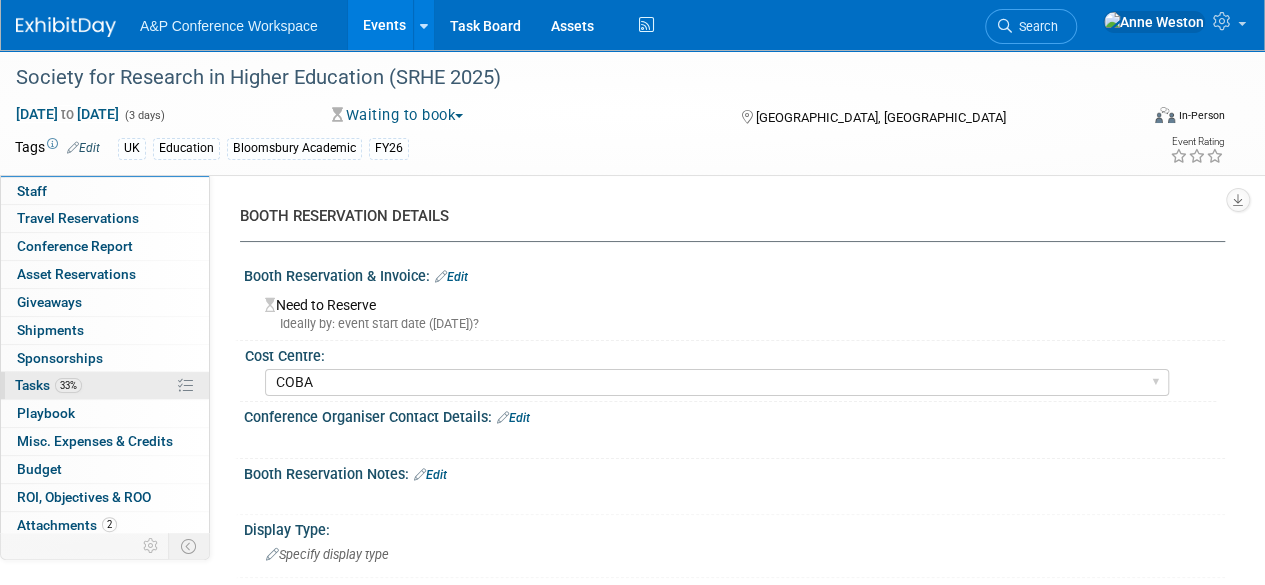 scroll, scrollTop: 82, scrollLeft: 0, axis: vertical 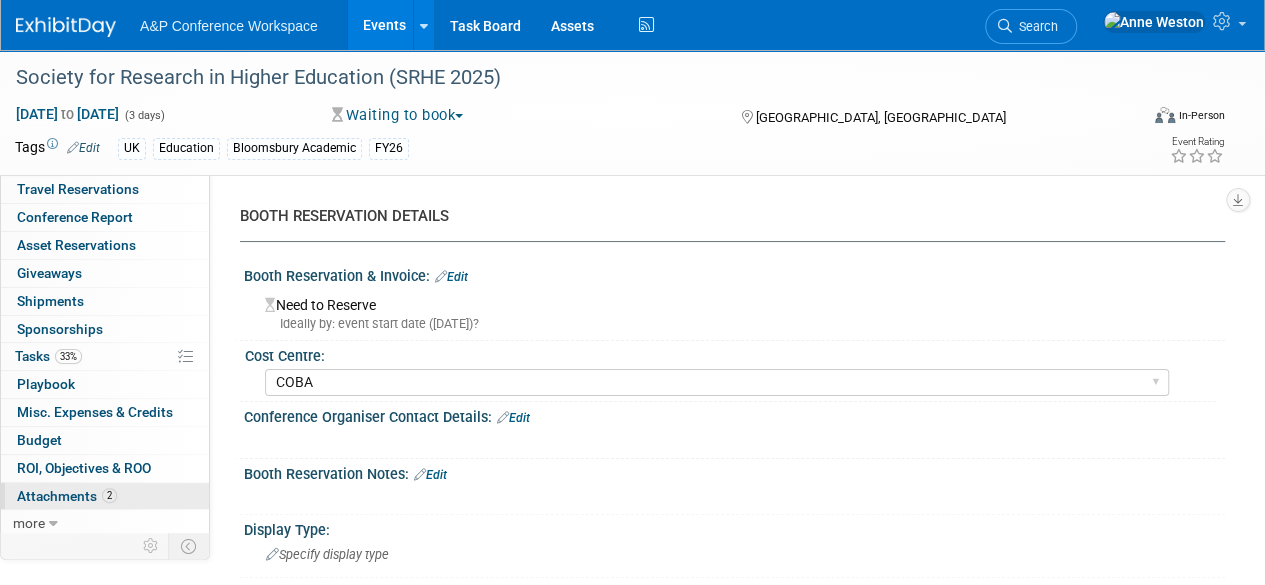 click on "2
Attachments 2" at bounding box center (105, 496) 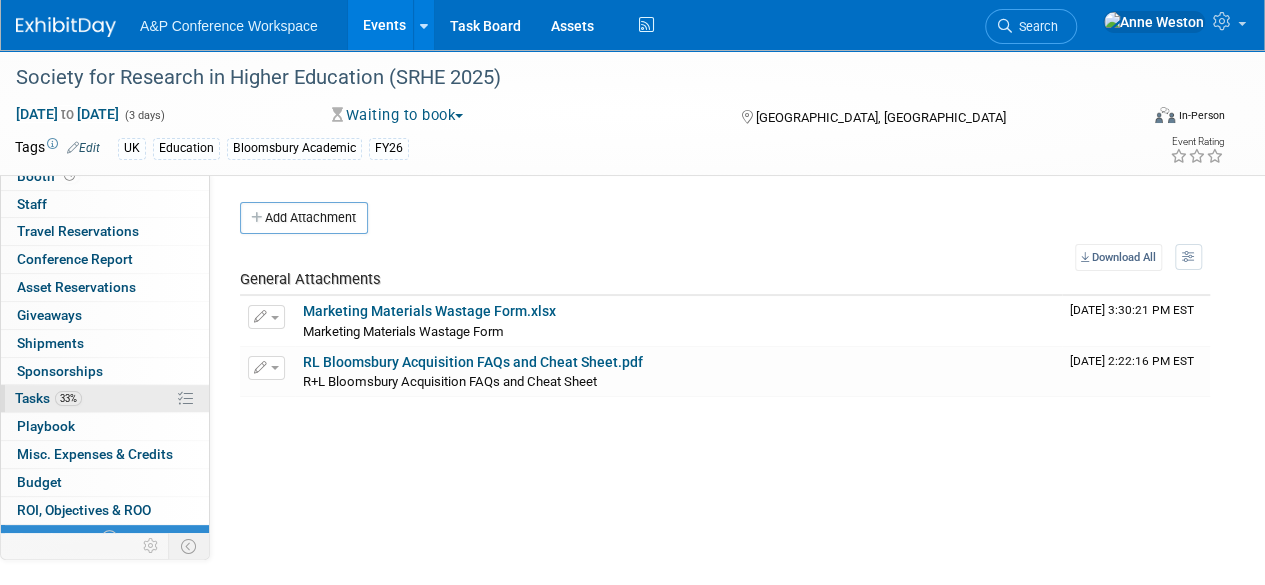 scroll, scrollTop: 0, scrollLeft: 0, axis: both 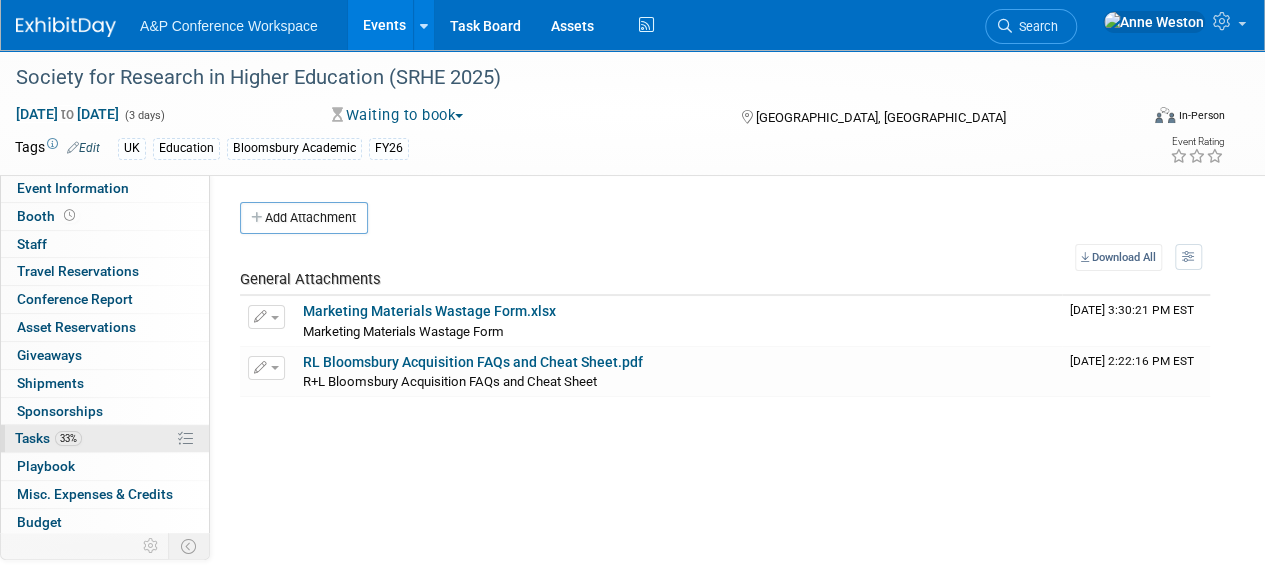click on "33%" at bounding box center (68, 438) 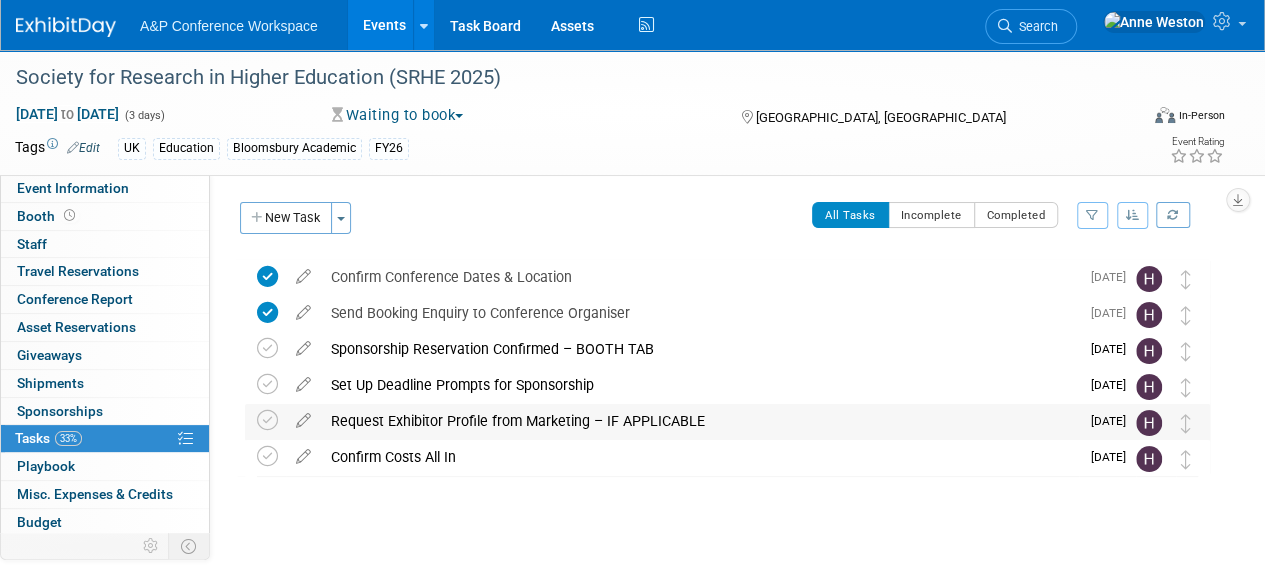 click on "Request Exhibitor Profile from Marketing – IF APPLICABLE" at bounding box center (700, 421) 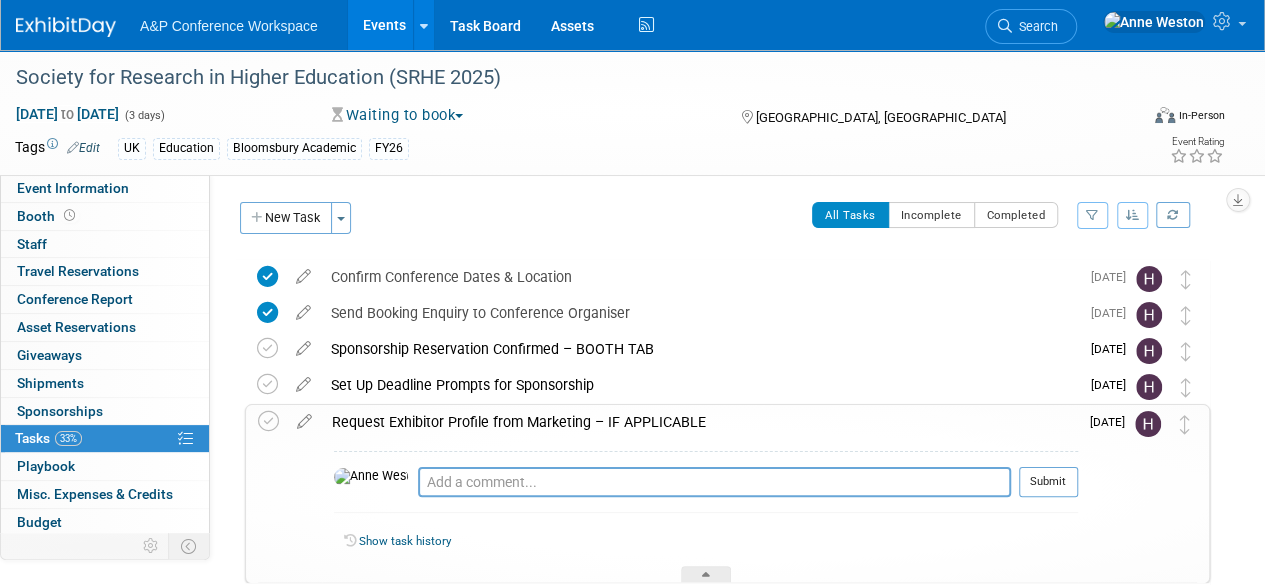 click on "Request Exhibitor Profile from Marketing – IF APPLICABLE" at bounding box center (700, 422) 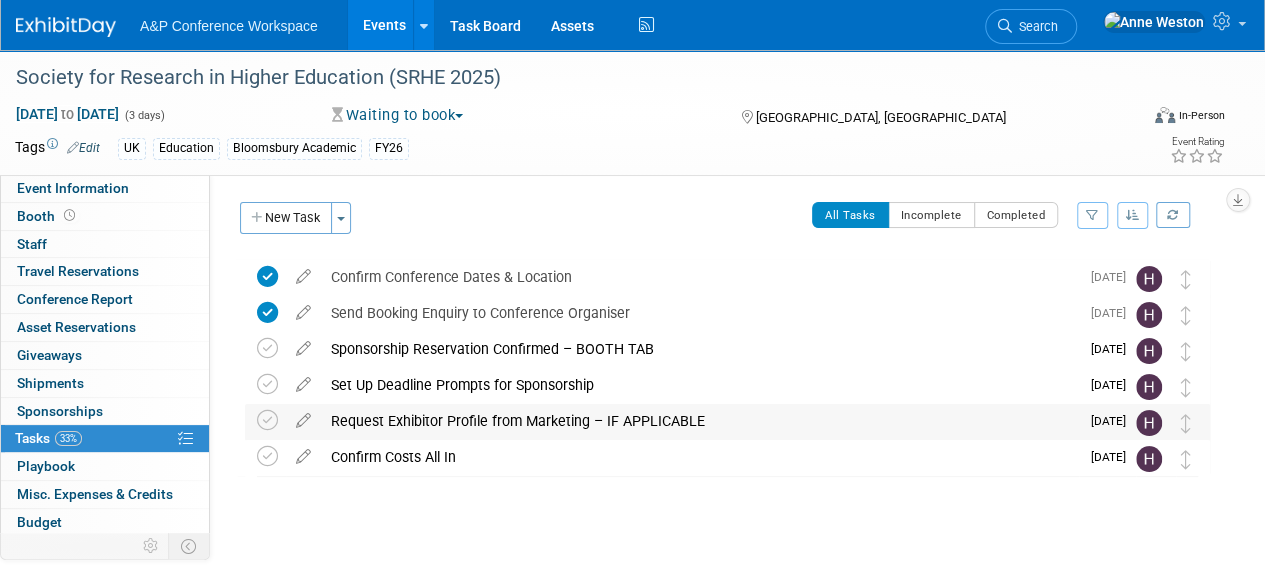 click on "Request Exhibitor Profile from Marketing – IF APPLICABLE" at bounding box center [700, 421] 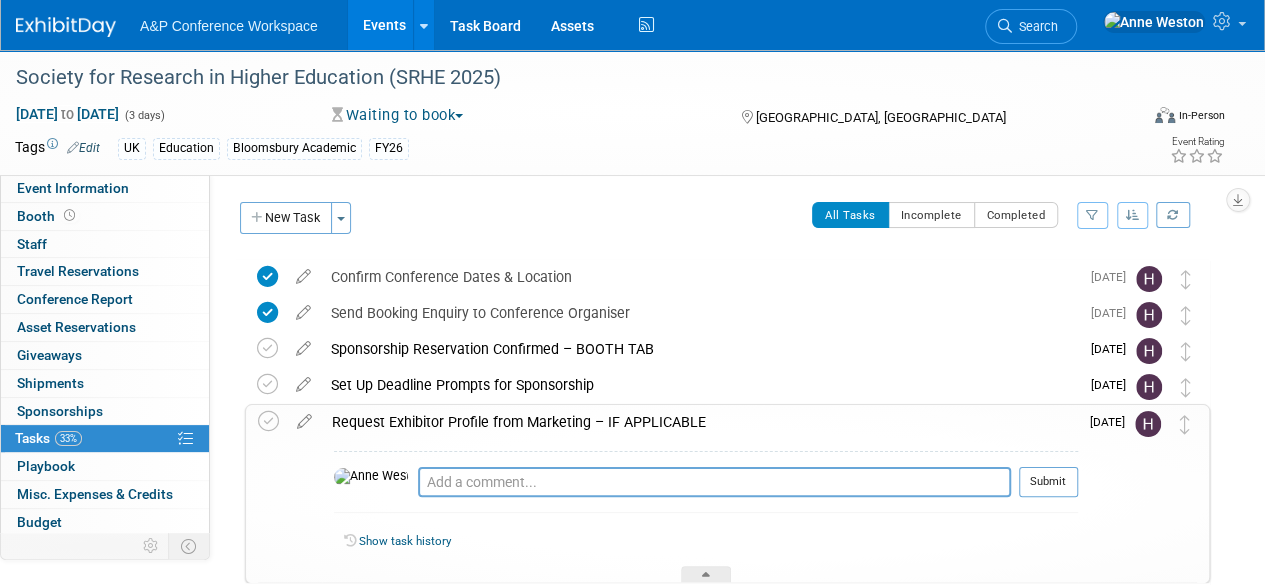 click on "Request Exhibitor Profile from Marketing – IF APPLICABLE" at bounding box center (700, 422) 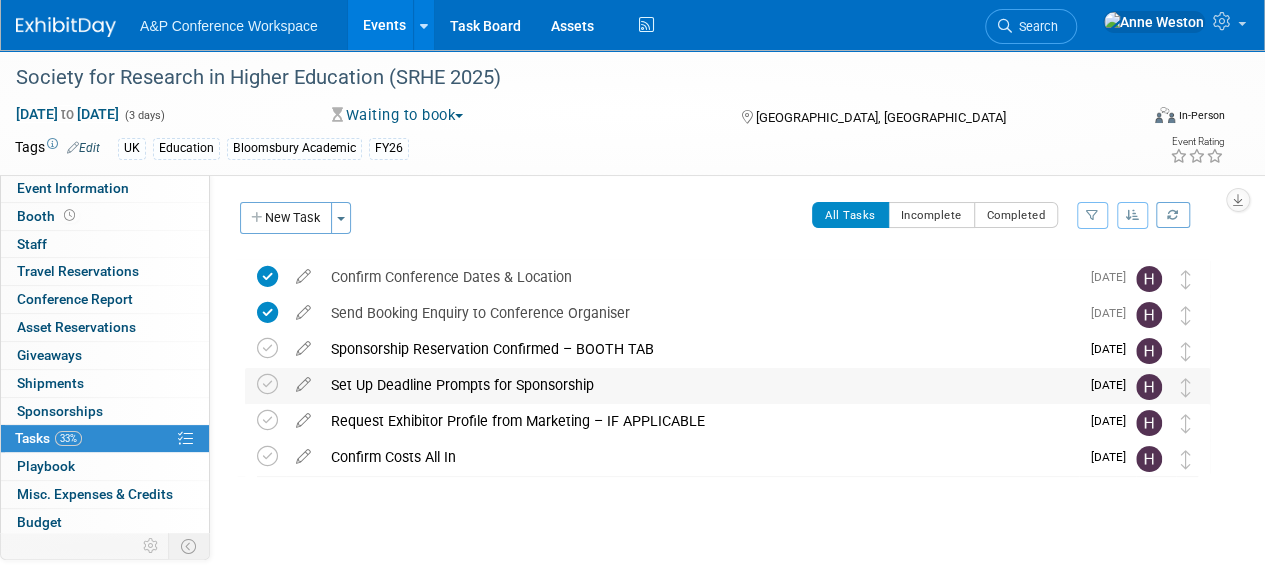 click on "Set Up Deadline Prompts for Sponsorship" at bounding box center [700, 385] 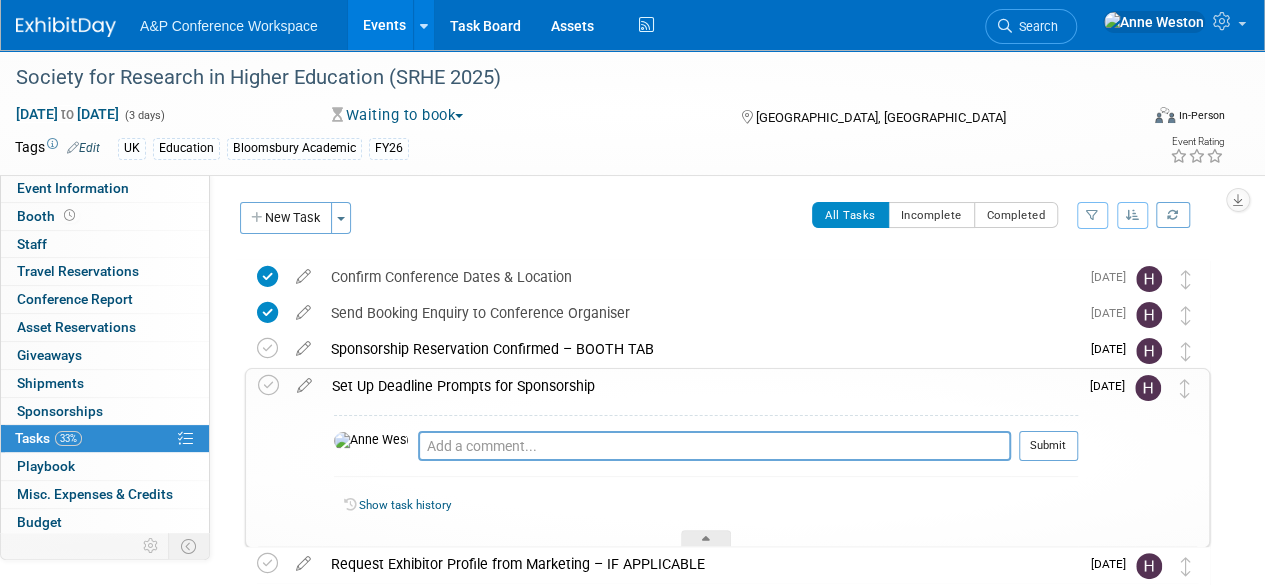 click on "Set Up Deadline Prompts for Sponsorship" at bounding box center [700, 386] 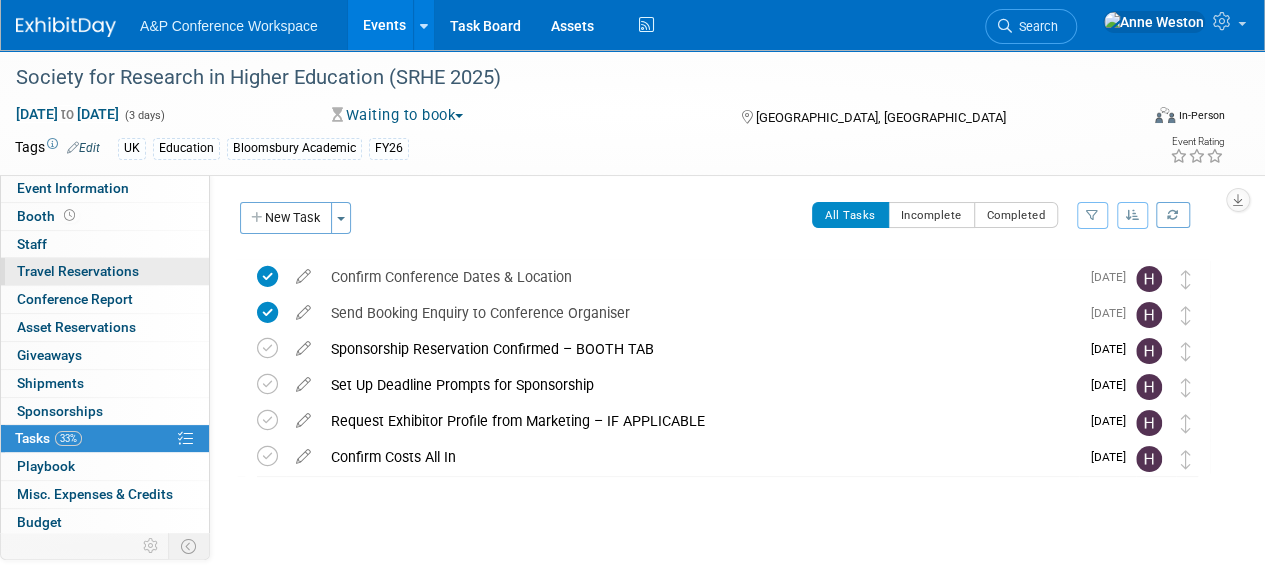 scroll, scrollTop: 82, scrollLeft: 0, axis: vertical 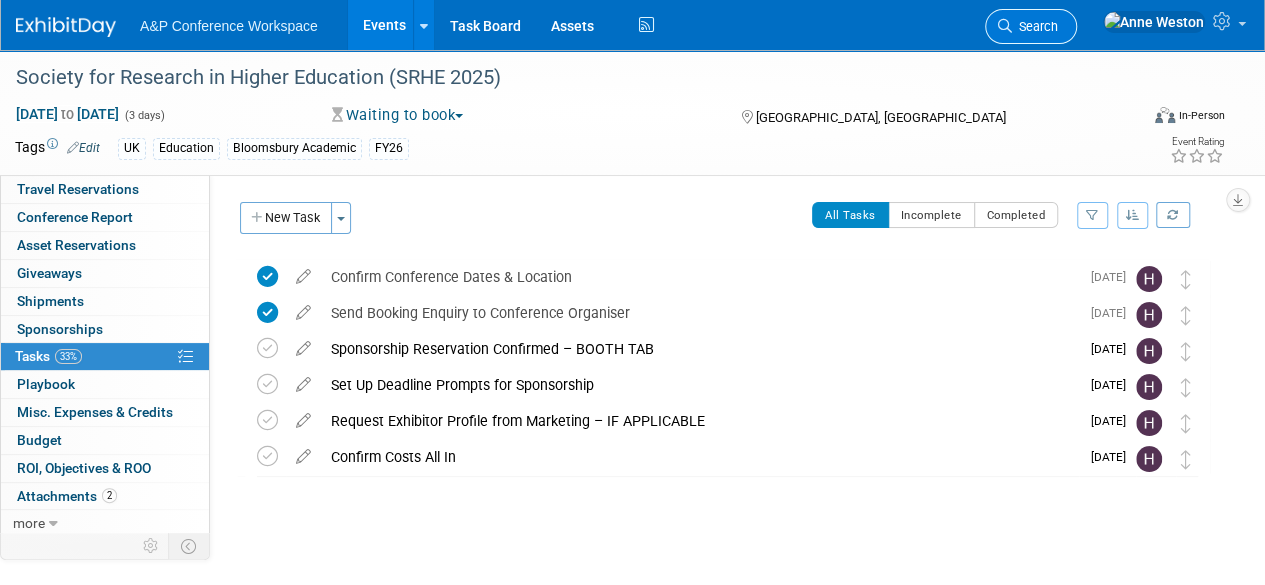 click on "Search" at bounding box center [1035, 26] 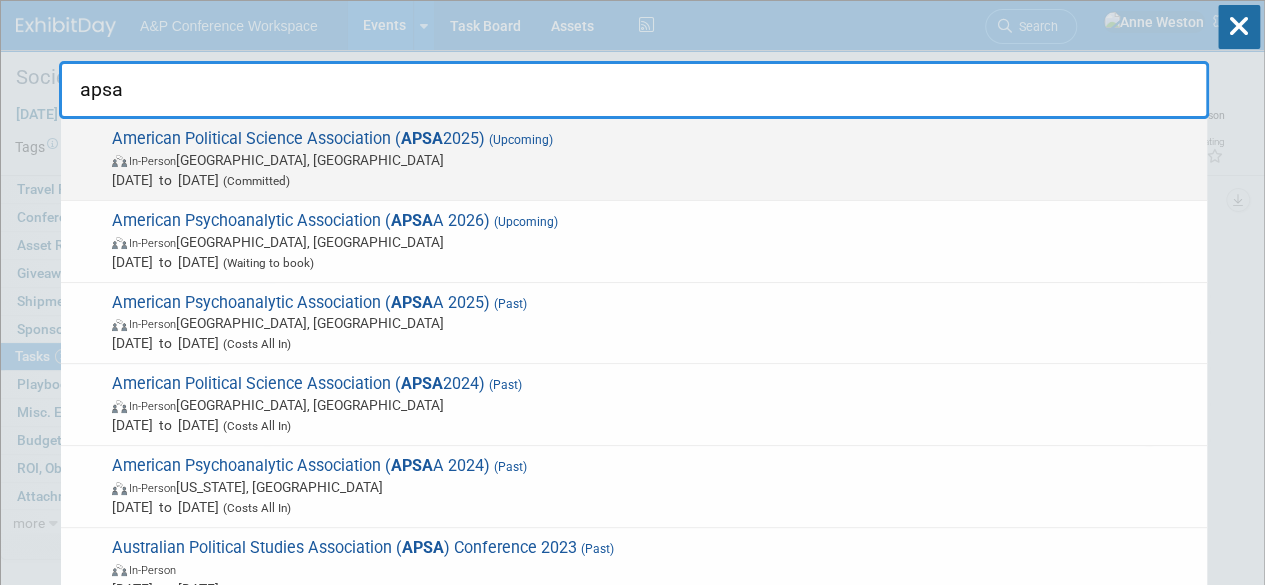 type on "apsa" 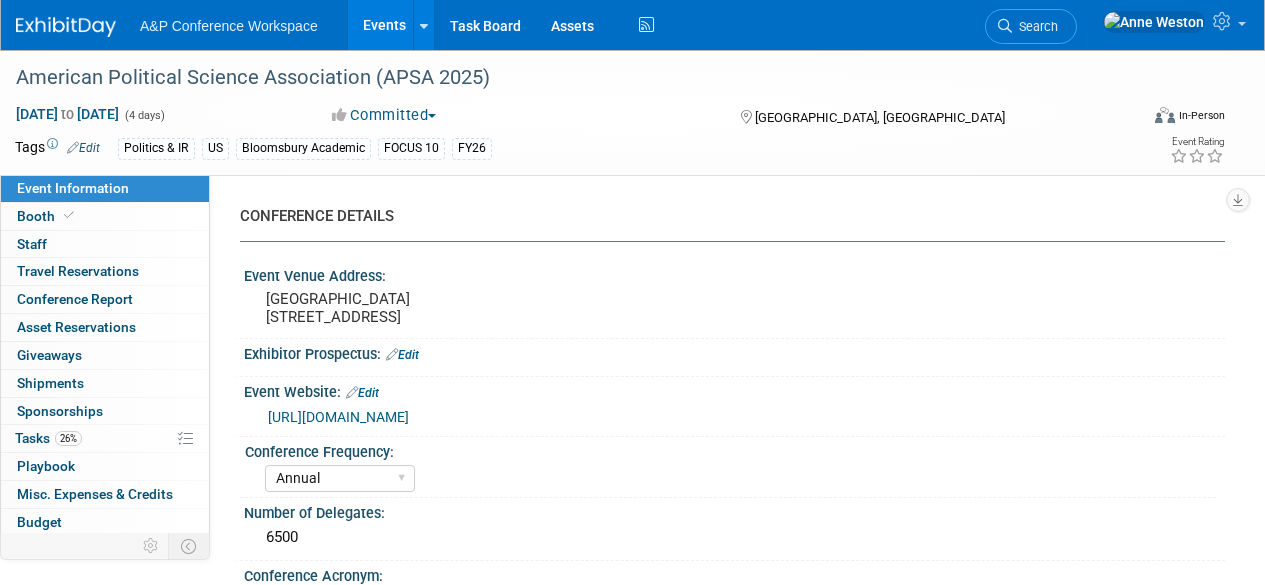 select on "Annual" 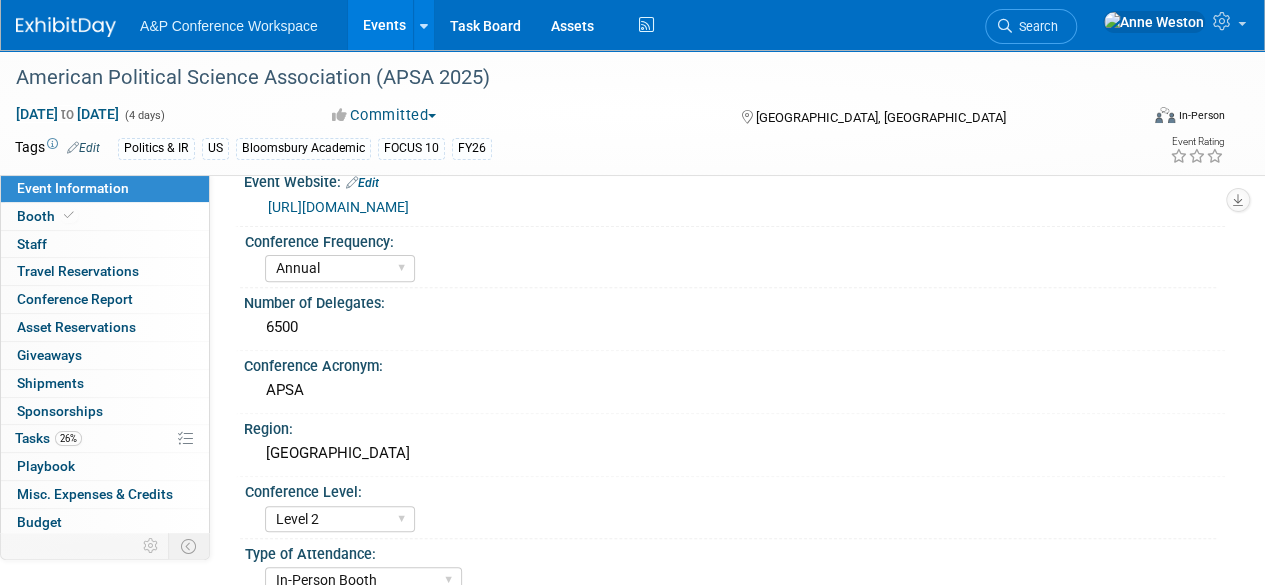 scroll, scrollTop: 469, scrollLeft: 0, axis: vertical 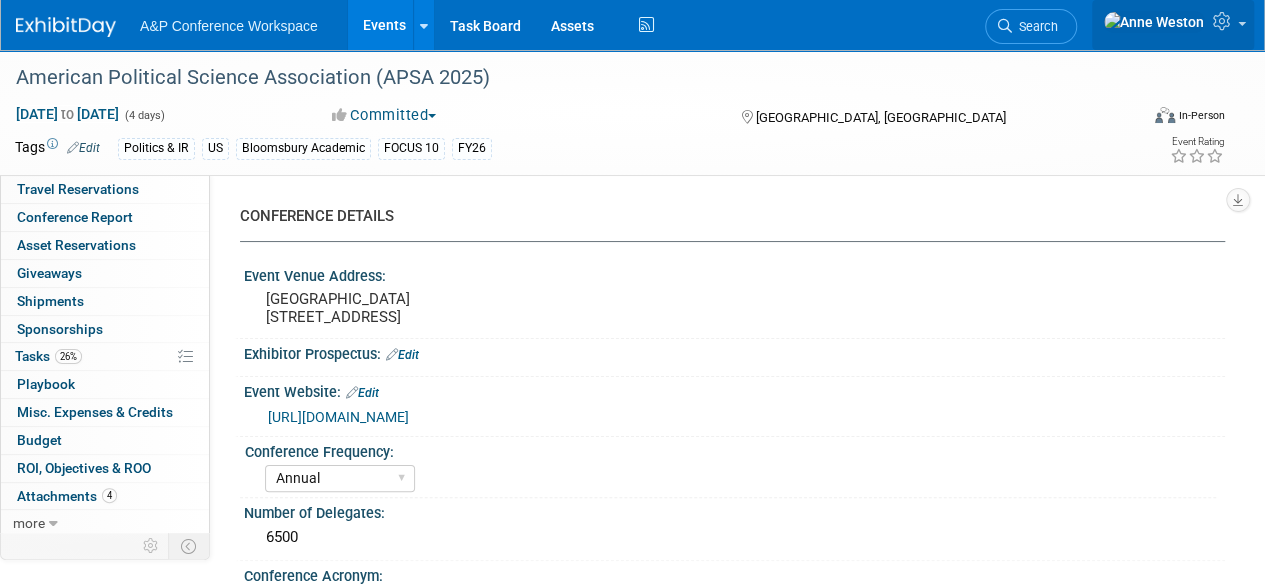 click at bounding box center (1224, 21) 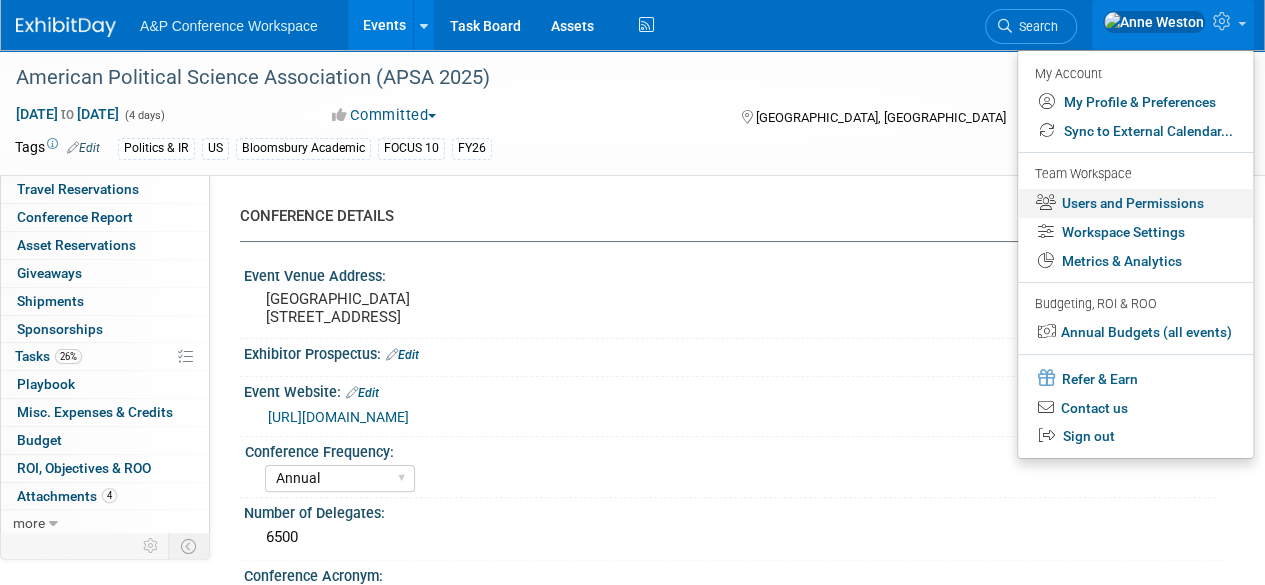 click on "Users and Permissions" at bounding box center (1135, 203) 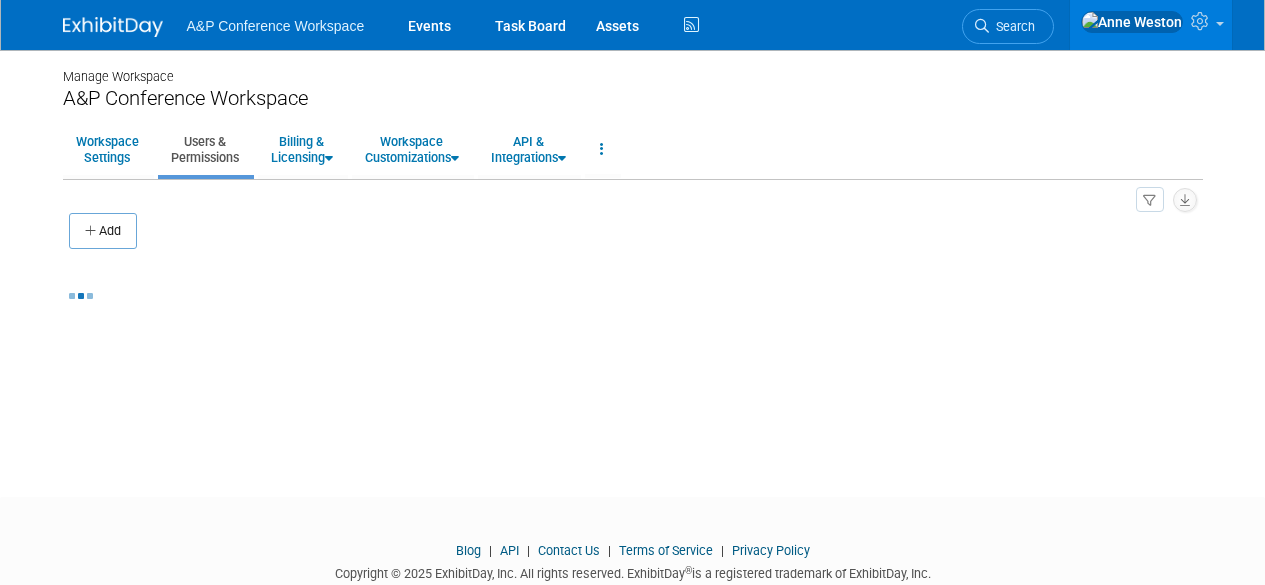 scroll, scrollTop: 0, scrollLeft: 0, axis: both 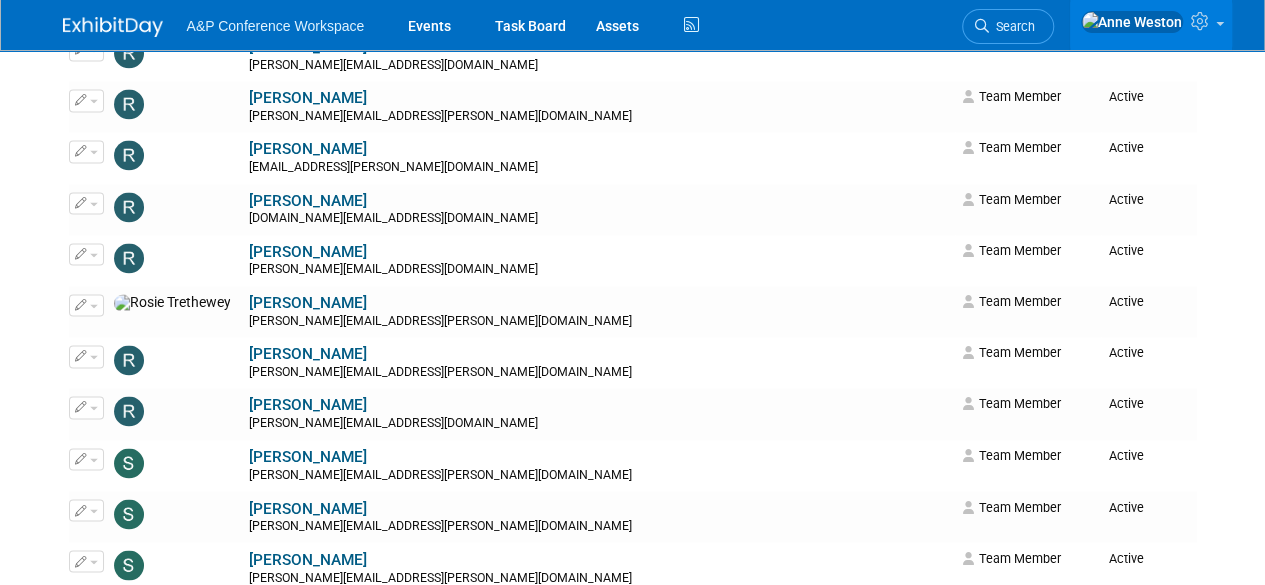 click at bounding box center (113, 27) 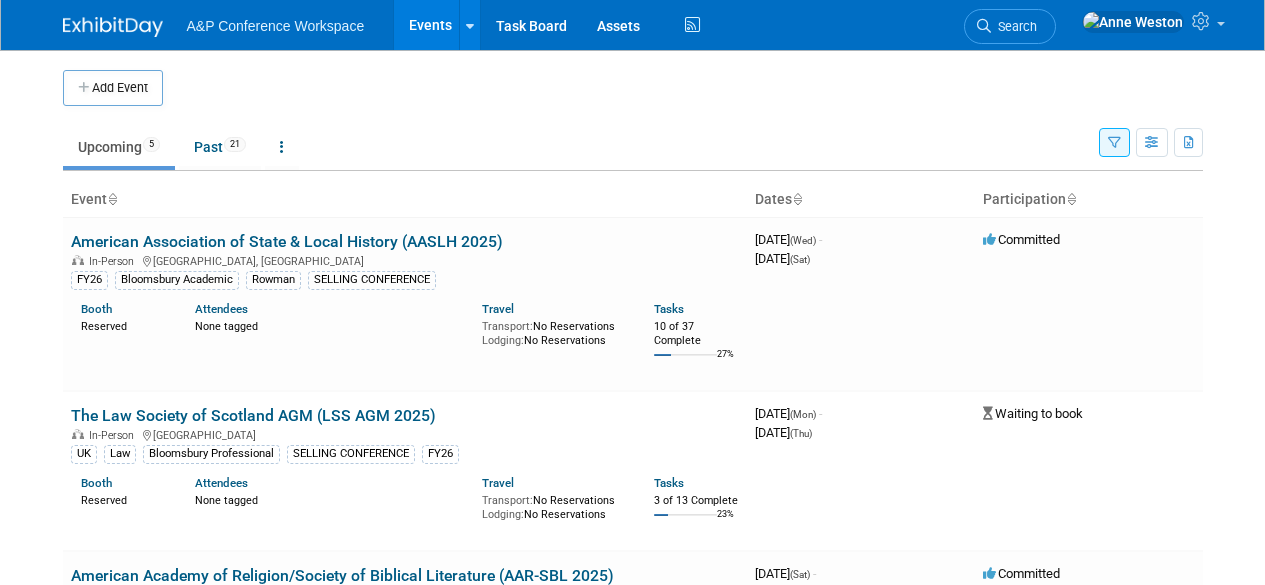 scroll, scrollTop: 0, scrollLeft: 0, axis: both 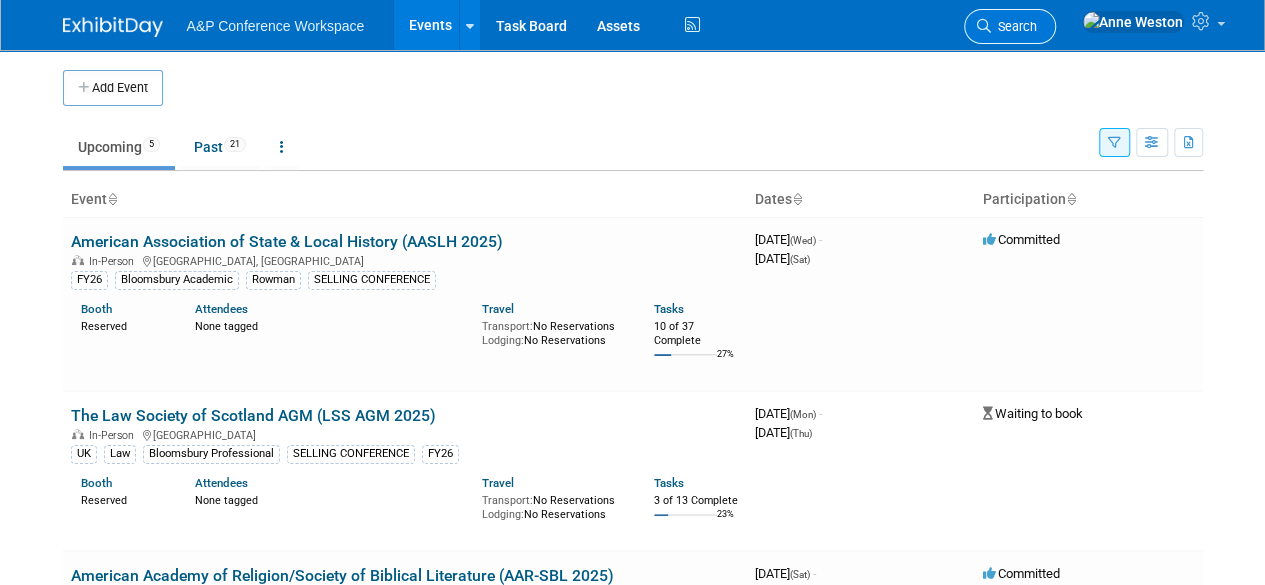 click on "Search" at bounding box center (1014, 26) 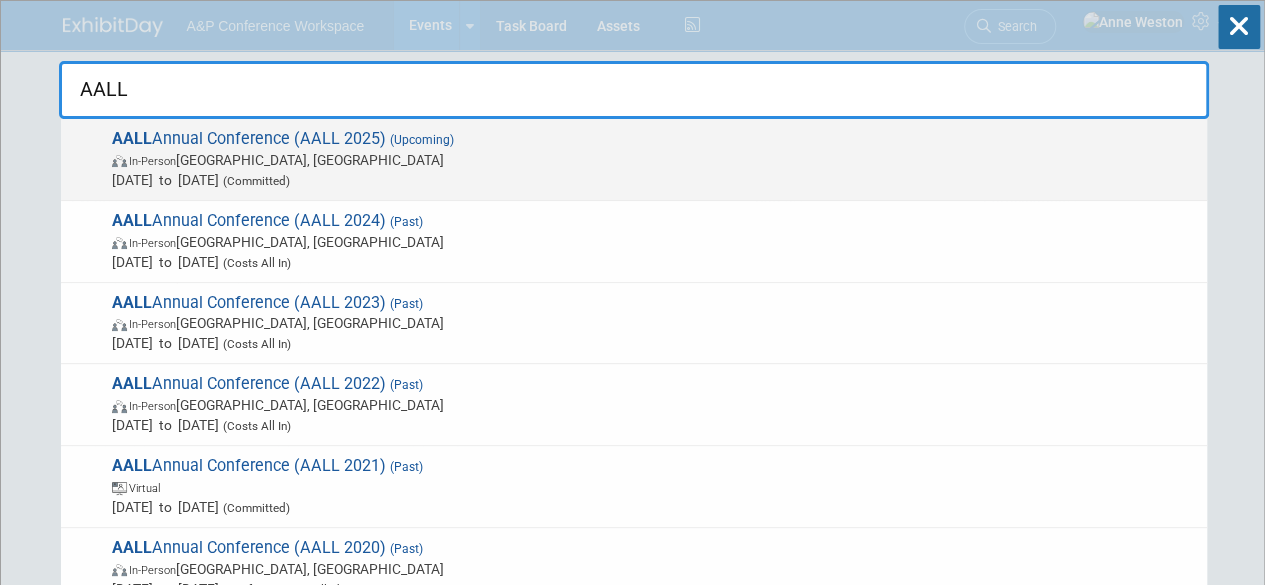 type on "AALL" 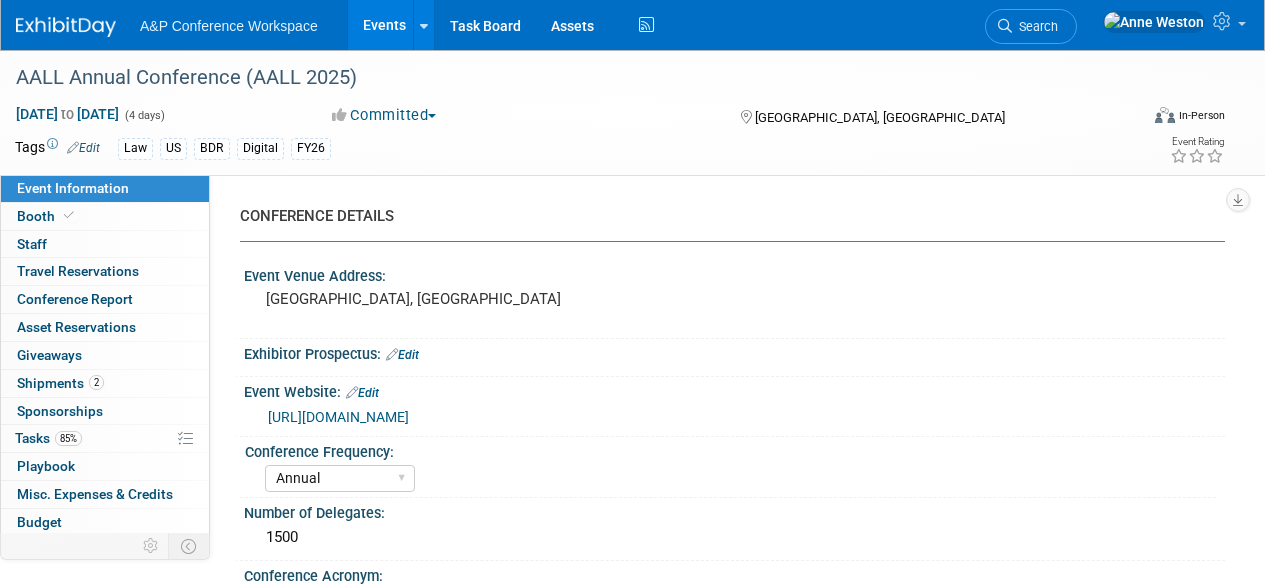 select on "Annual" 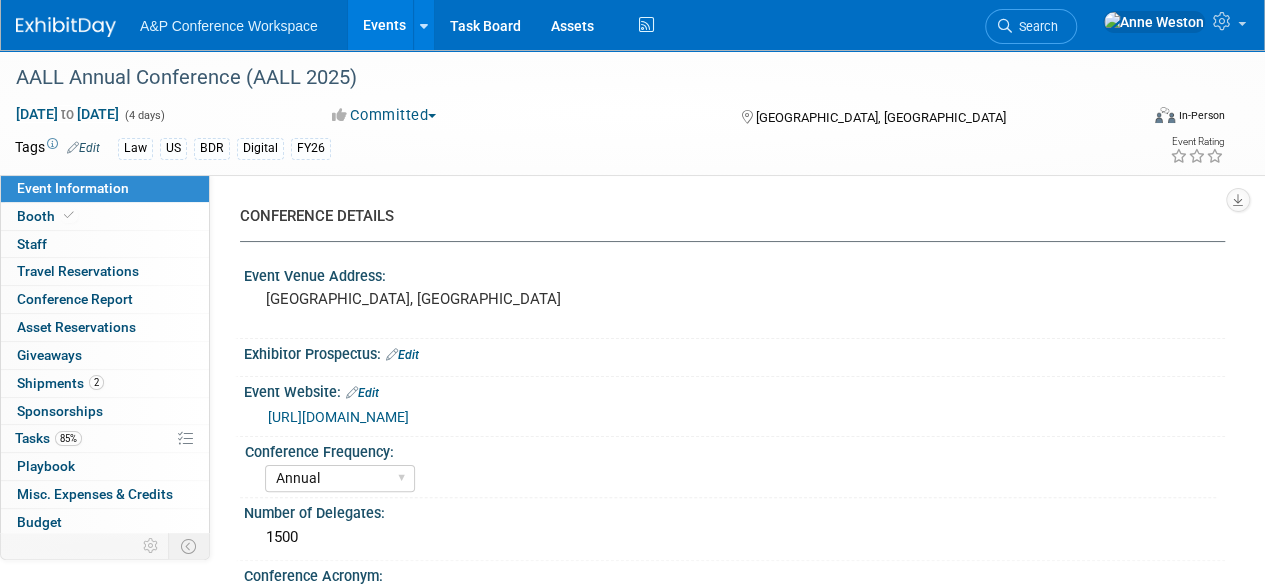 scroll, scrollTop: 0, scrollLeft: 0, axis: both 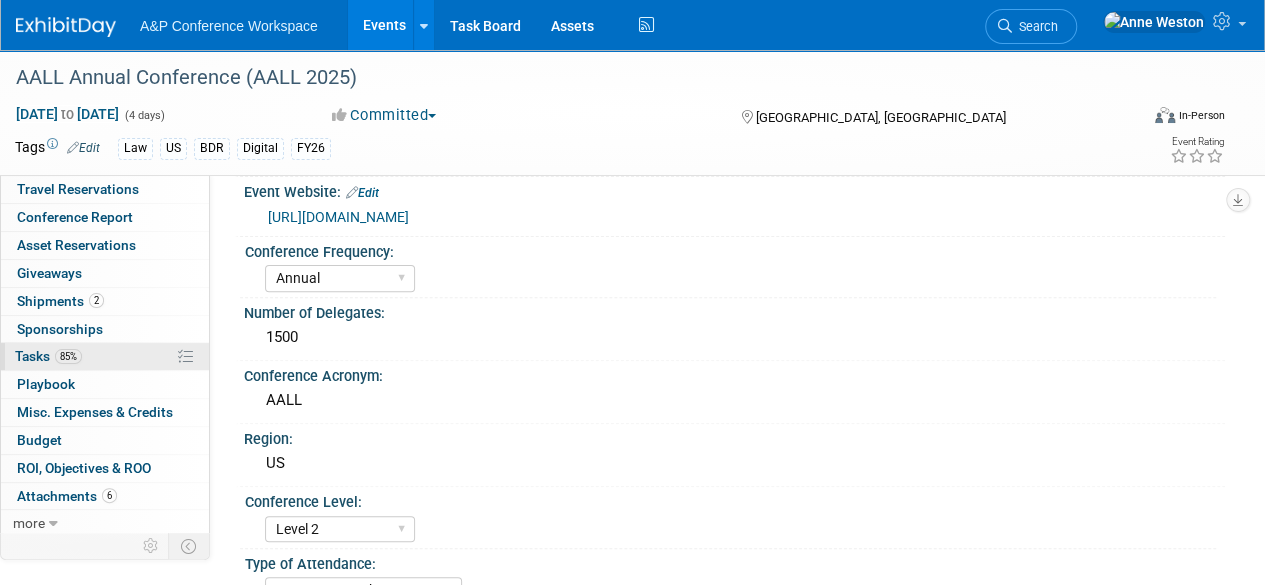 click on "85%" at bounding box center (68, 356) 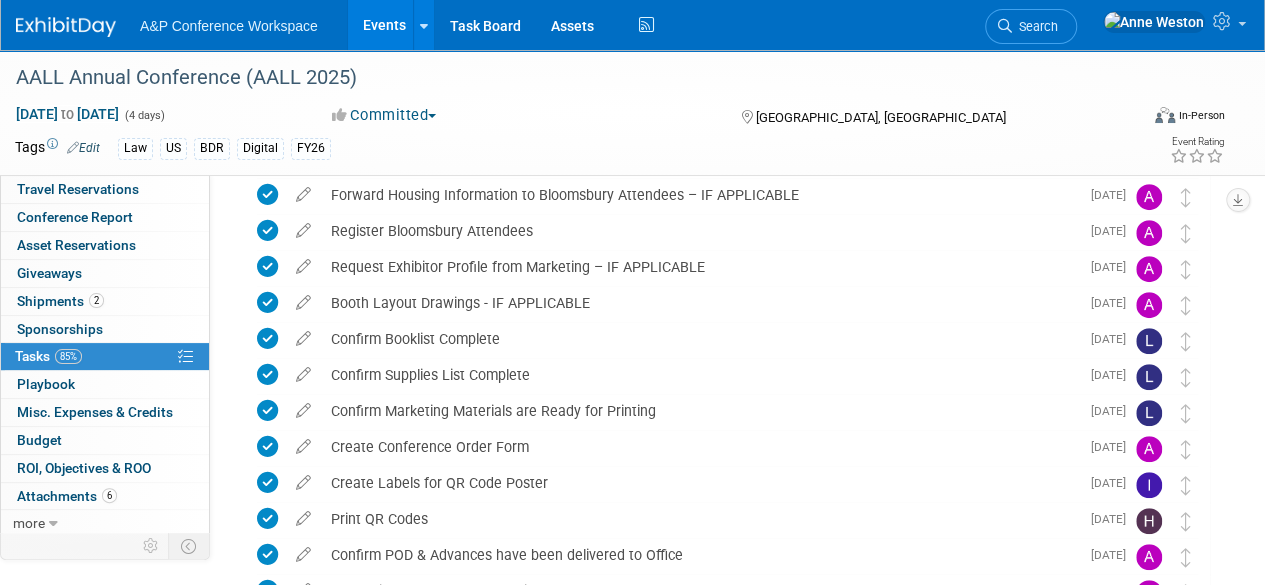 scroll, scrollTop: 400, scrollLeft: 0, axis: vertical 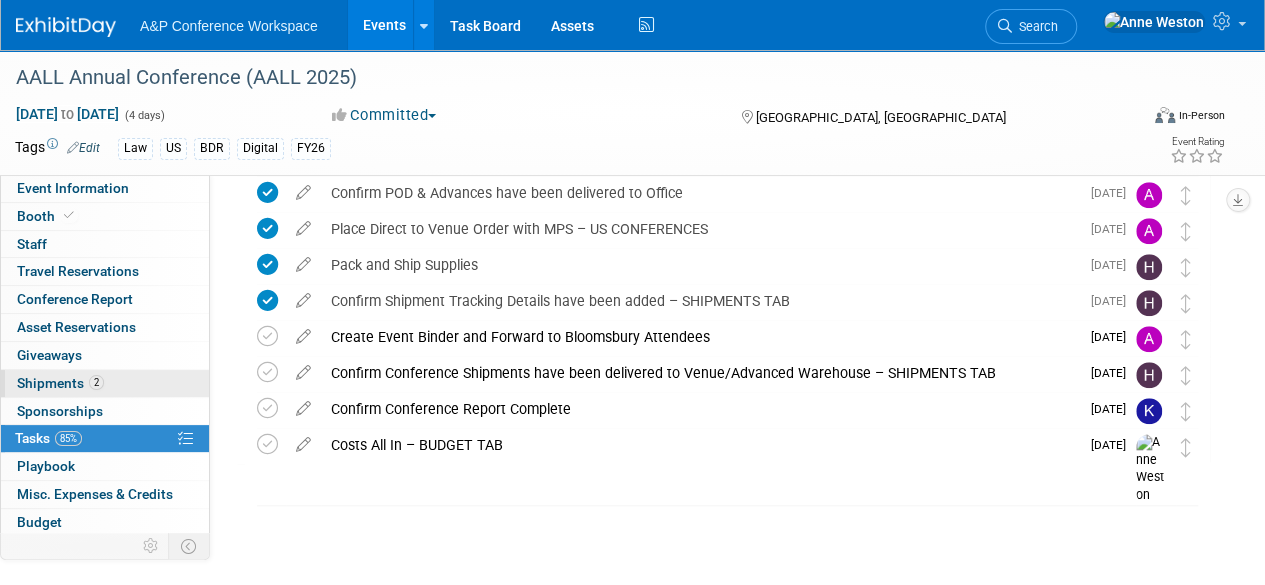 click on "2
Shipments 2" at bounding box center [105, 383] 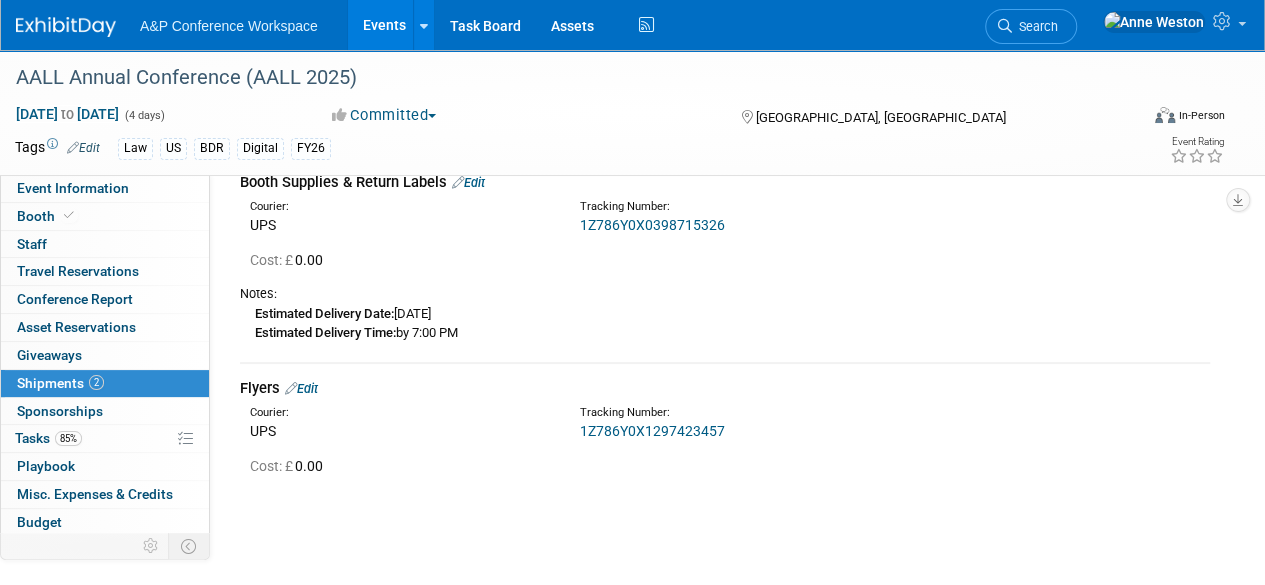 scroll, scrollTop: 0, scrollLeft: 0, axis: both 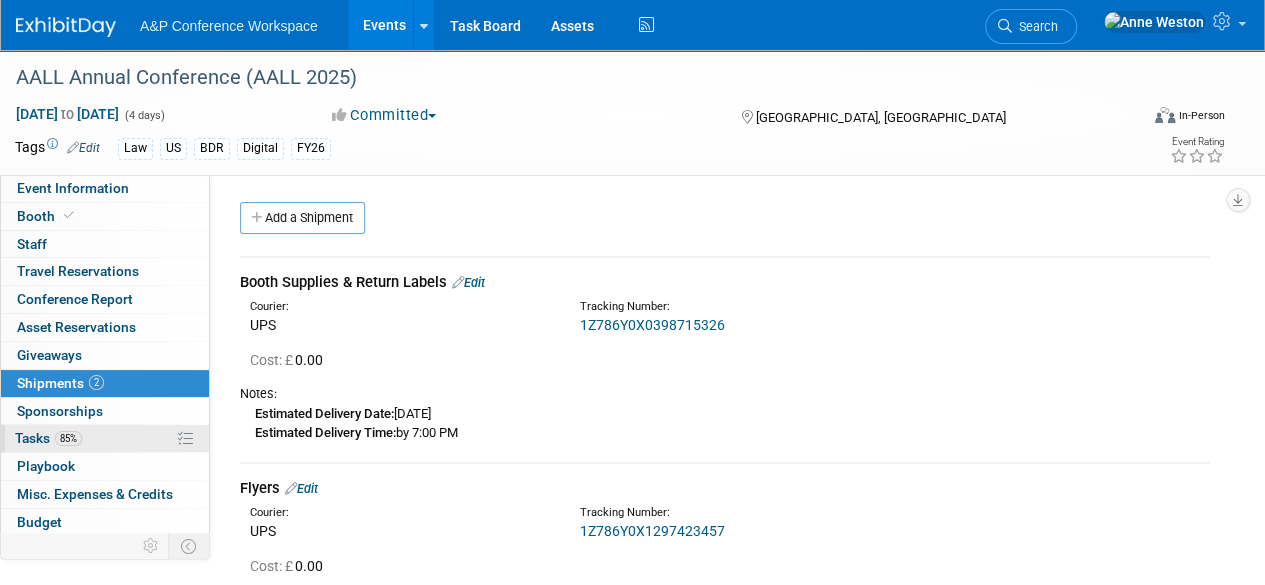 click on "Tasks 85%" at bounding box center [48, 438] 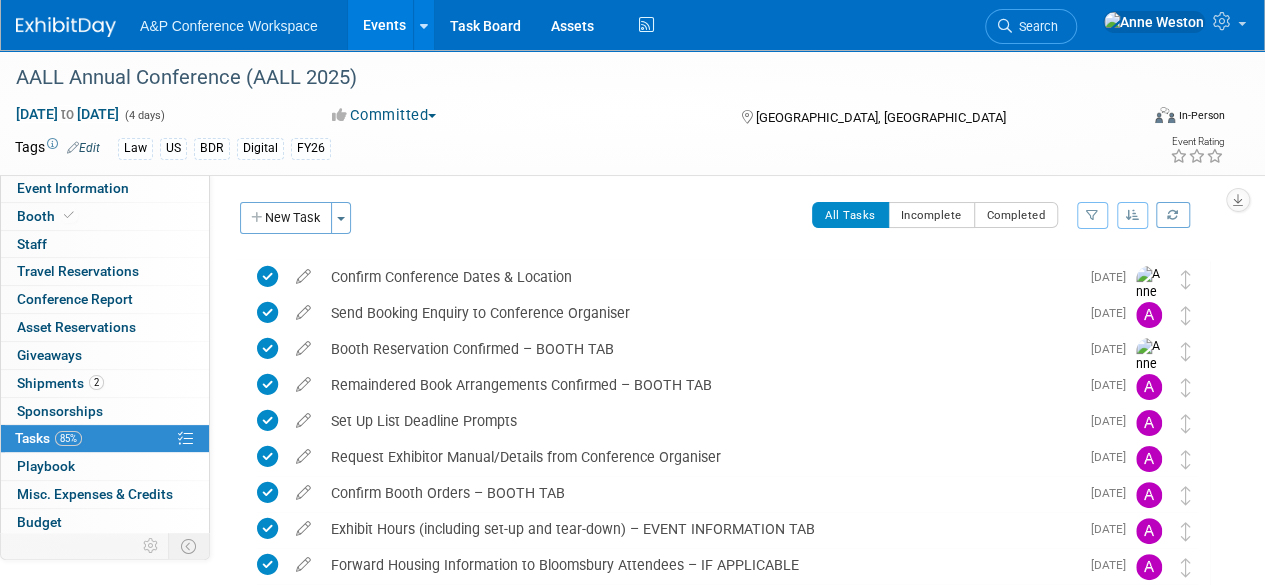 scroll, scrollTop: 0, scrollLeft: 0, axis: both 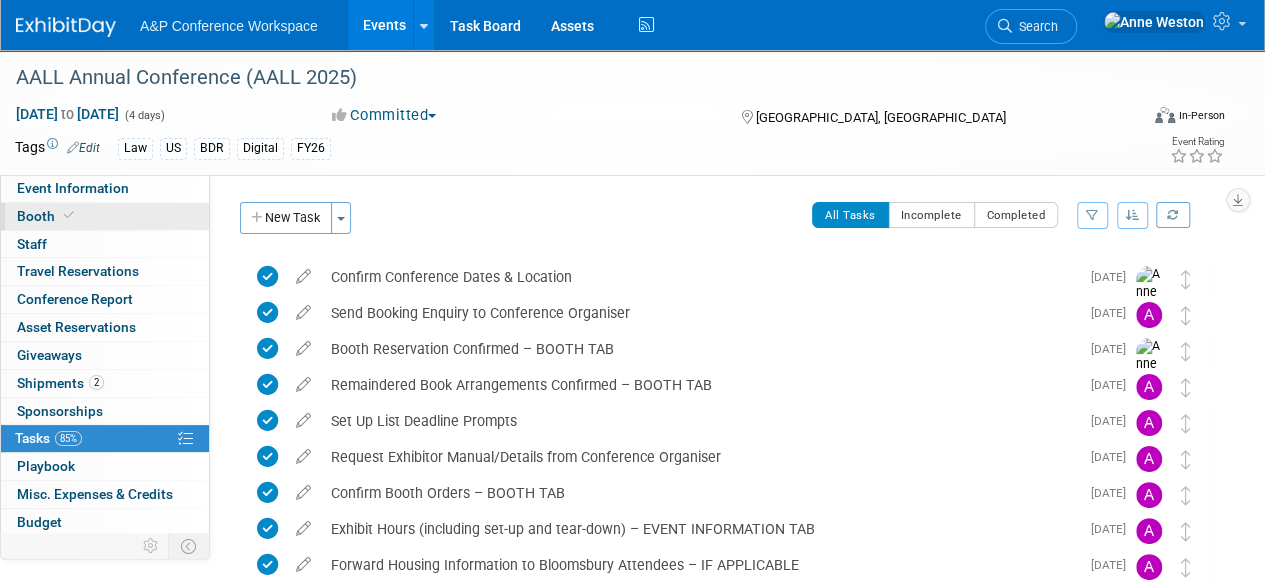 click on "Booth" at bounding box center [105, 216] 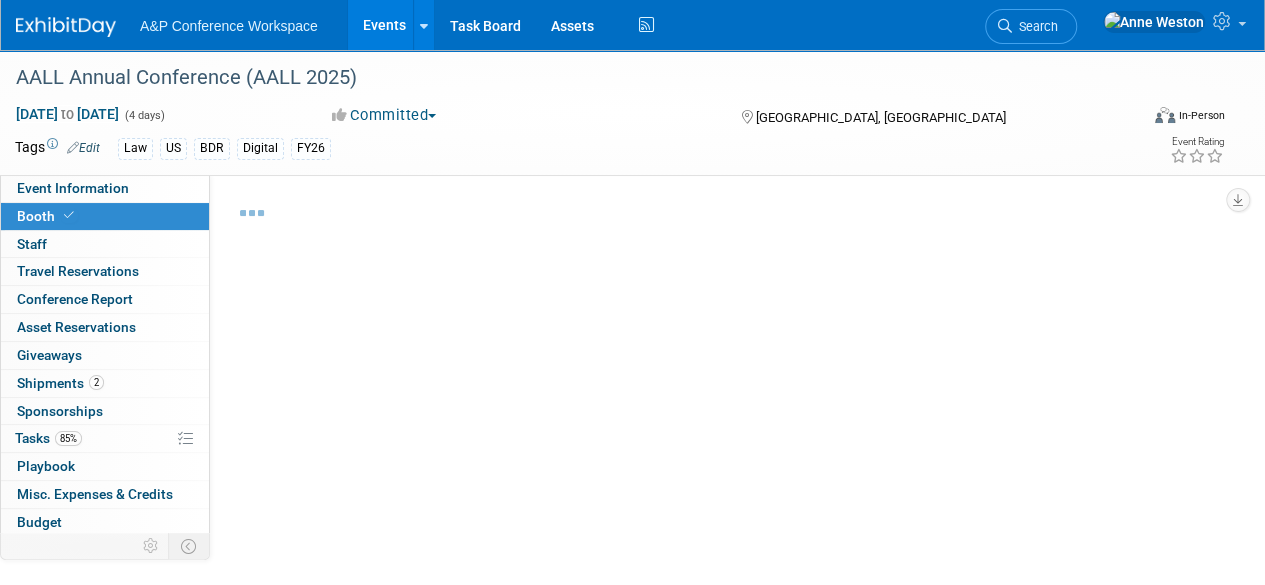 select on "DIGI" 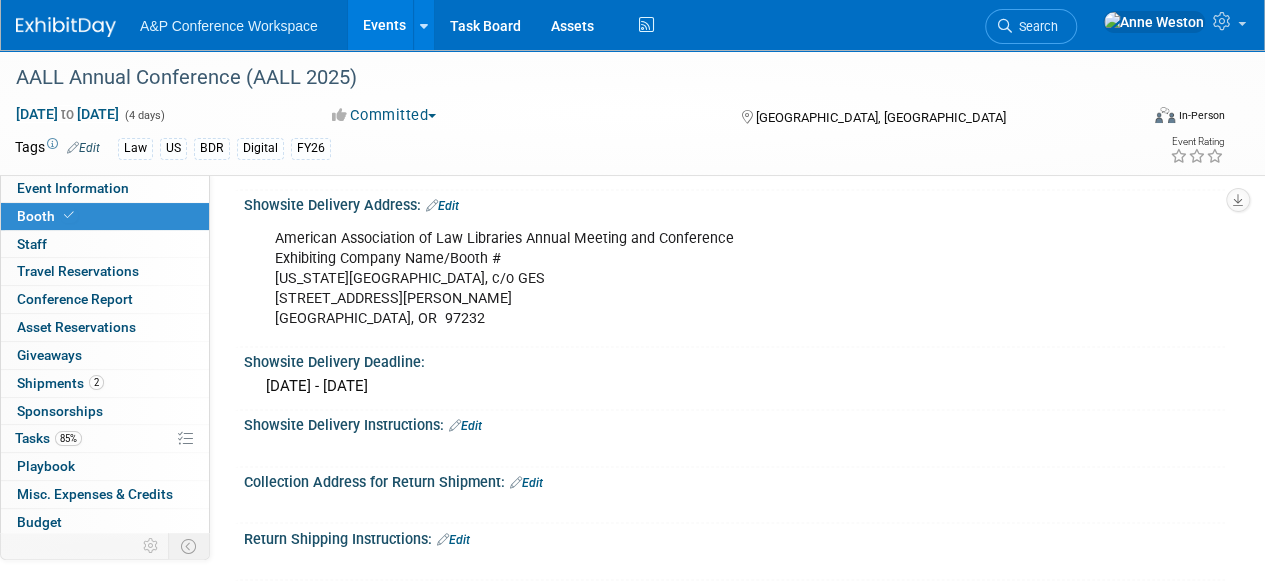 scroll, scrollTop: 1400, scrollLeft: 0, axis: vertical 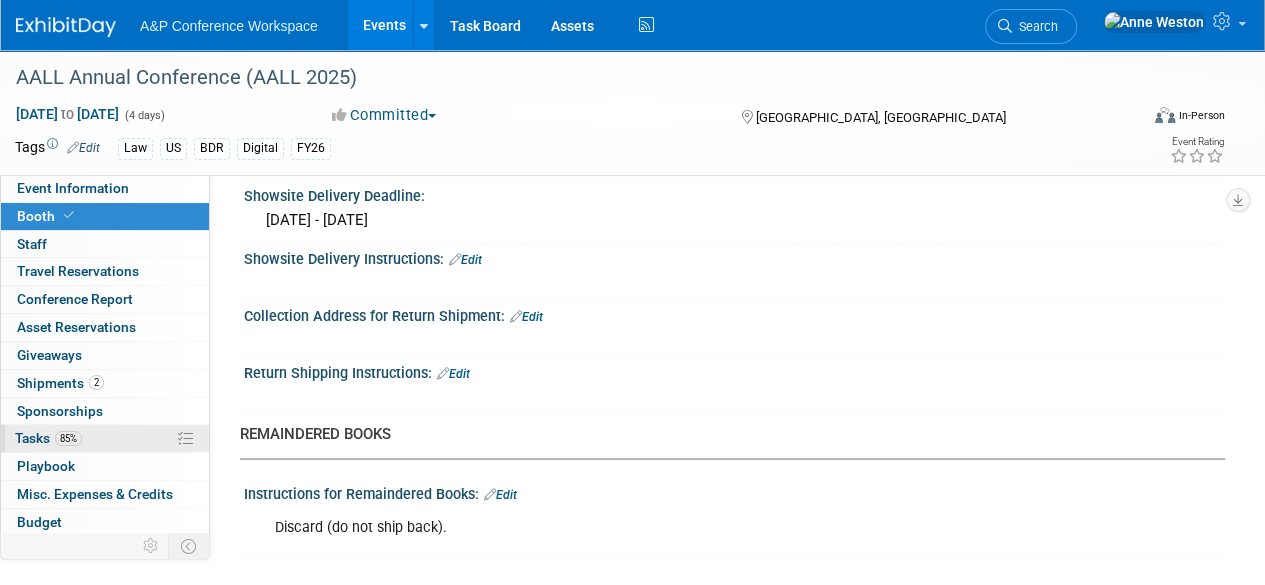 click on "85%
Tasks 85%" at bounding box center [105, 438] 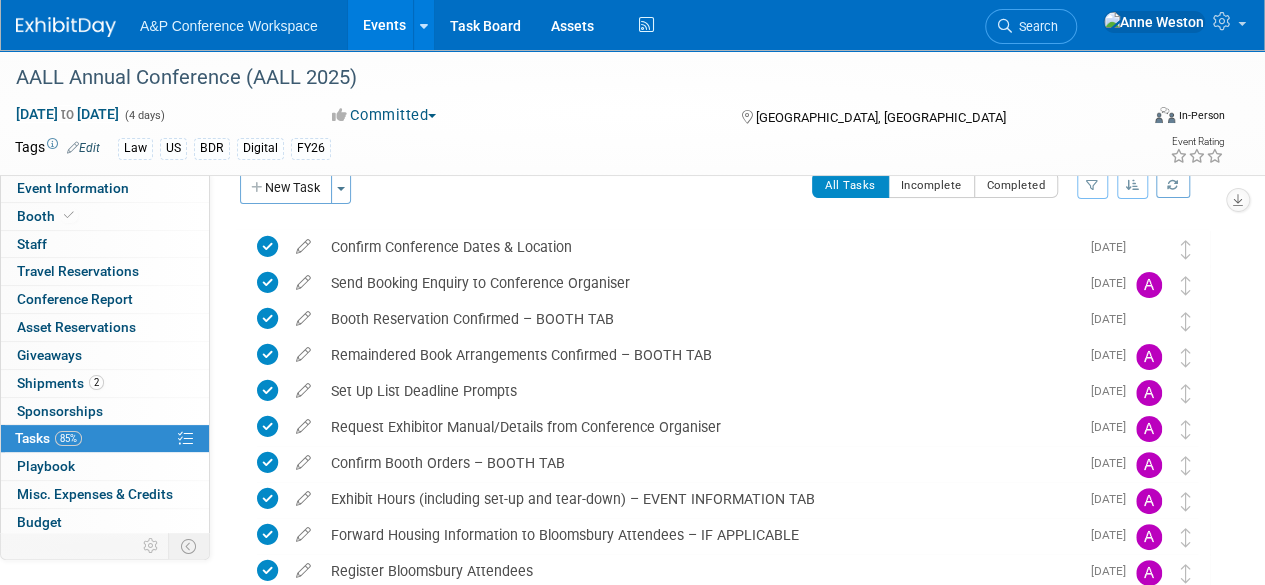 scroll, scrollTop: 0, scrollLeft: 0, axis: both 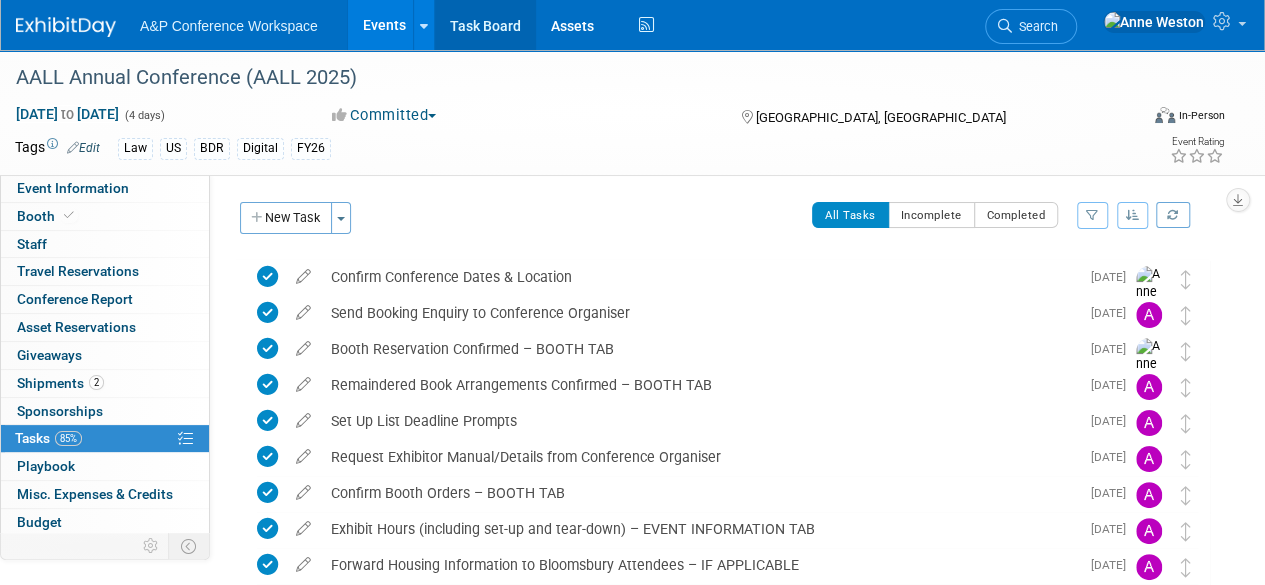 click on "Task Board" at bounding box center (485, 25) 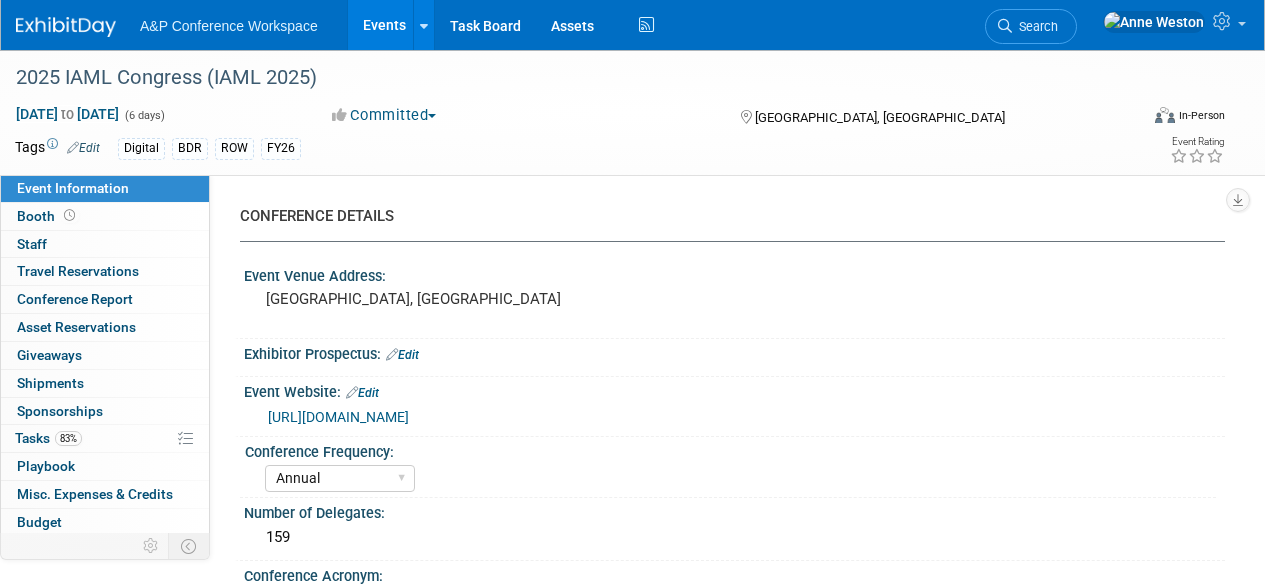 select on "Annual" 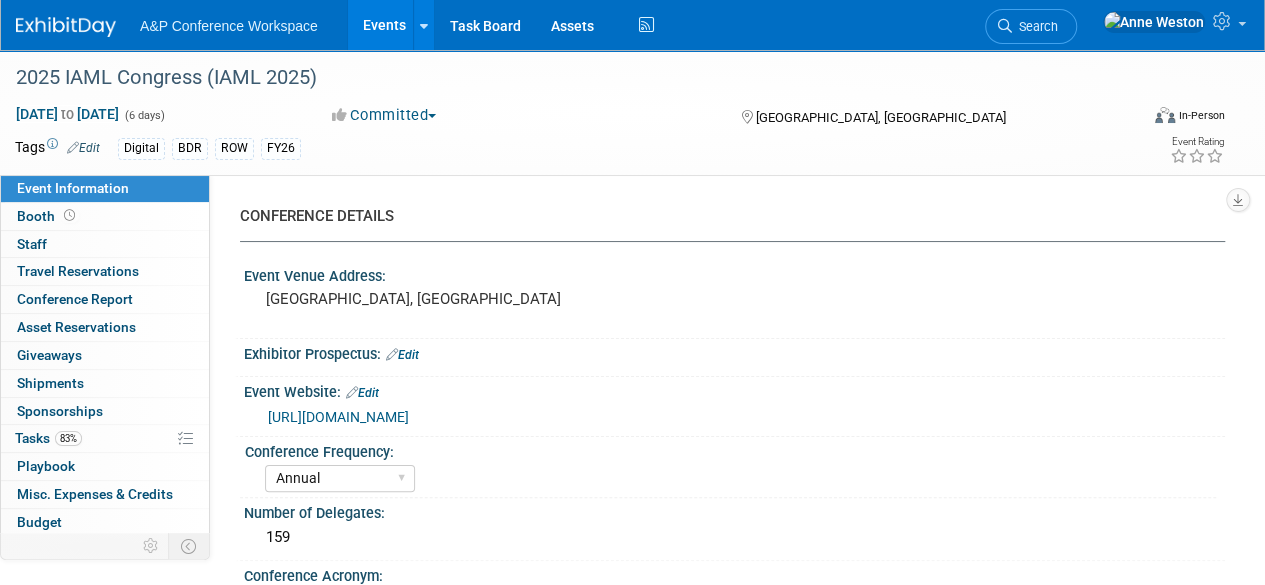 scroll, scrollTop: 0, scrollLeft: 0, axis: both 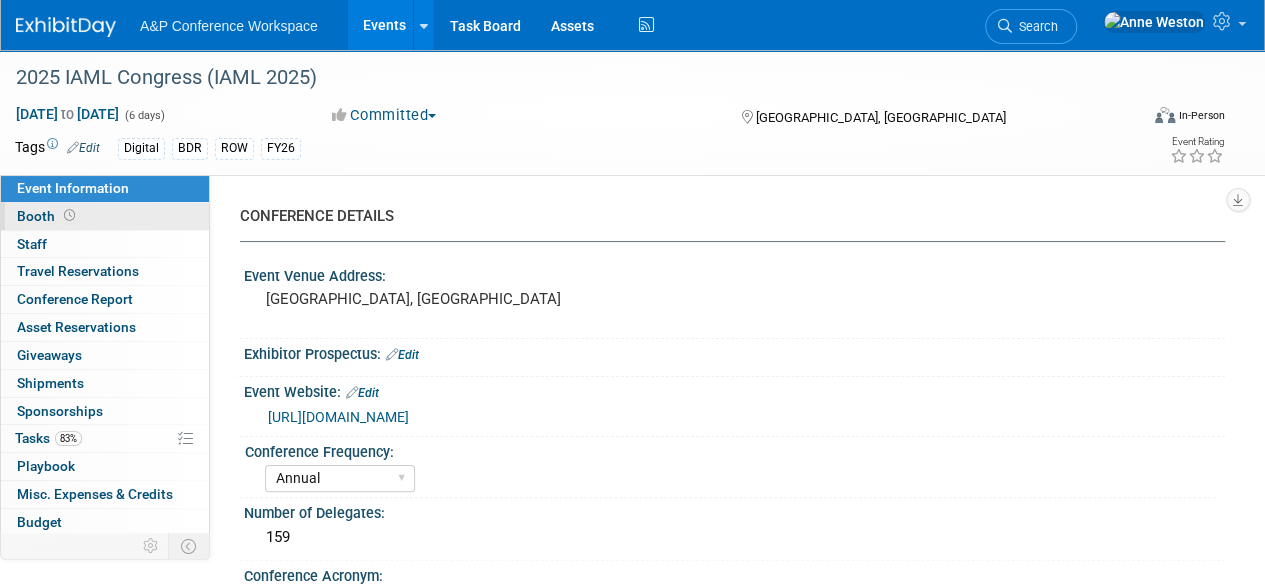 click on "Booth" at bounding box center [105, 216] 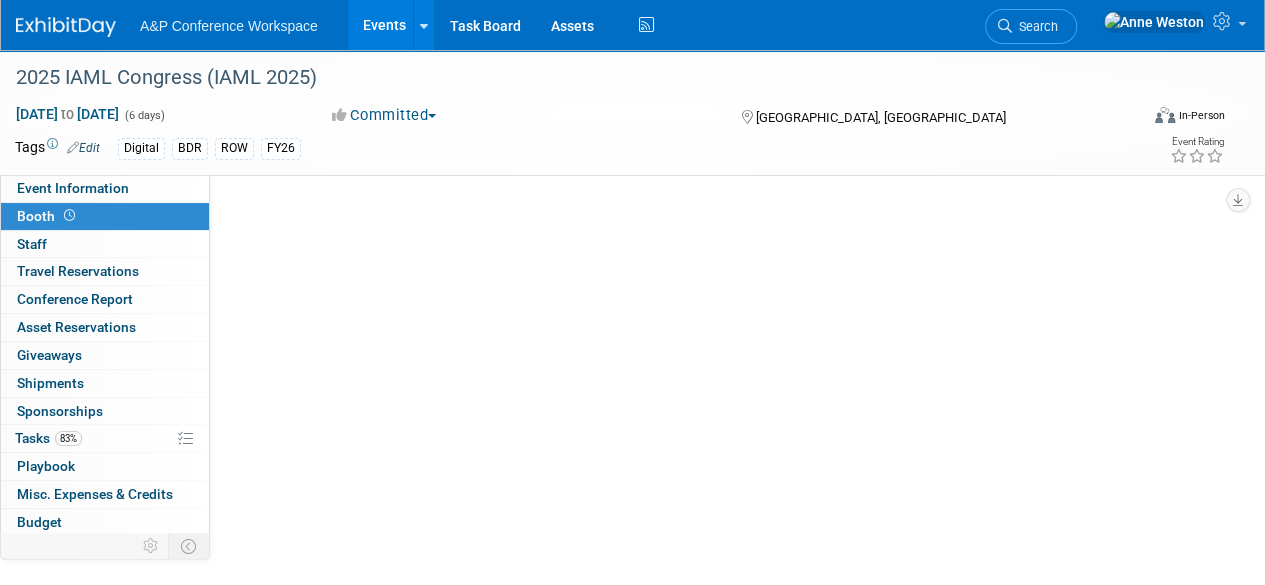 select on "DIGI" 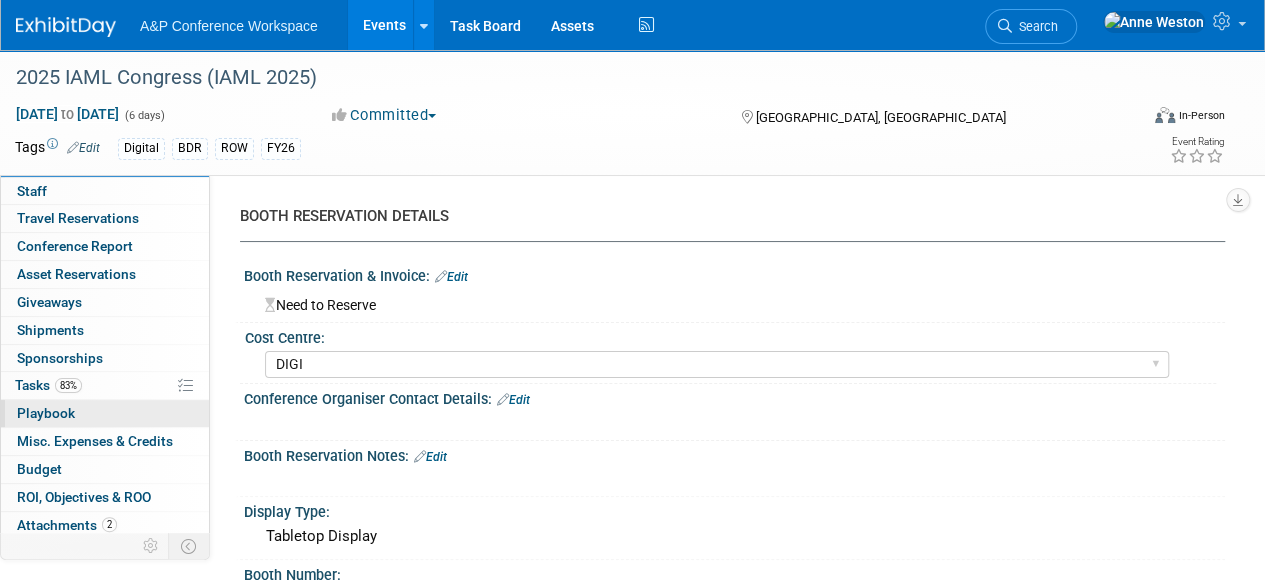 scroll, scrollTop: 82, scrollLeft: 0, axis: vertical 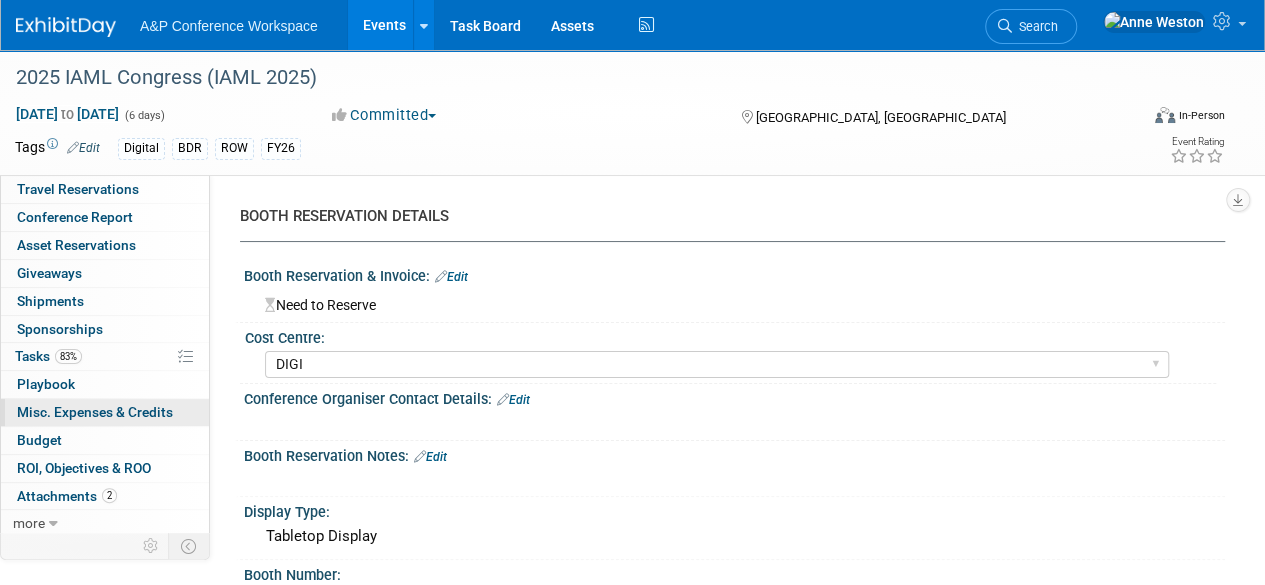 click on "Misc. Expenses & Credits 0" at bounding box center (95, 412) 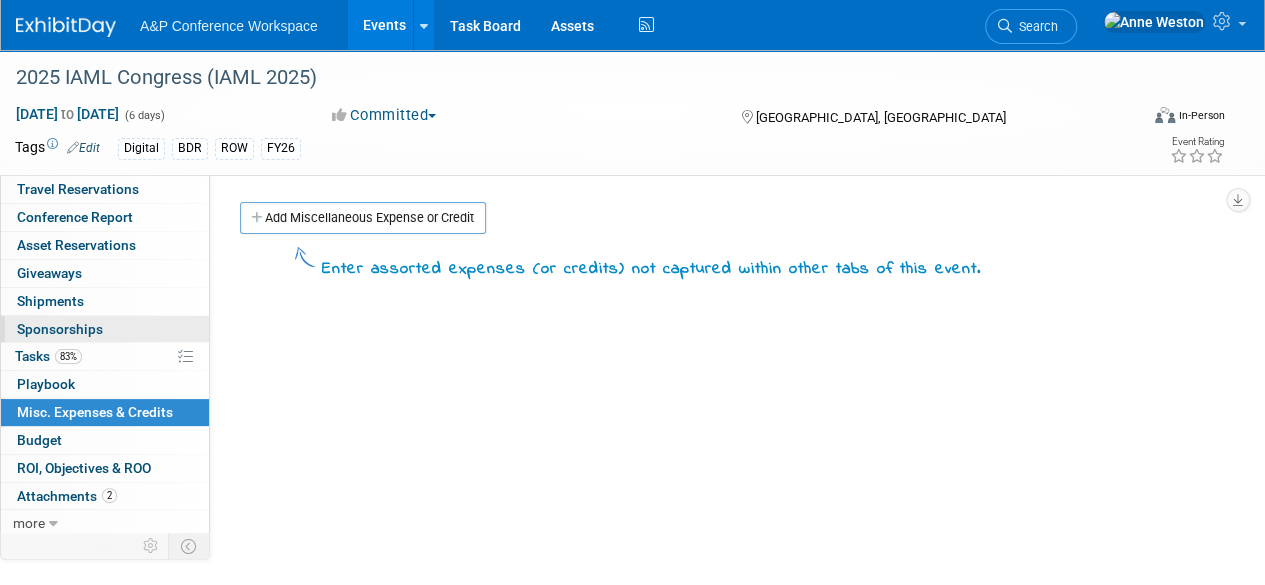 click on "0
Sponsorships 0" at bounding box center [105, 329] 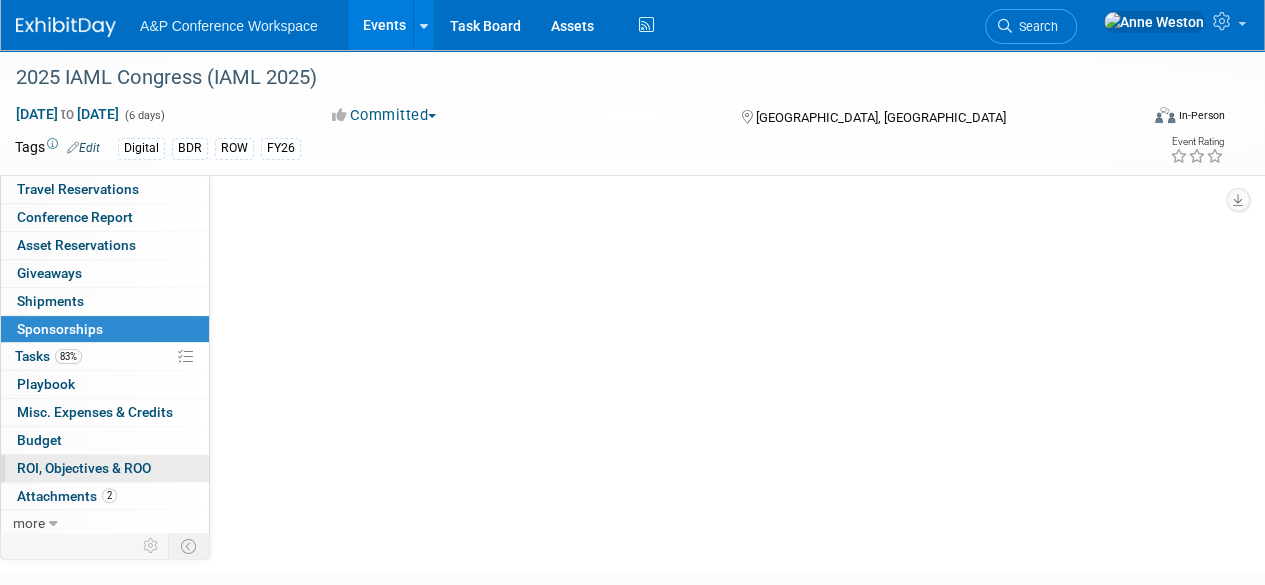 scroll, scrollTop: 246, scrollLeft: 0, axis: vertical 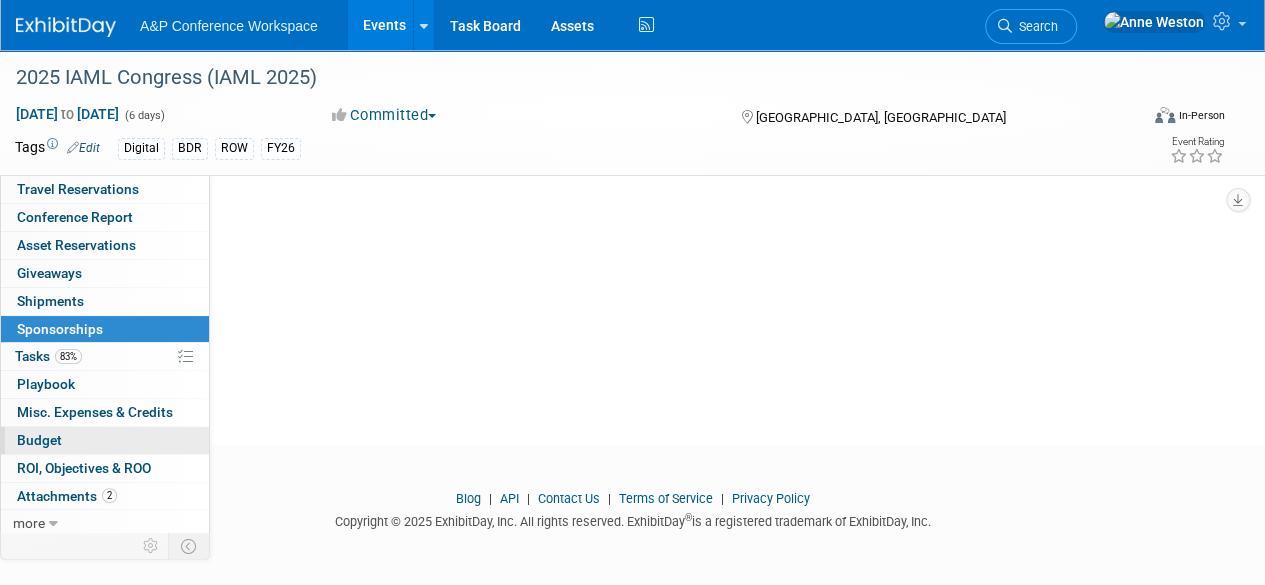 click on "Budget" at bounding box center (39, 440) 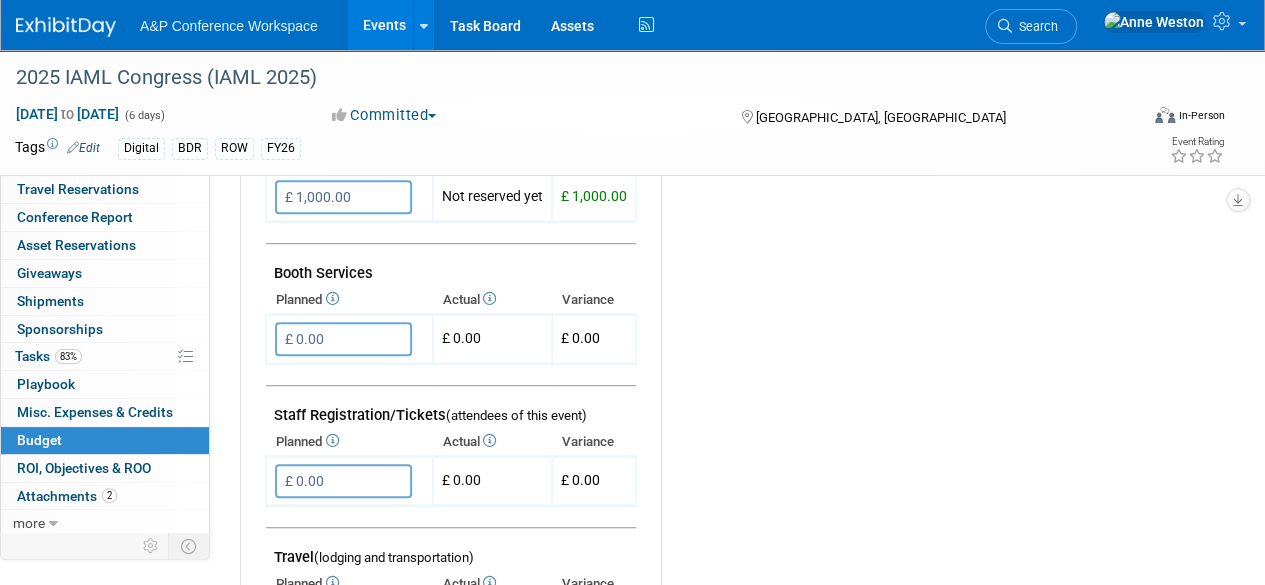 scroll, scrollTop: 0, scrollLeft: 0, axis: both 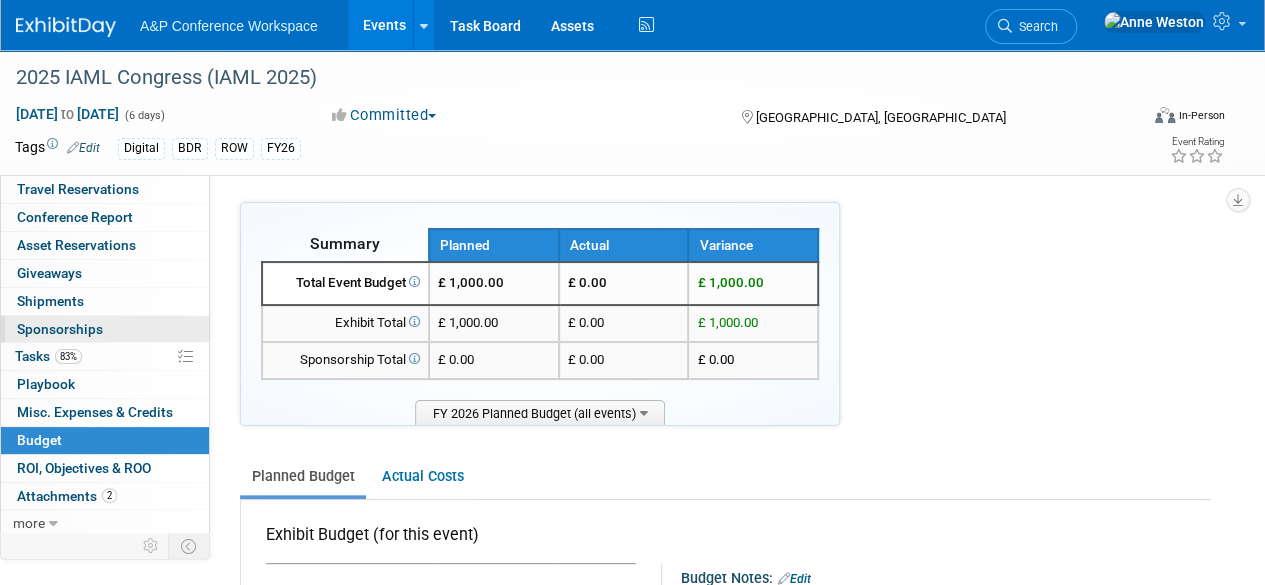click on "0
Sponsorships 0" at bounding box center (105, 329) 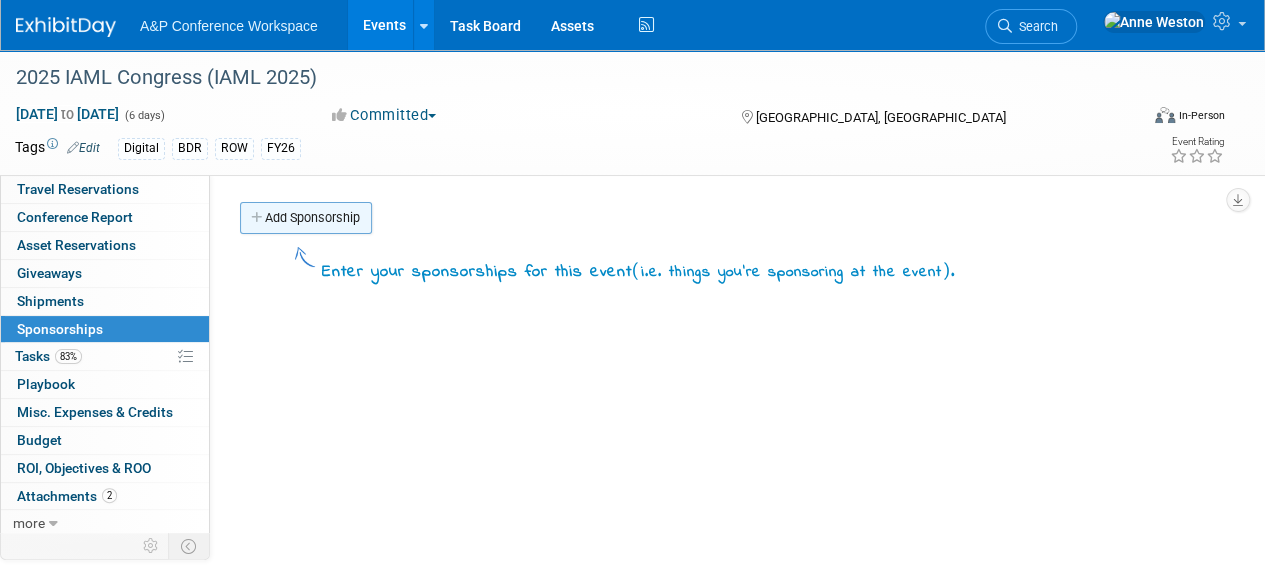 click on "Add Sponsorship" at bounding box center [306, 218] 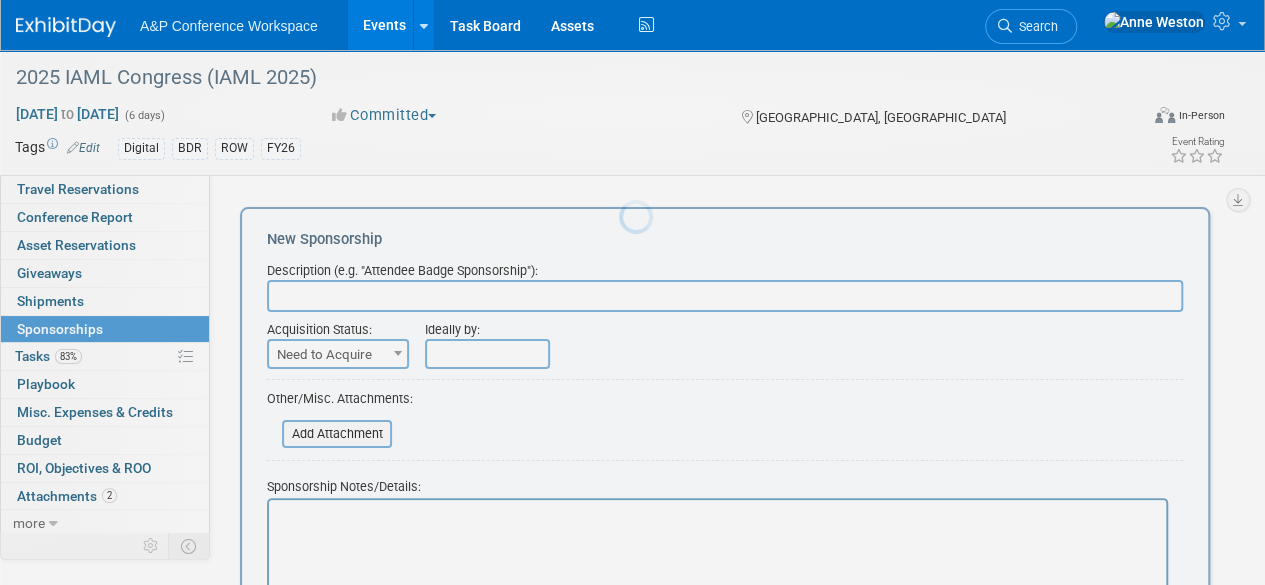 scroll, scrollTop: 0, scrollLeft: 0, axis: both 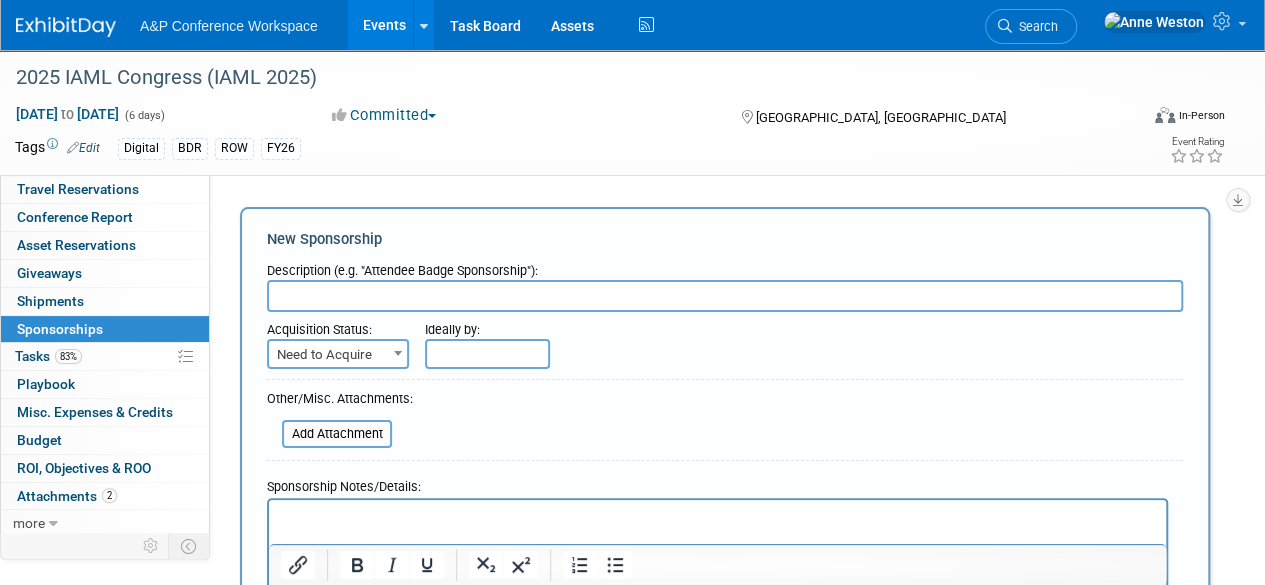 click on "New Sponsorship" at bounding box center [725, 239] 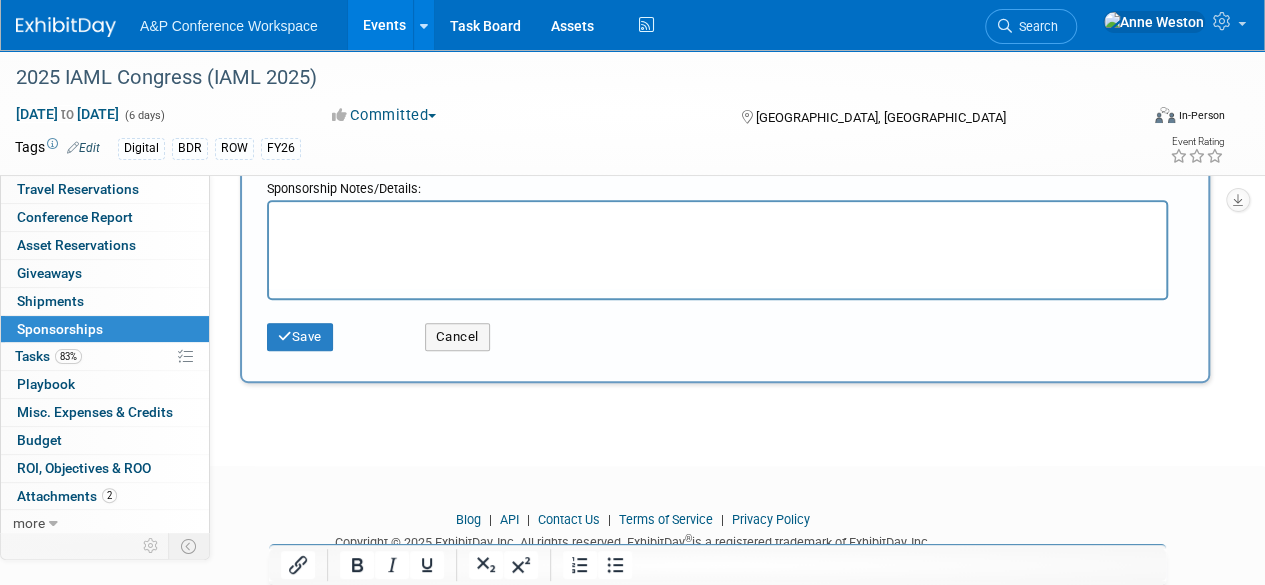scroll, scrollTop: 340, scrollLeft: 0, axis: vertical 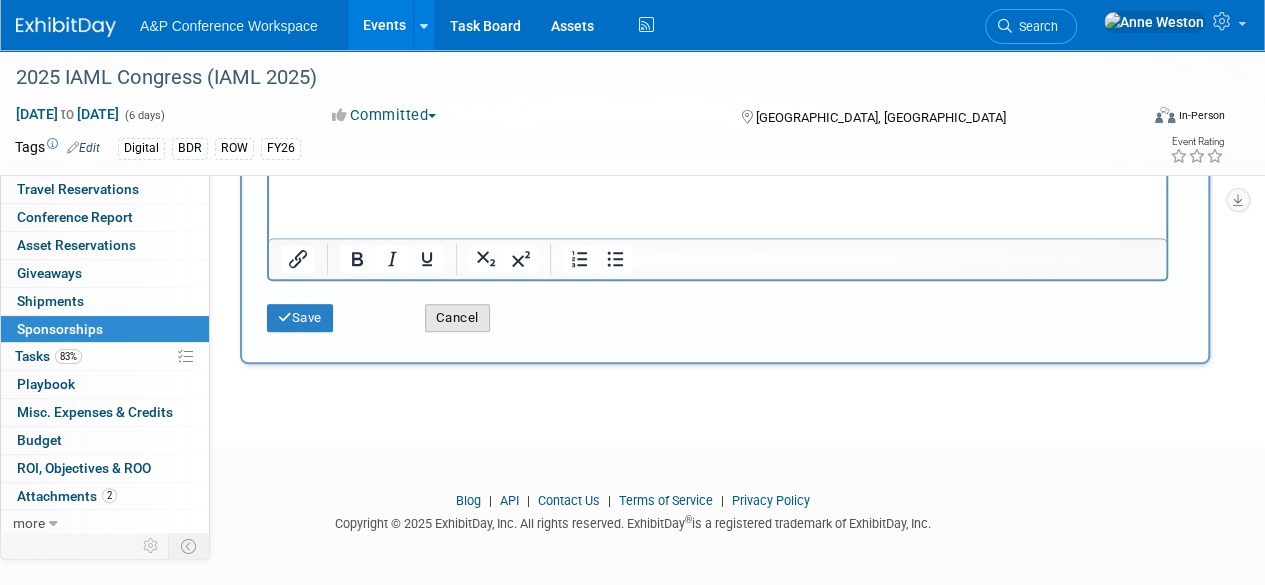 click on "Cancel" at bounding box center [457, 318] 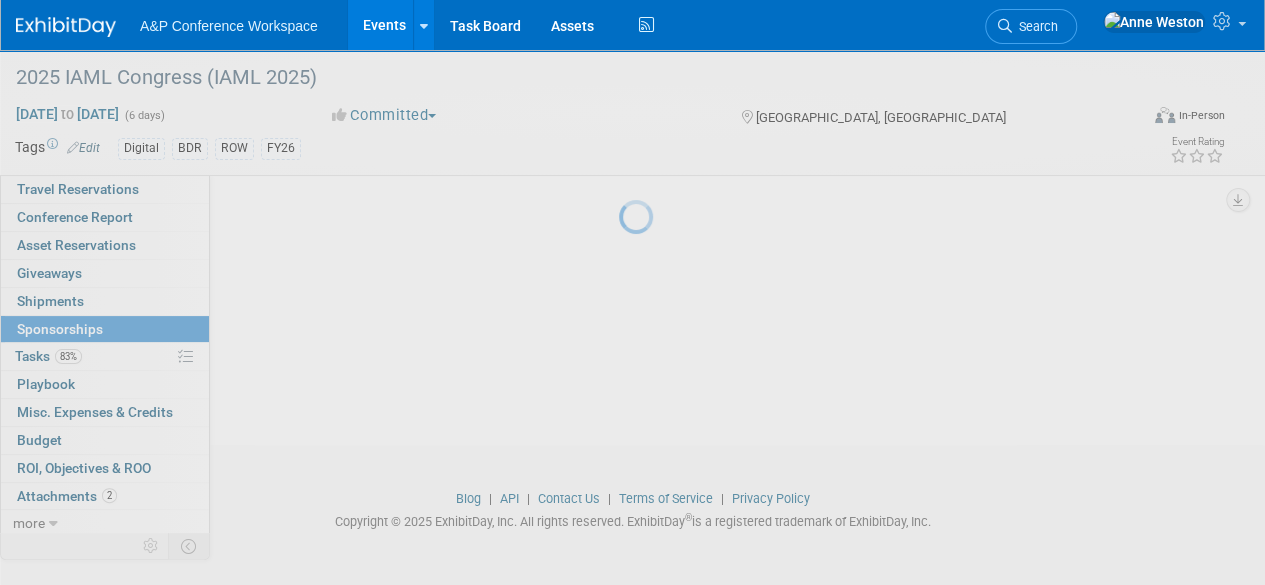 scroll, scrollTop: 0, scrollLeft: 0, axis: both 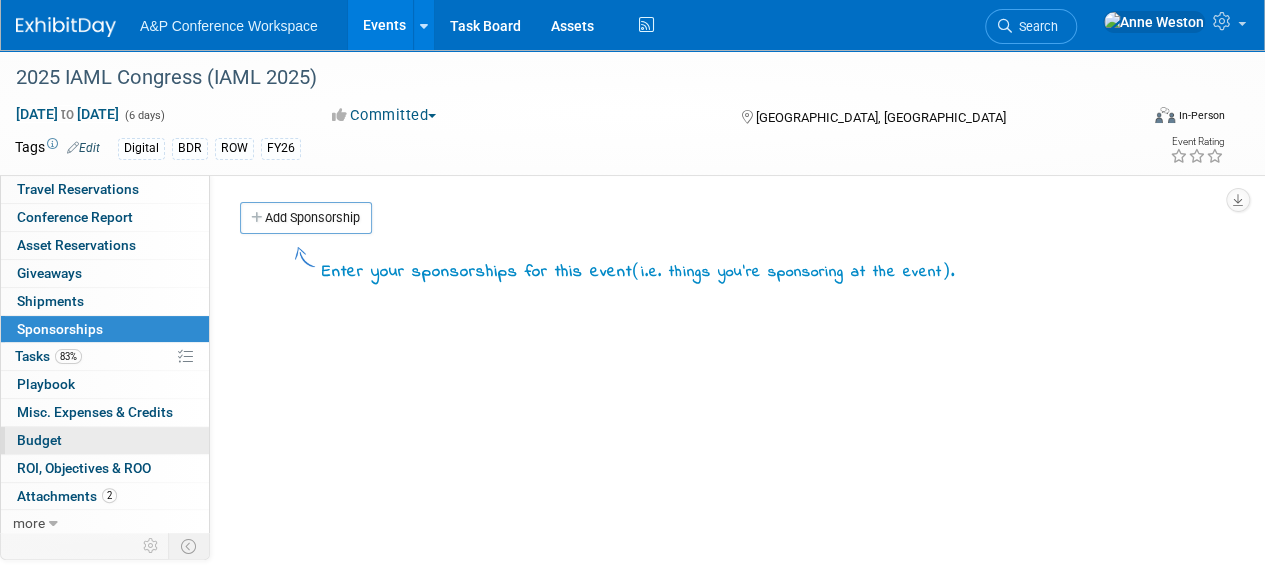click on "Budget" at bounding box center (105, 440) 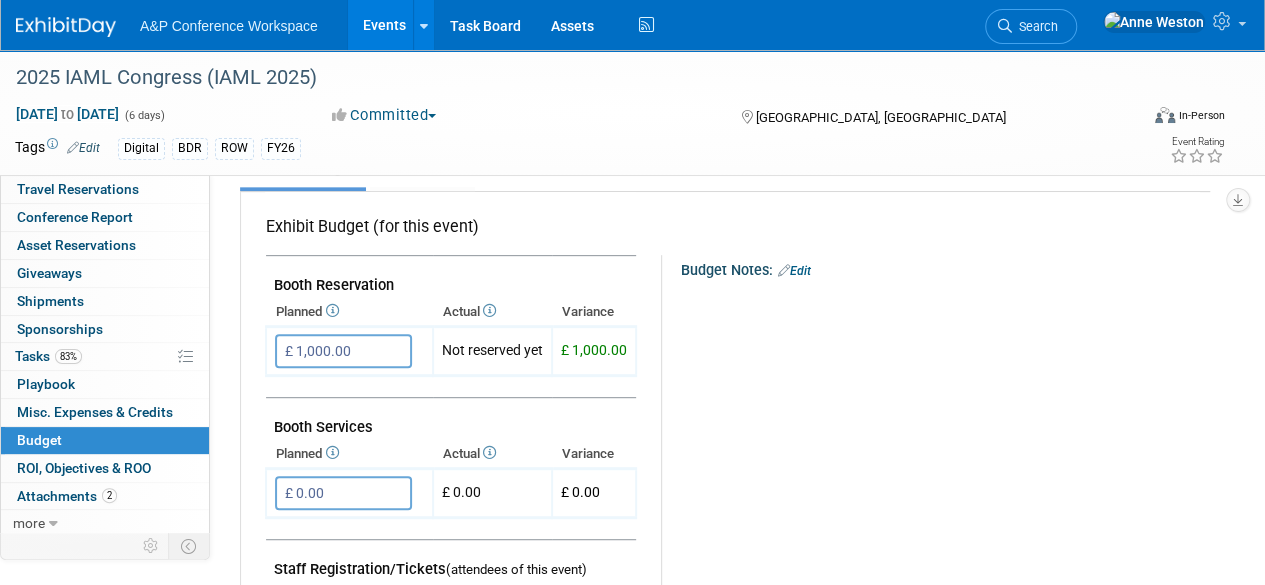 scroll, scrollTop: 300, scrollLeft: 0, axis: vertical 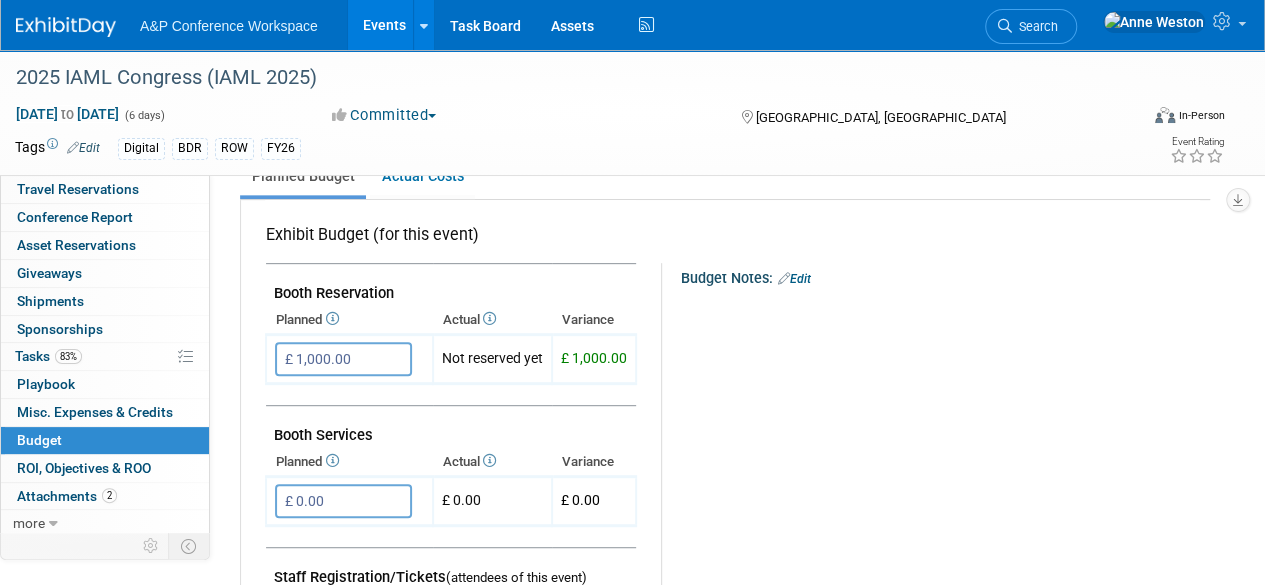 click on "Edit" at bounding box center [794, 279] 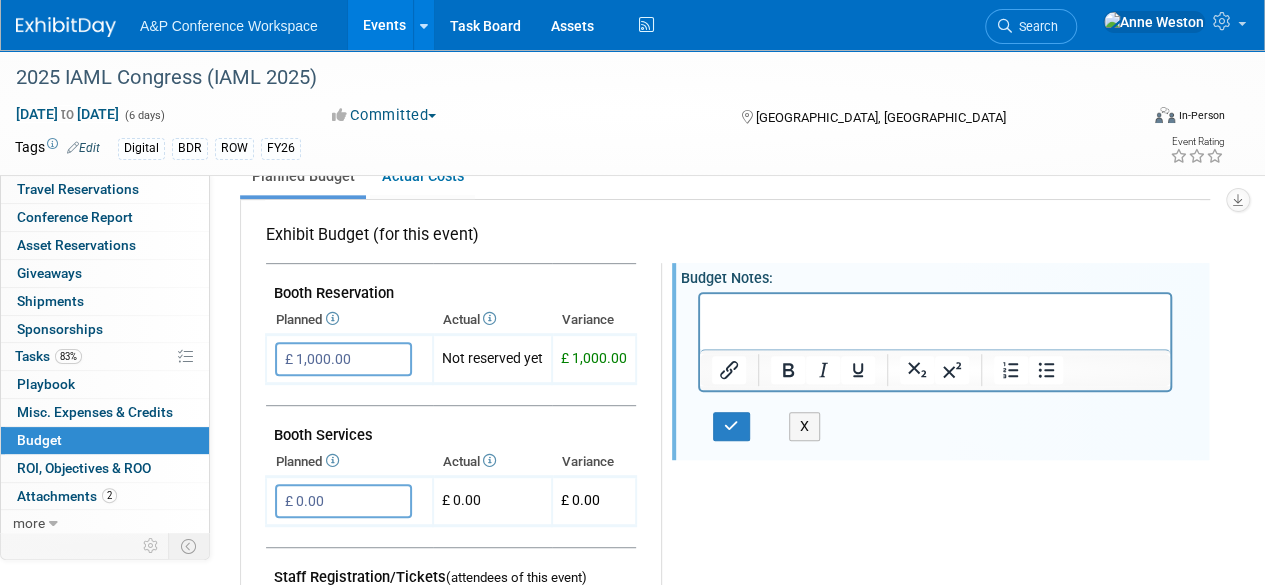 scroll, scrollTop: 0, scrollLeft: 0, axis: both 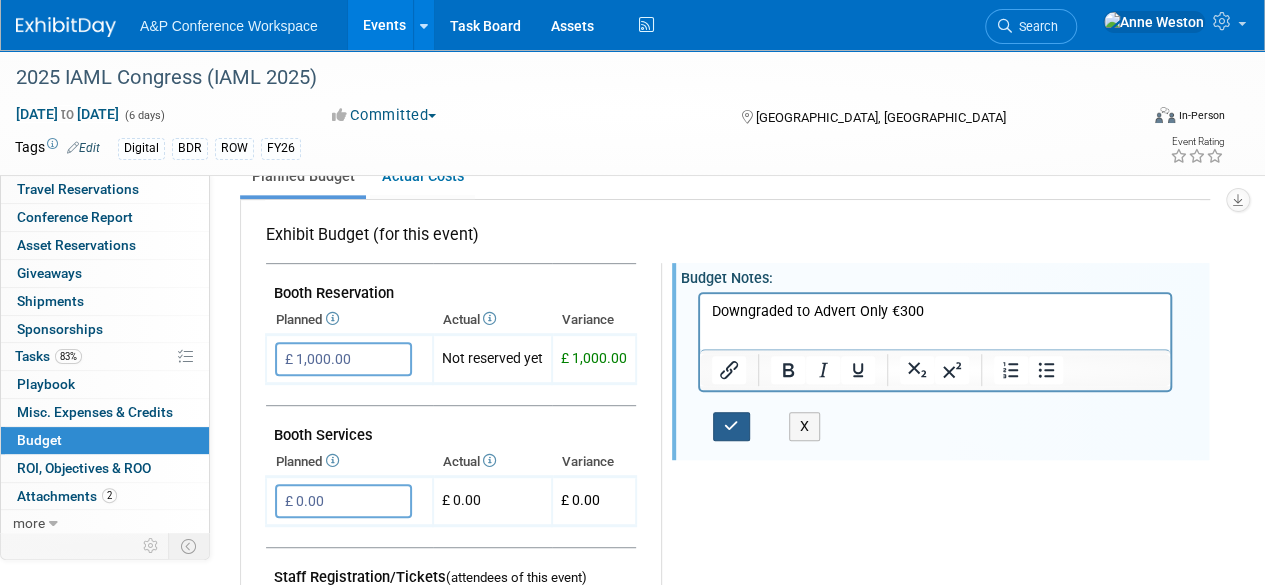 click at bounding box center [731, 426] 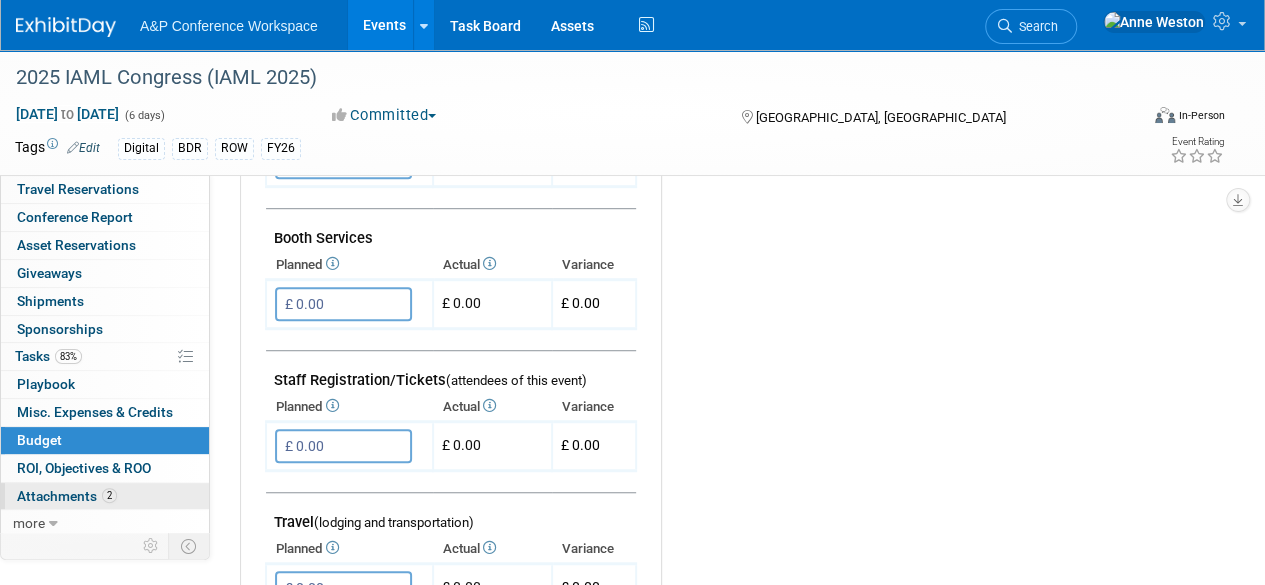 scroll, scrollTop: 500, scrollLeft: 0, axis: vertical 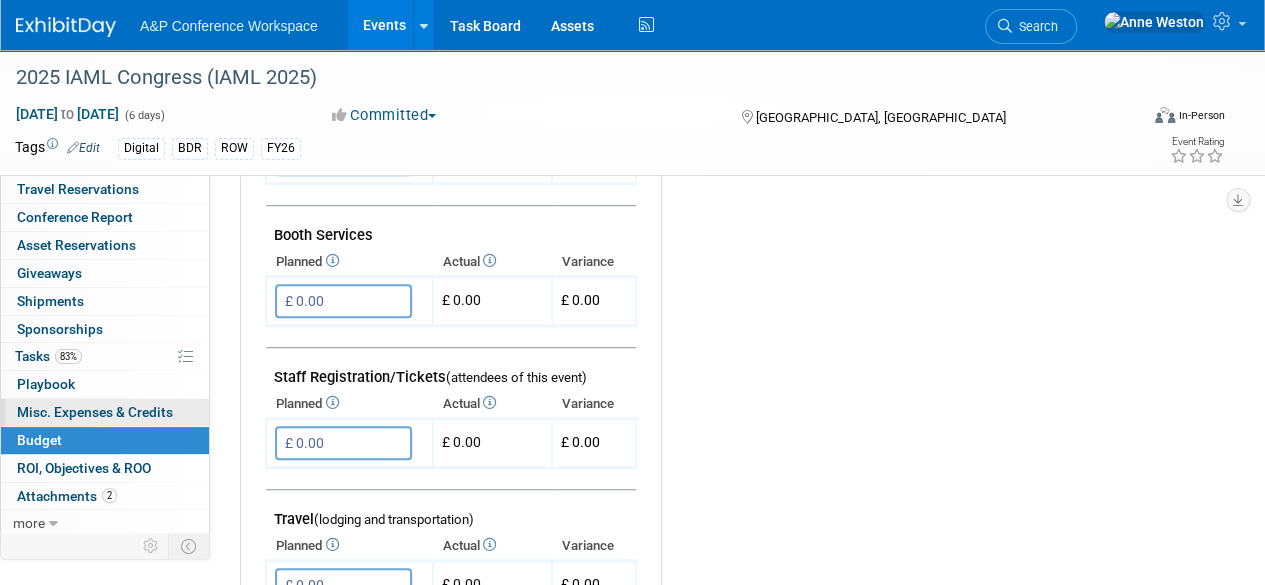 click on "Misc. Expenses & Credits 0" at bounding box center [95, 412] 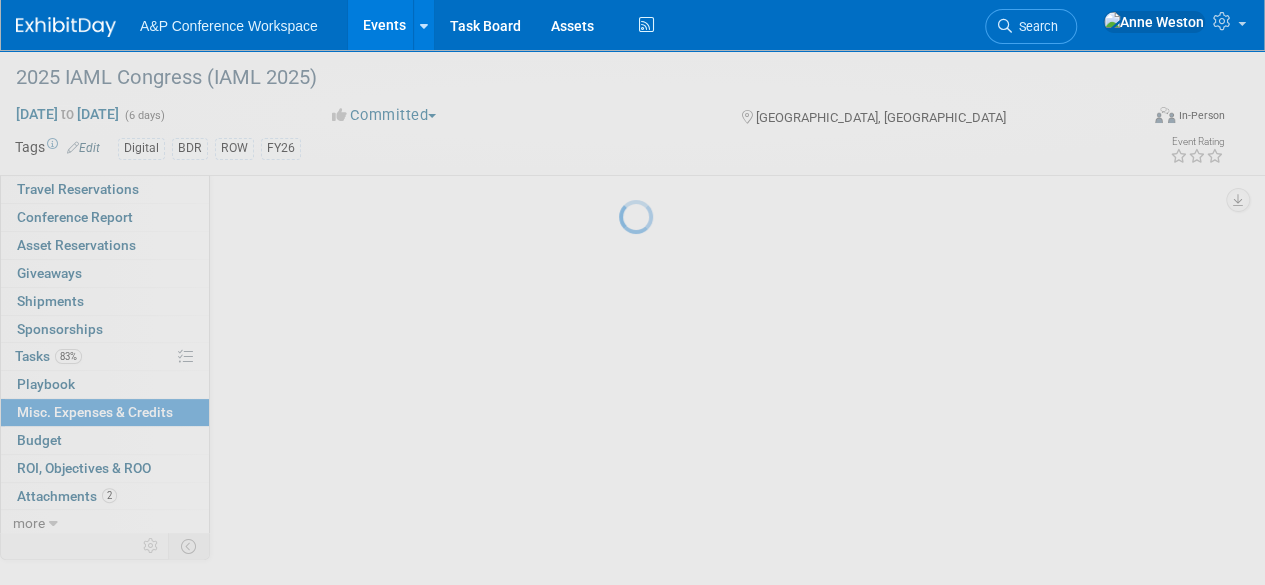 scroll, scrollTop: 0, scrollLeft: 0, axis: both 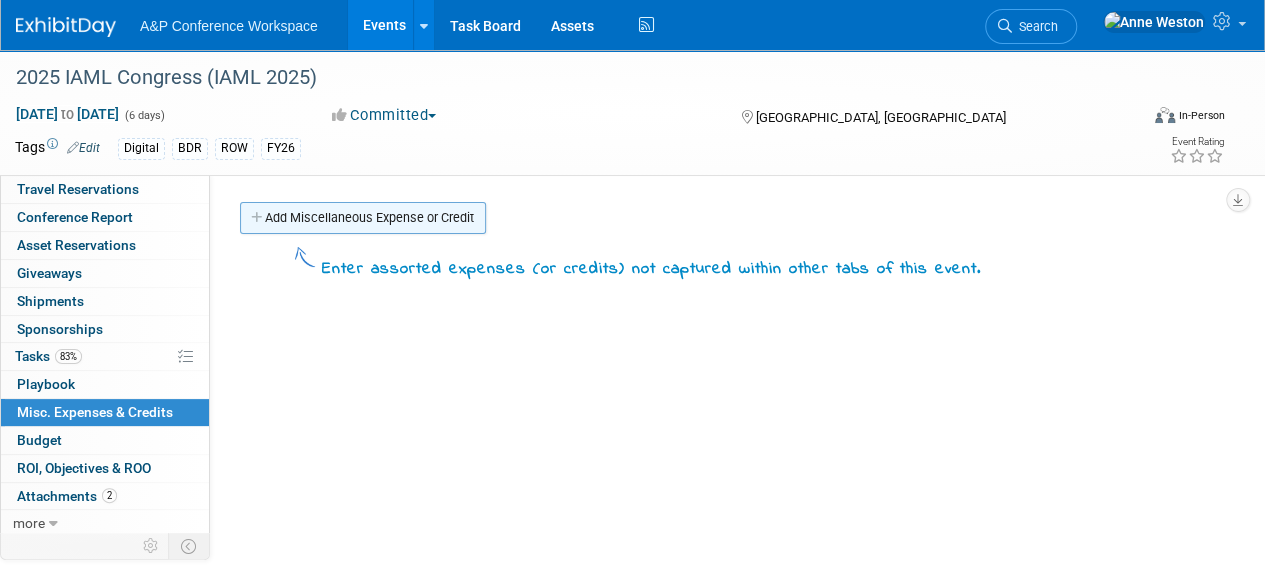 click on "Add Miscellaneous Expense or Credit" at bounding box center [363, 218] 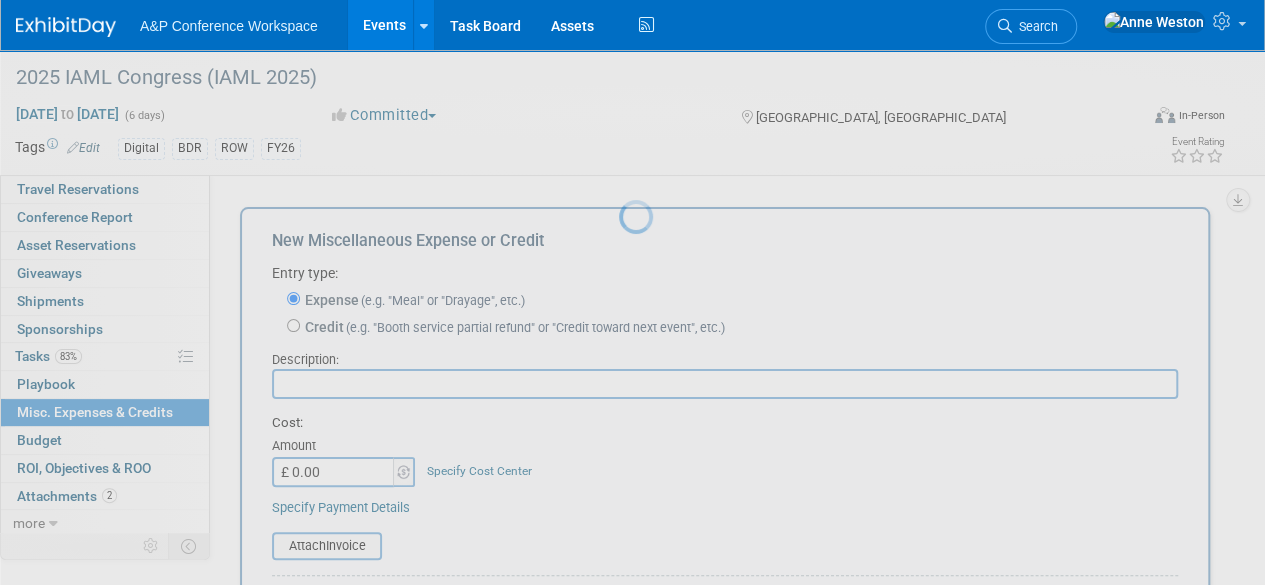 scroll, scrollTop: 0, scrollLeft: 0, axis: both 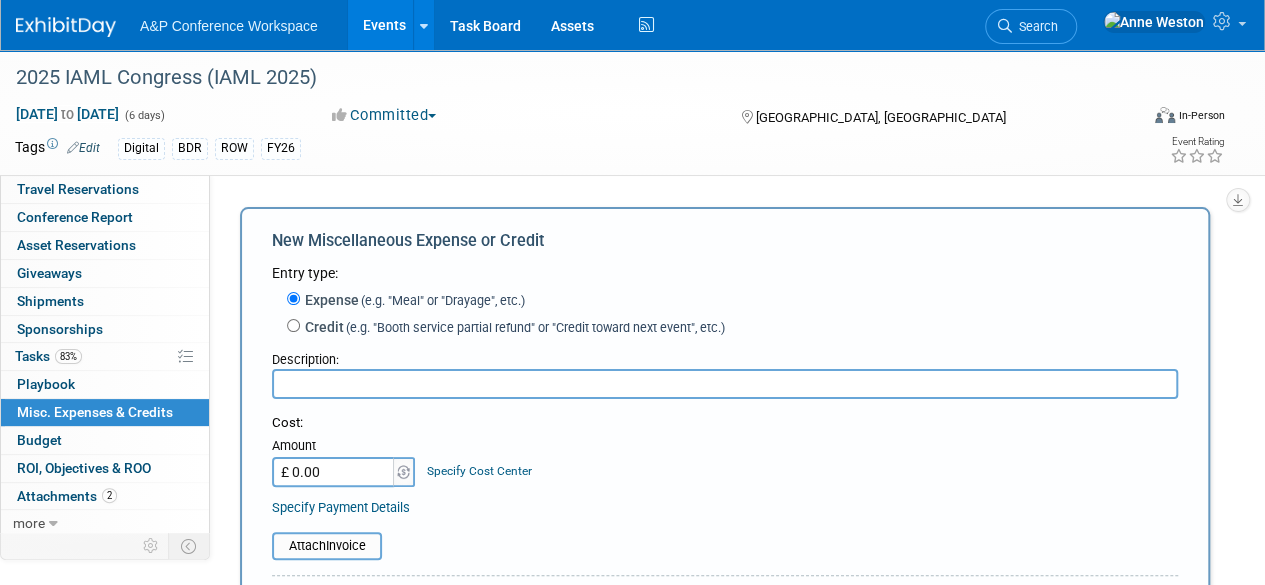 click at bounding box center (725, 384) 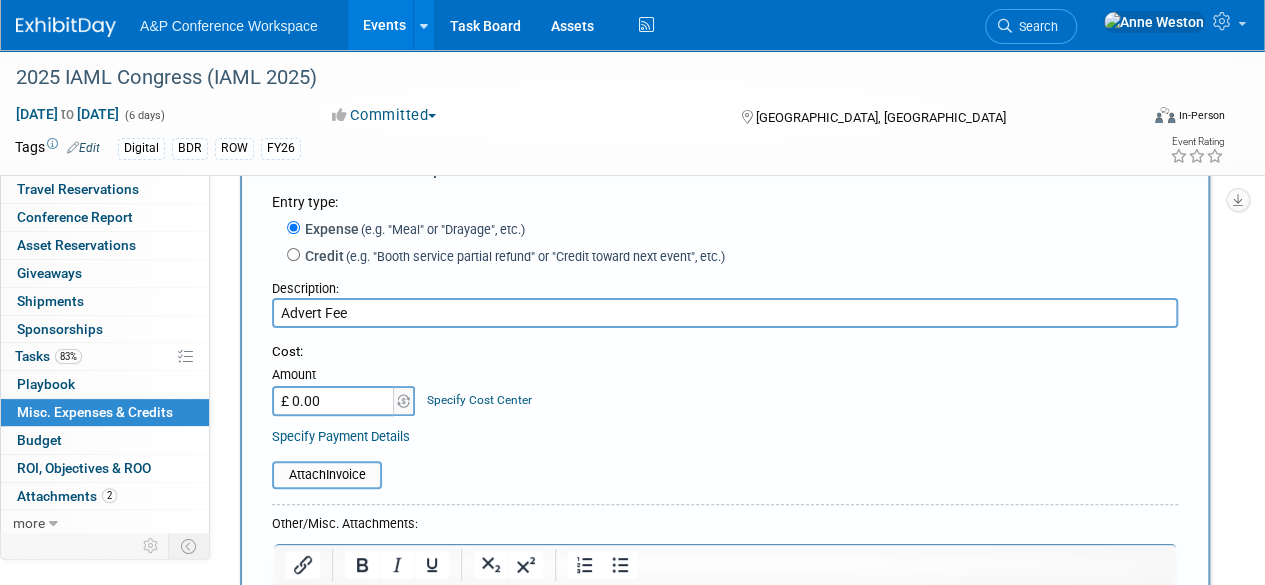 scroll, scrollTop: 200, scrollLeft: 0, axis: vertical 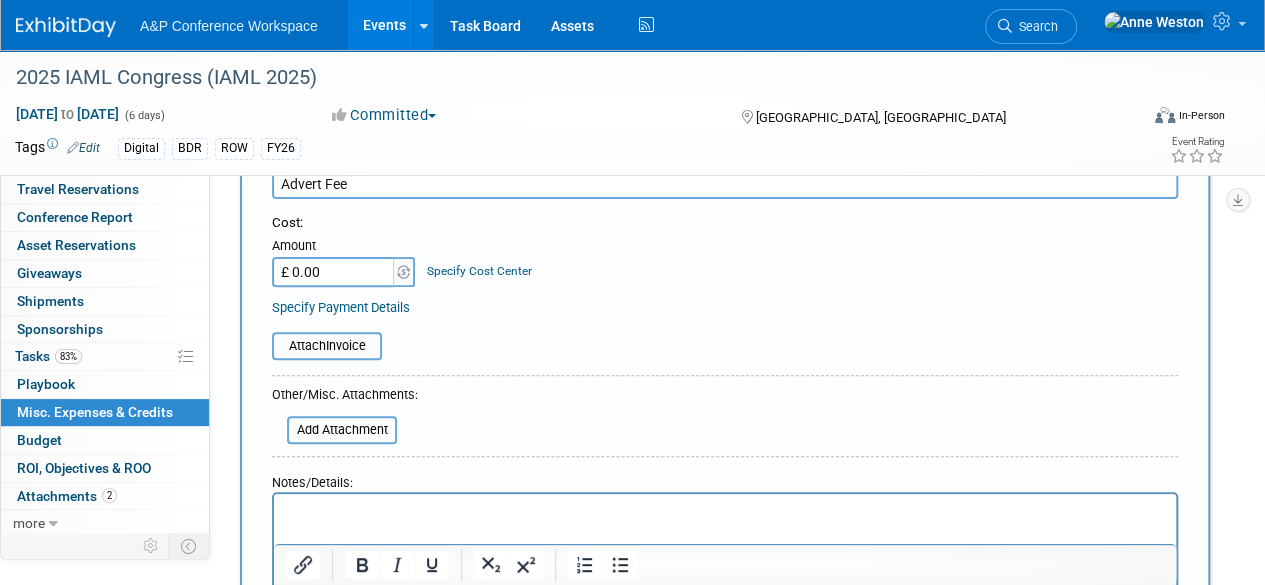 type on "Advert Fee" 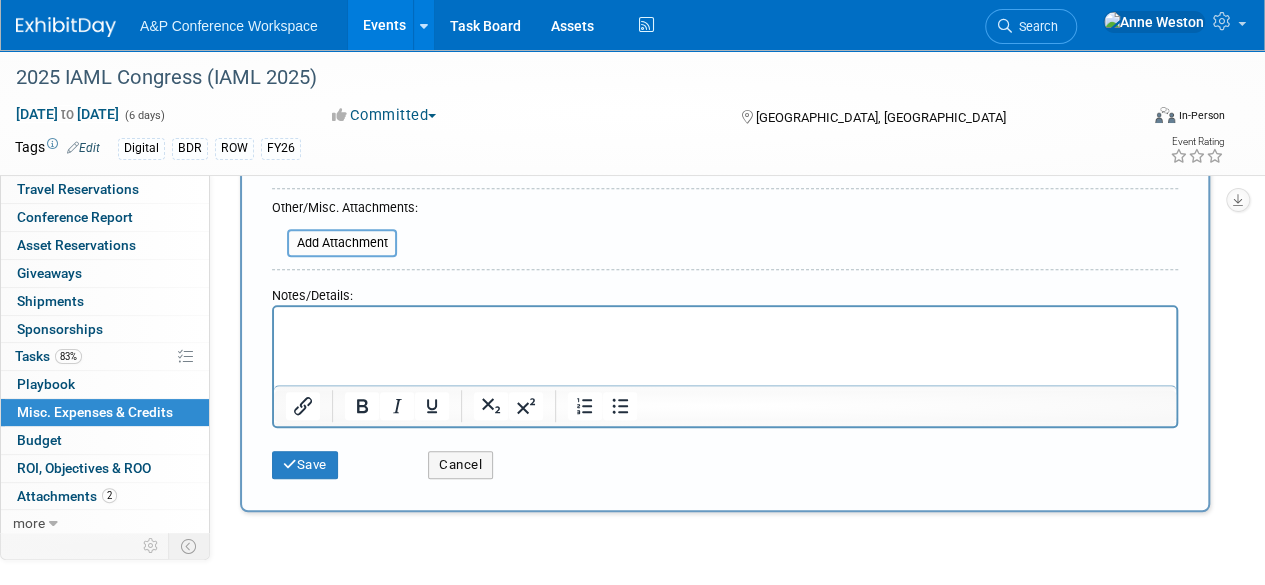 scroll, scrollTop: 600, scrollLeft: 0, axis: vertical 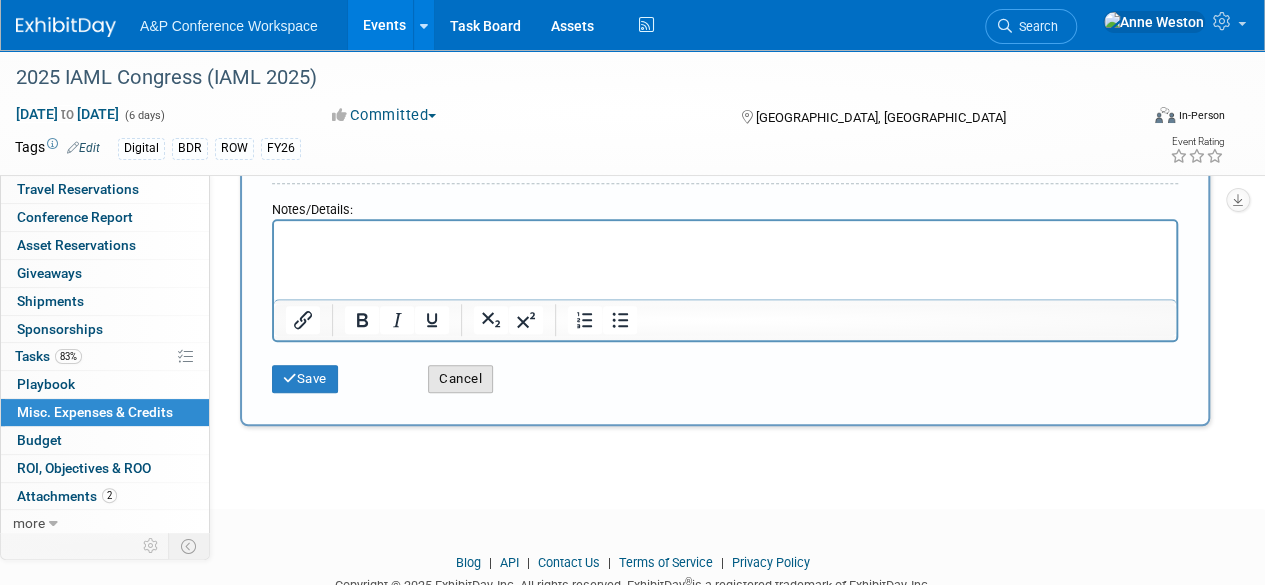 click on "Cancel" at bounding box center (460, 379) 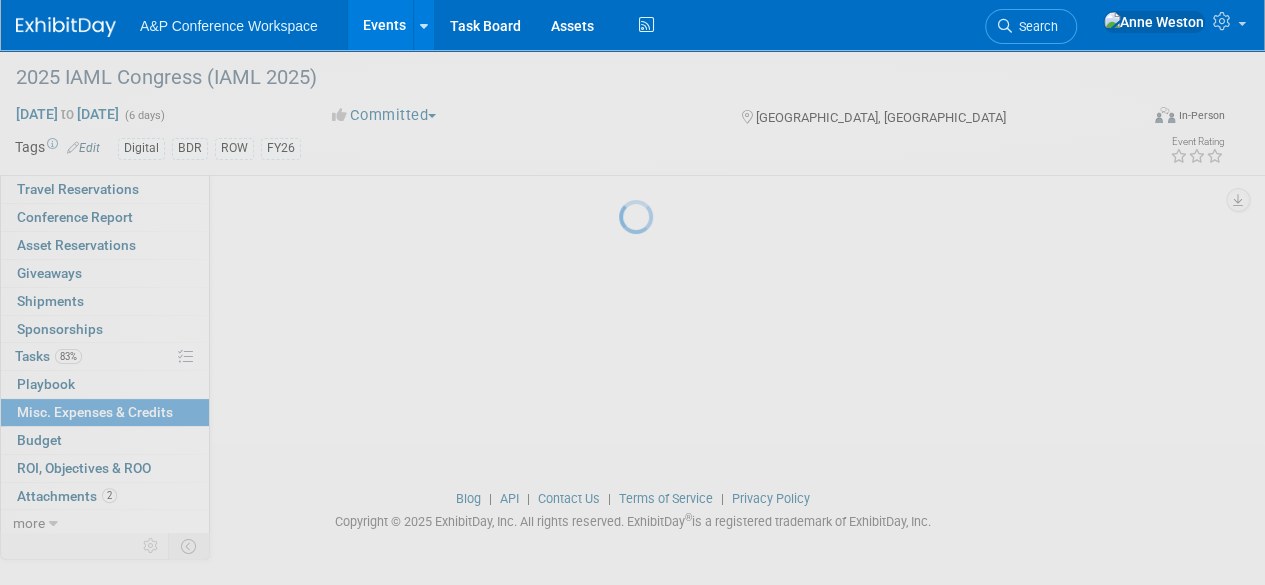 scroll, scrollTop: 0, scrollLeft: 0, axis: both 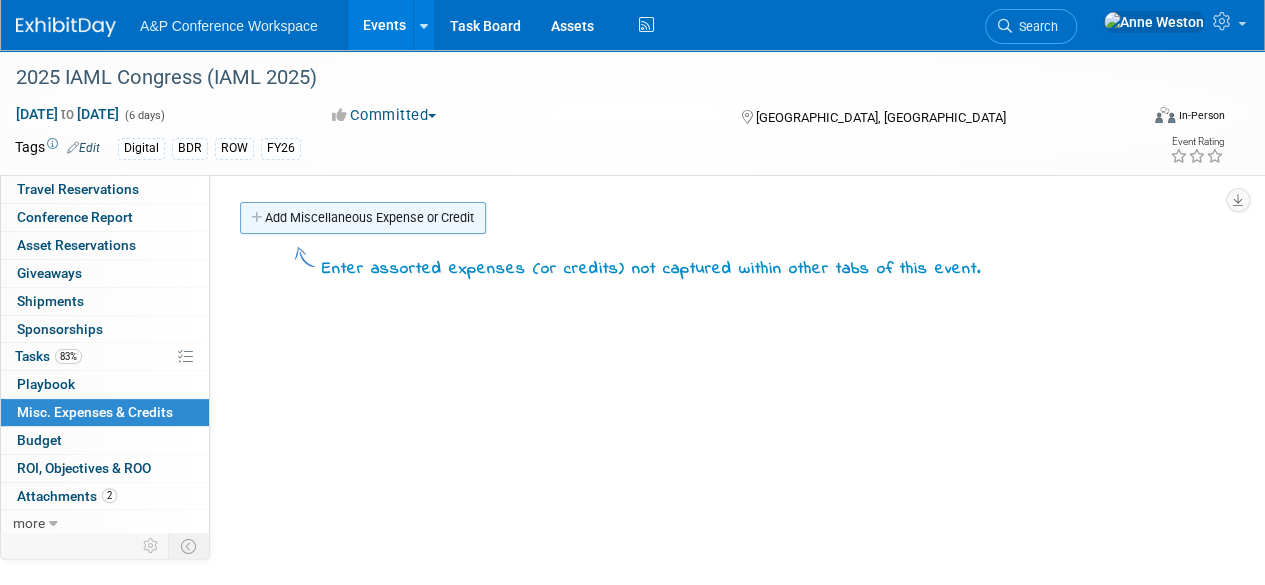 click on "Add Miscellaneous Expense or Credit" at bounding box center [363, 218] 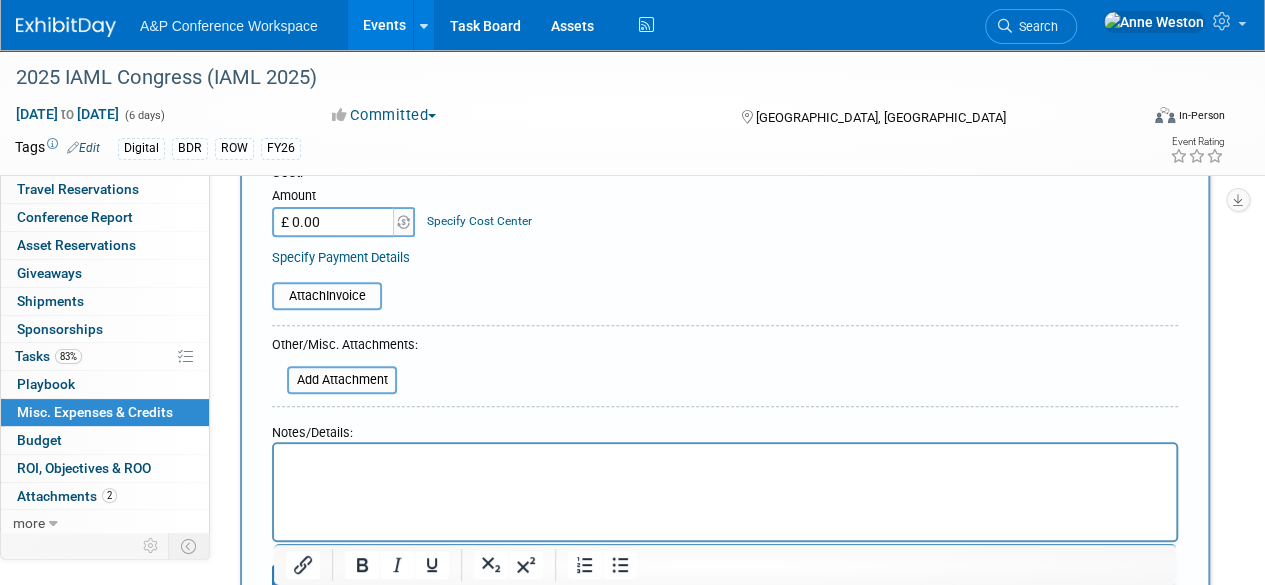 scroll, scrollTop: 300, scrollLeft: 0, axis: vertical 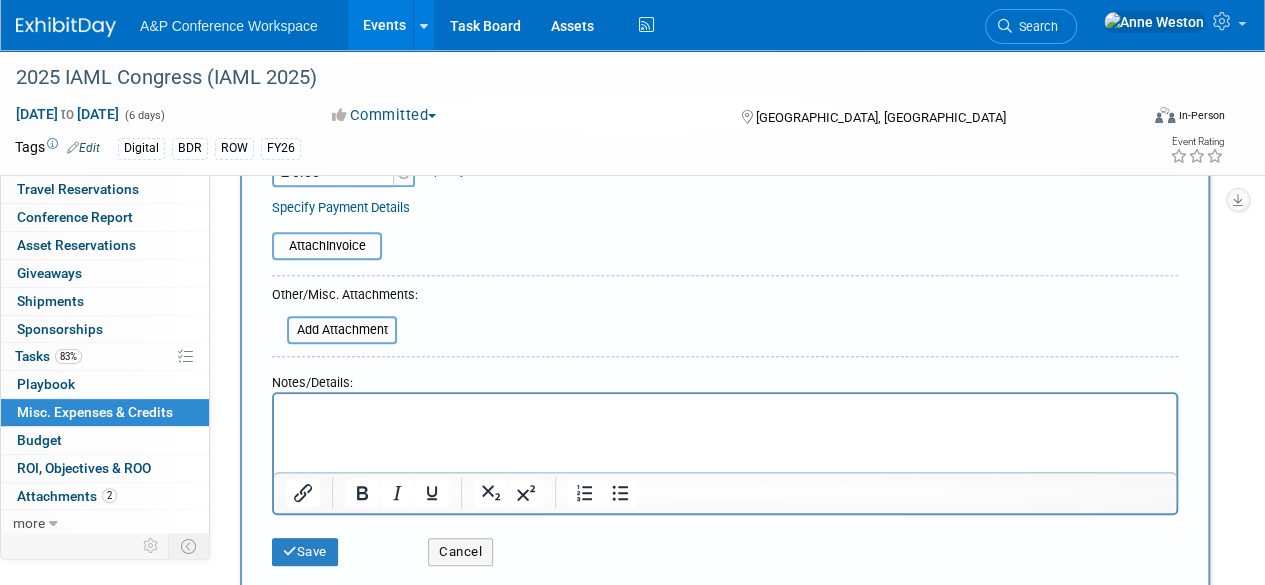 type on "Advertising Fee" 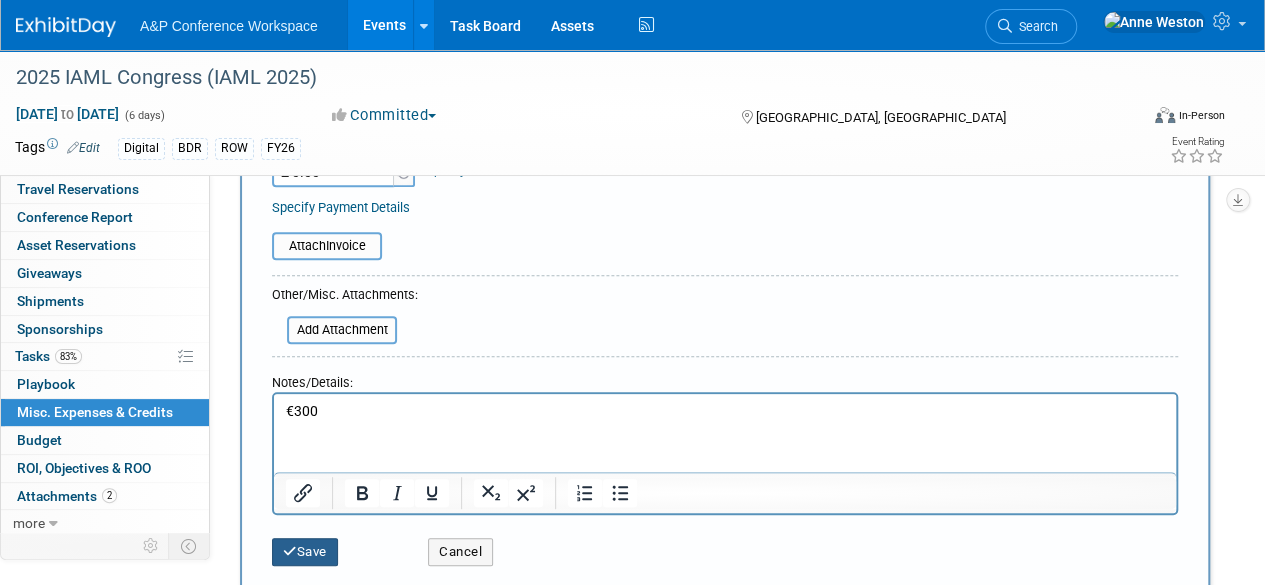 click on "Save" at bounding box center (305, 552) 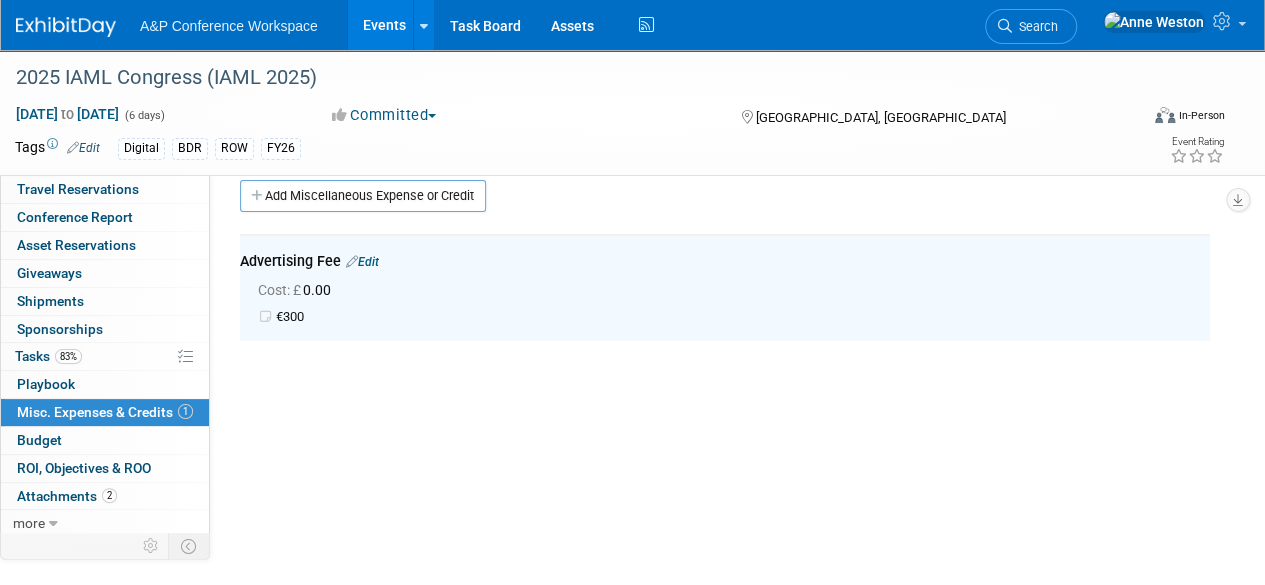 scroll, scrollTop: 0, scrollLeft: 0, axis: both 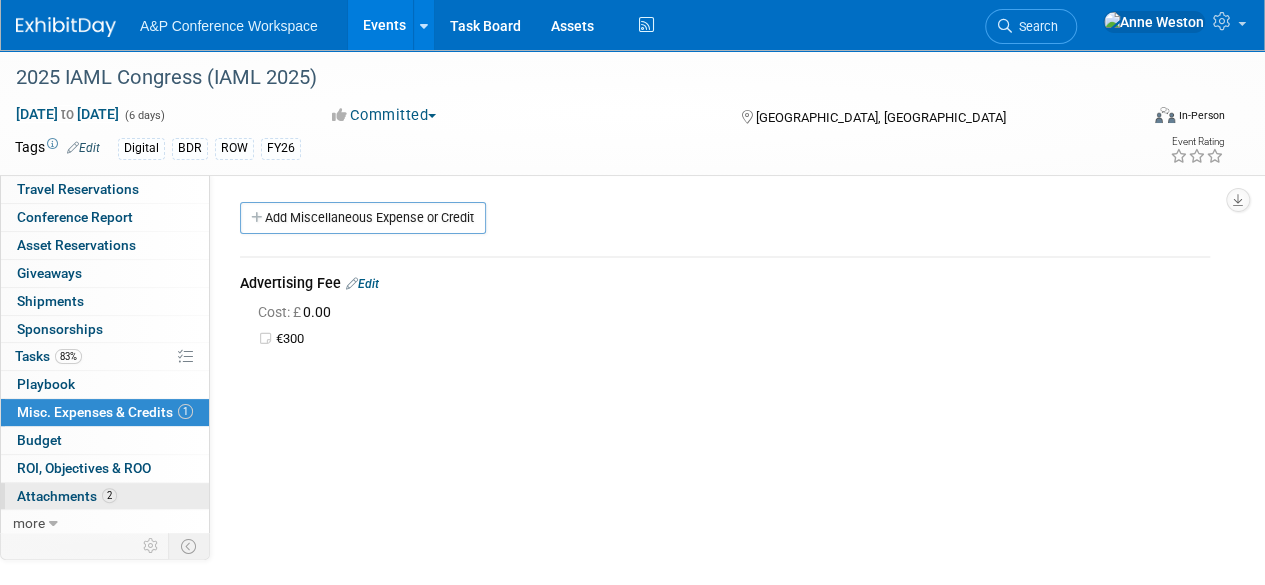 click on "2
Attachments 2" at bounding box center [105, 496] 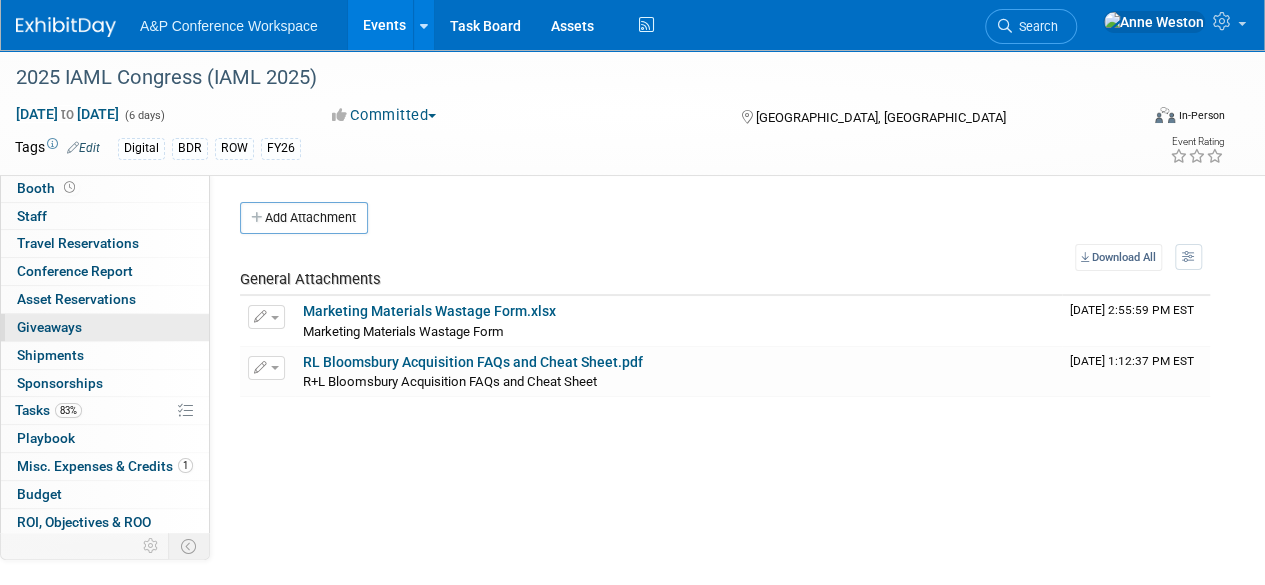 scroll, scrollTop: 0, scrollLeft: 0, axis: both 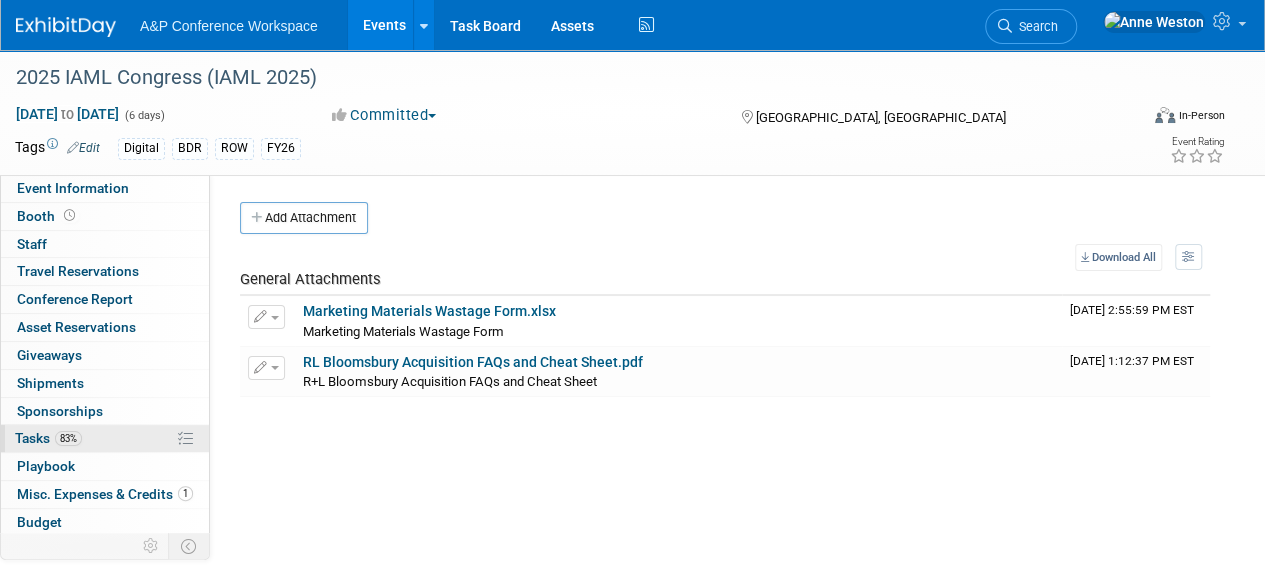 click on "83%" at bounding box center (68, 438) 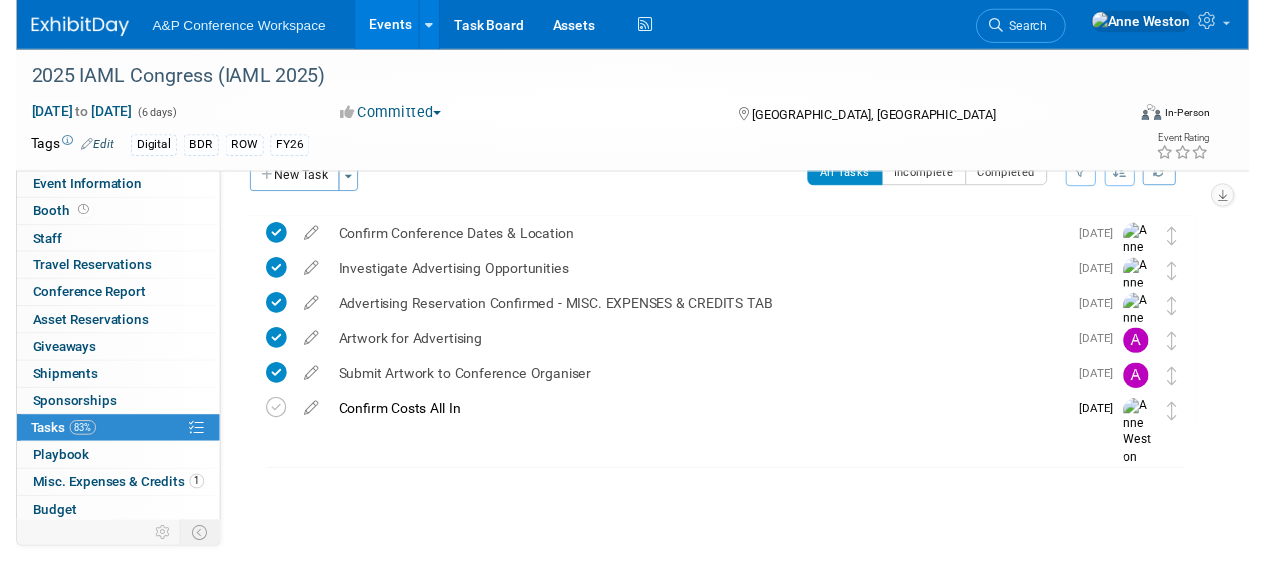 scroll, scrollTop: 70, scrollLeft: 0, axis: vertical 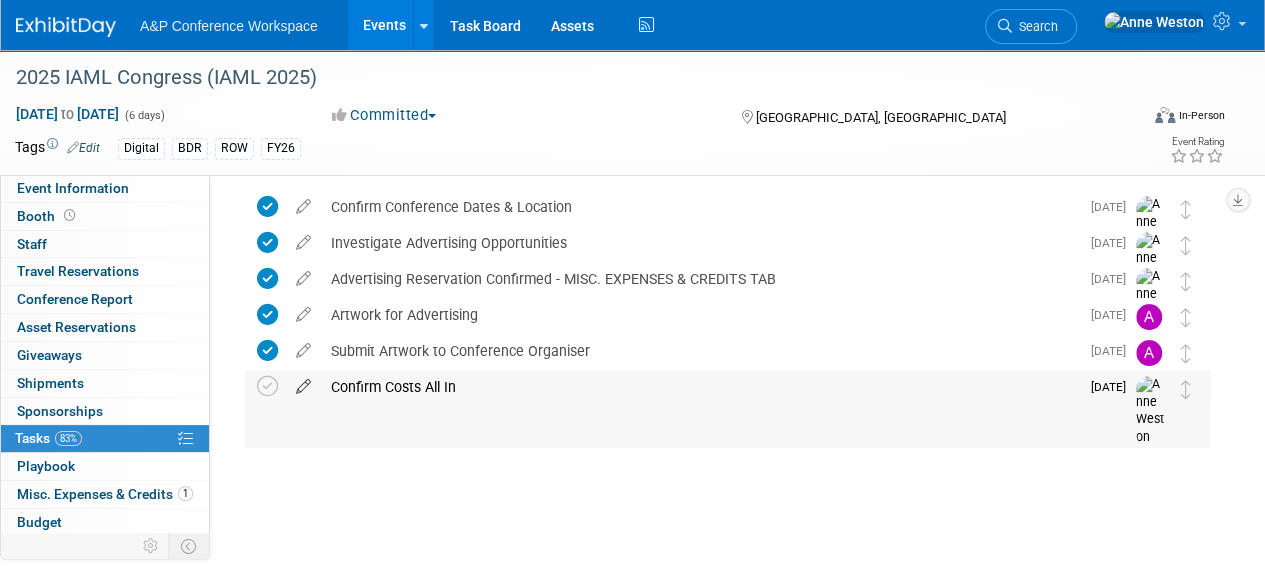 click at bounding box center [303, 382] 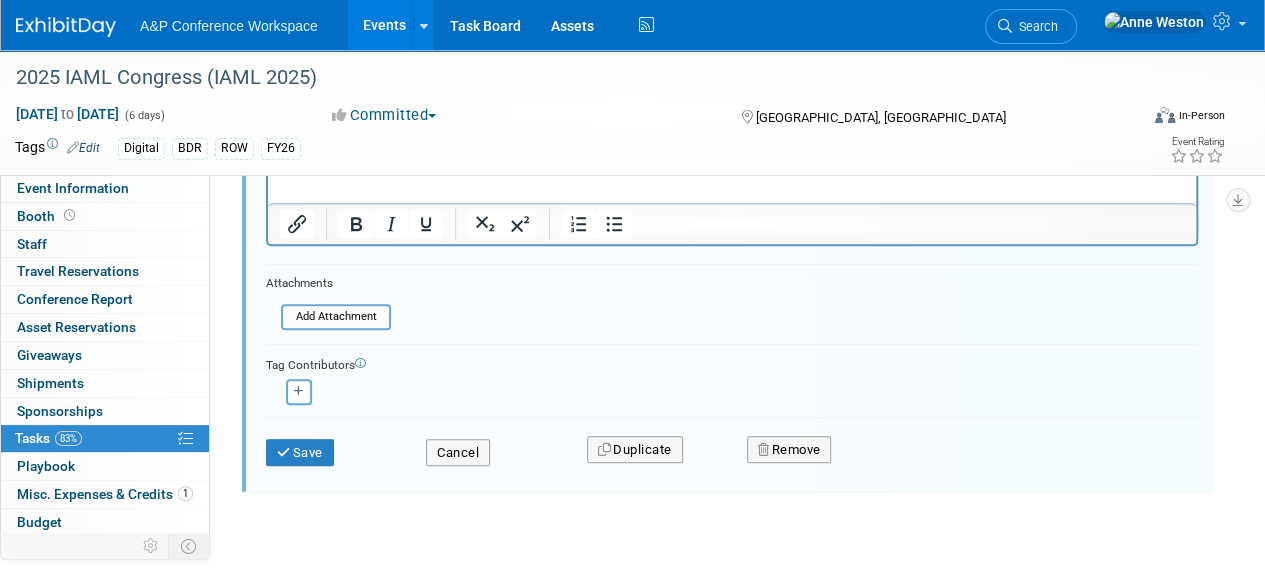 scroll, scrollTop: 517, scrollLeft: 0, axis: vertical 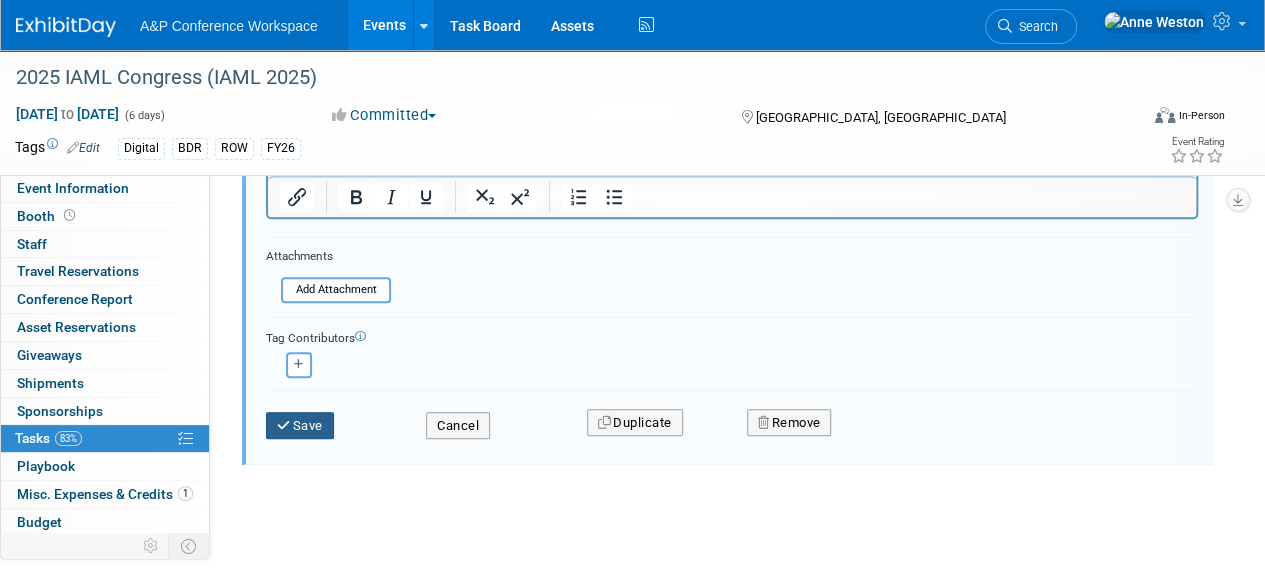 click on "Save" at bounding box center [300, 426] 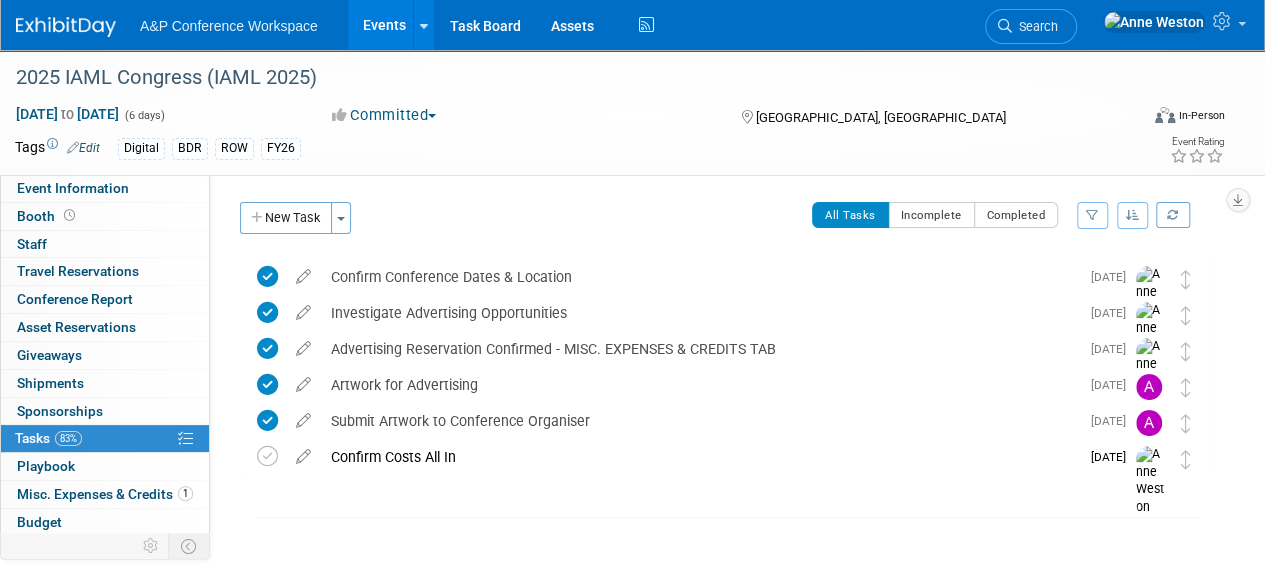 scroll, scrollTop: 0, scrollLeft: 0, axis: both 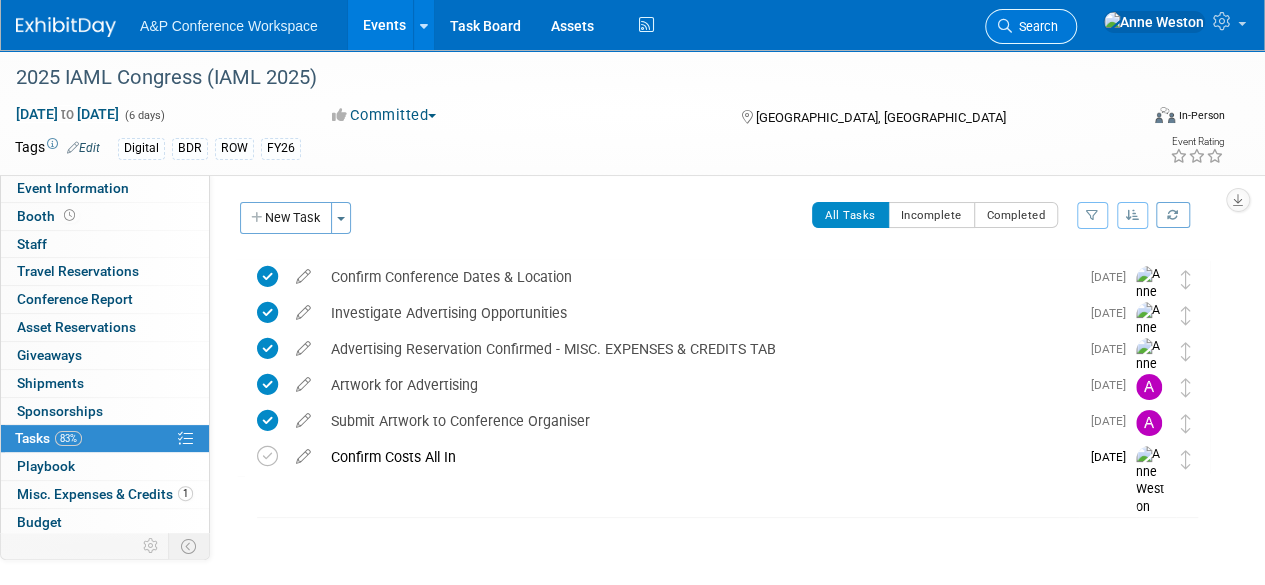 click on "Search" at bounding box center [1035, 26] 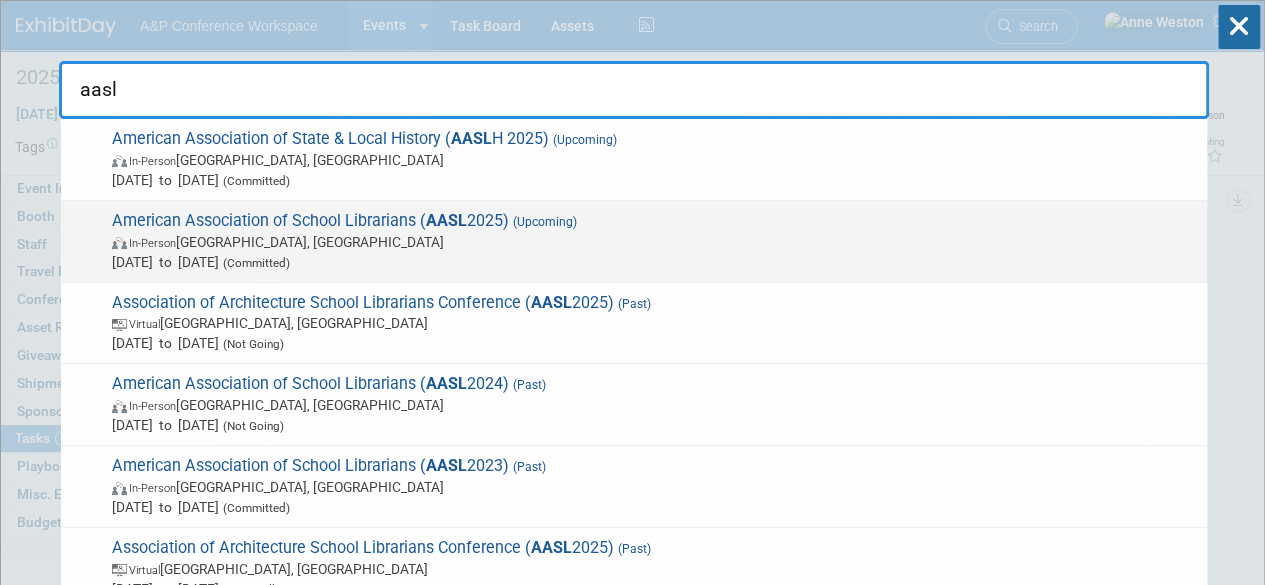type on "aasl" 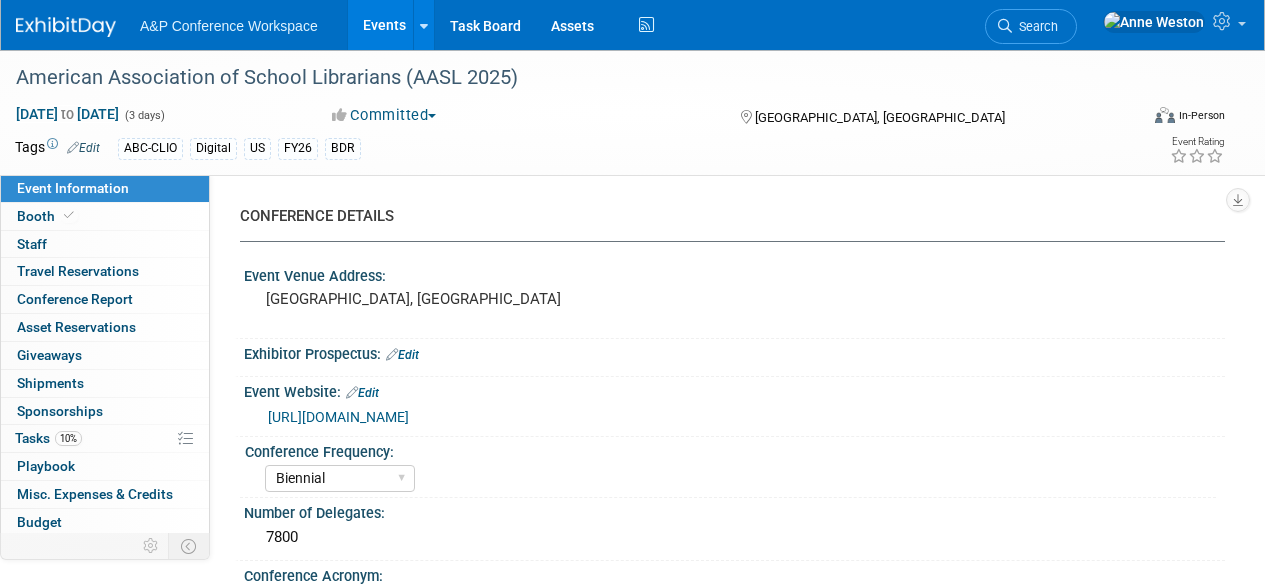 select on "Biennial" 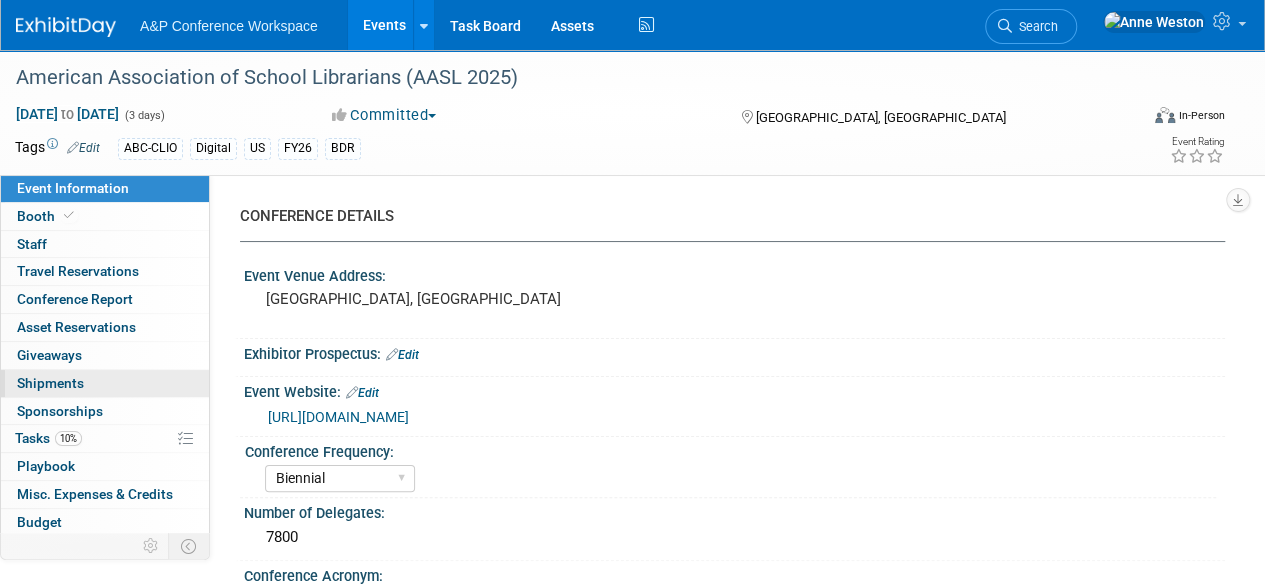 scroll, scrollTop: 0, scrollLeft: 0, axis: both 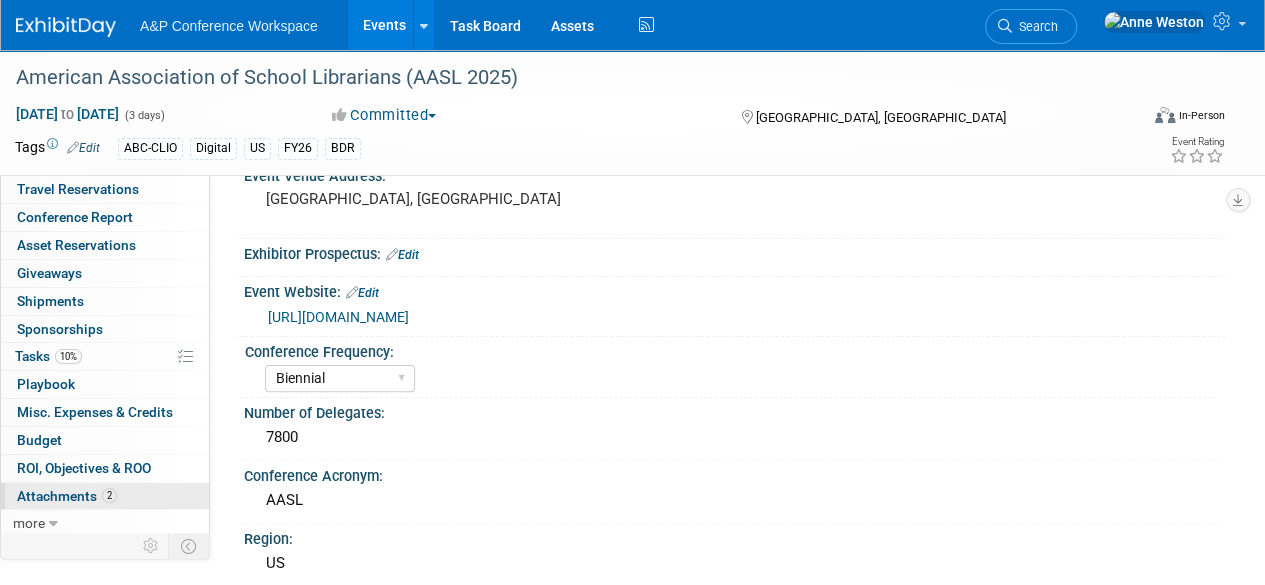 click on "Attachments 2" at bounding box center (67, 496) 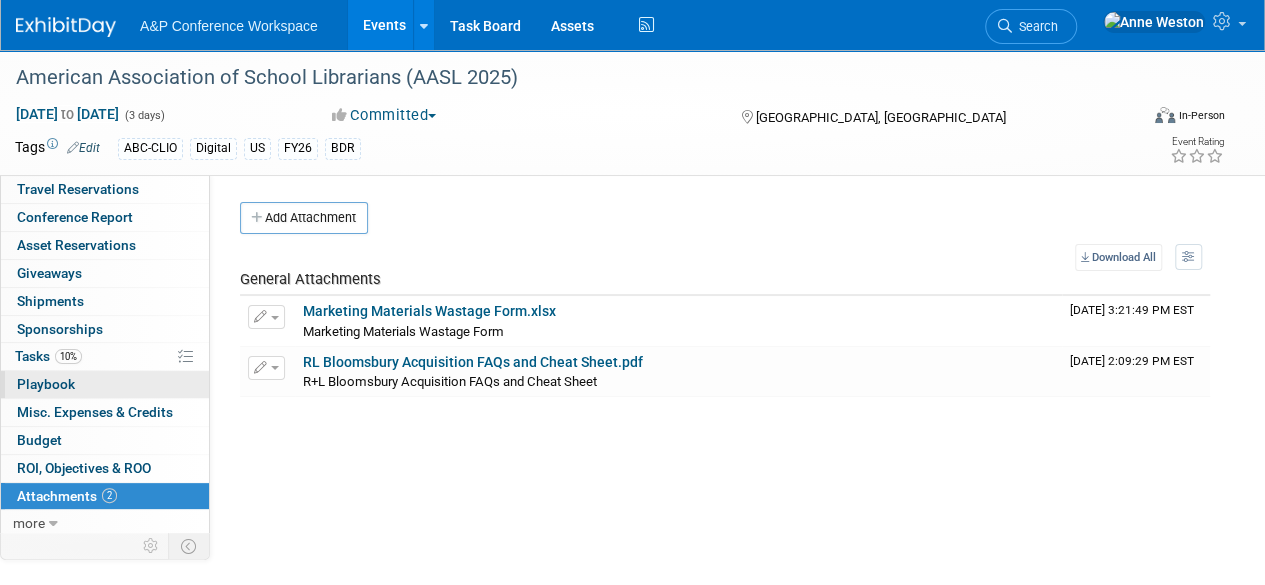 scroll, scrollTop: 0, scrollLeft: 0, axis: both 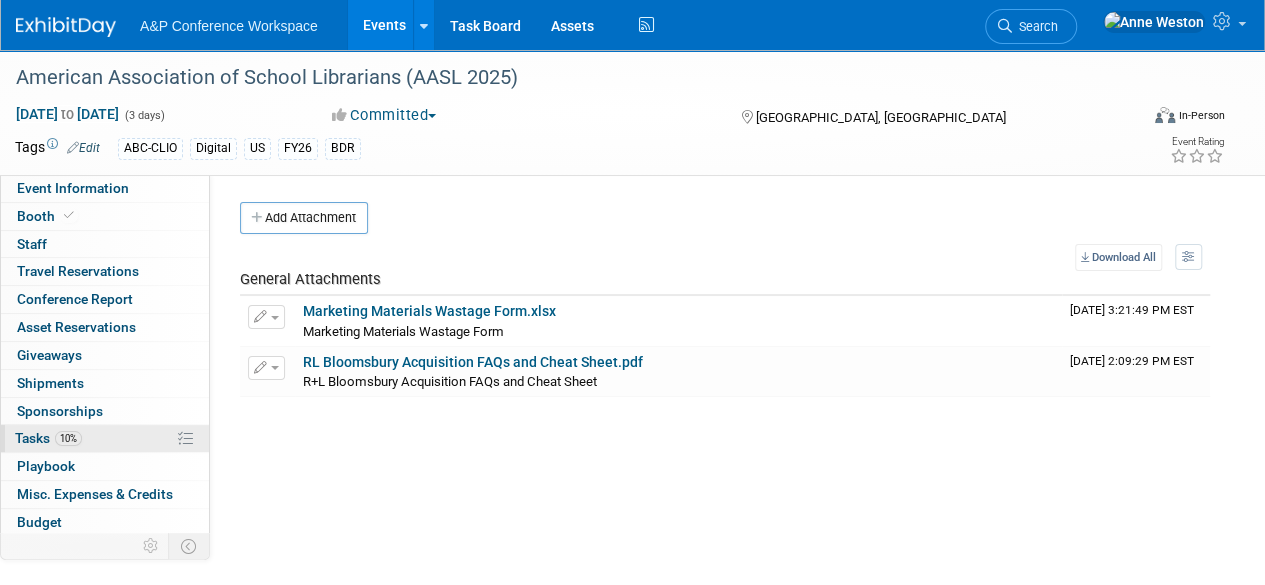 click on "10%
Tasks 10%" at bounding box center [105, 438] 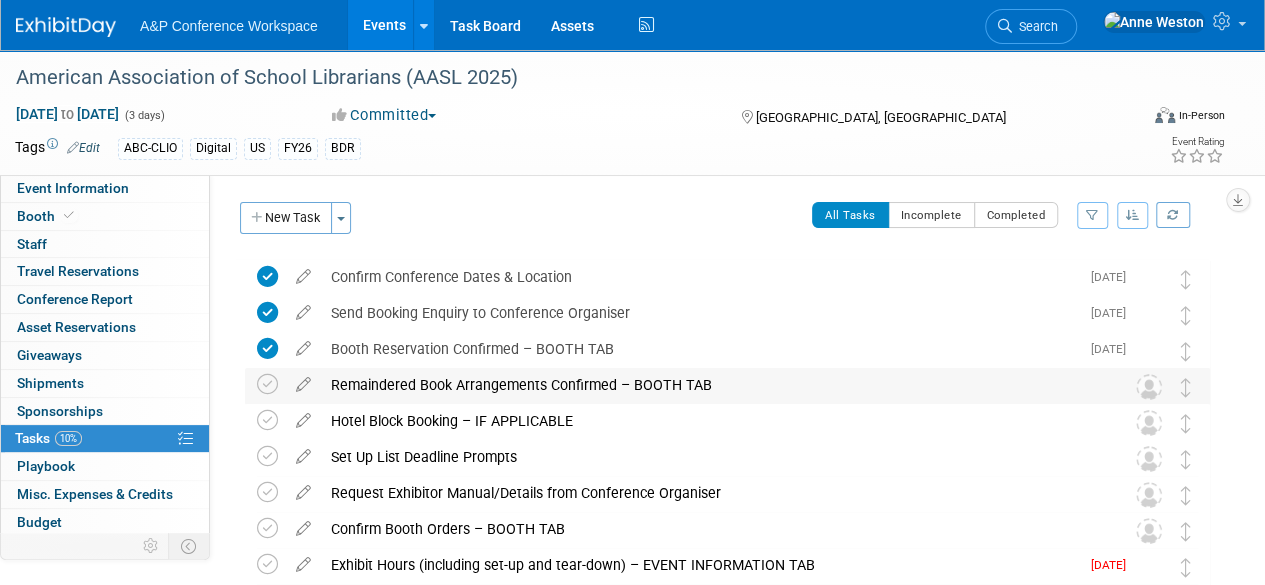 scroll, scrollTop: 100, scrollLeft: 0, axis: vertical 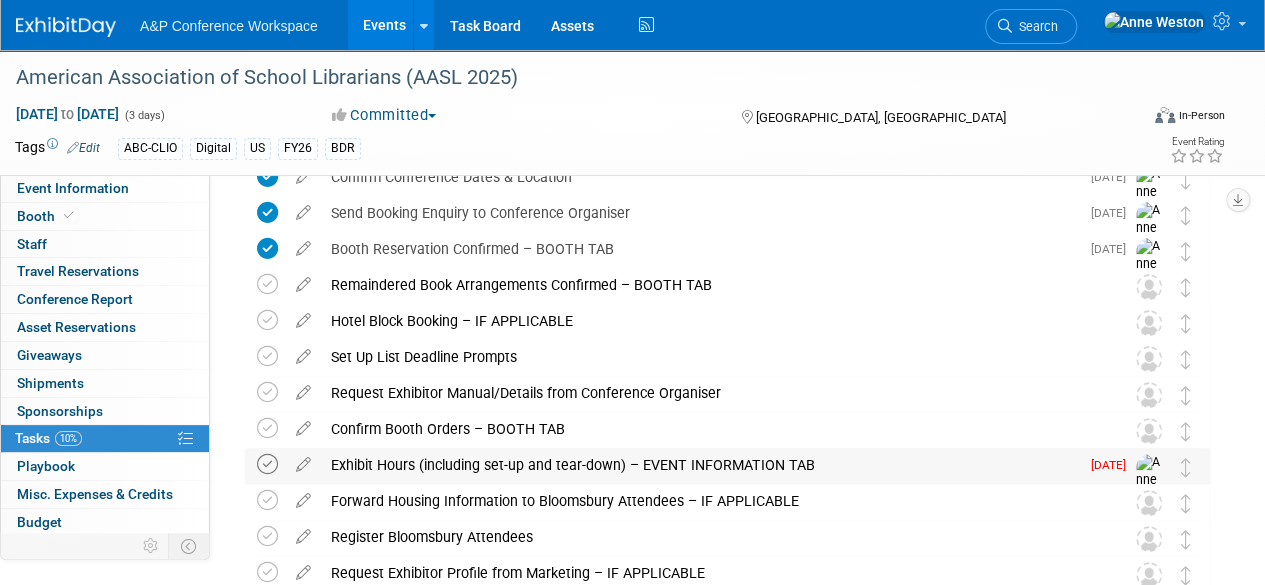 click at bounding box center (267, 464) 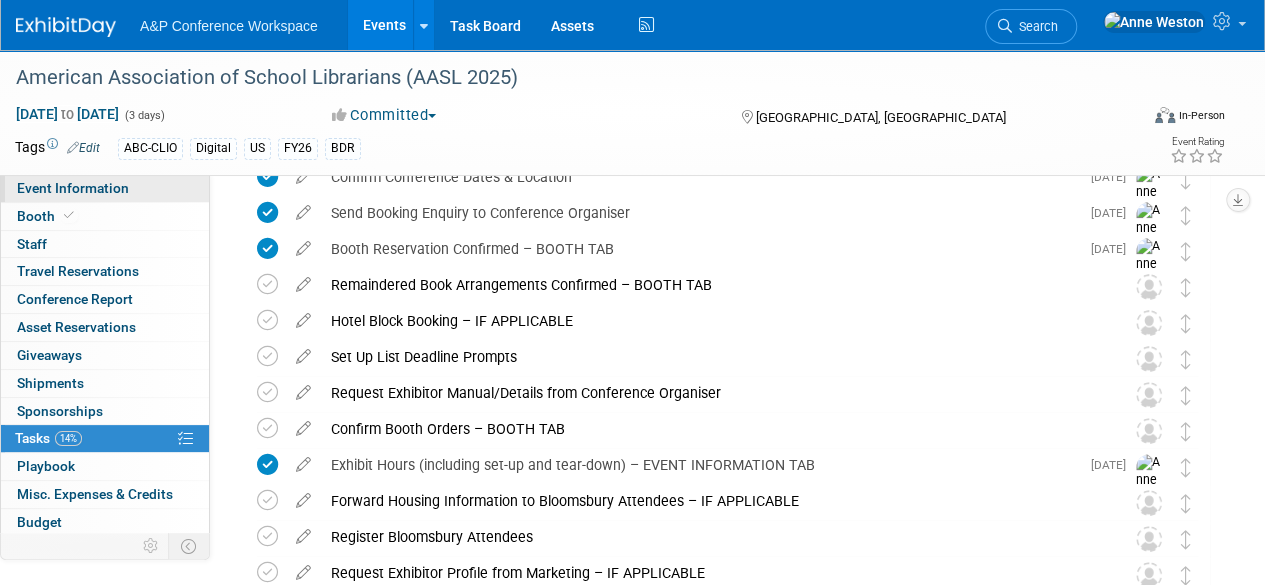 click on "Event Information" at bounding box center [73, 188] 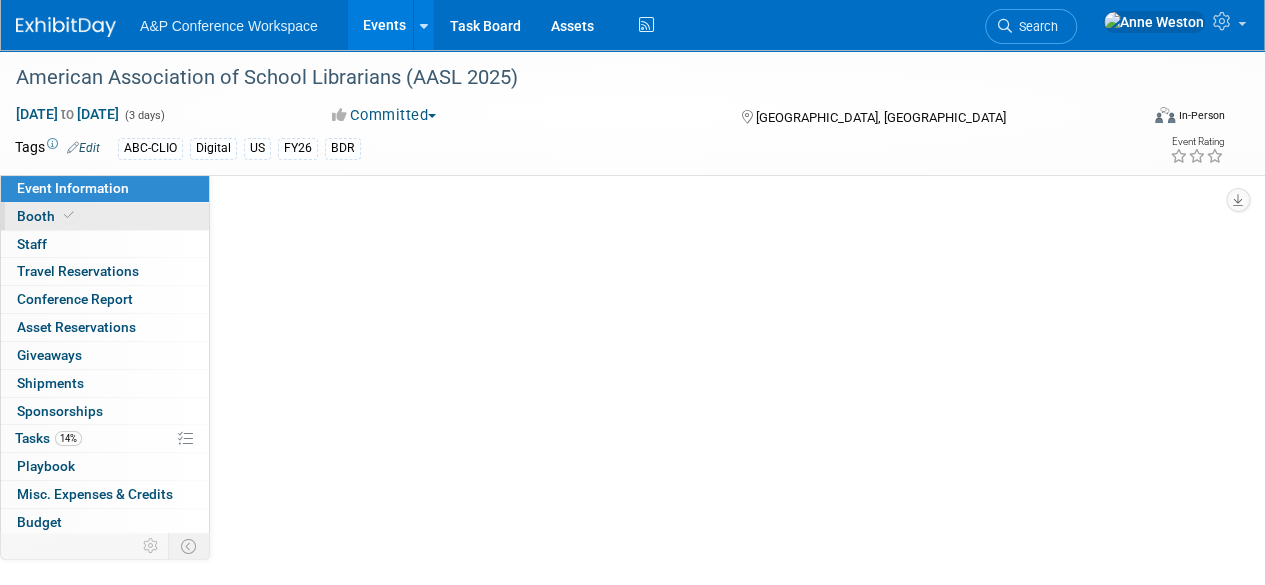 select on "Biennial" 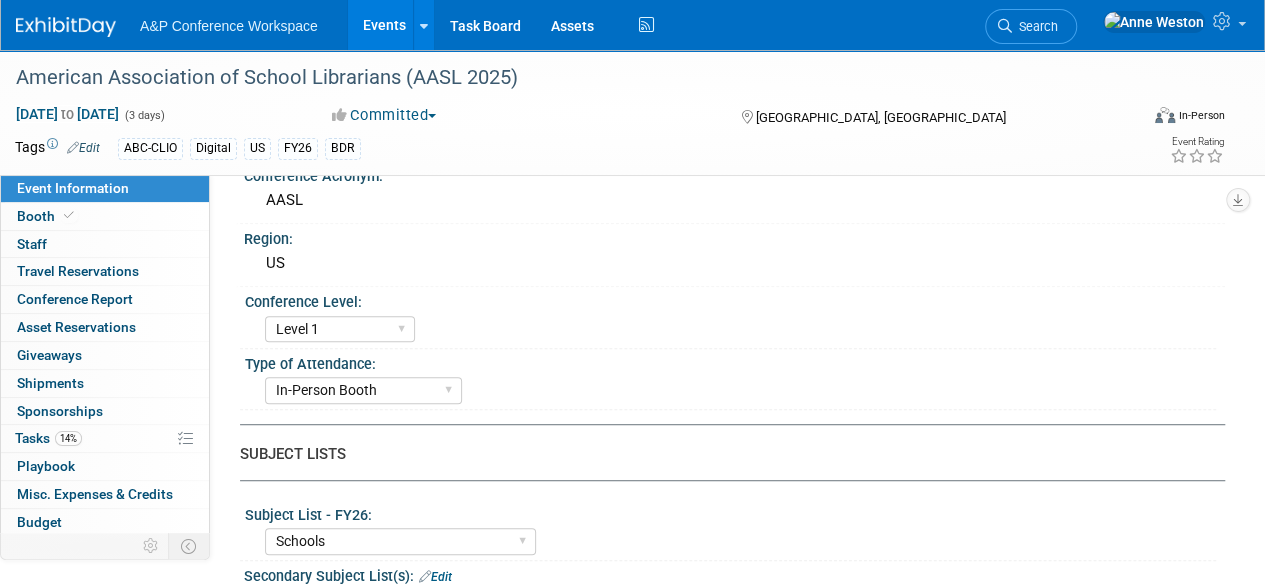 scroll, scrollTop: 0, scrollLeft: 0, axis: both 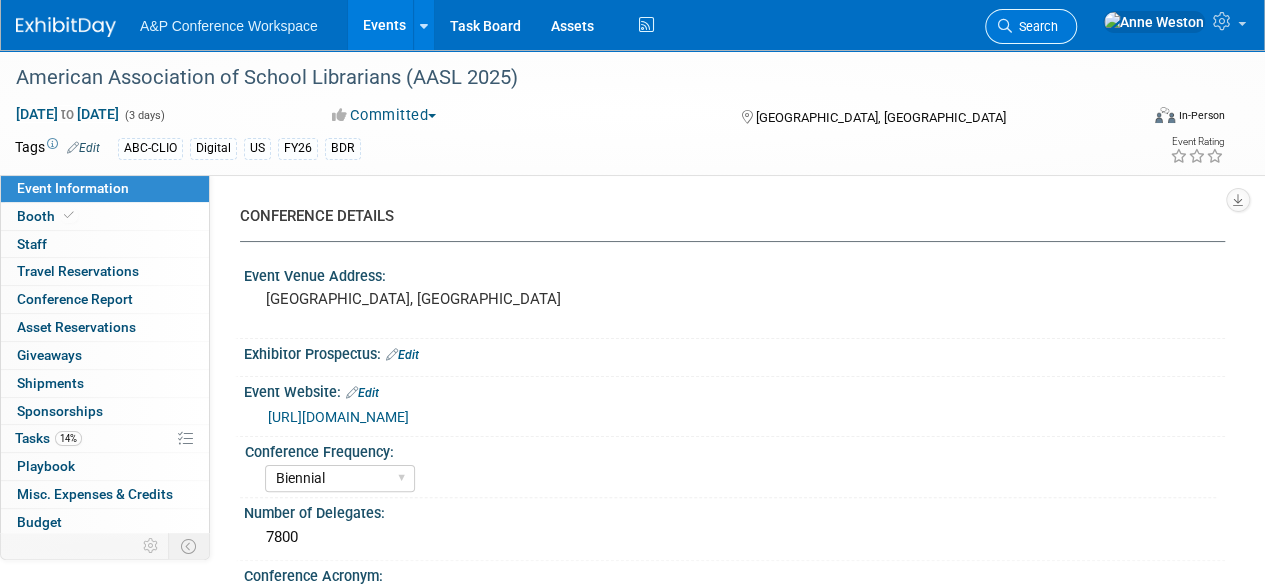 click on "Search" at bounding box center (1035, 26) 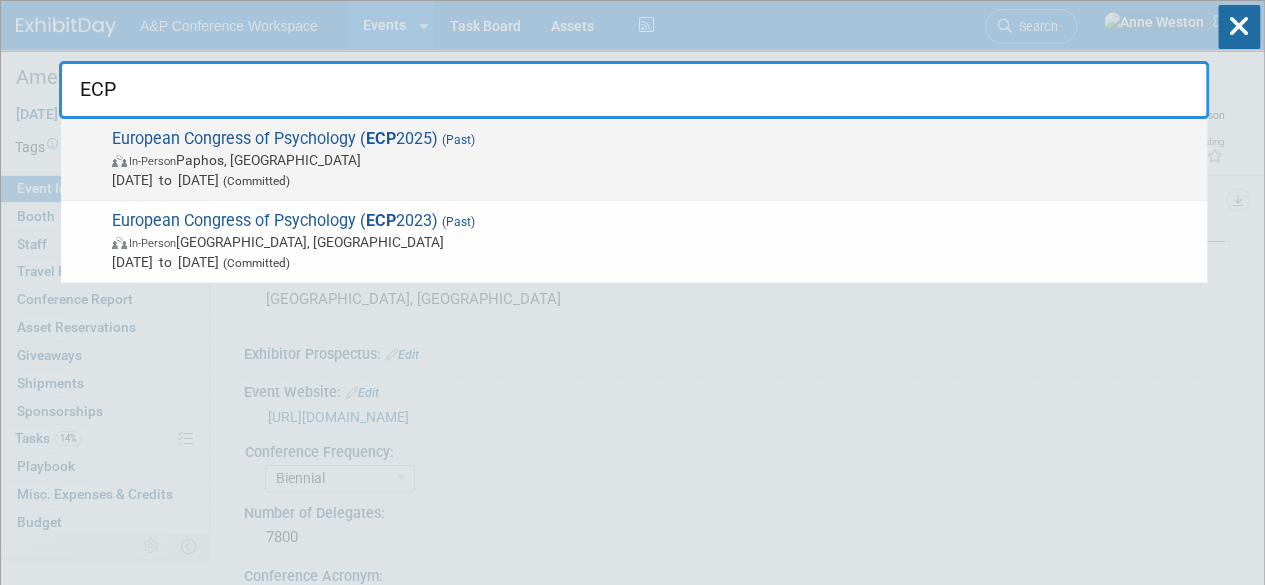 type on "ECP" 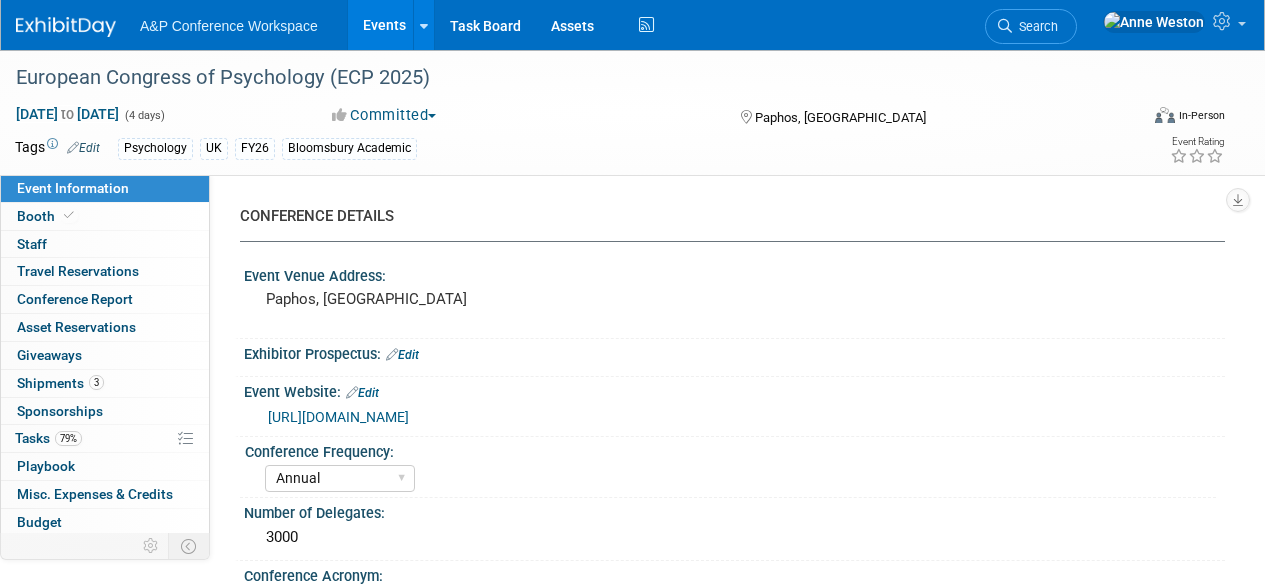 select on "Annual" 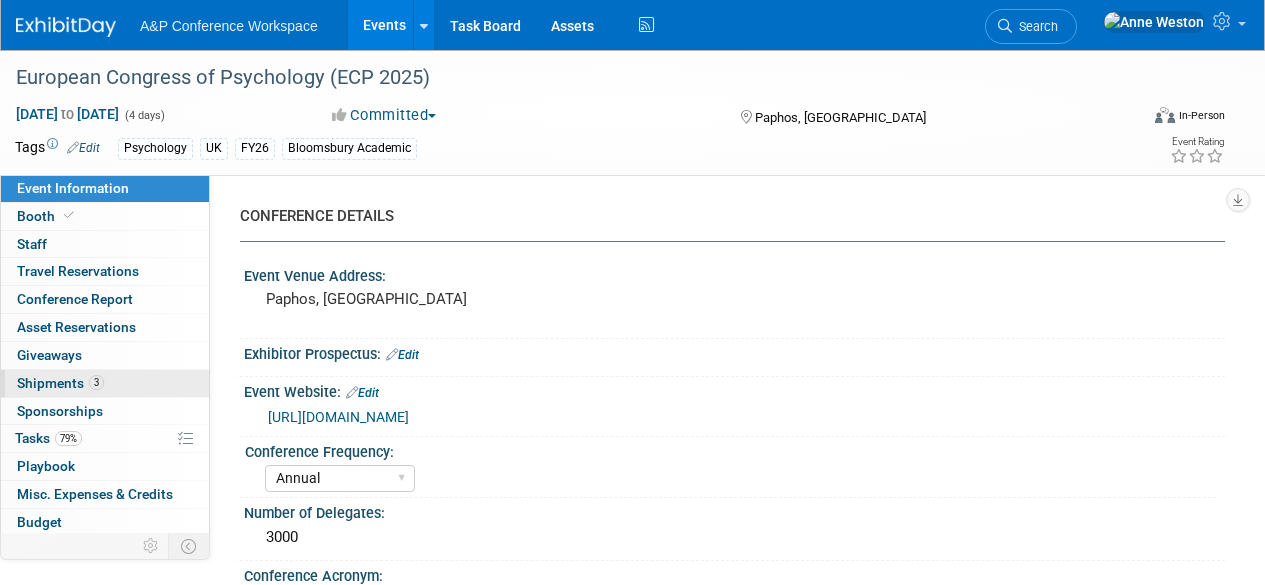scroll, scrollTop: 0, scrollLeft: 0, axis: both 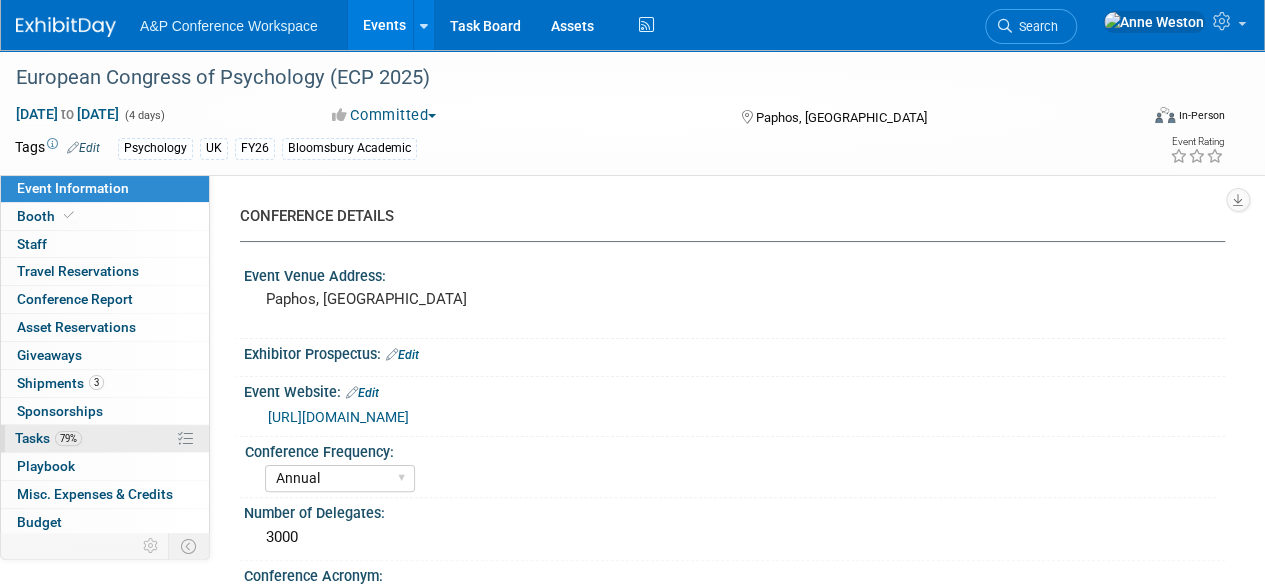 click on "79%
Tasks 79%" at bounding box center (105, 438) 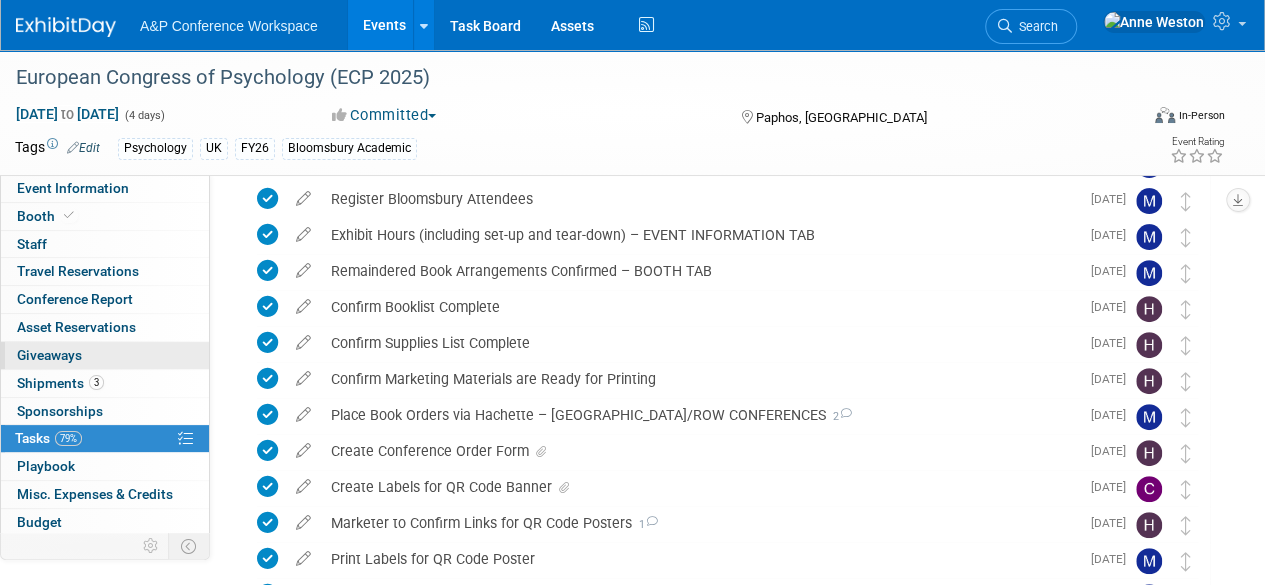 scroll, scrollTop: 200, scrollLeft: 0, axis: vertical 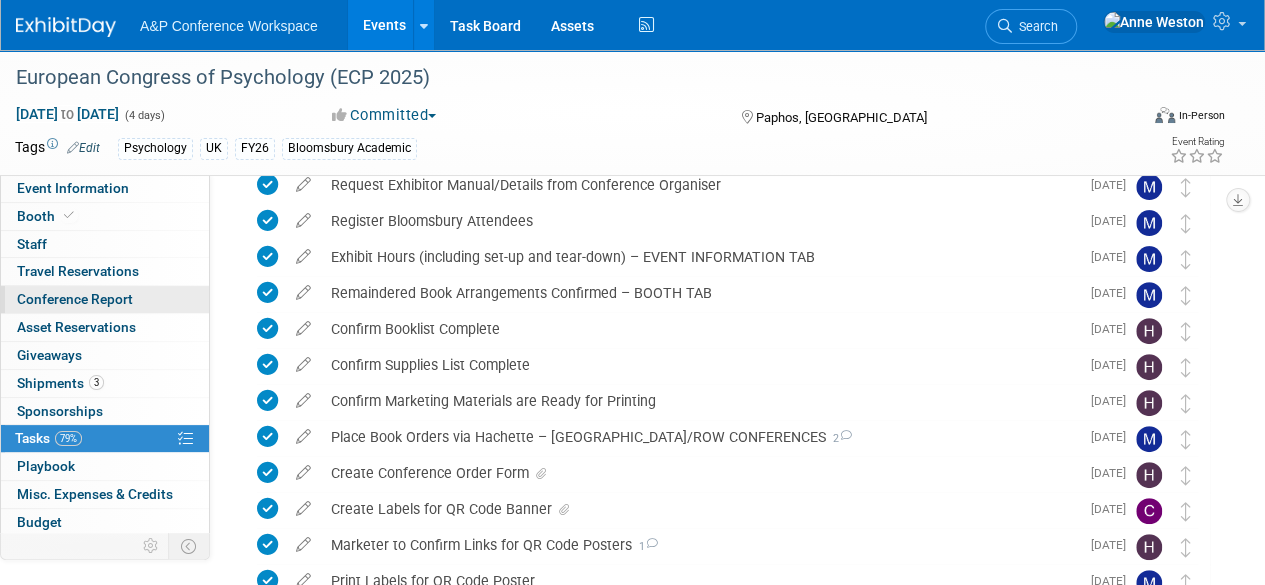 click on "Conference Report" at bounding box center [75, 299] 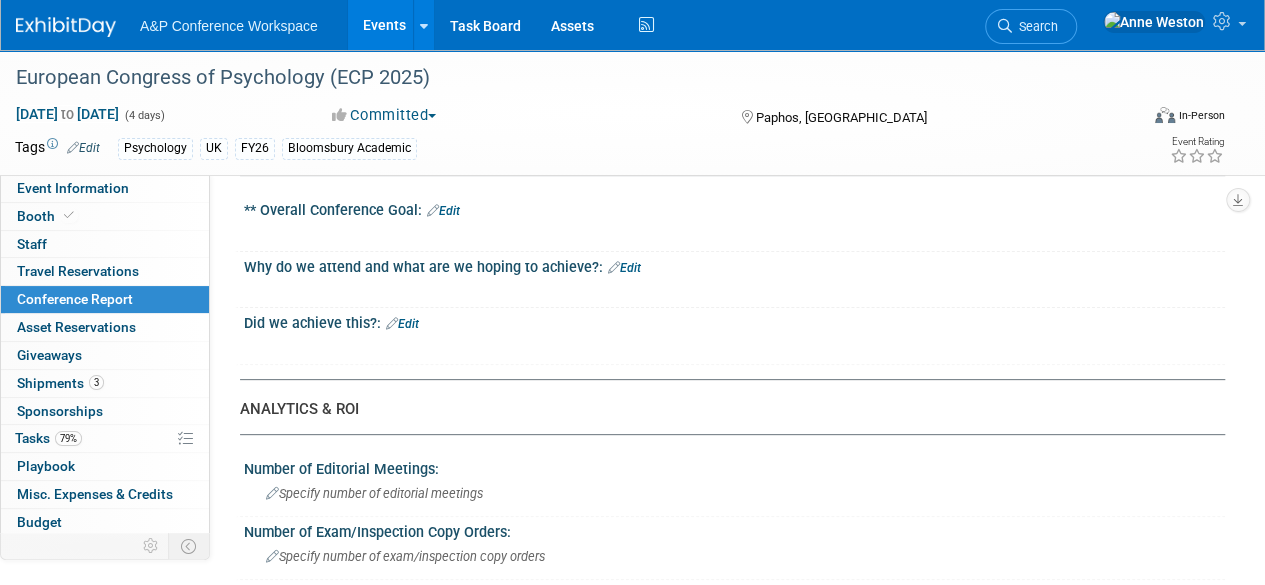 scroll, scrollTop: 0, scrollLeft: 0, axis: both 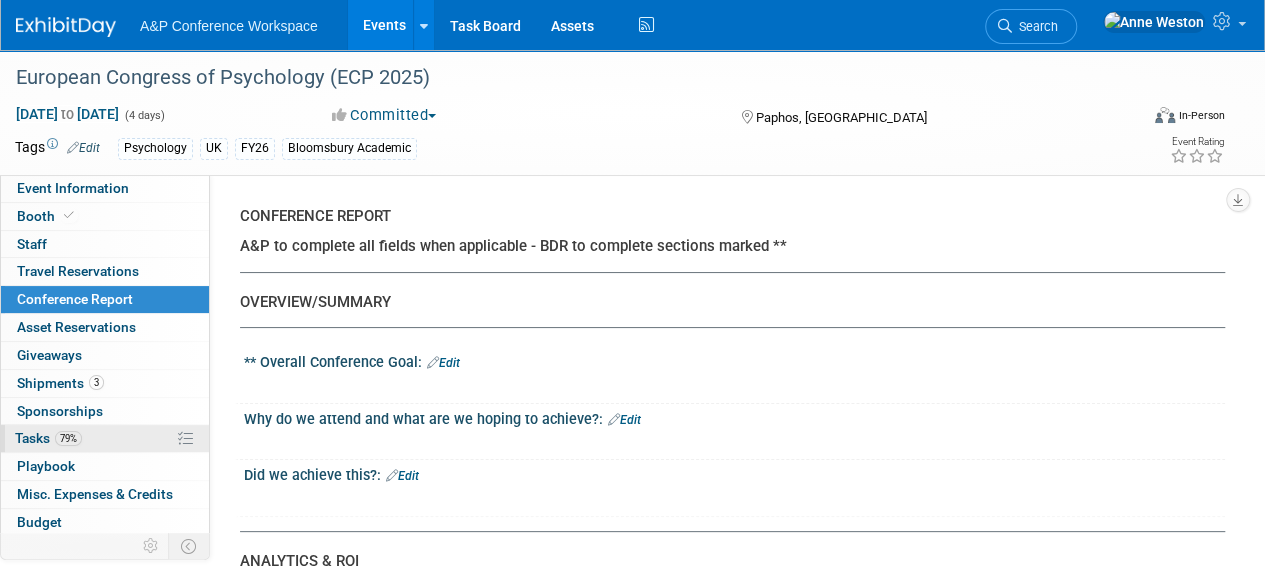 click on "Tasks 79%" at bounding box center [48, 438] 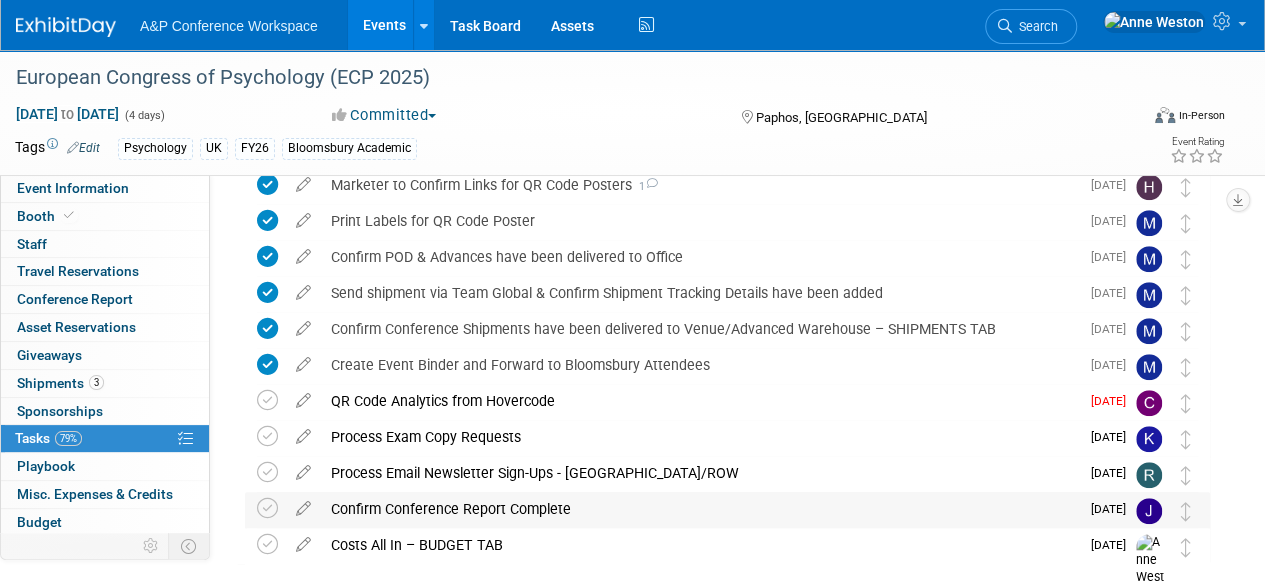 scroll, scrollTop: 660, scrollLeft: 0, axis: vertical 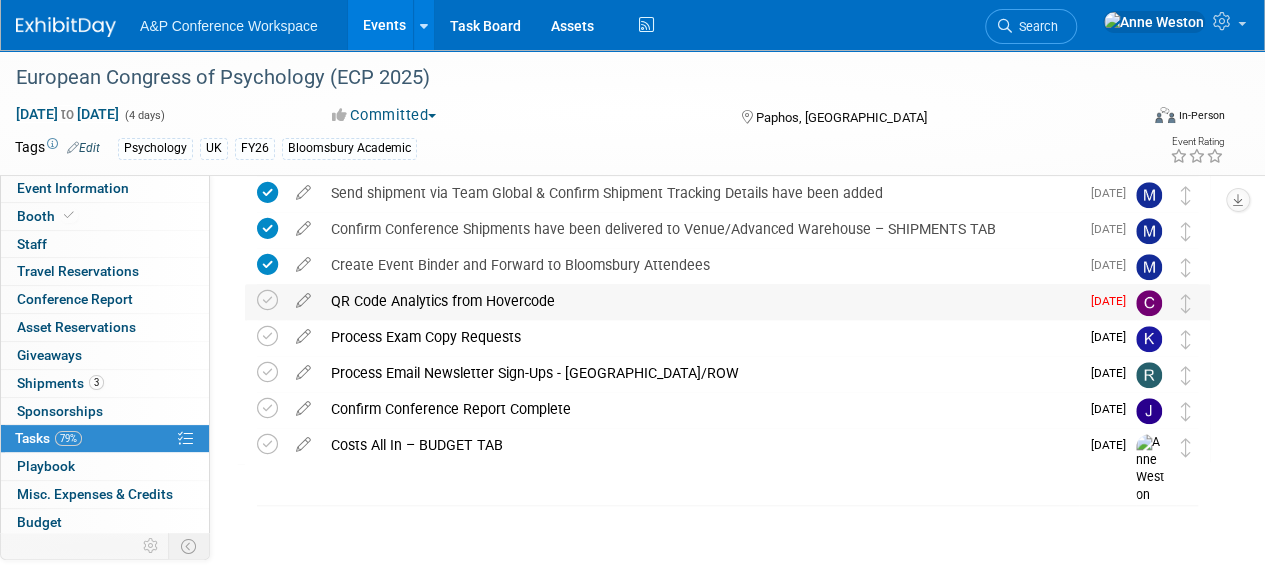 click on "QR Code Analytics from Hovercode" at bounding box center (700, 301) 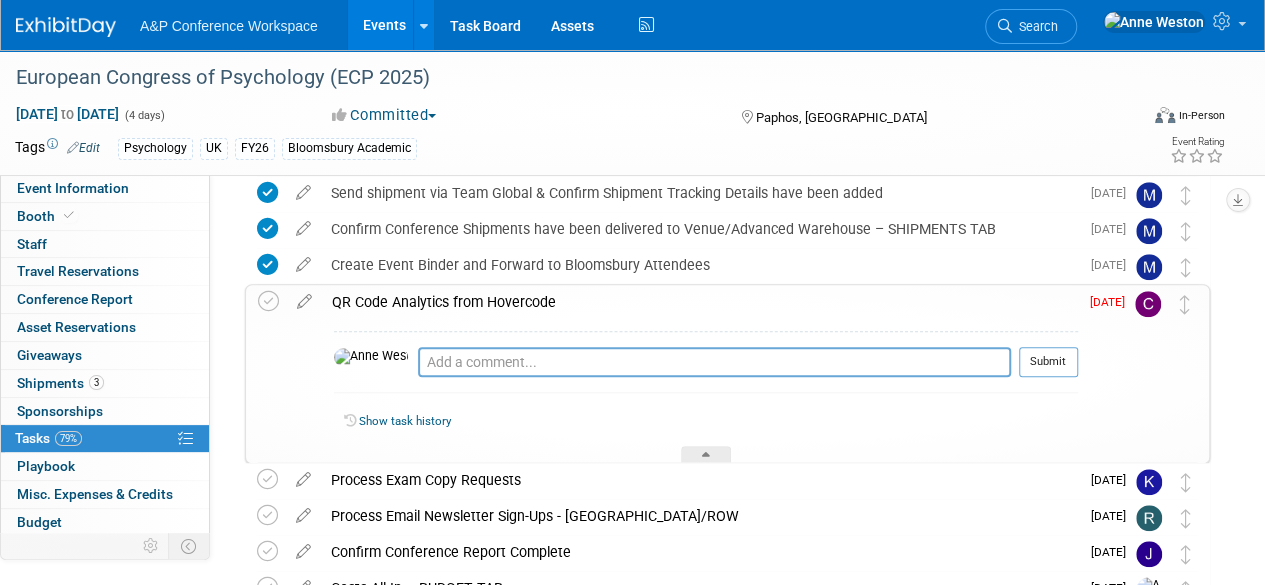 click on "QR Code Analytics from Hovercode" at bounding box center [700, 302] 